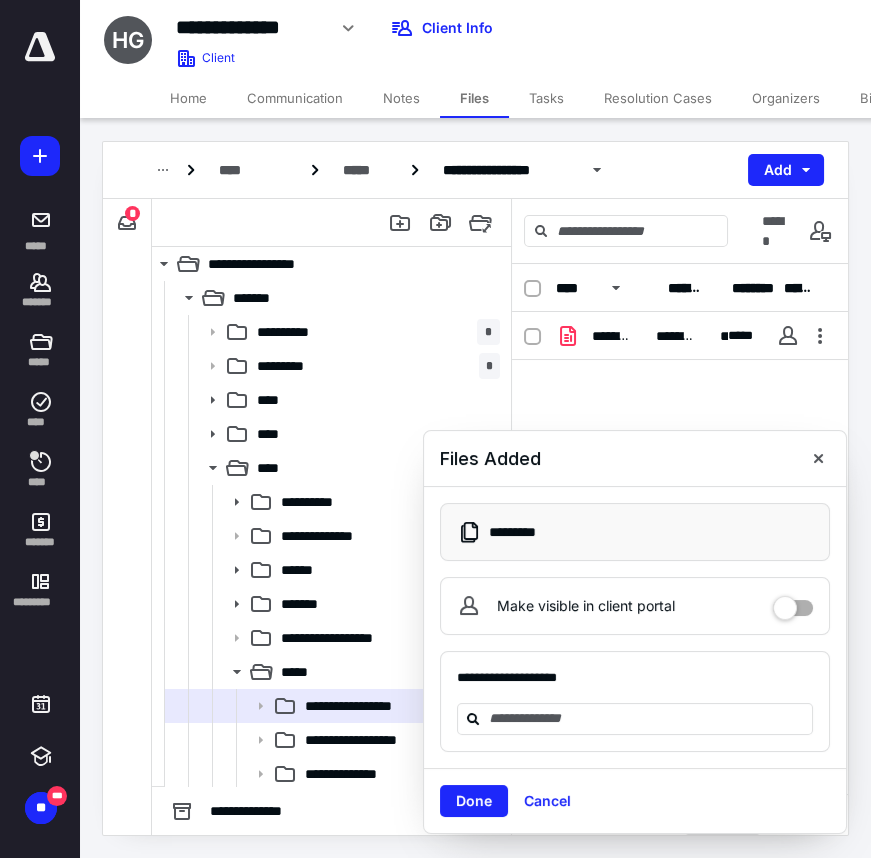 scroll, scrollTop: 0, scrollLeft: 0, axis: both 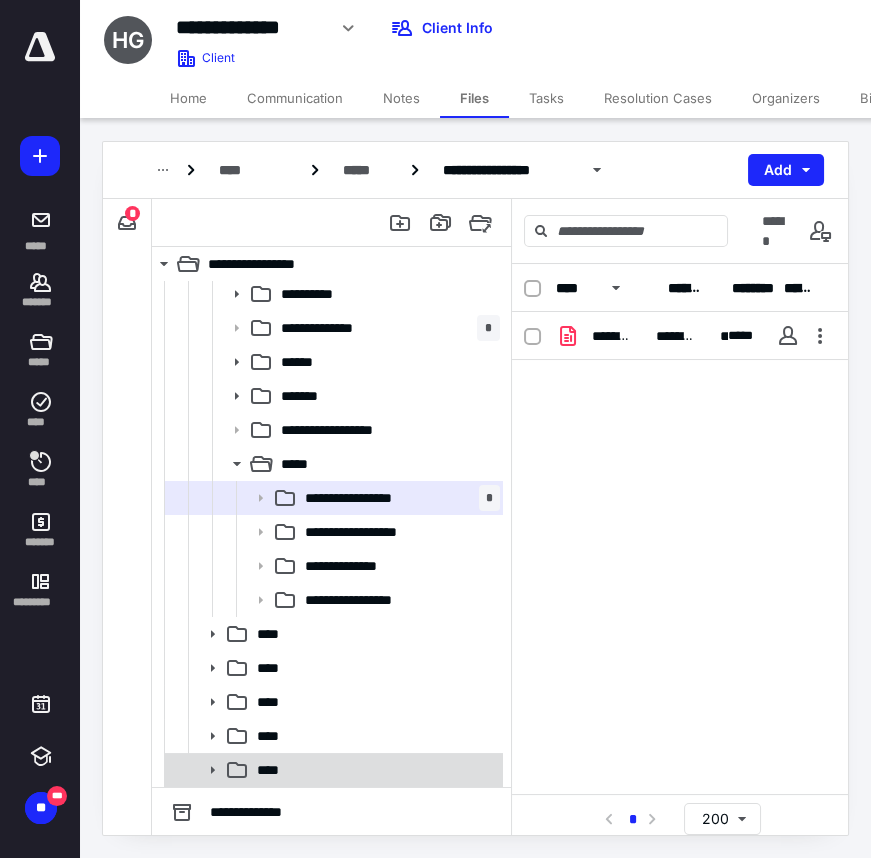 click on "****" at bounding box center (374, 770) 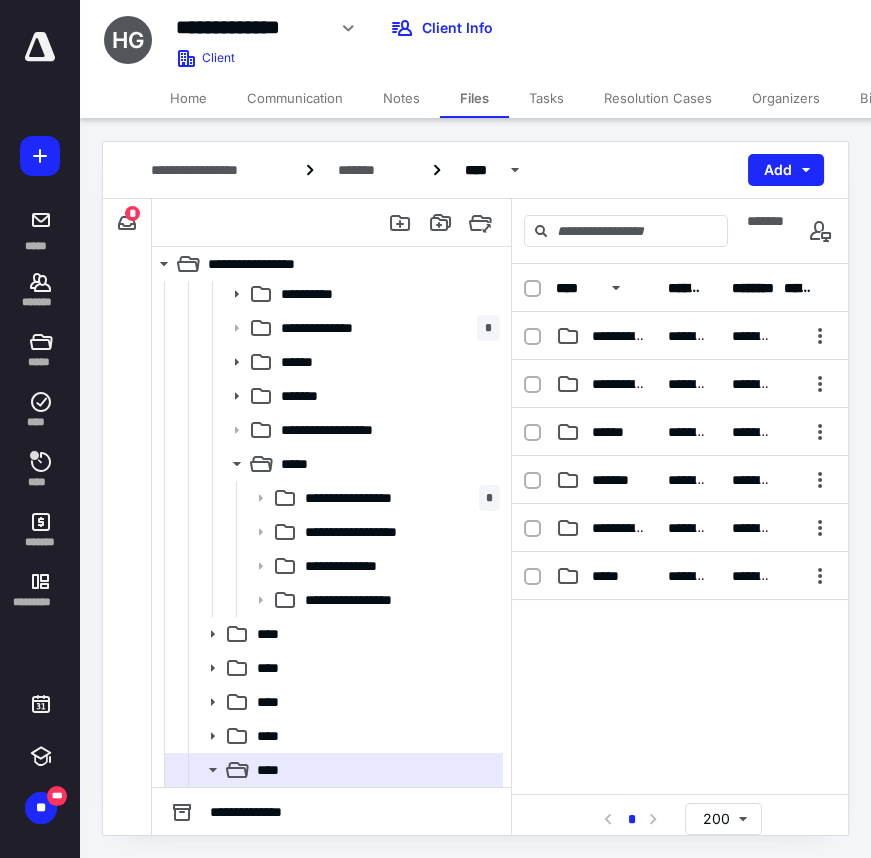 scroll, scrollTop: 411, scrollLeft: 0, axis: vertical 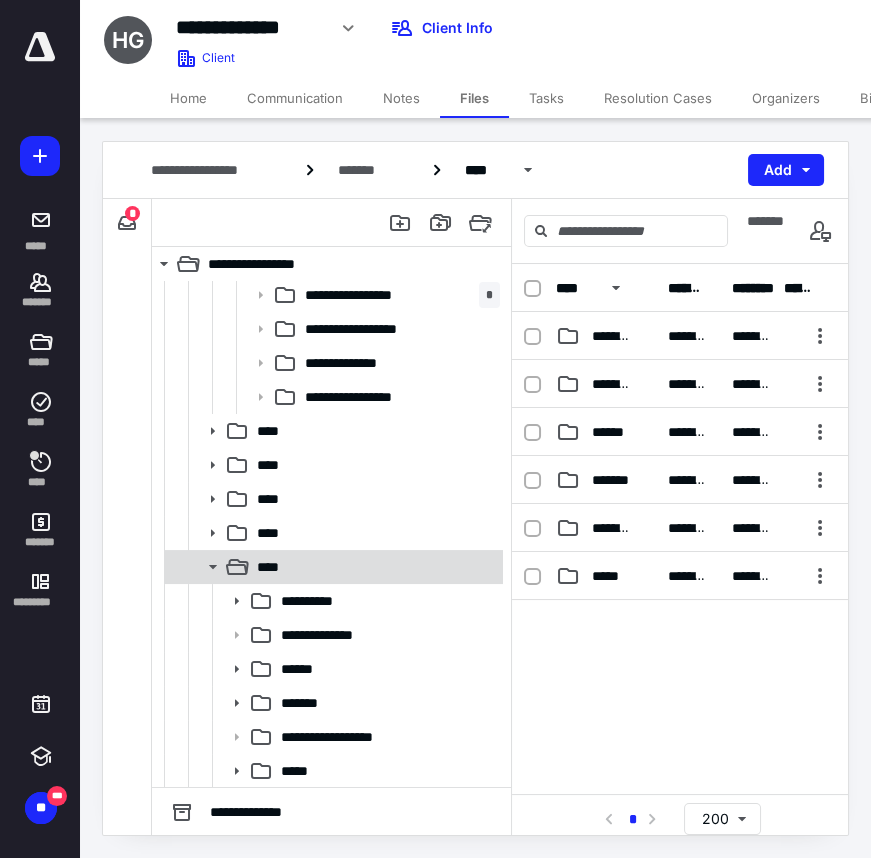 click on "****" at bounding box center (374, 567) 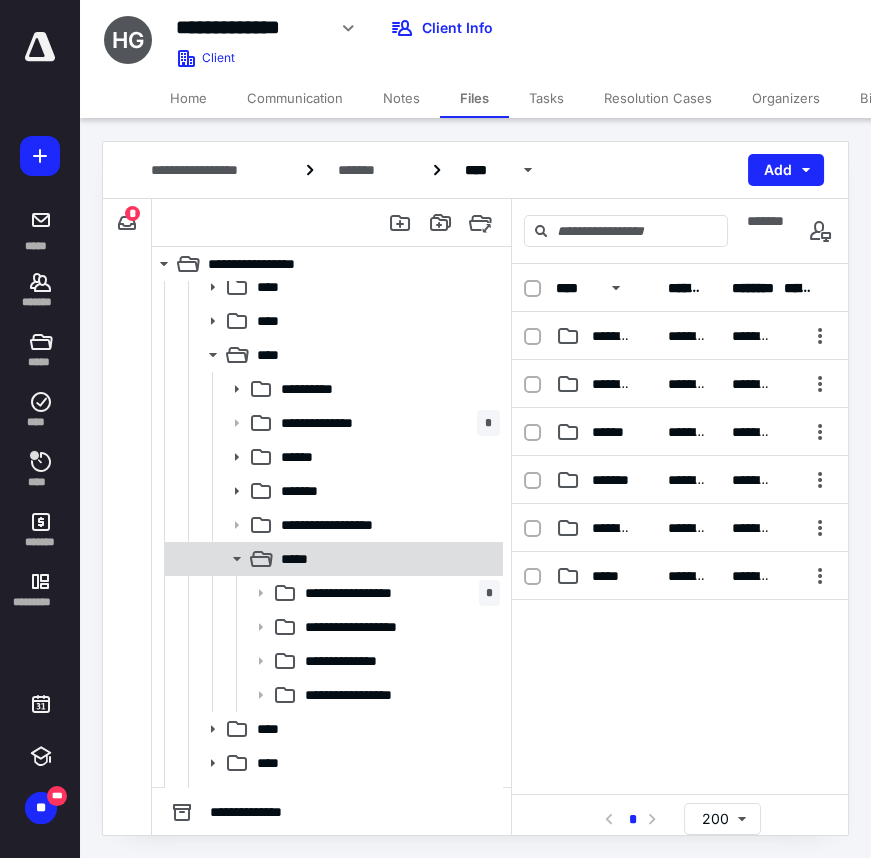 scroll, scrollTop: 0, scrollLeft: 0, axis: both 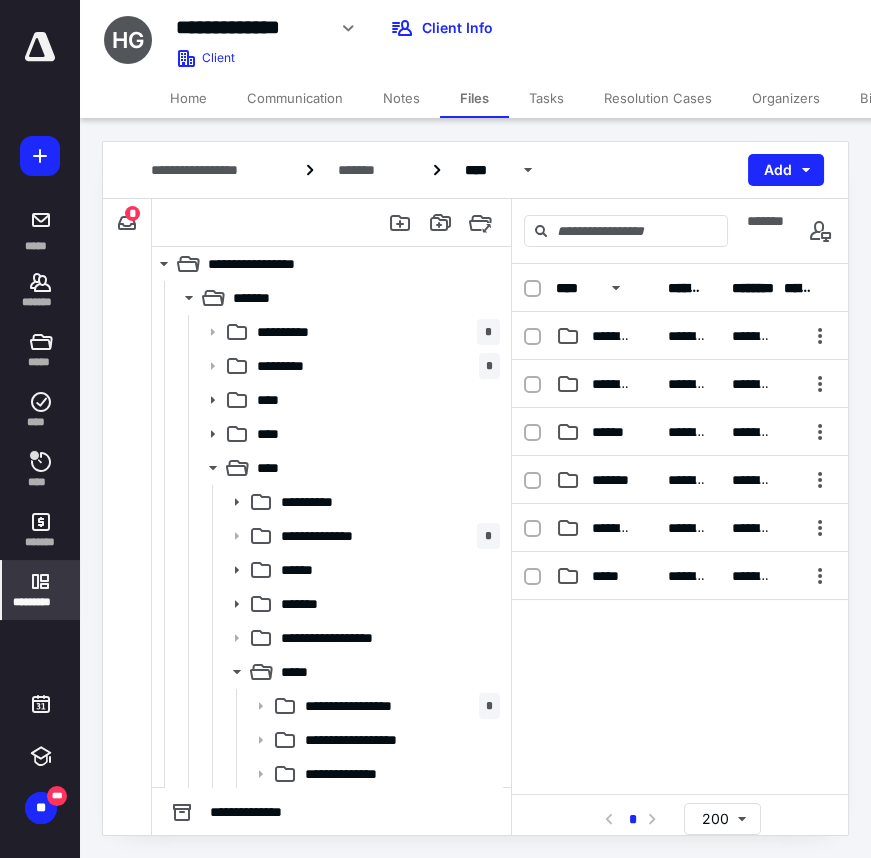 click 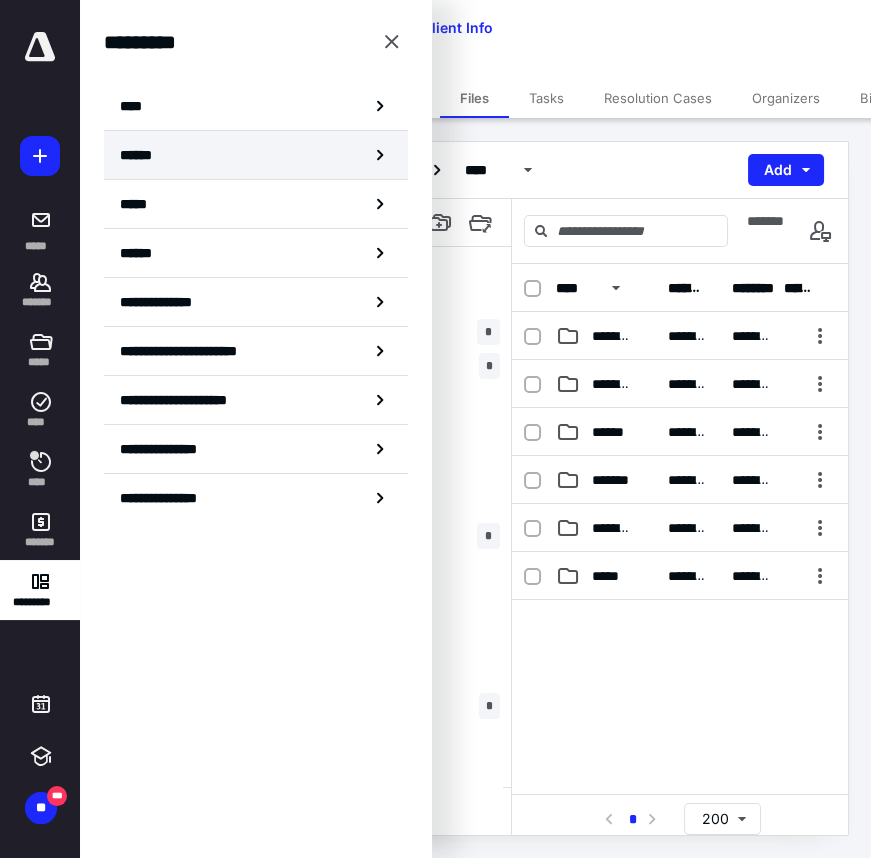 click on "******" at bounding box center (256, 155) 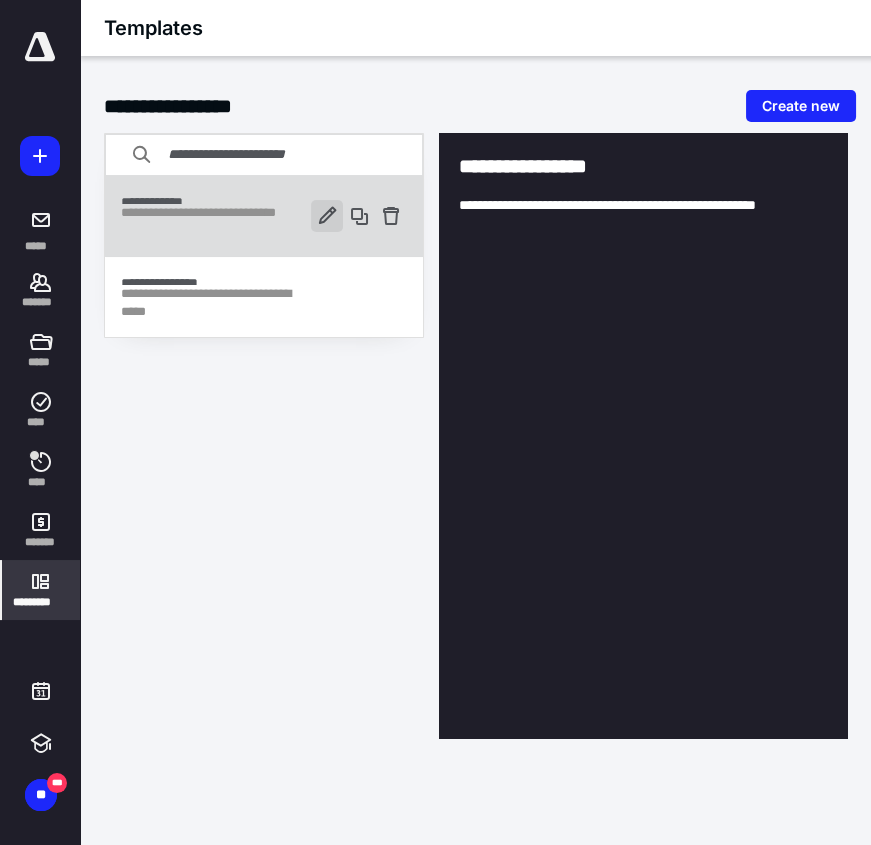 click at bounding box center [327, 216] 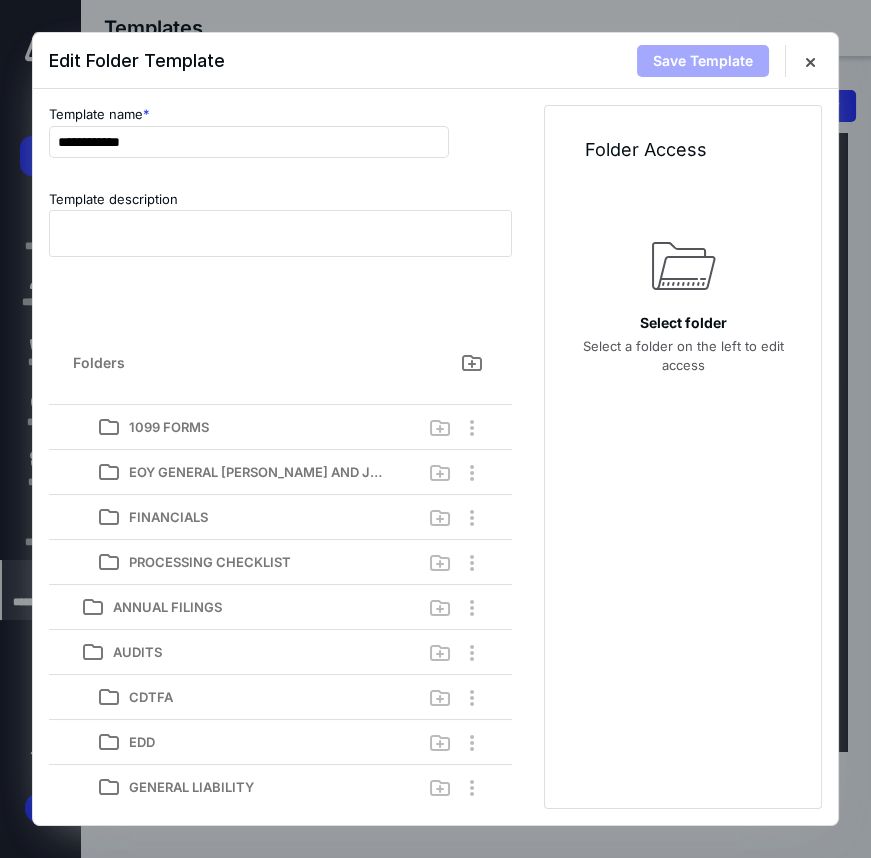 scroll, scrollTop: 0, scrollLeft: 0, axis: both 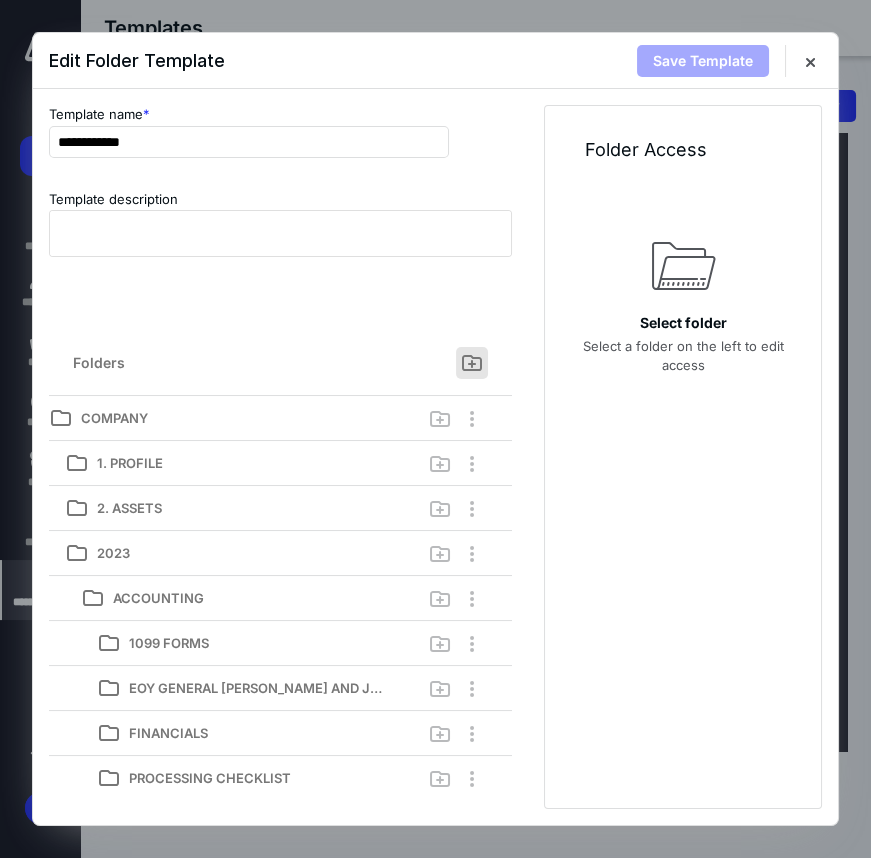 click at bounding box center [472, 363] 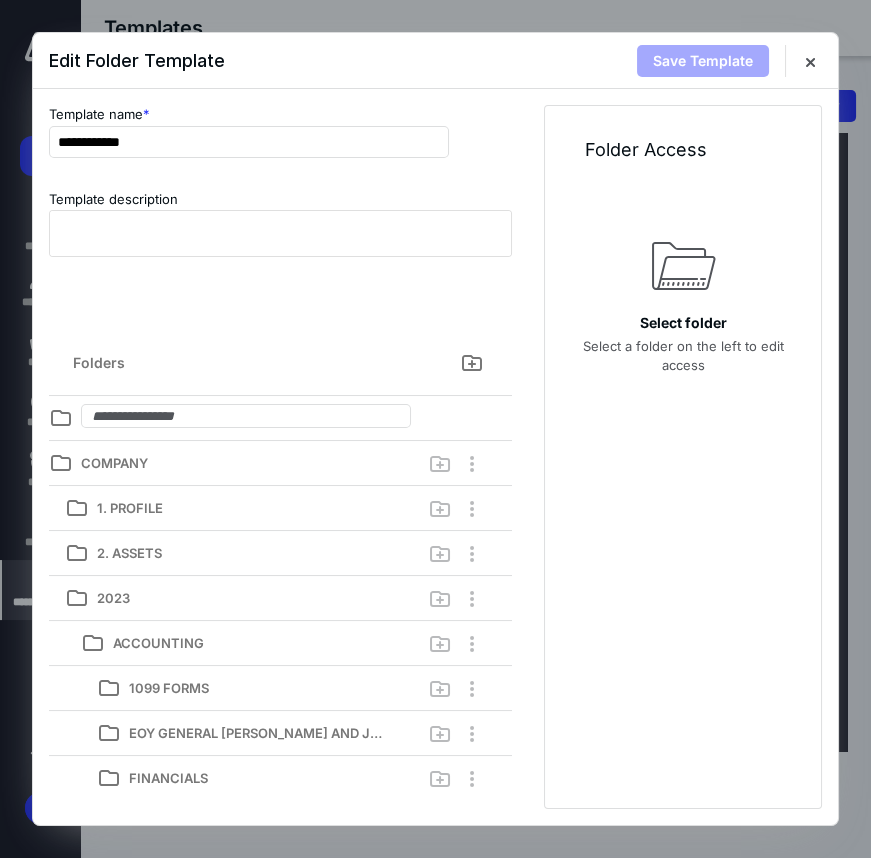 click on "Template description" at bounding box center (280, 252) 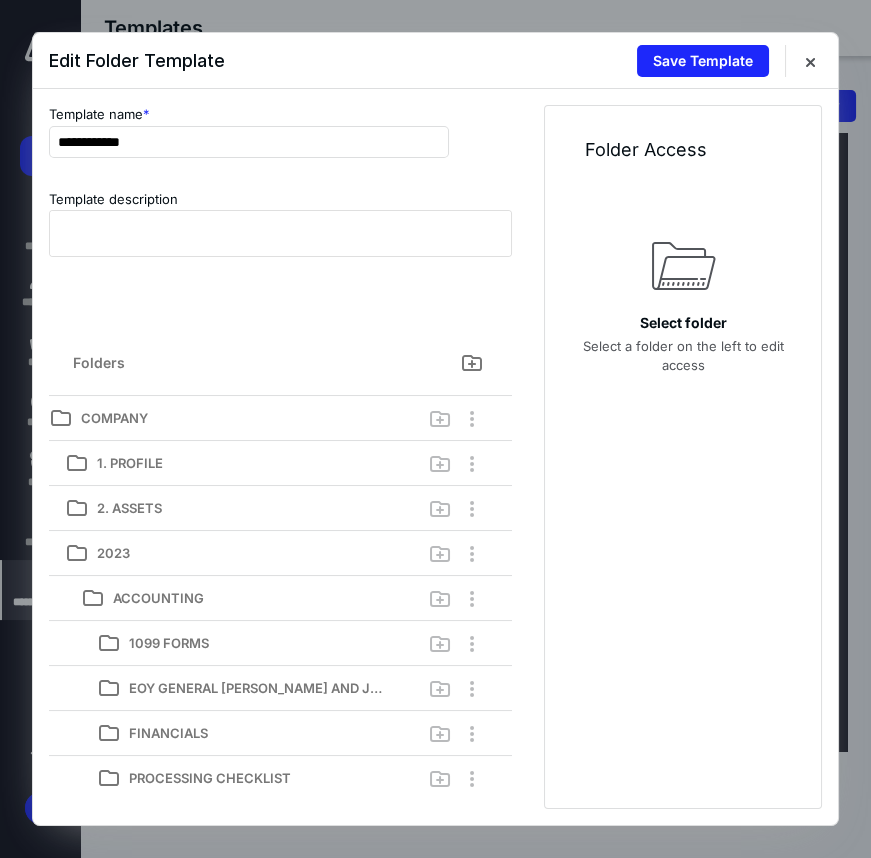 click on "Edit Folder Template Save Template" at bounding box center (435, 61) 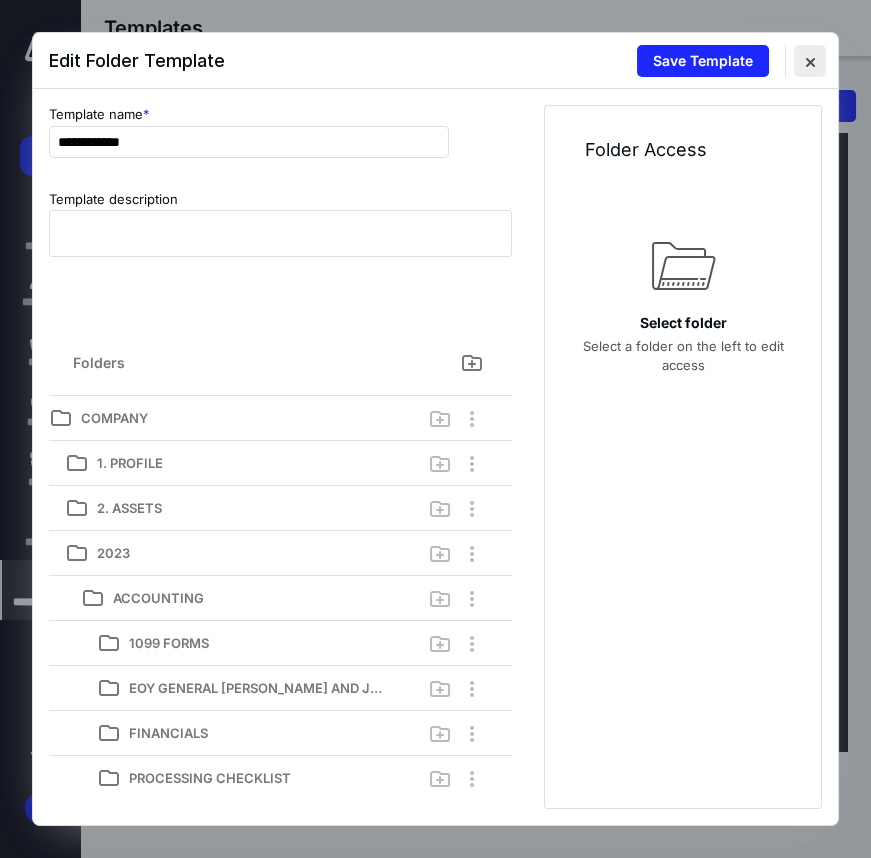 click at bounding box center [810, 61] 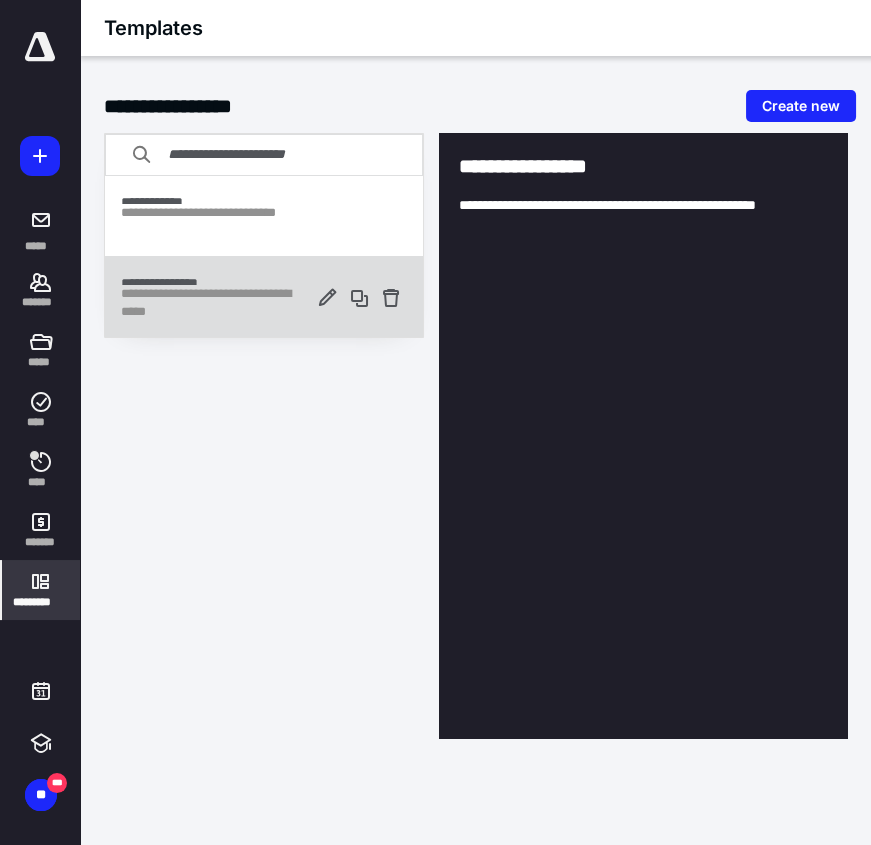click on "**********" at bounding box center [214, 297] 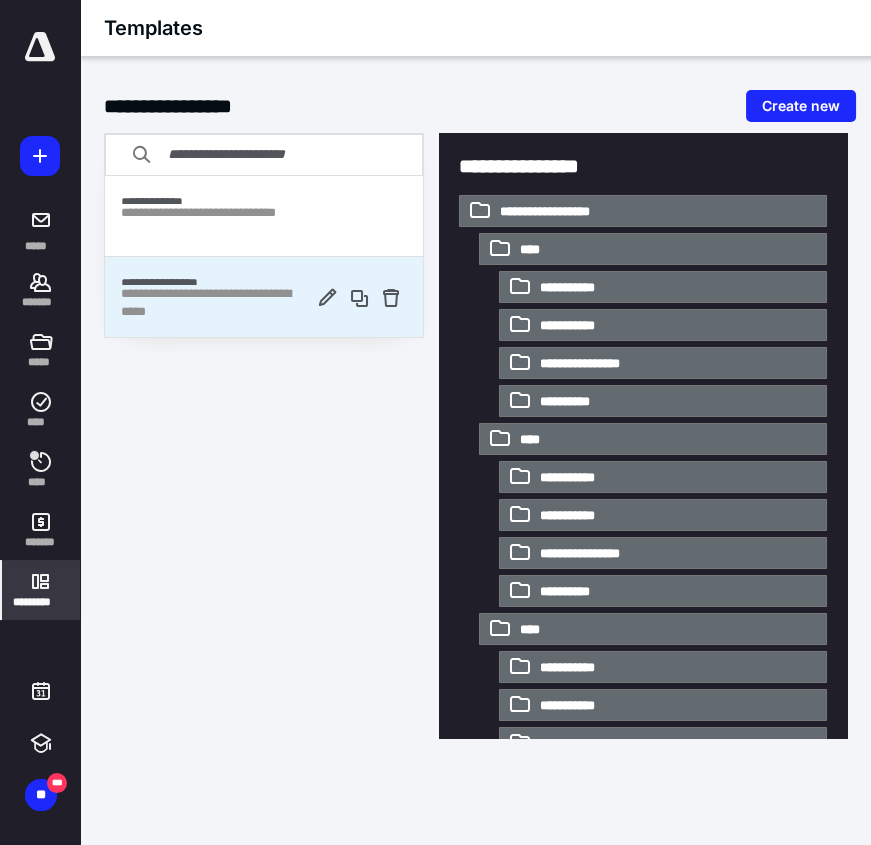 click on "**********" at bounding box center [214, 297] 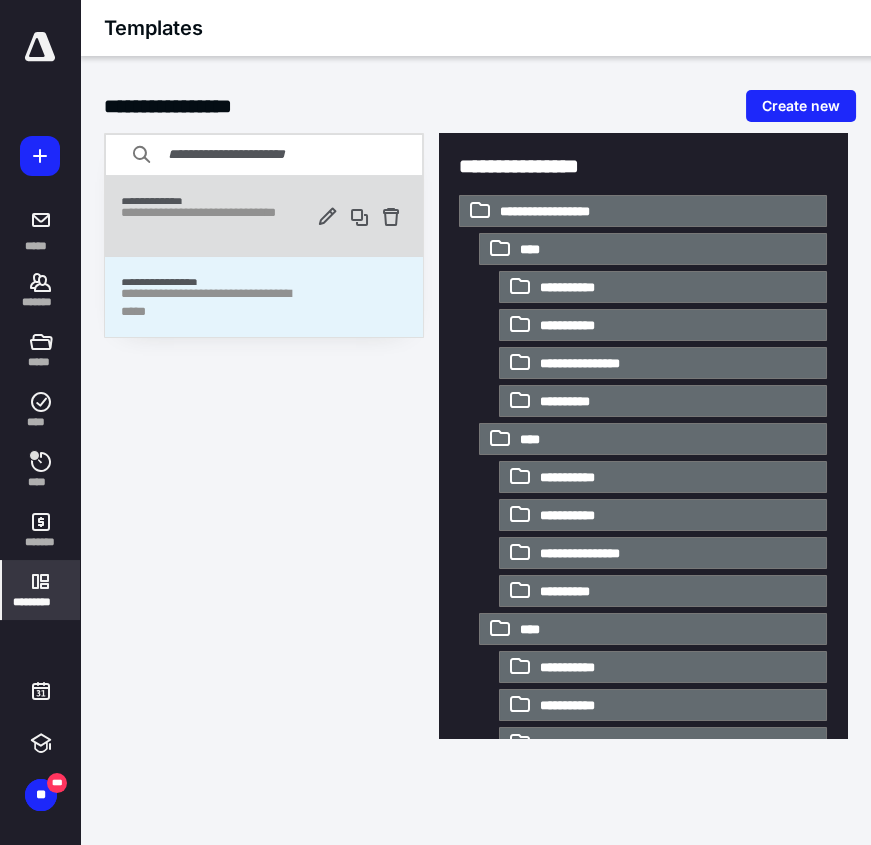 click on "**********" at bounding box center [214, 222] 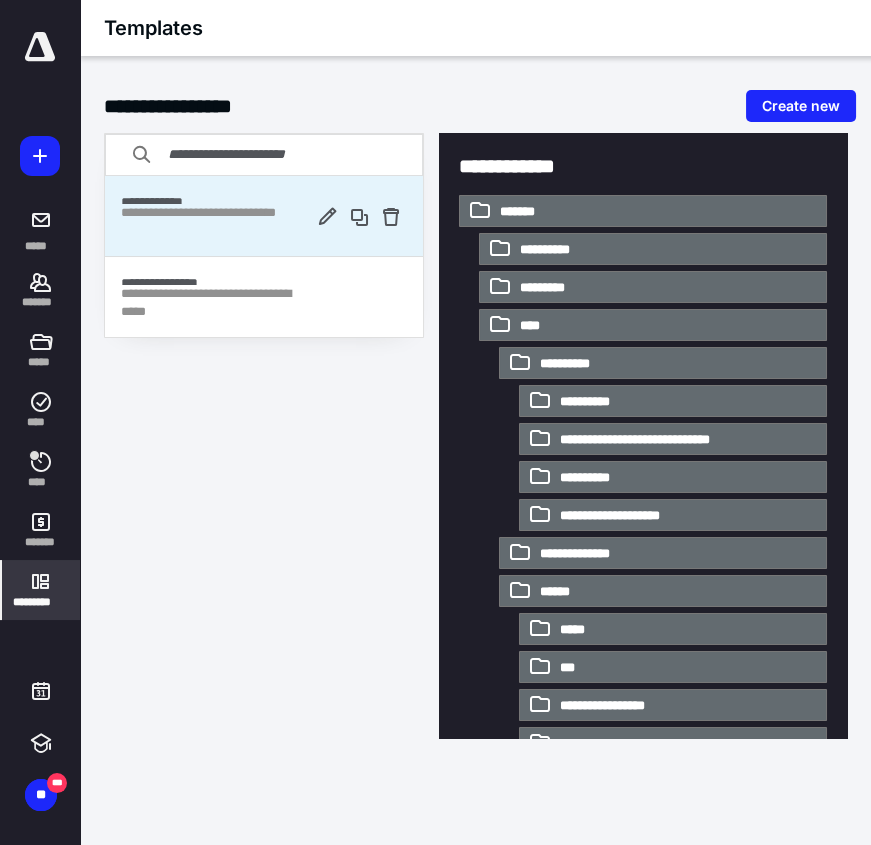 click on "**********" at bounding box center [214, 222] 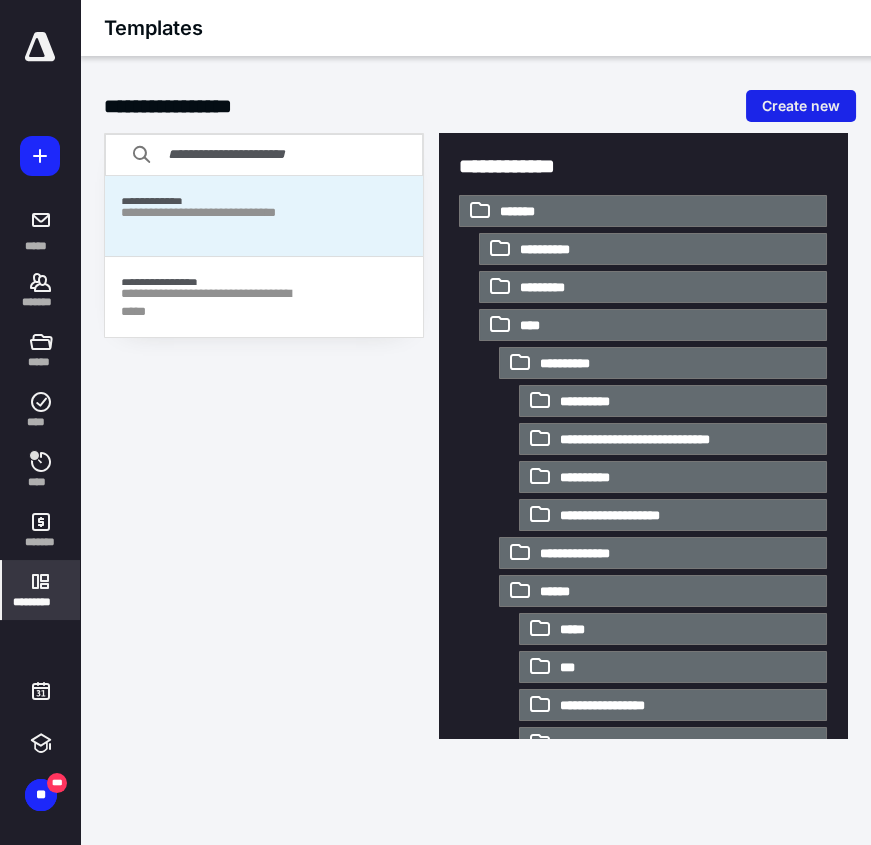click on "Create new" at bounding box center [801, 106] 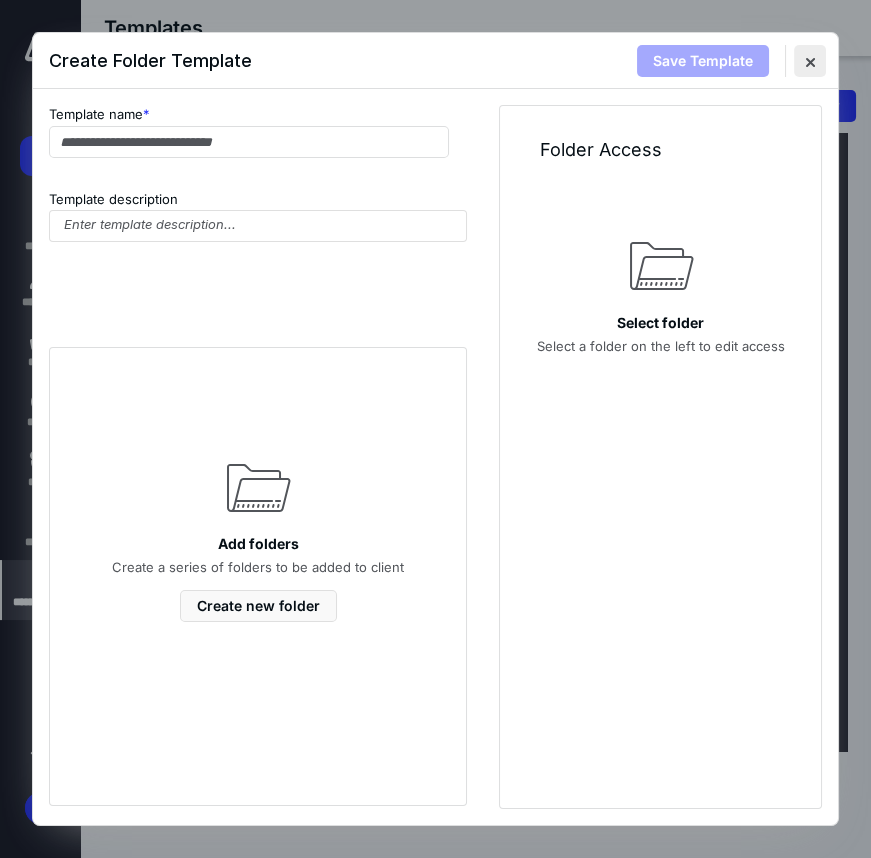 click at bounding box center [810, 61] 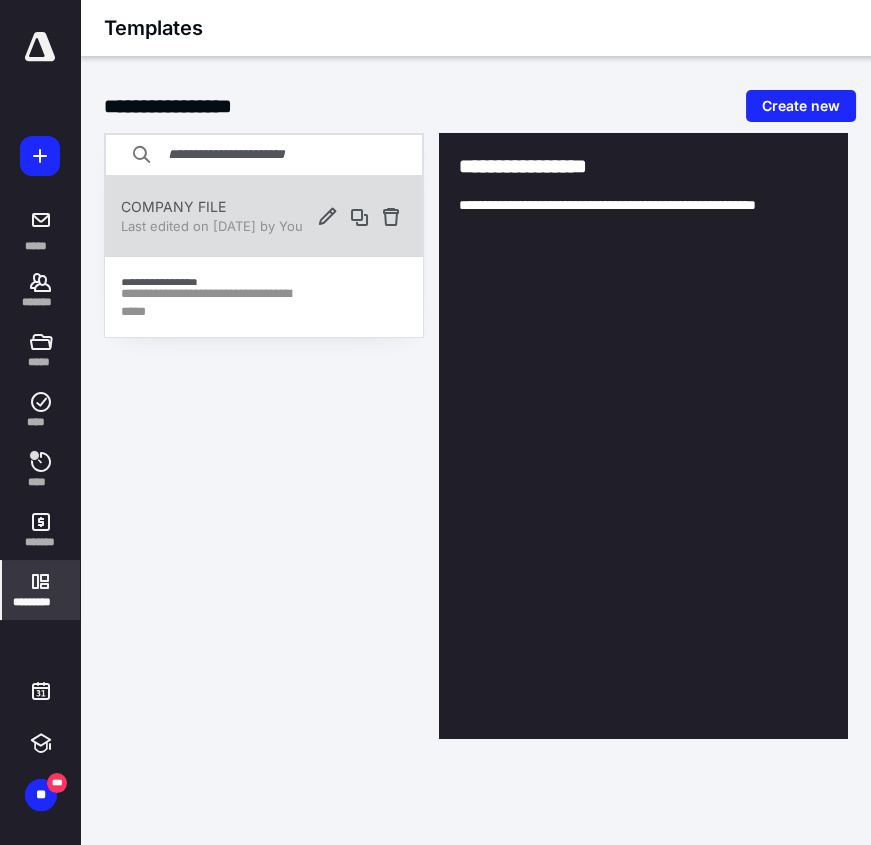 click on "Last edited on [DATE] by You" at bounding box center (214, 226) 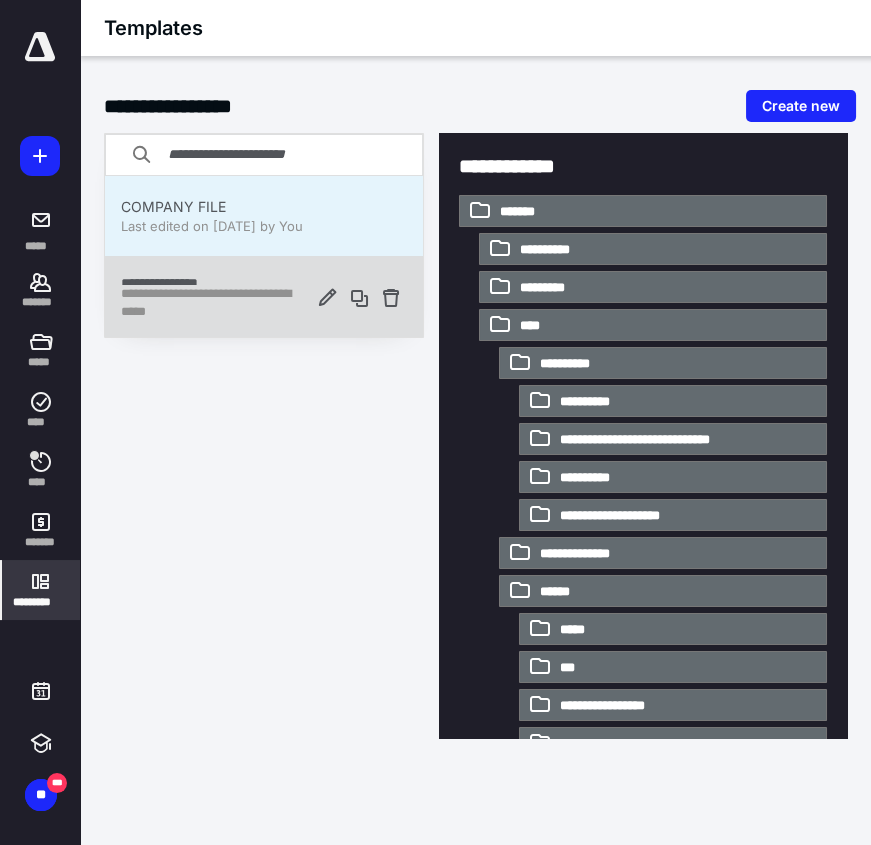 click on "**********" at bounding box center [214, 303] 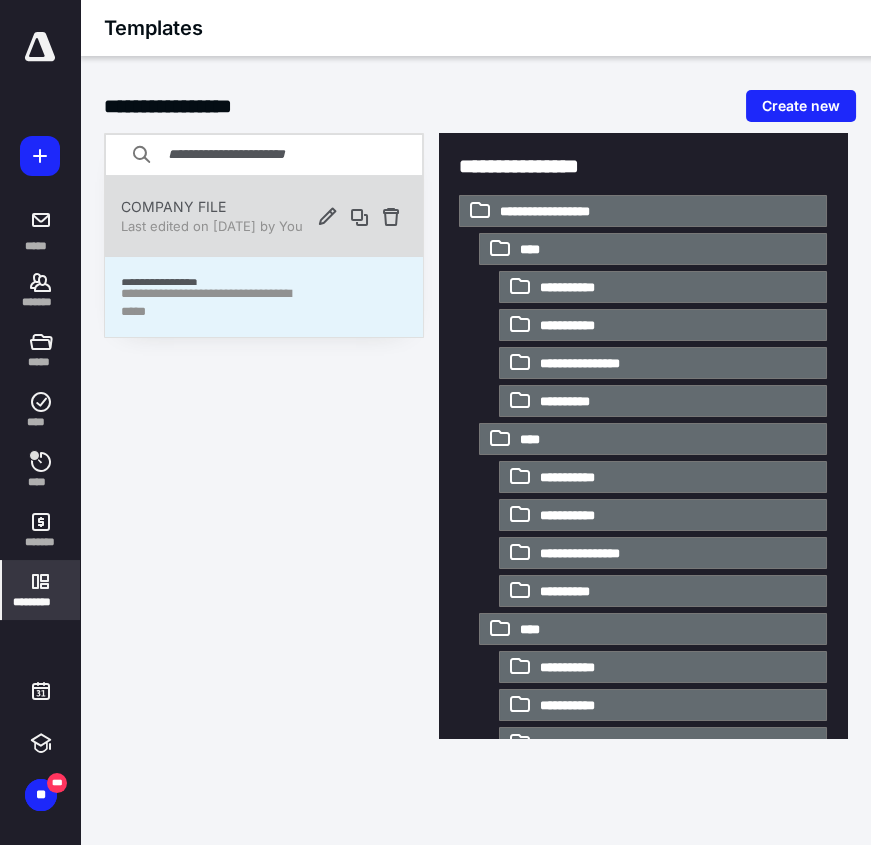 click on "COMPANY FILE Last edited on [DATE] by You" at bounding box center (214, 216) 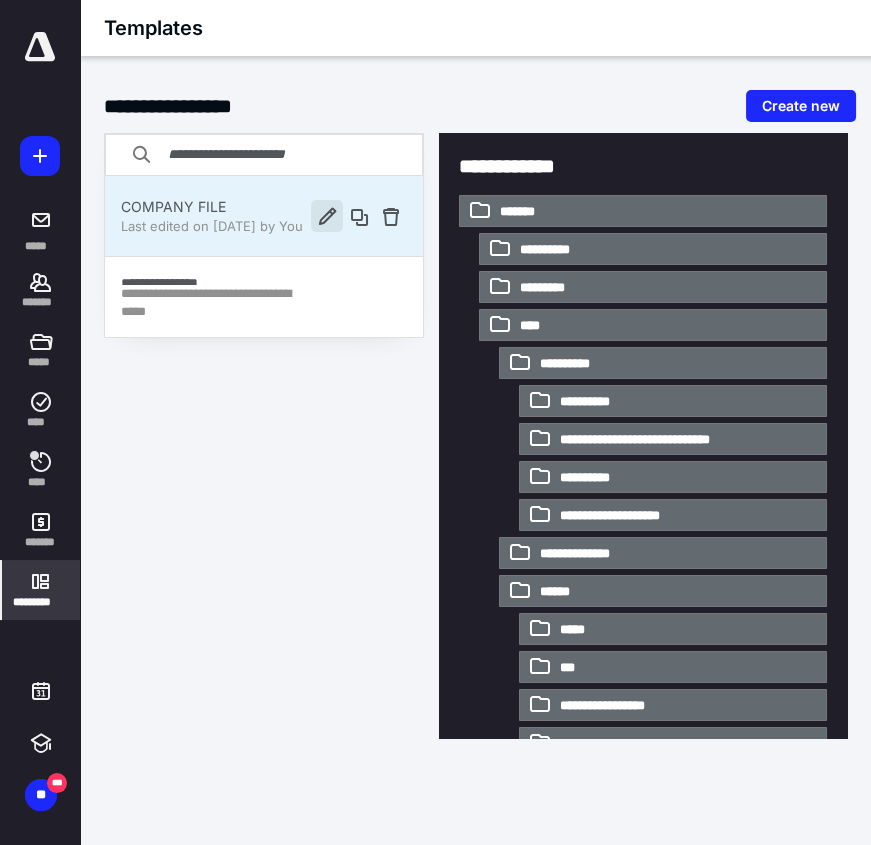 click at bounding box center (327, 216) 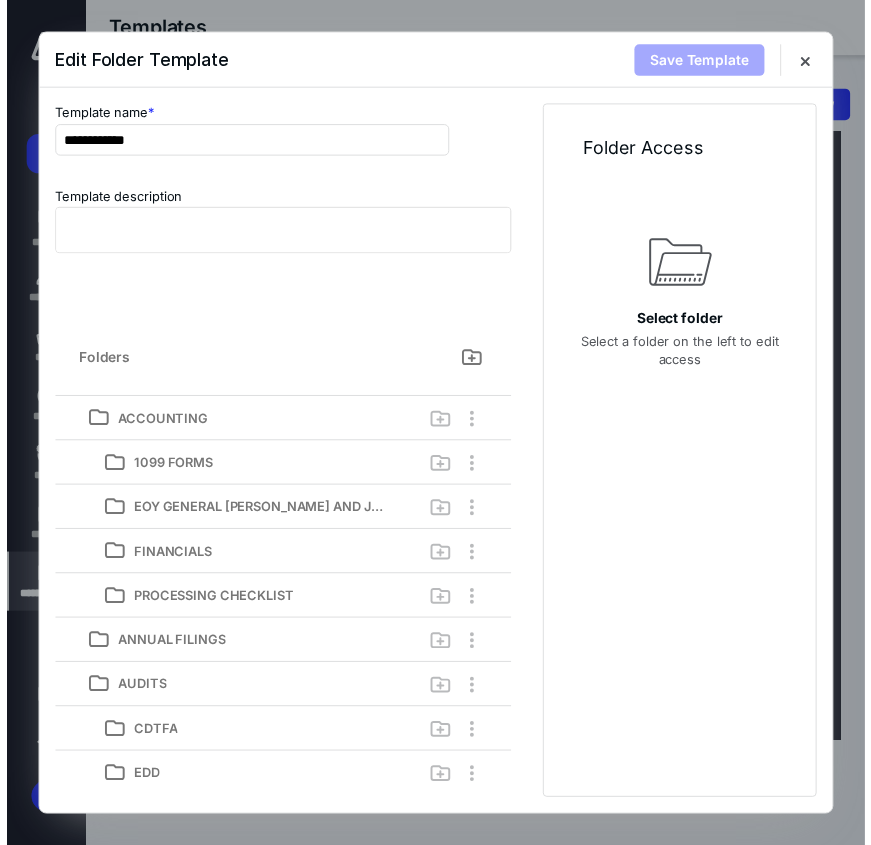scroll, scrollTop: 1363, scrollLeft: 0, axis: vertical 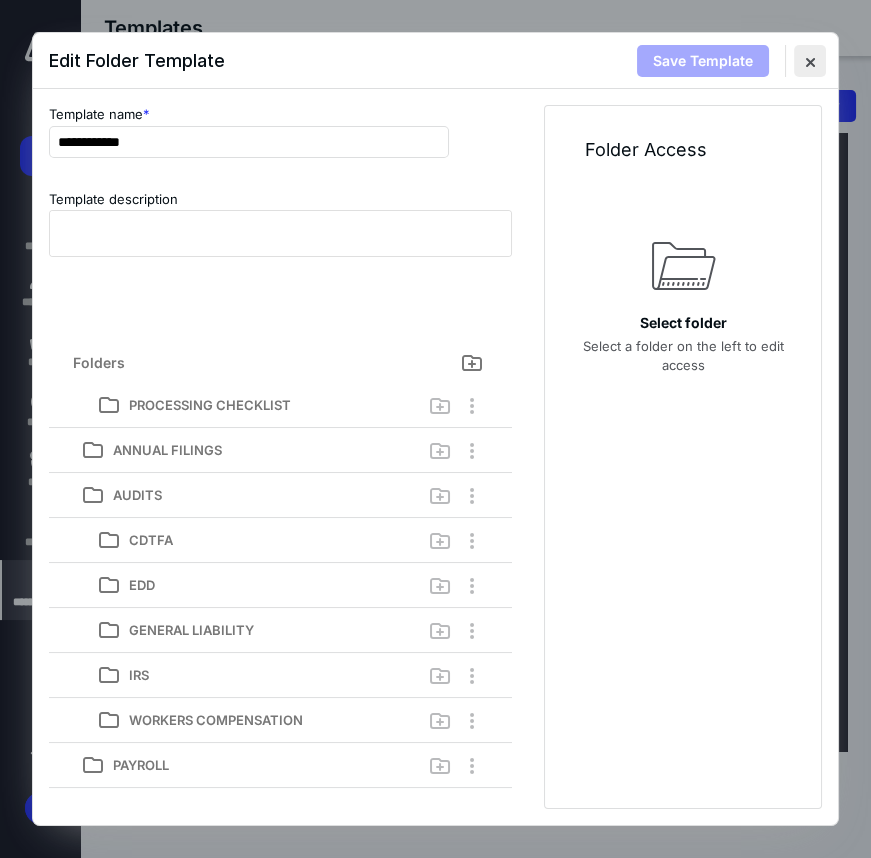 click at bounding box center [810, 61] 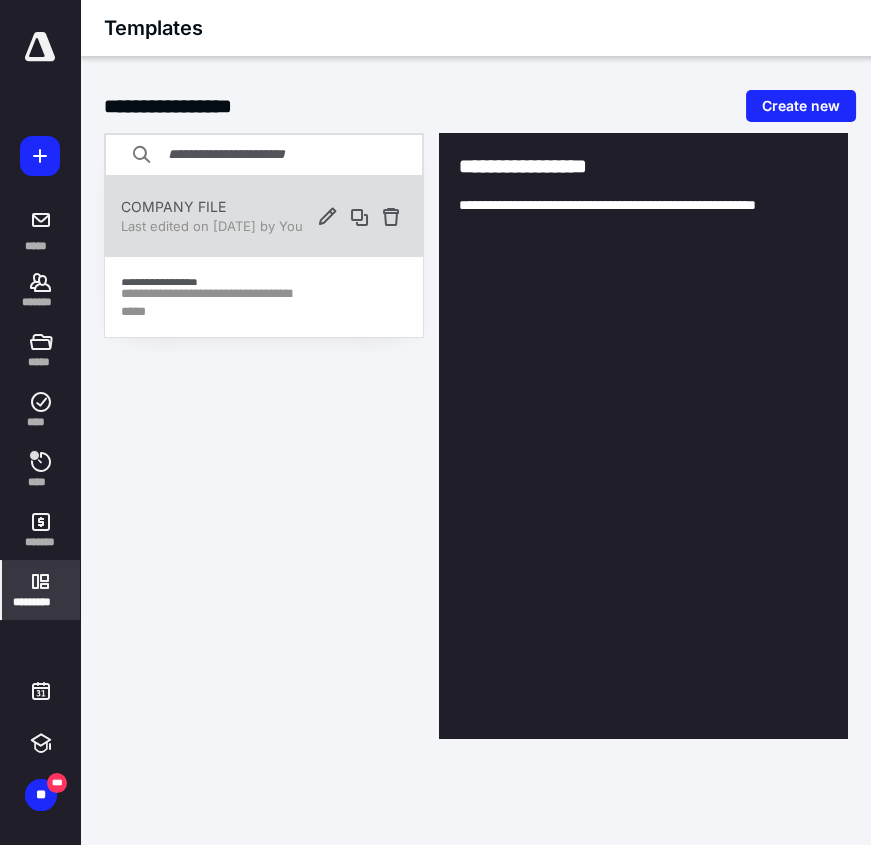 click on "Last edited on [DATE] by You" at bounding box center [214, 226] 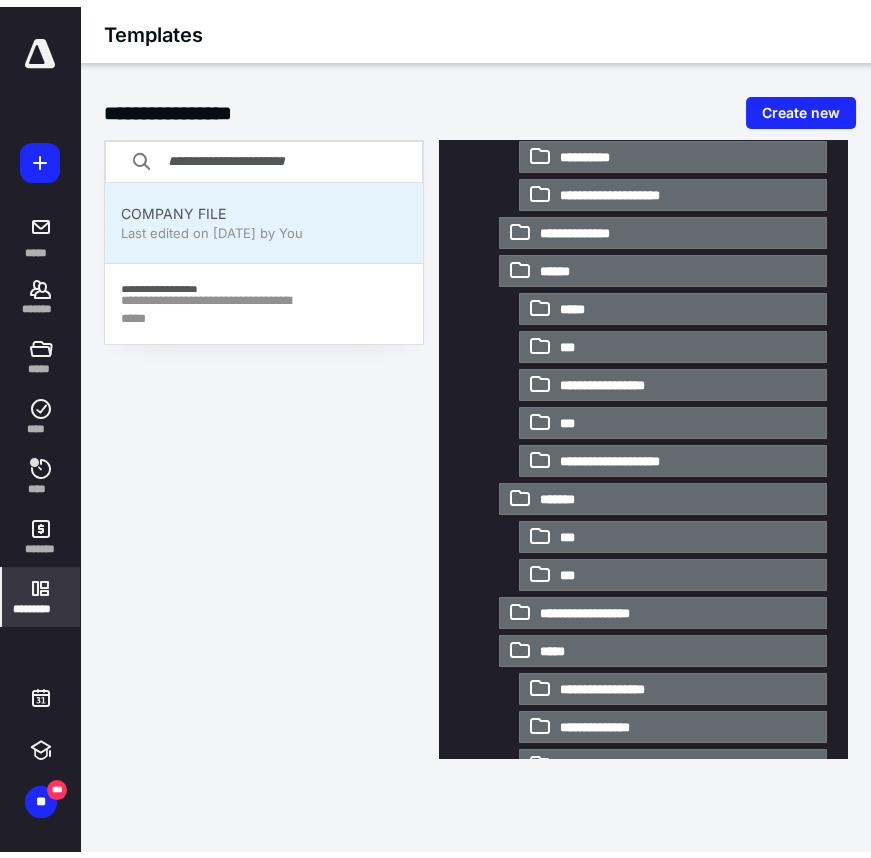 scroll, scrollTop: 0, scrollLeft: 0, axis: both 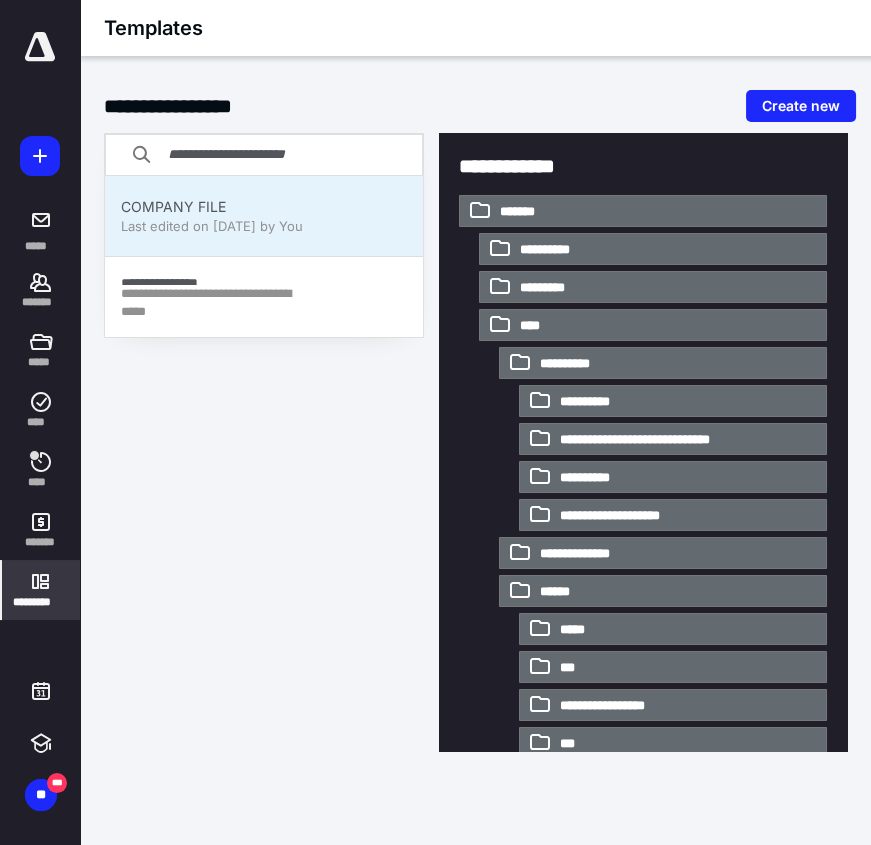click on "**********" at bounding box center (435, 422) 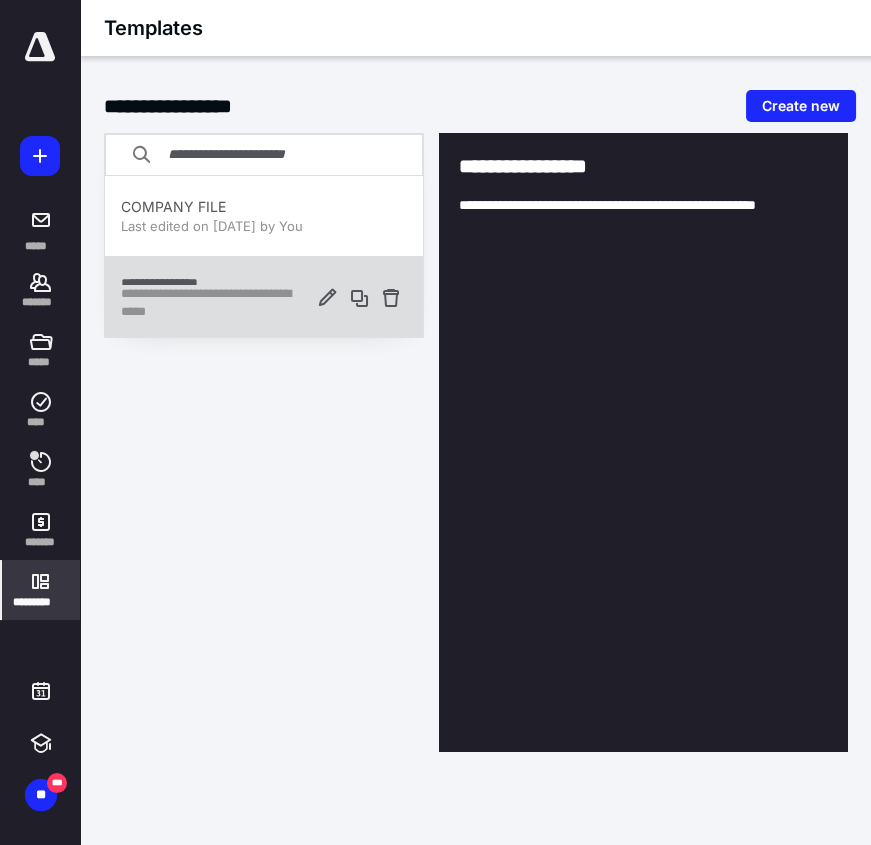 click on "**********" at bounding box center [214, 303] 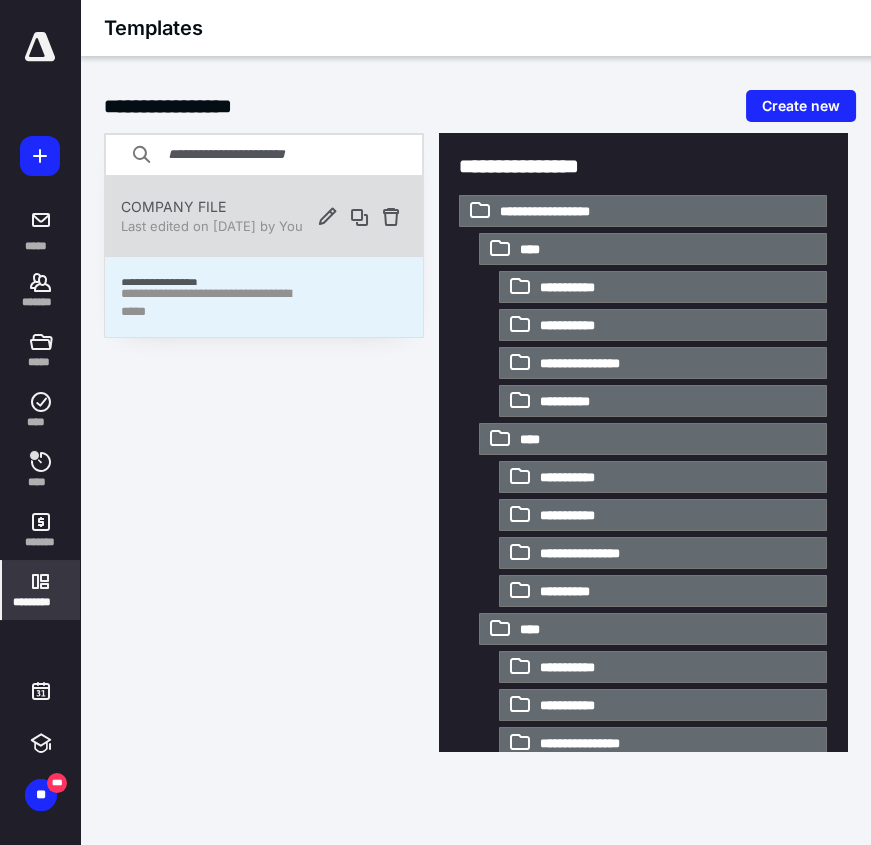 click on "Last edited on [DATE] by You" at bounding box center [214, 226] 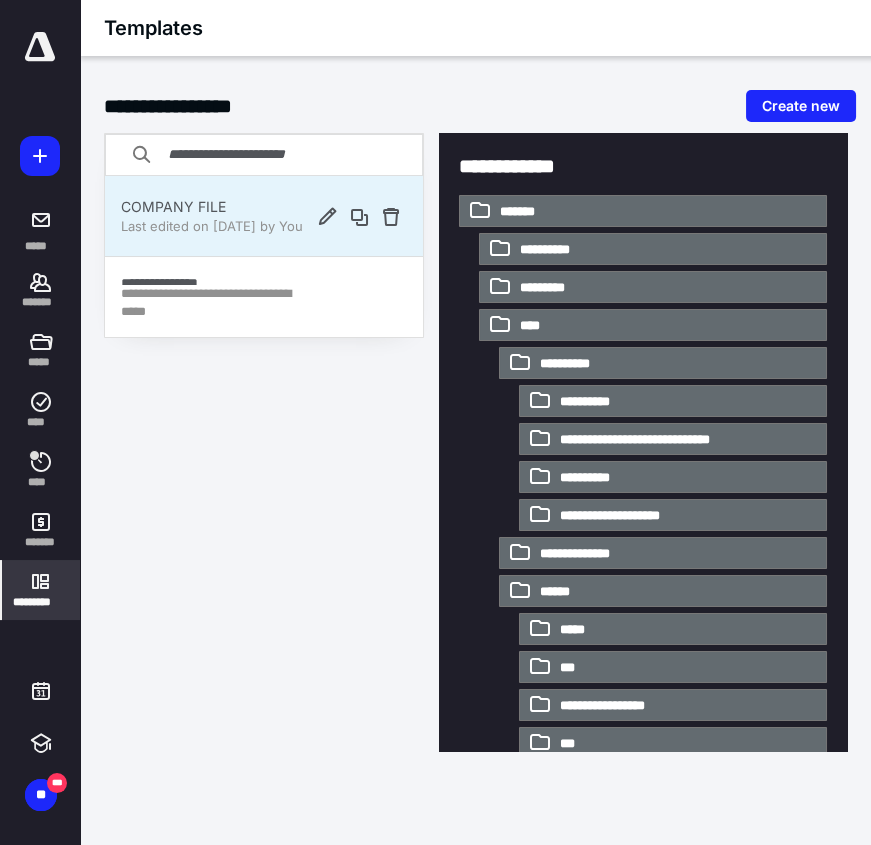 click on "Last edited on [DATE] by You" at bounding box center [214, 226] 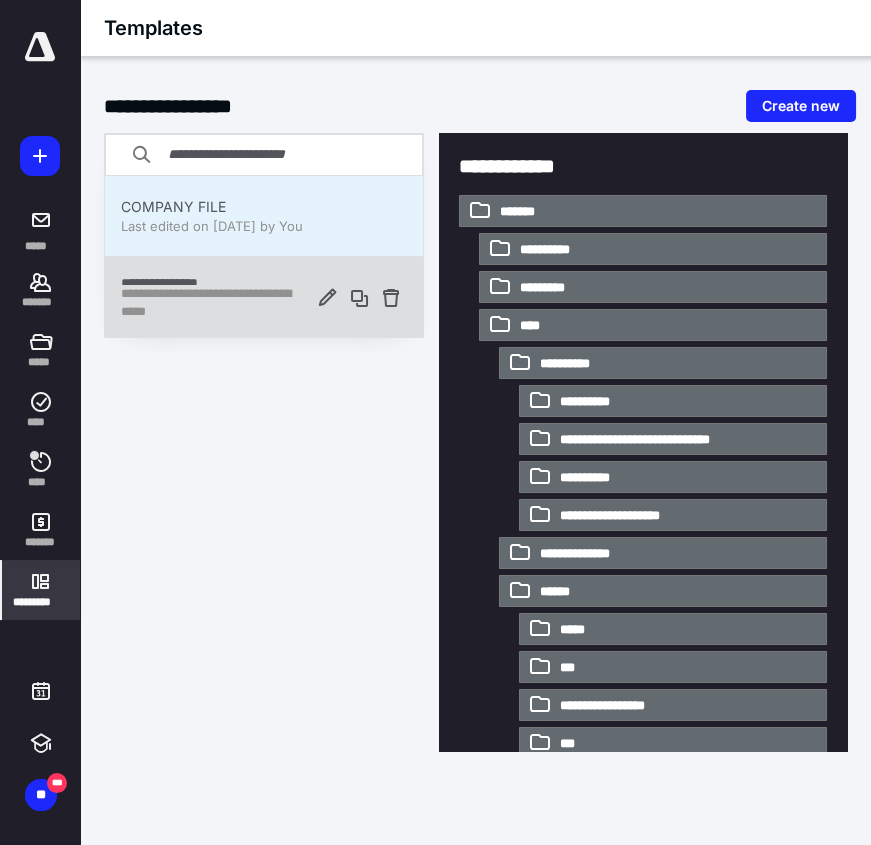 click on "**********" at bounding box center (214, 303) 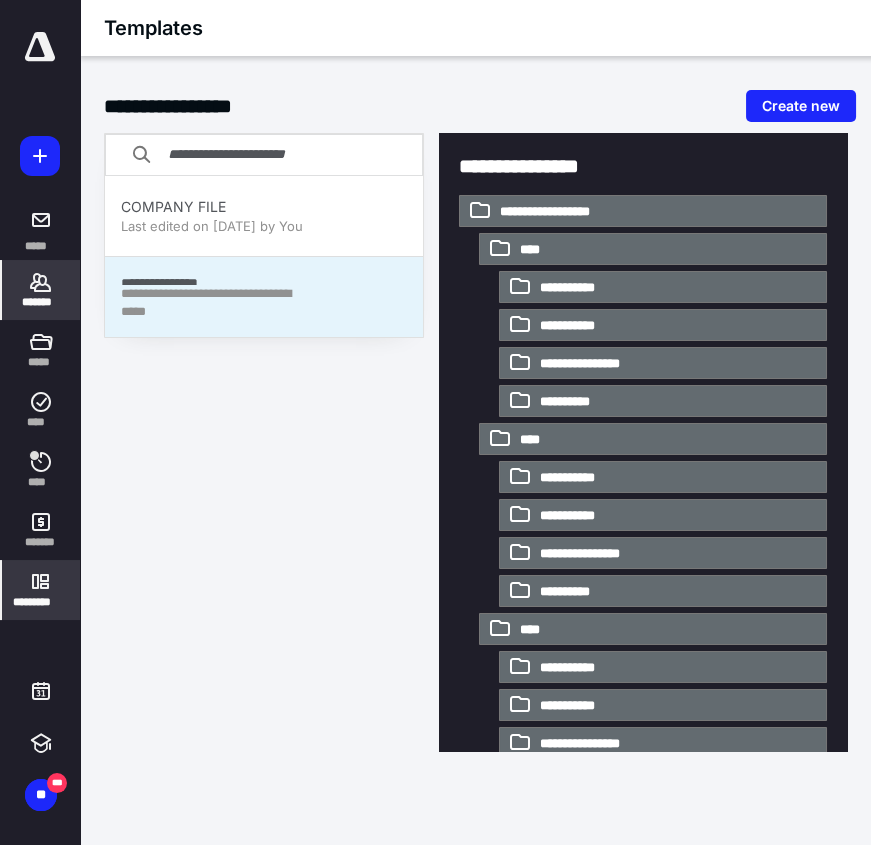 click on "*******" at bounding box center (41, 290) 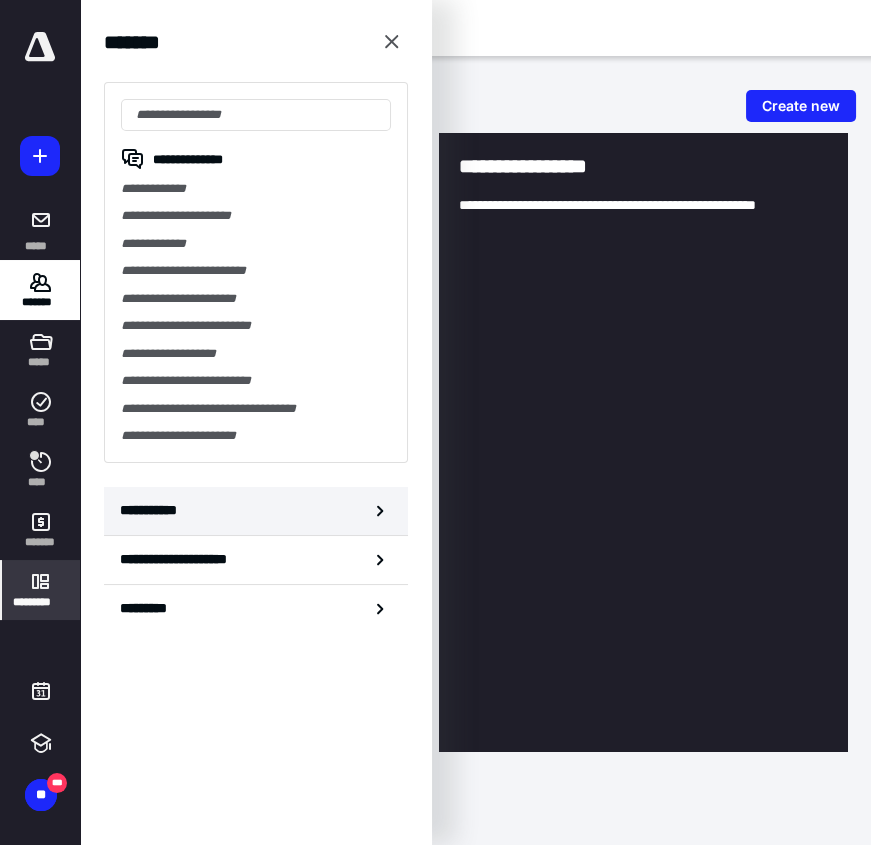 click on "**********" at bounding box center [256, 511] 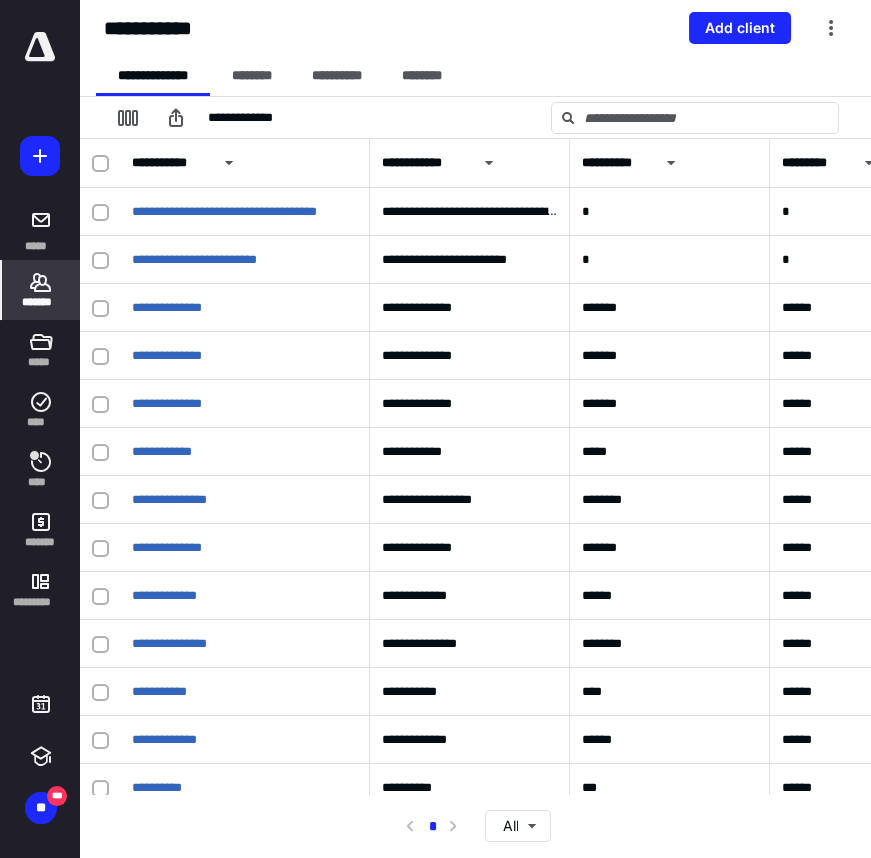 click on "**********" at bounding box center (670, 163) 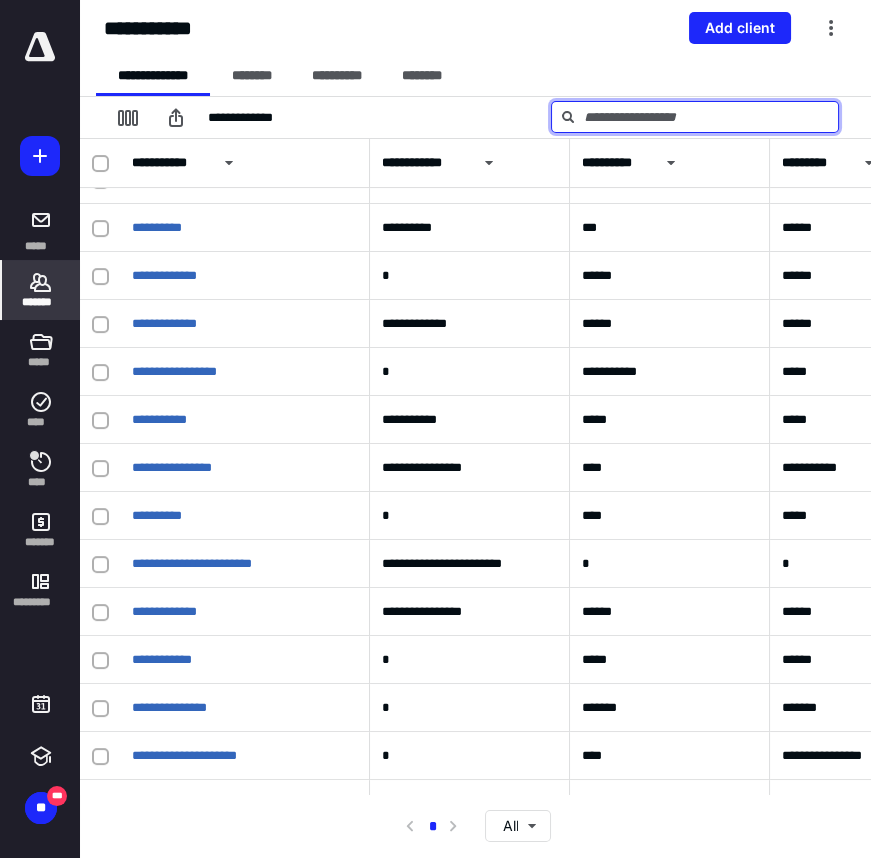 drag, startPoint x: 690, startPoint y: 125, endPoint x: 678, endPoint y: 144, distance: 22.472204 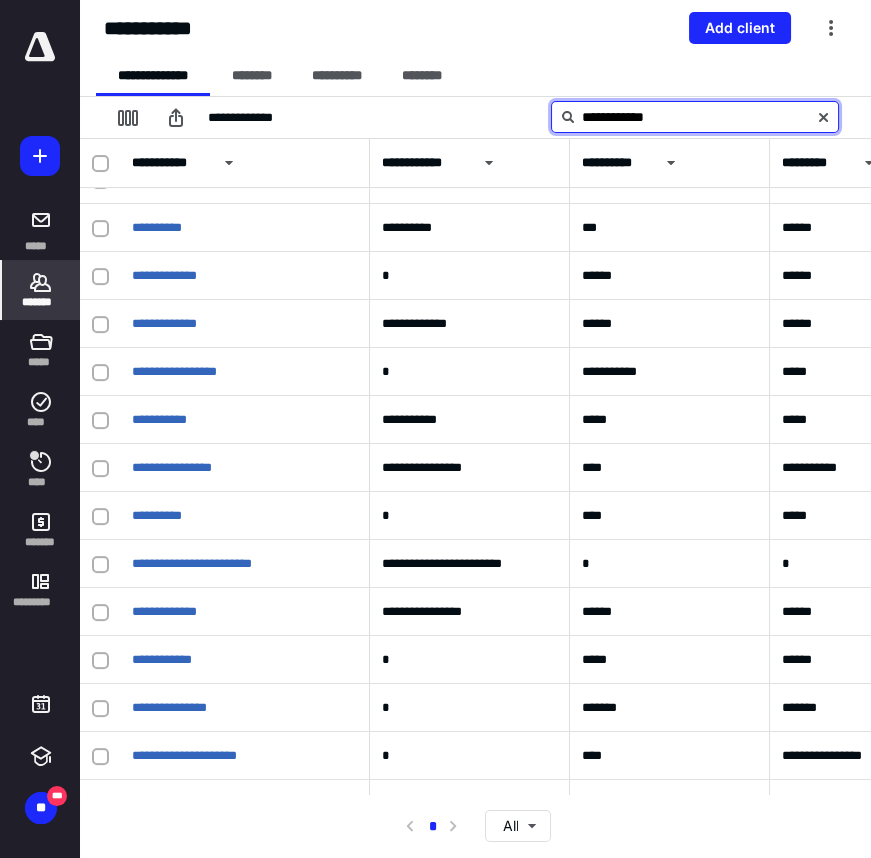 scroll, scrollTop: 0, scrollLeft: 0, axis: both 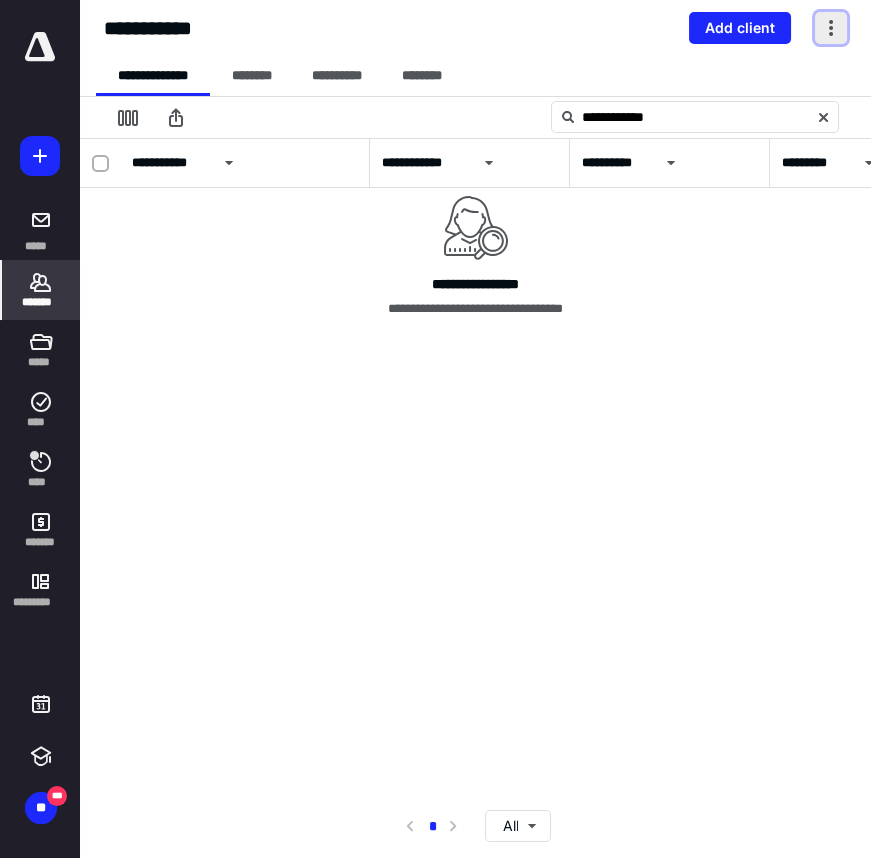 click at bounding box center [831, 28] 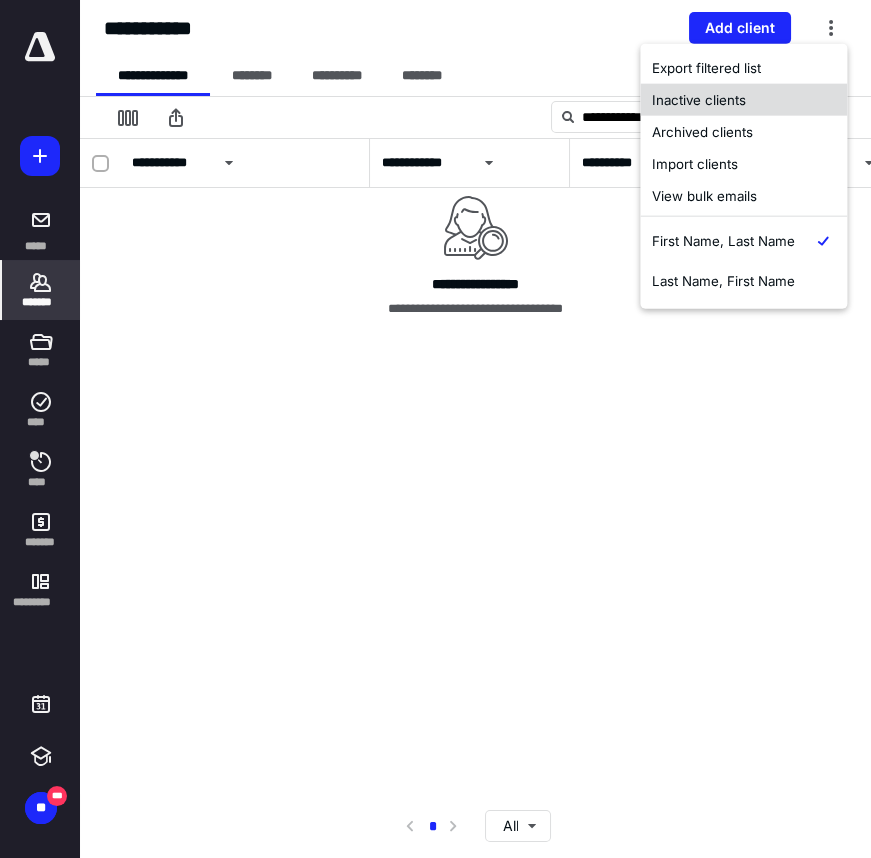 click on "Inactive clients" at bounding box center [743, 100] 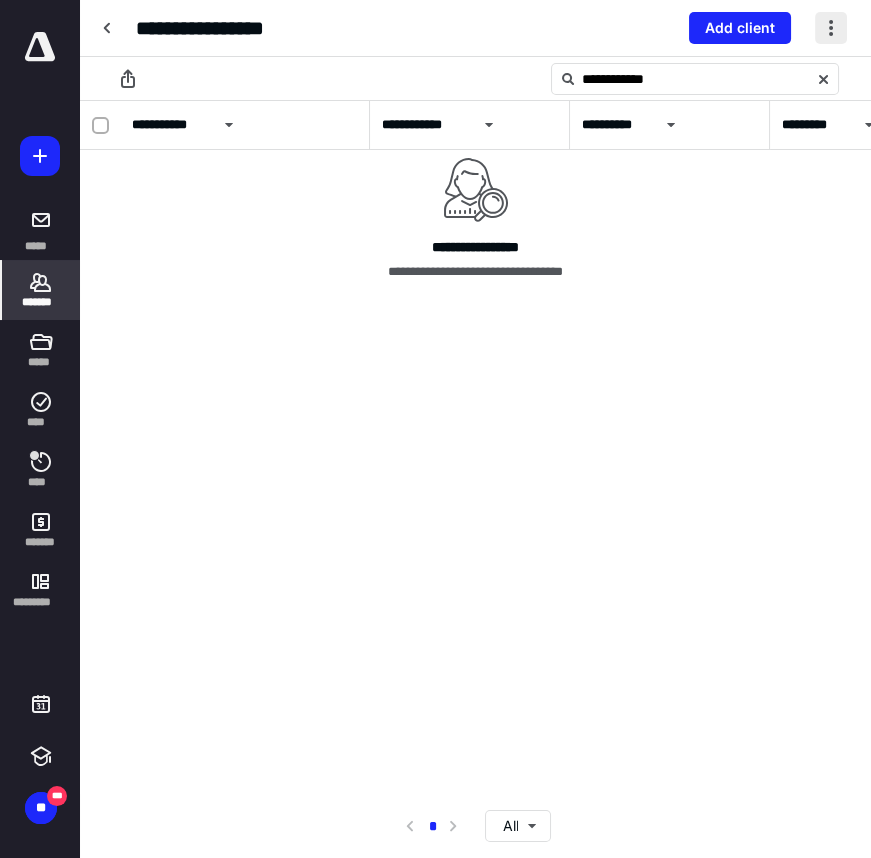 click at bounding box center [831, 28] 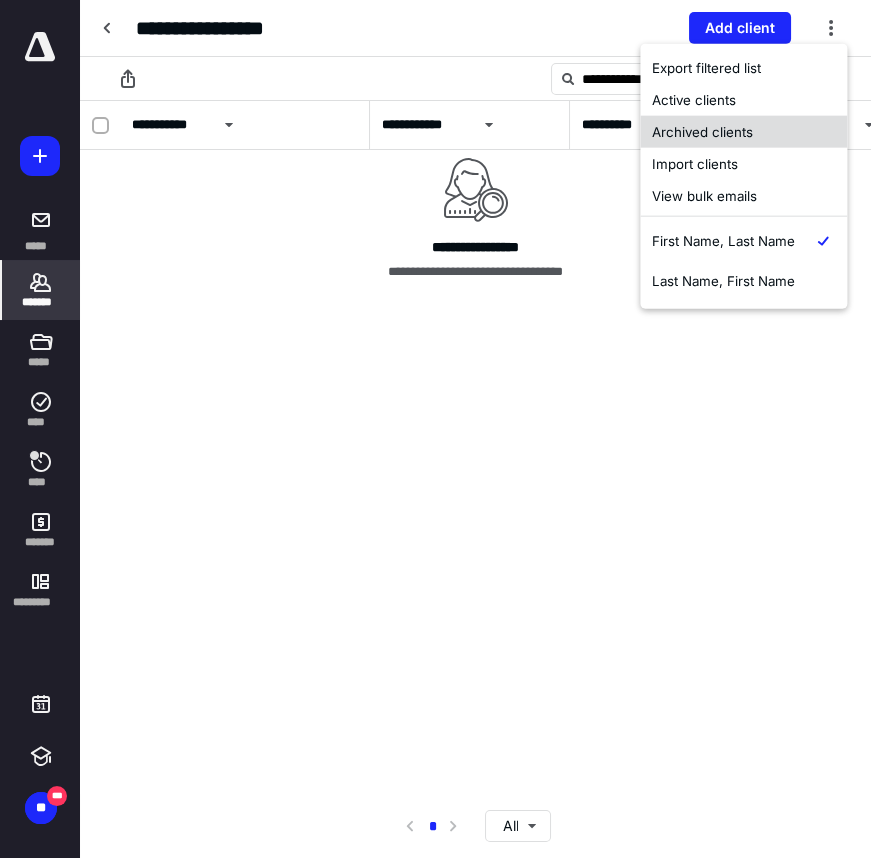 click on "Archived clients" at bounding box center (743, 132) 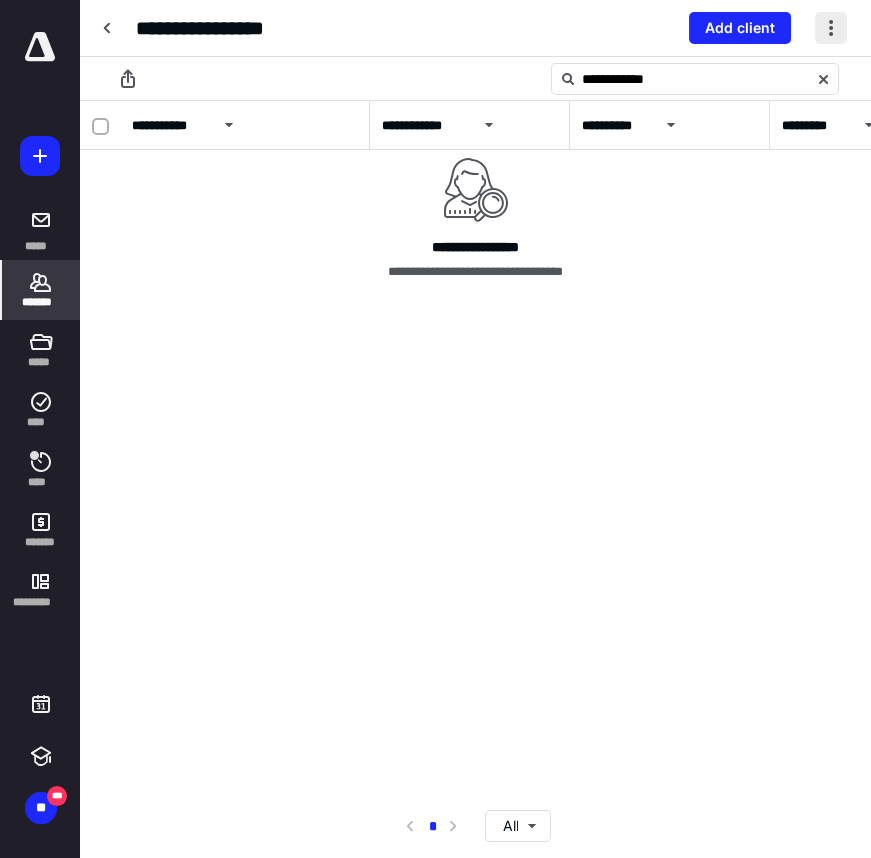 click at bounding box center [831, 28] 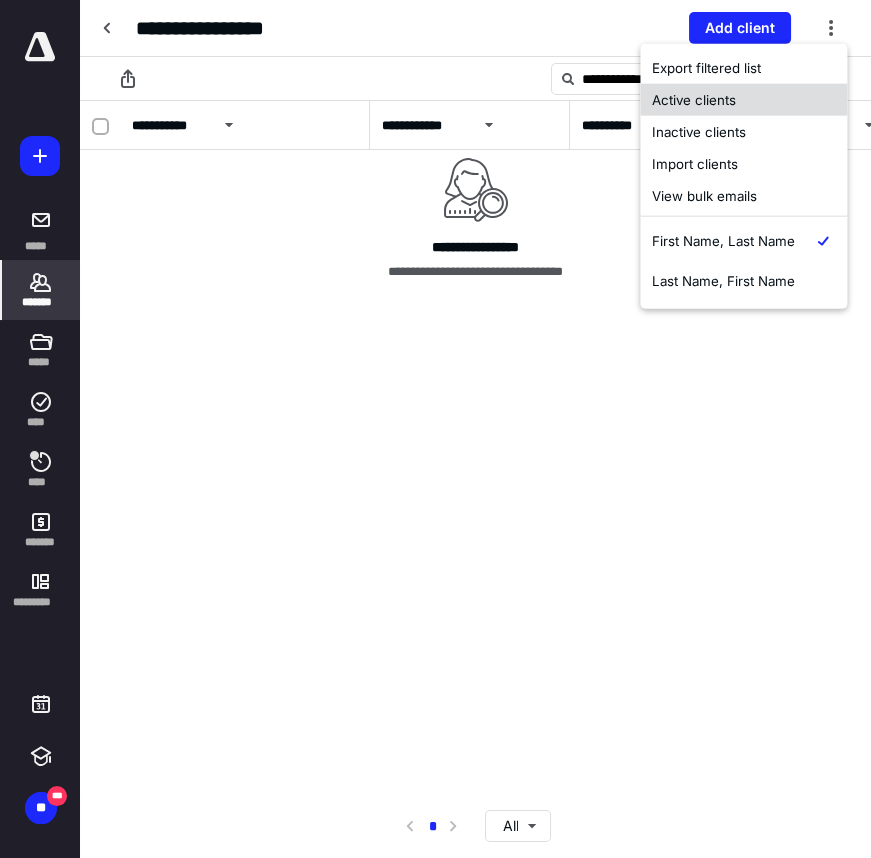 click on "Active clients" at bounding box center (743, 100) 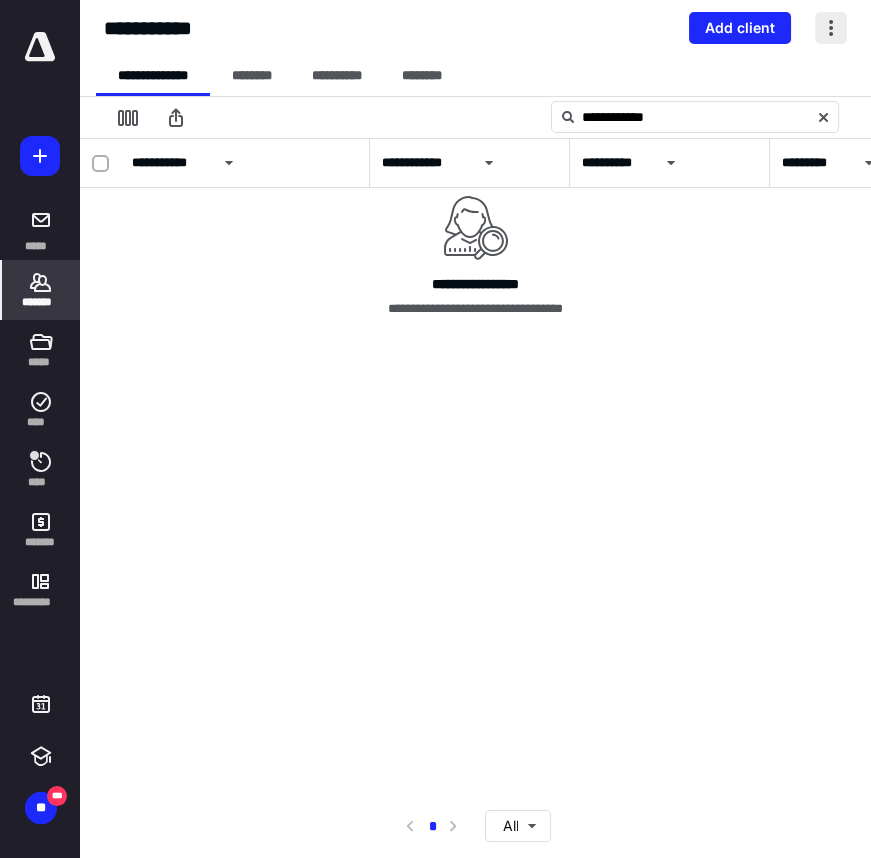 click at bounding box center (831, 28) 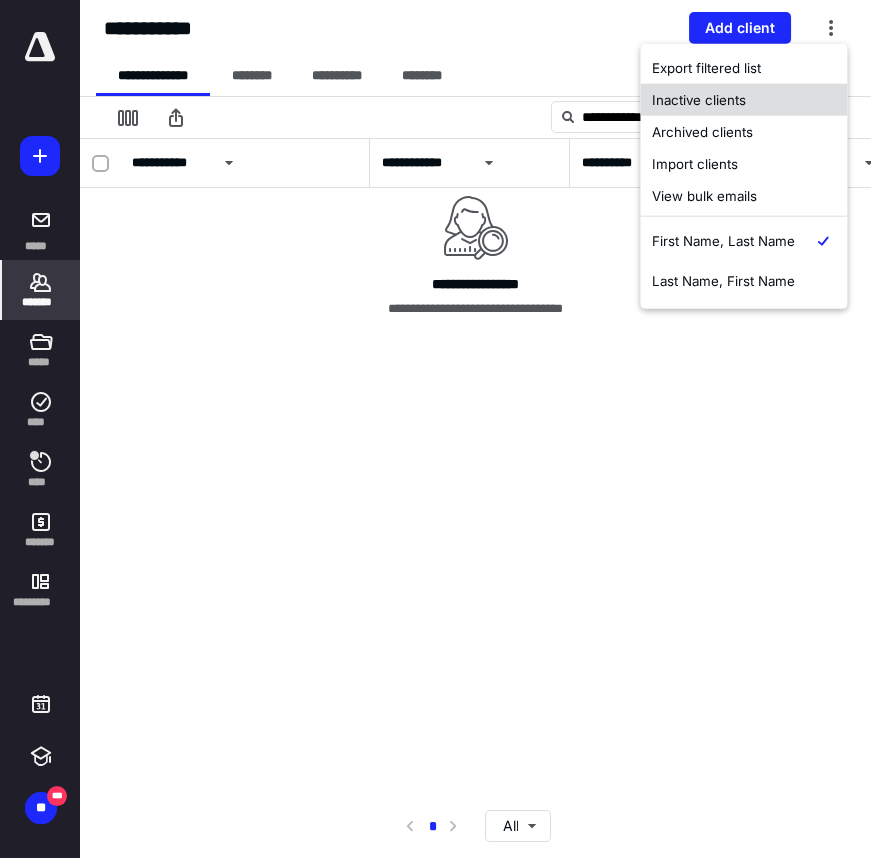 click on "Archived clients" at bounding box center [743, 132] 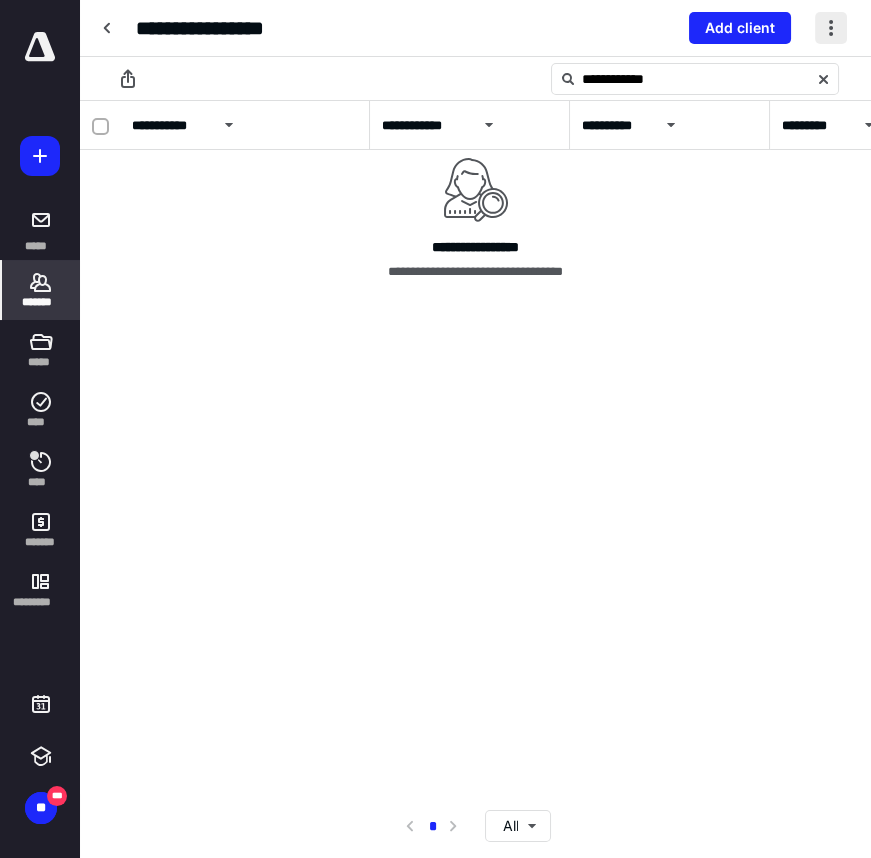 click at bounding box center (831, 28) 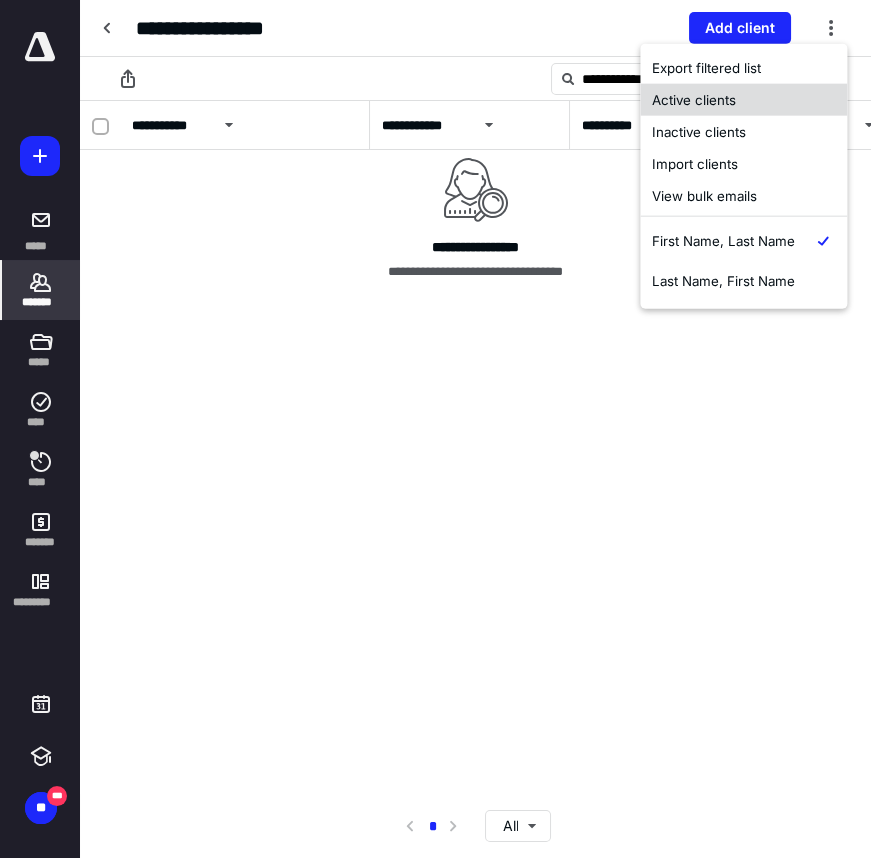 click on "Active clients" at bounding box center (743, 100) 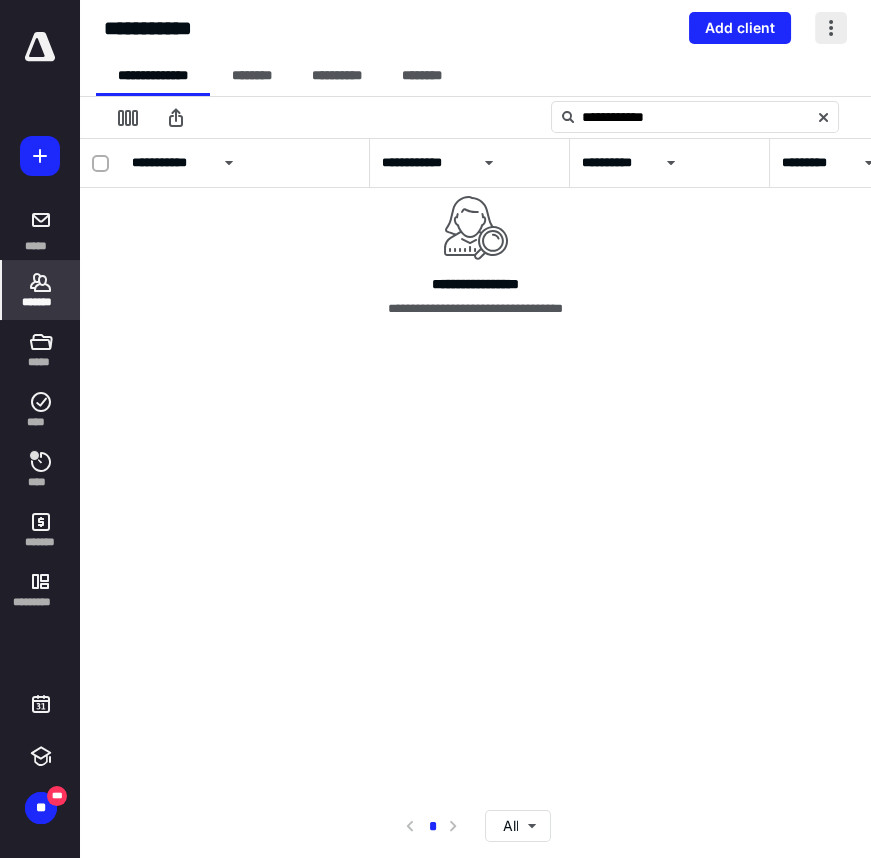 click at bounding box center [831, 28] 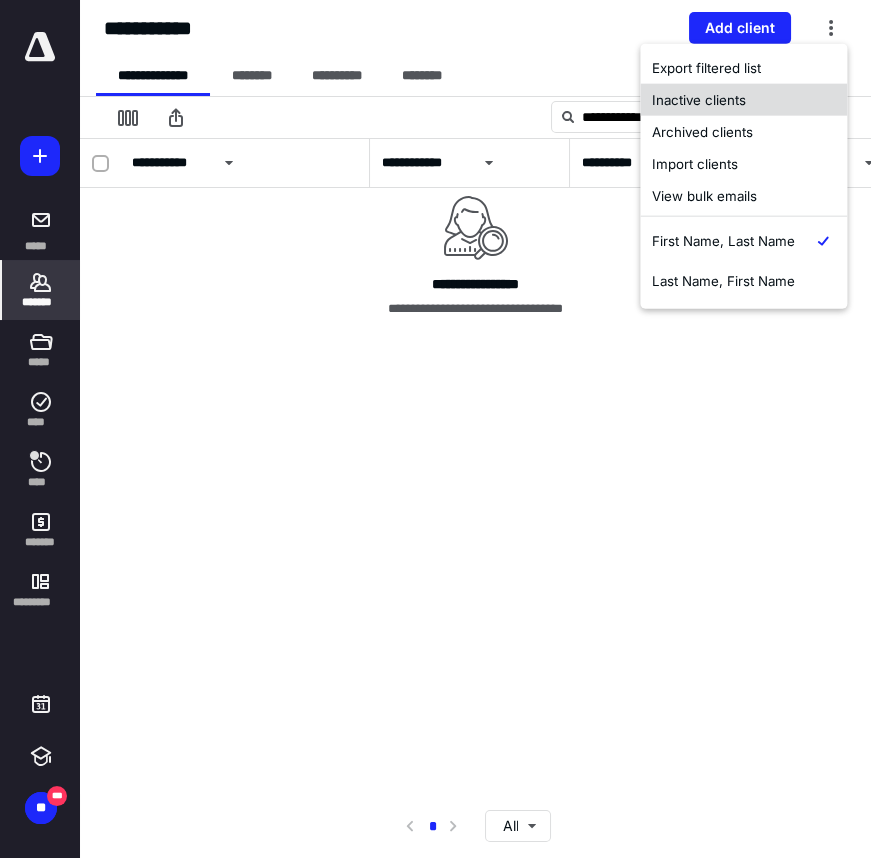 click on "Inactive clients" at bounding box center (743, 100) 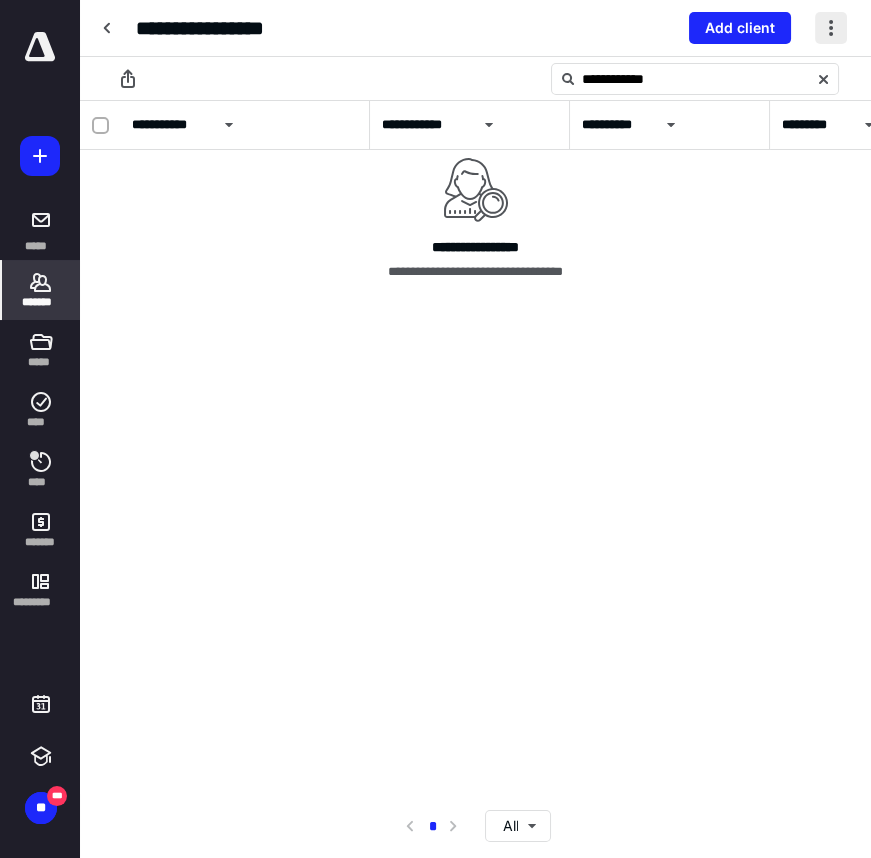 click at bounding box center (831, 28) 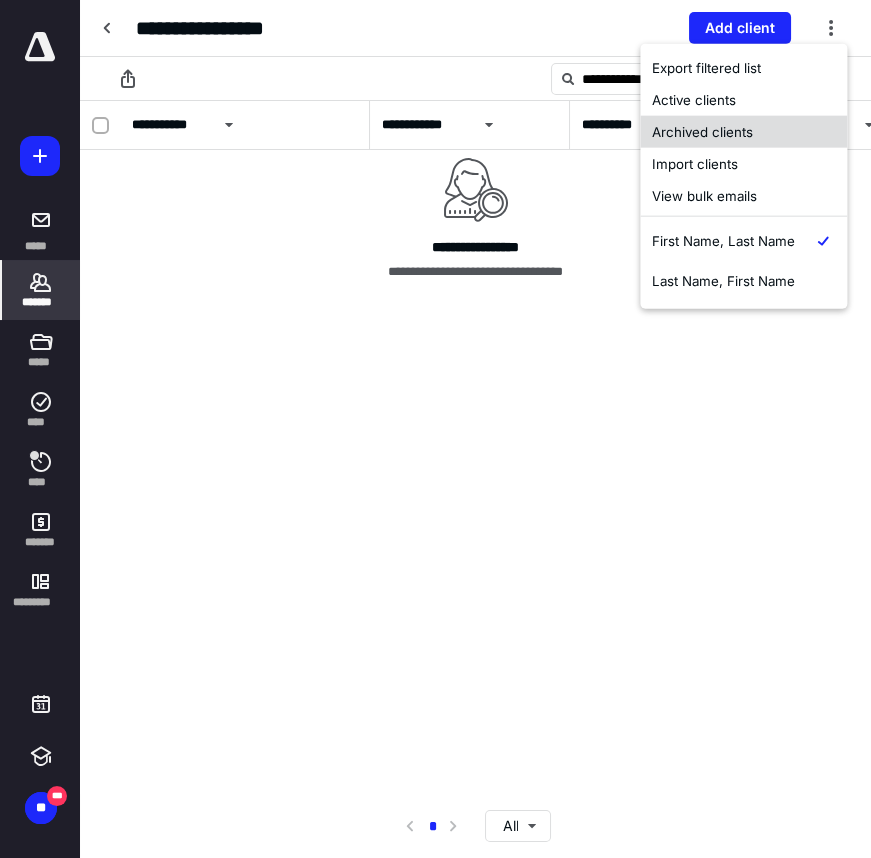 click on "Archived clients" at bounding box center (743, 132) 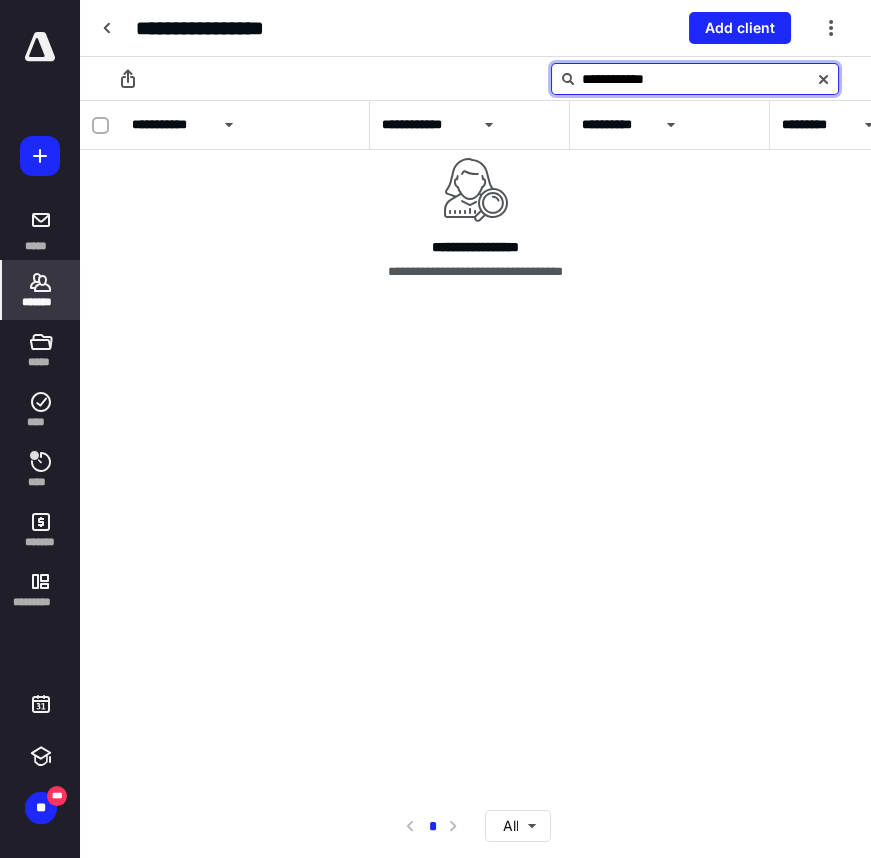 click on "**********" at bounding box center (695, 79) 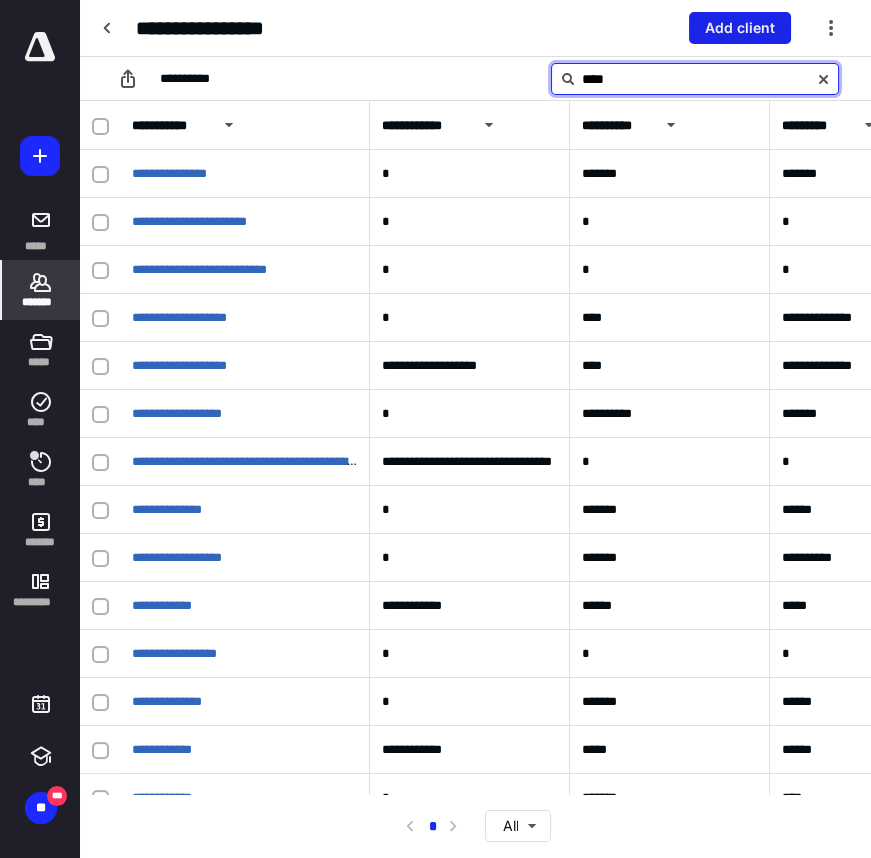 type on "****" 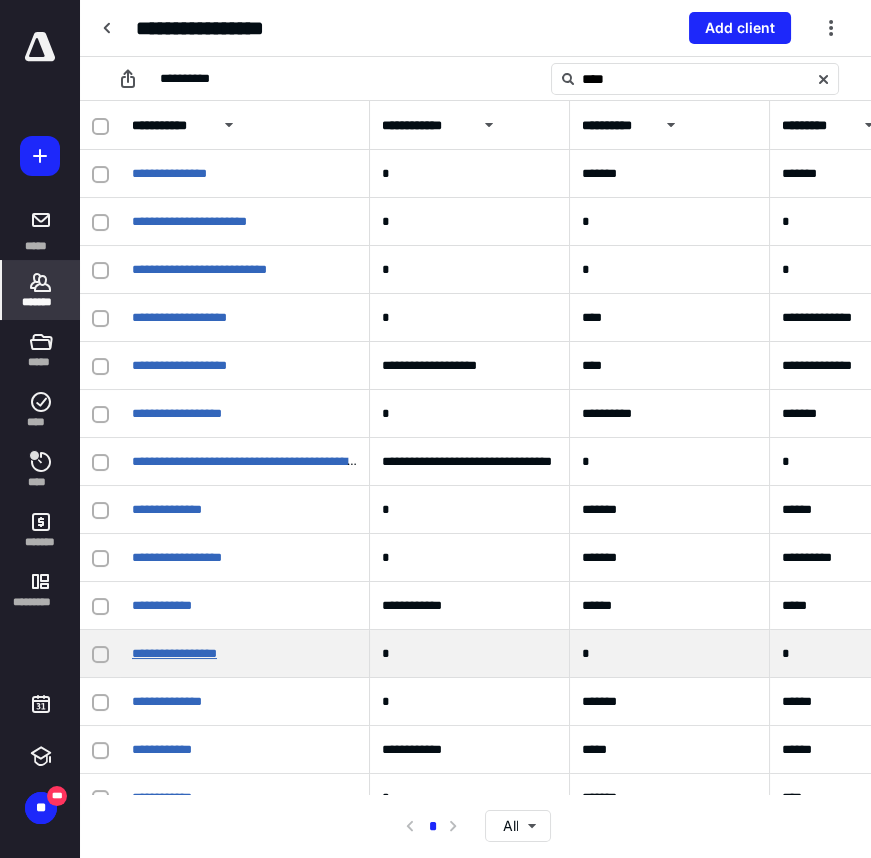click on "**********" at bounding box center (174, 653) 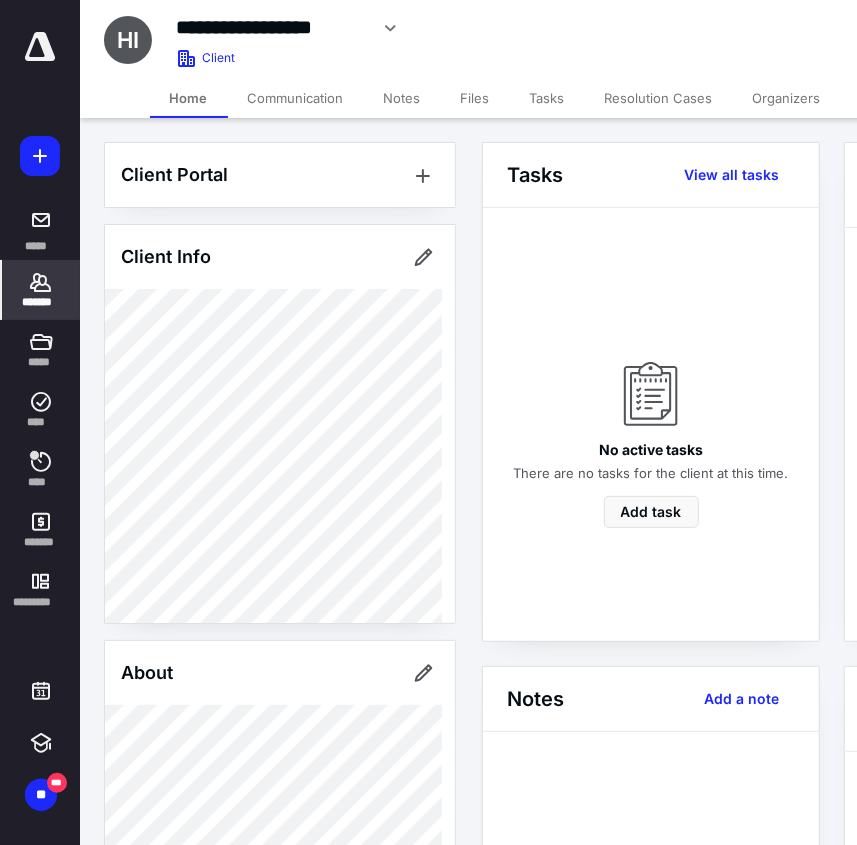 click on "Files" at bounding box center [475, 98] 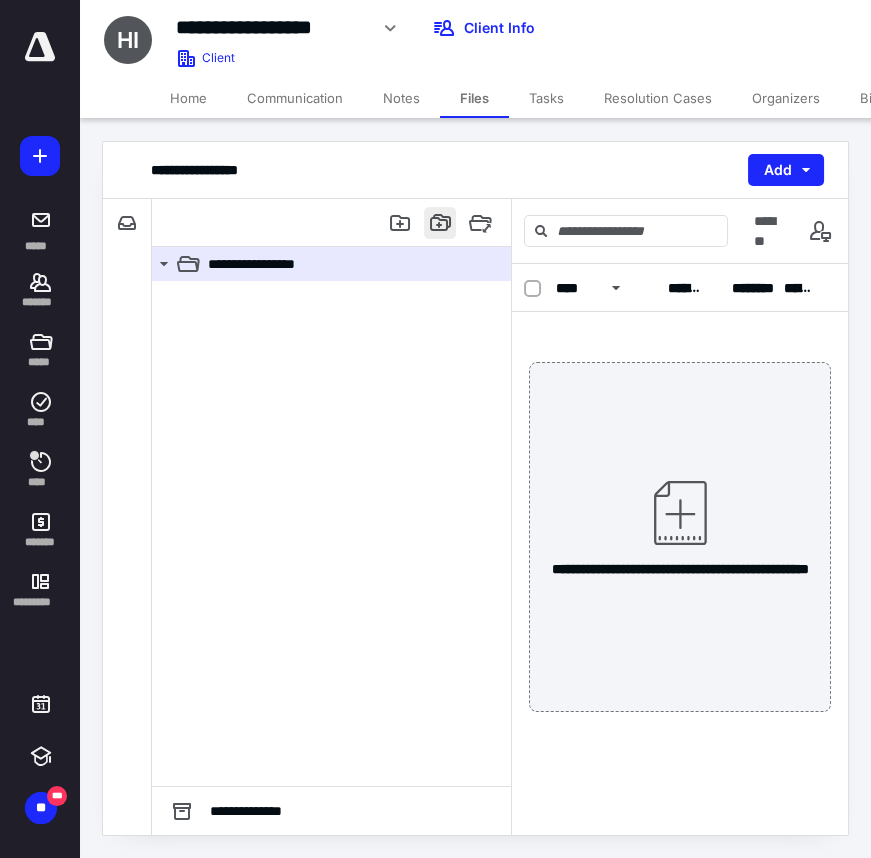 click at bounding box center (440, 223) 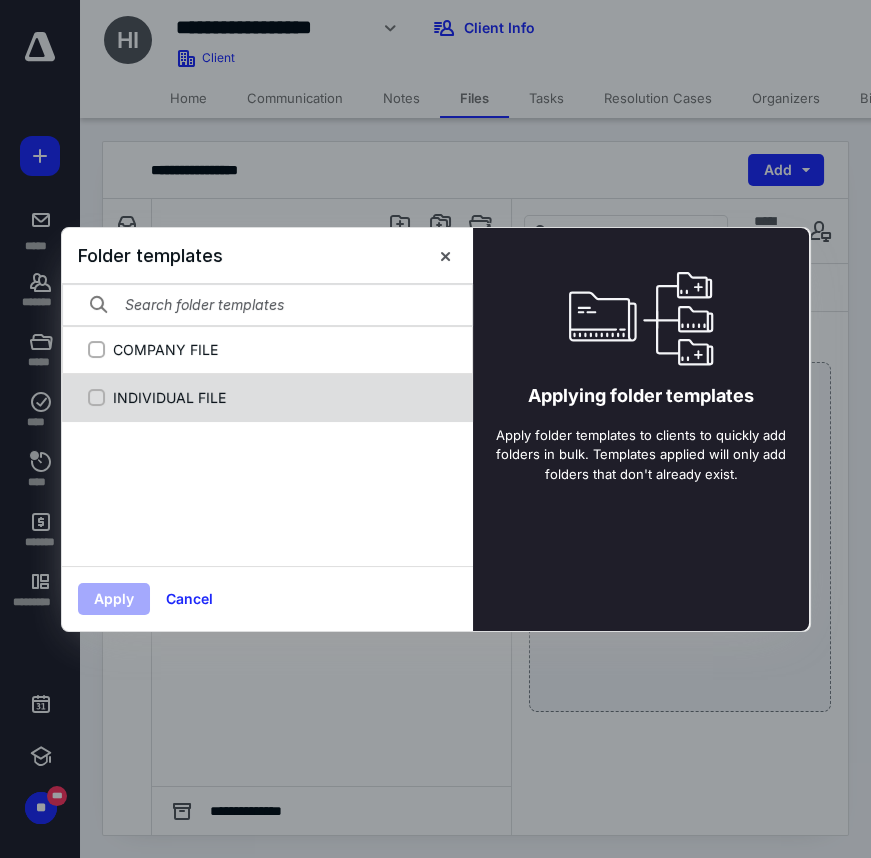 click on "INDIVIDUAL FILE" at bounding box center [278, 397] 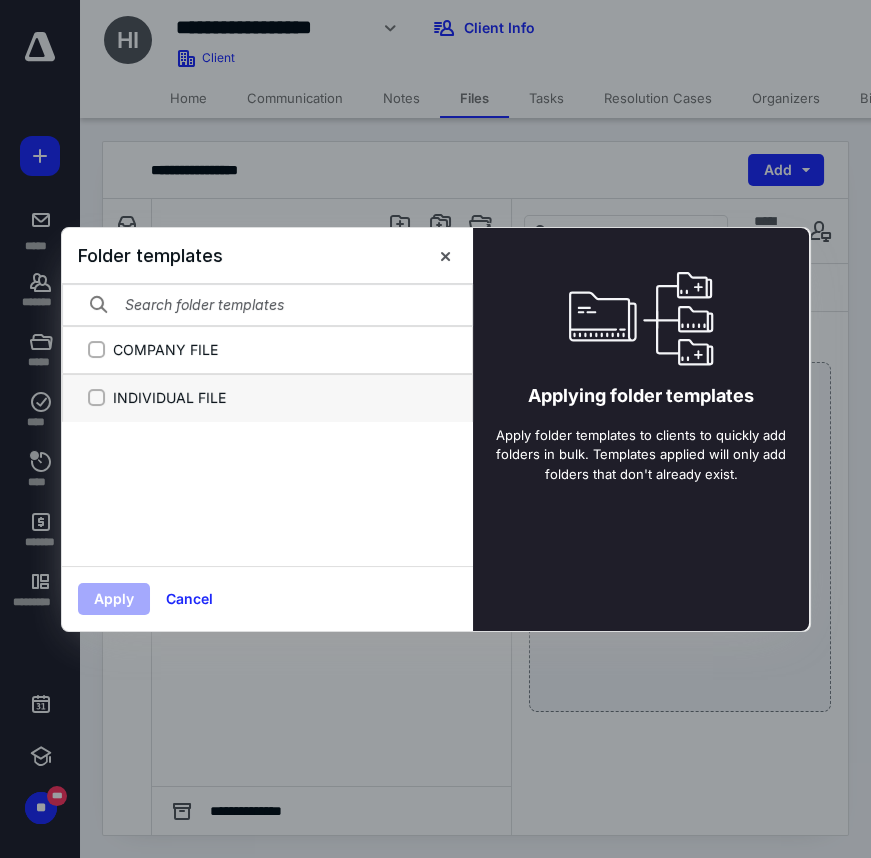 click on "INDIVIDUAL FILE" at bounding box center [96, 397] 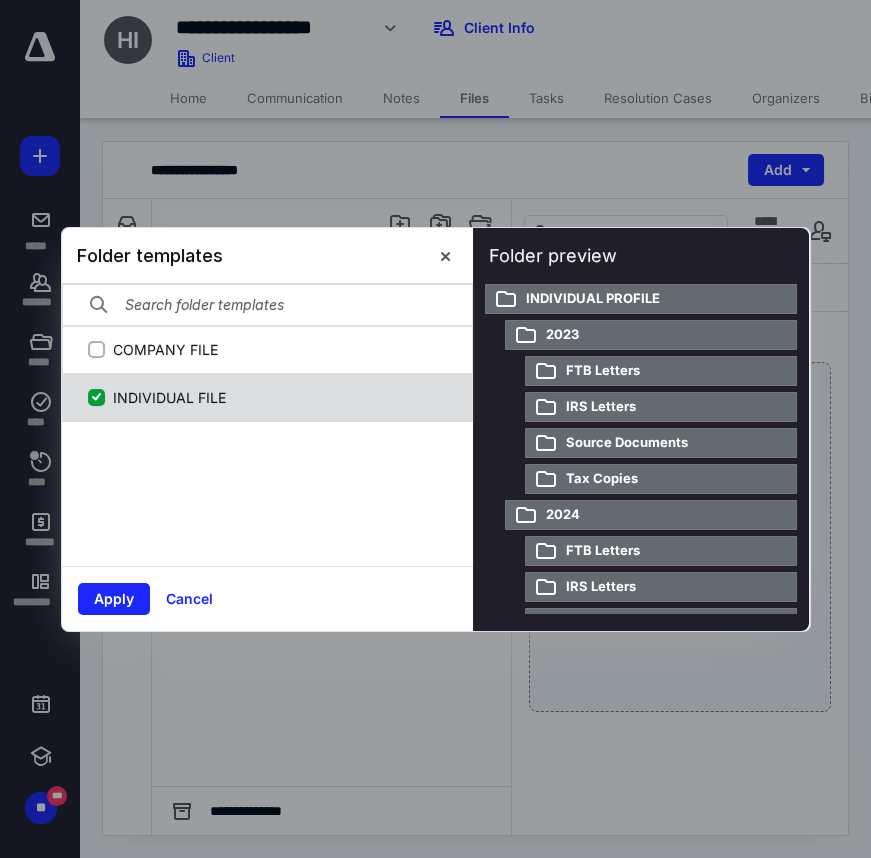 click on "INDIVIDUAL FILE" at bounding box center [278, 397] 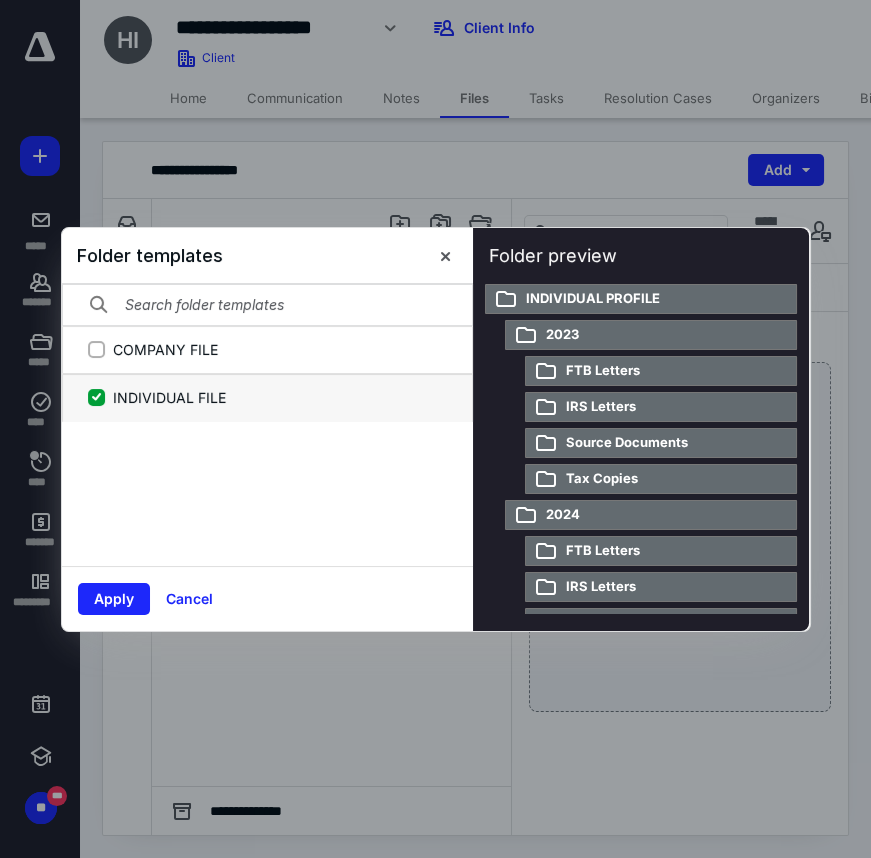 click on "INDIVIDUAL FILE" at bounding box center (96, 397) 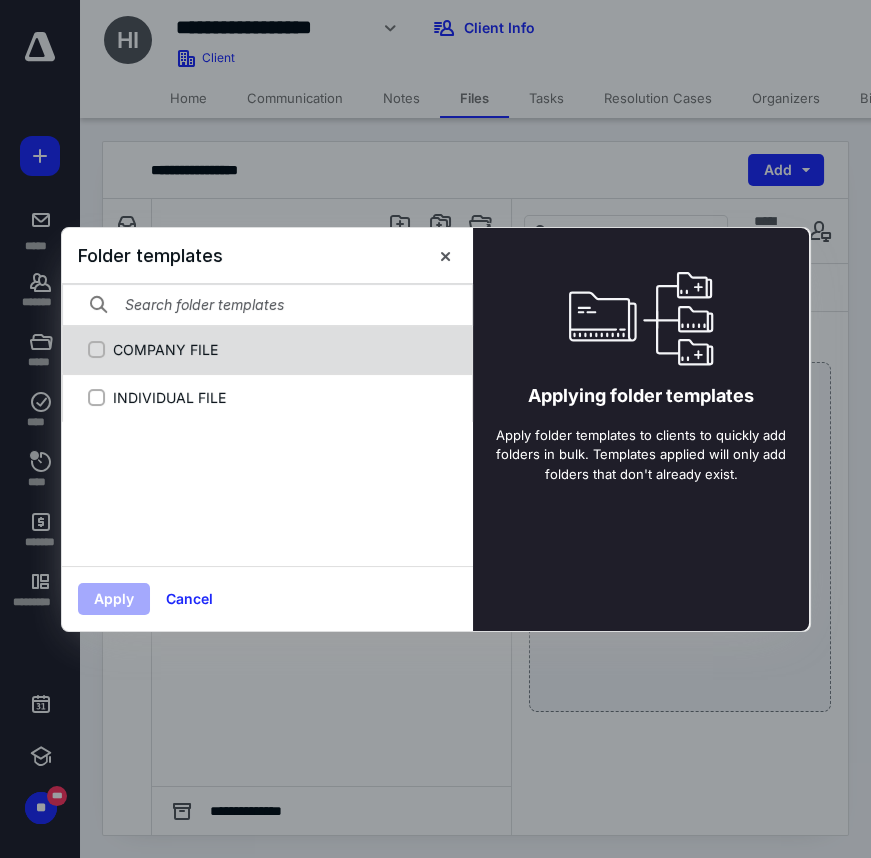 click on "COMPANY FILE" at bounding box center (278, 349) 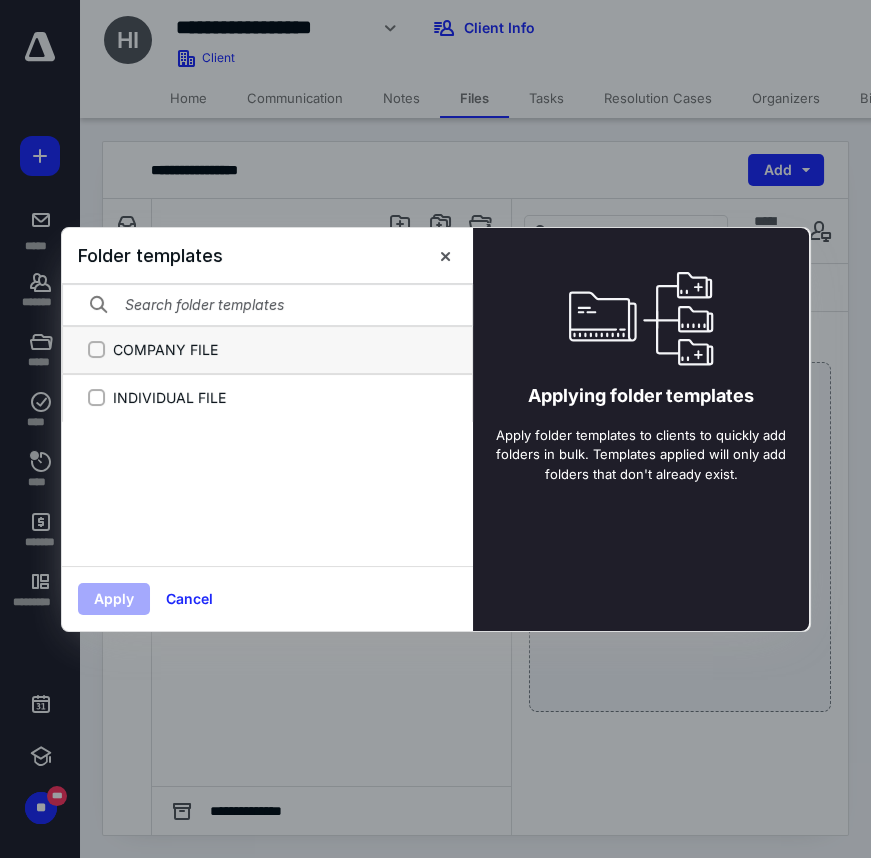 click on "COMPANY FILE" at bounding box center (96, 349) 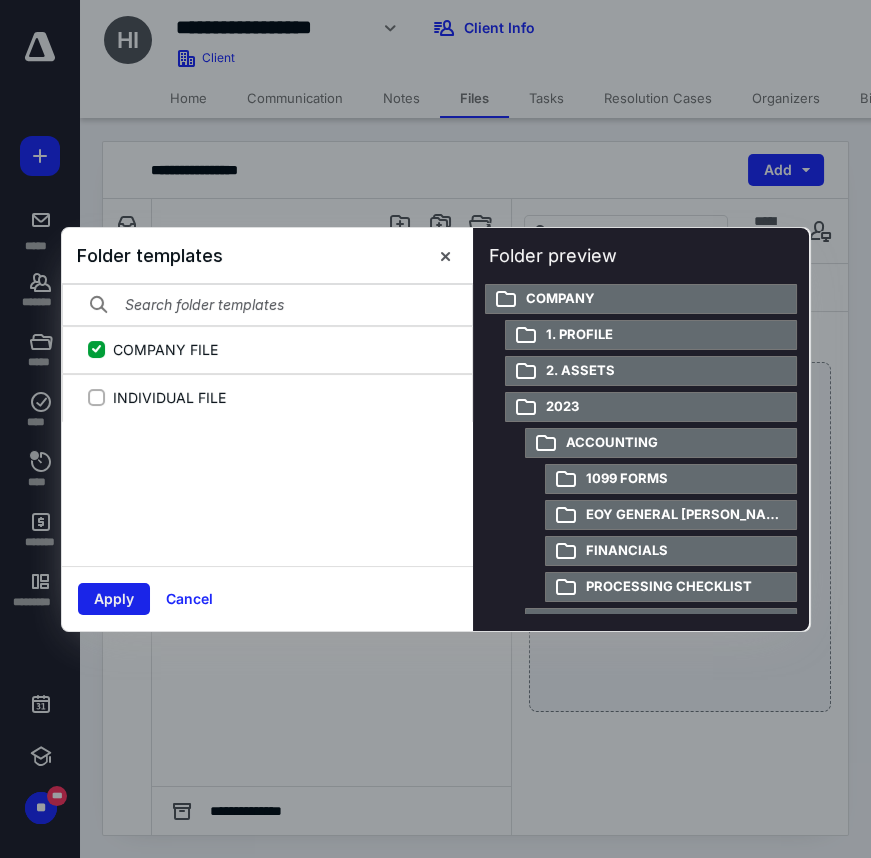click on "Apply" at bounding box center (114, 599) 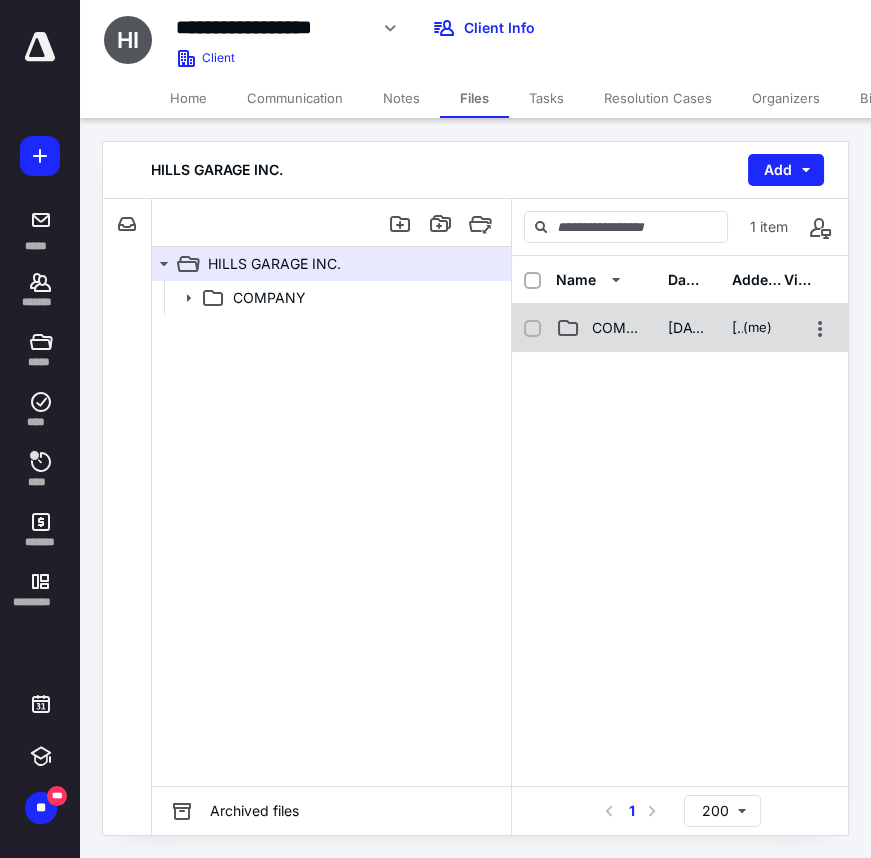 click on "COMPANY [DATE] [PERSON_NAME]  (me)" at bounding box center (680, 328) 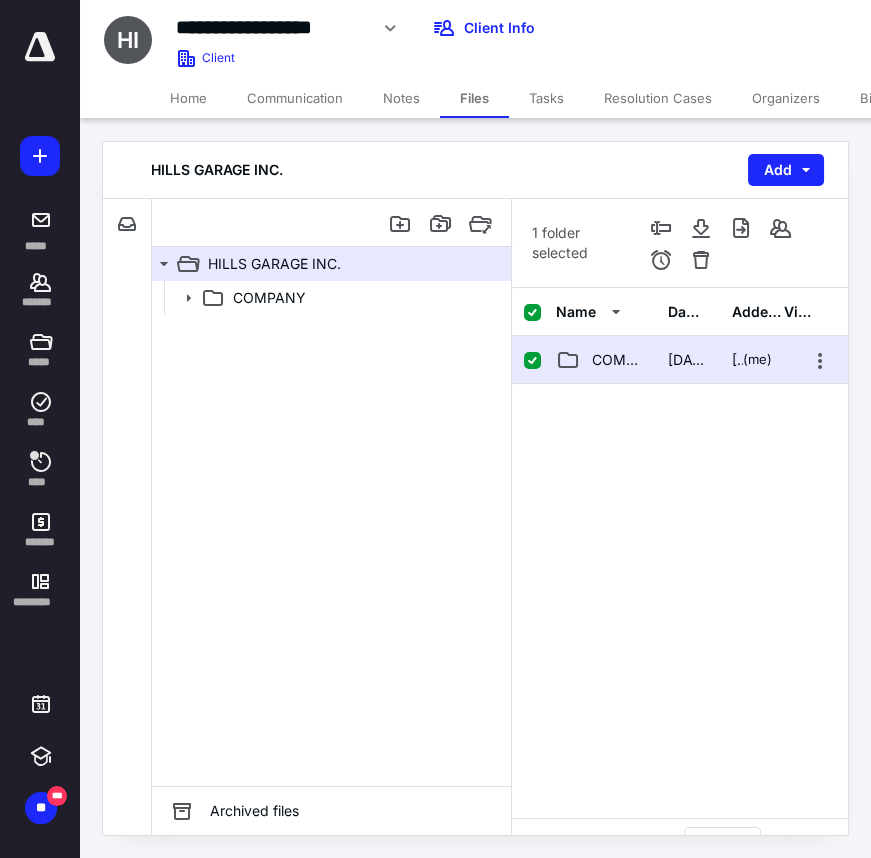 click on "[DATE]" at bounding box center [688, 360] 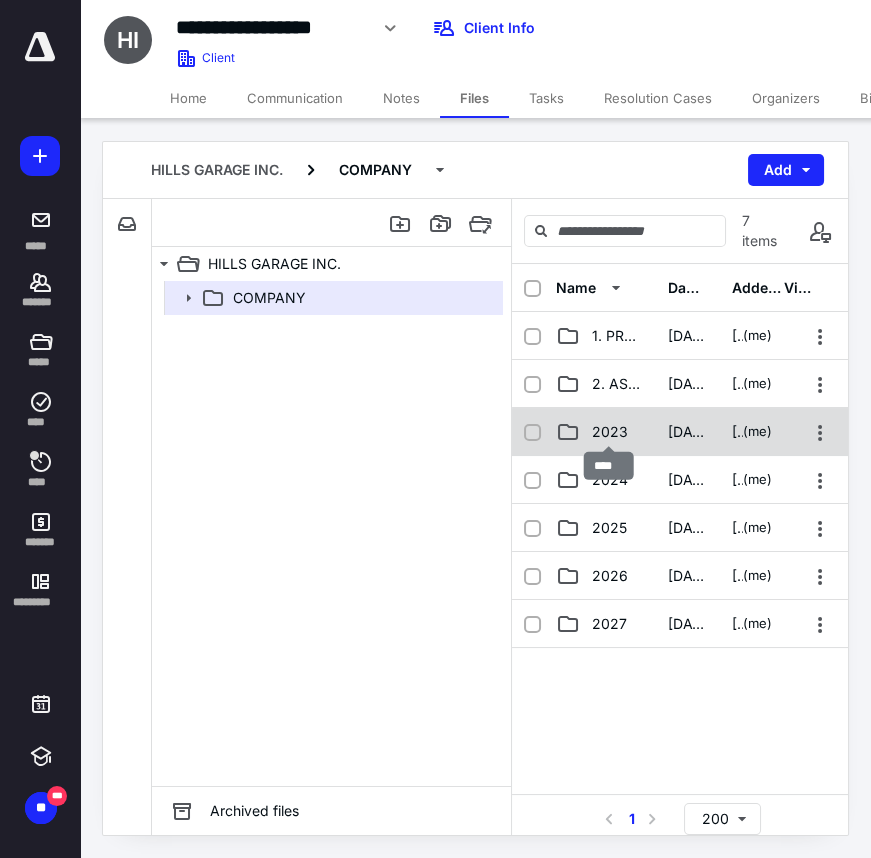 click on "2023" at bounding box center [610, 432] 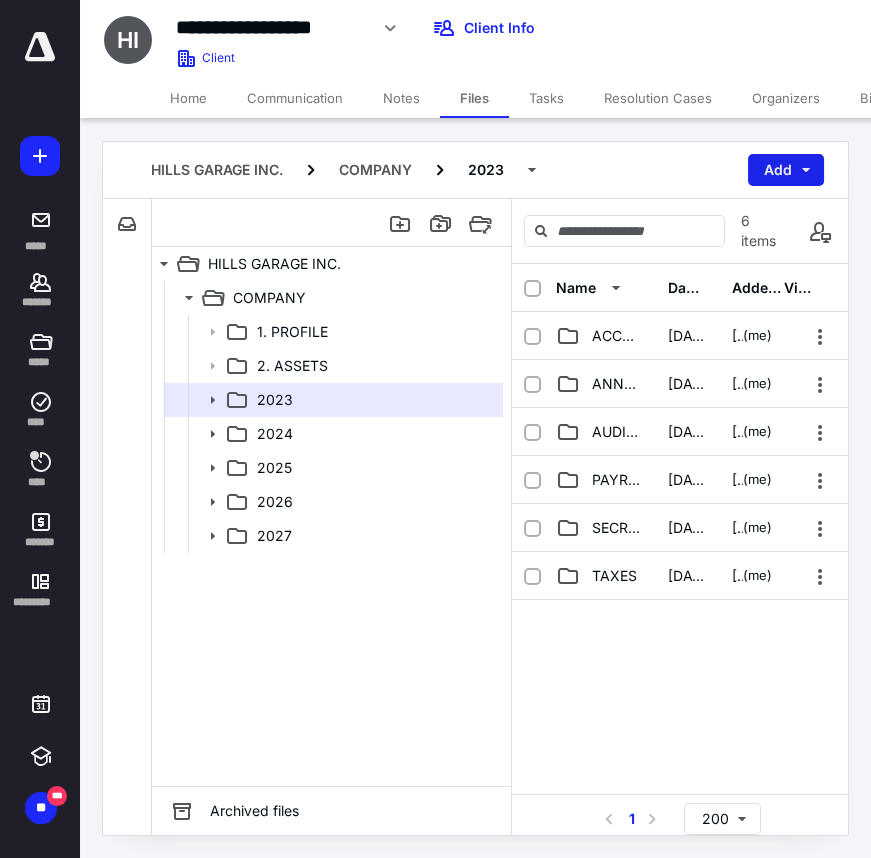 click on "Add" at bounding box center [786, 170] 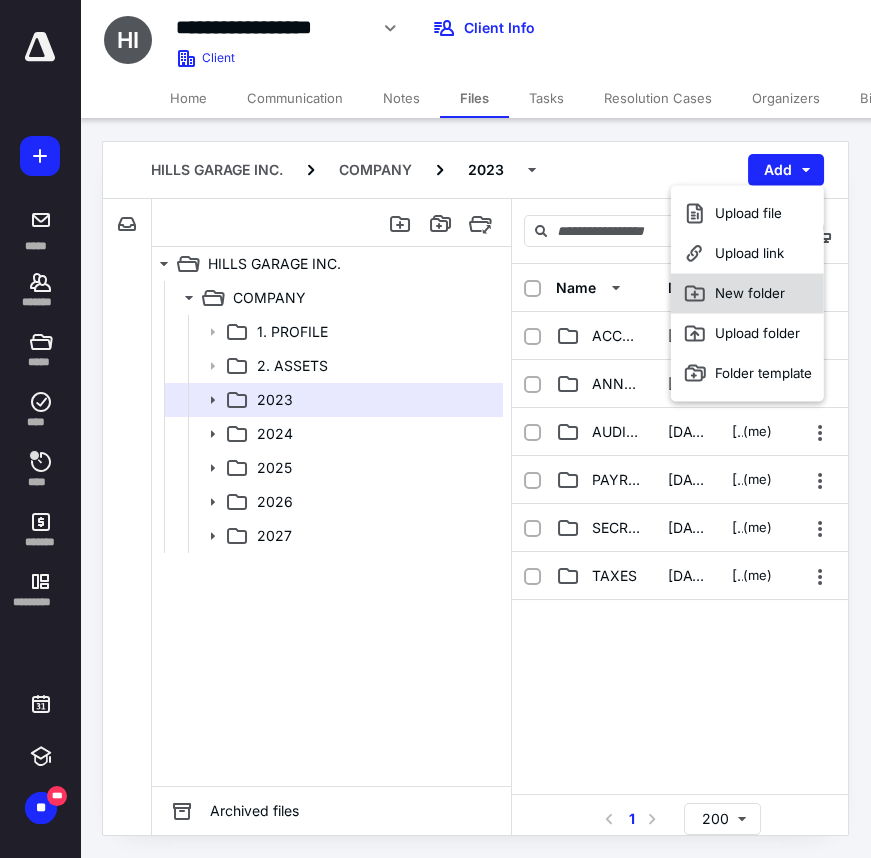 click on "New folder" at bounding box center [747, 293] 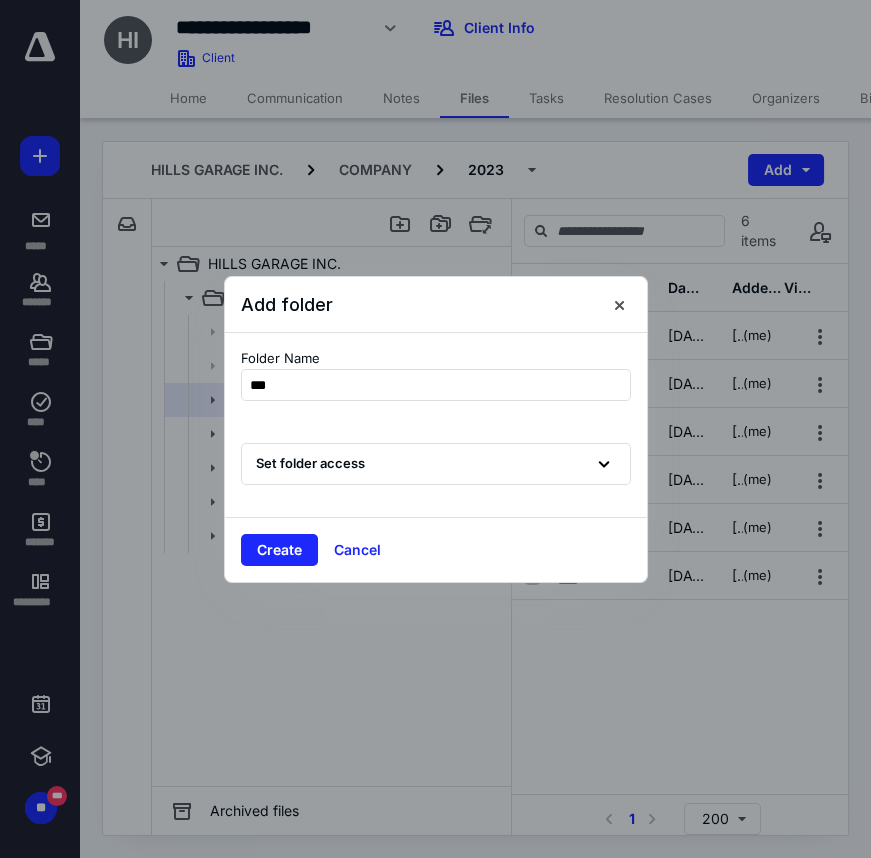 type on "****" 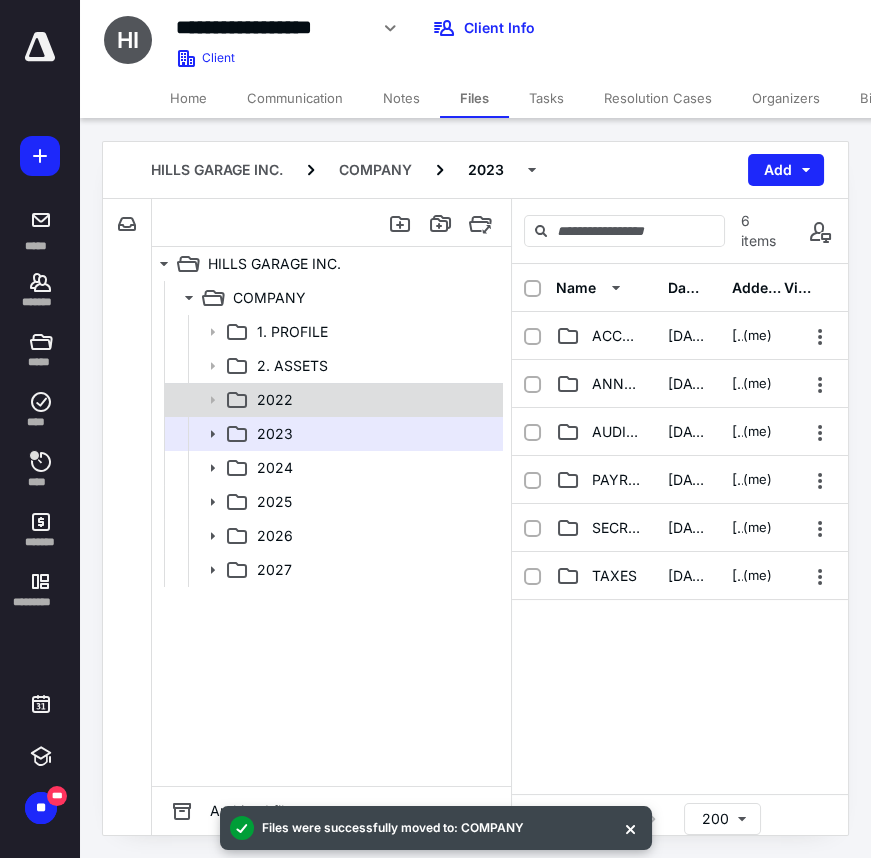 click on "2022" at bounding box center [374, 400] 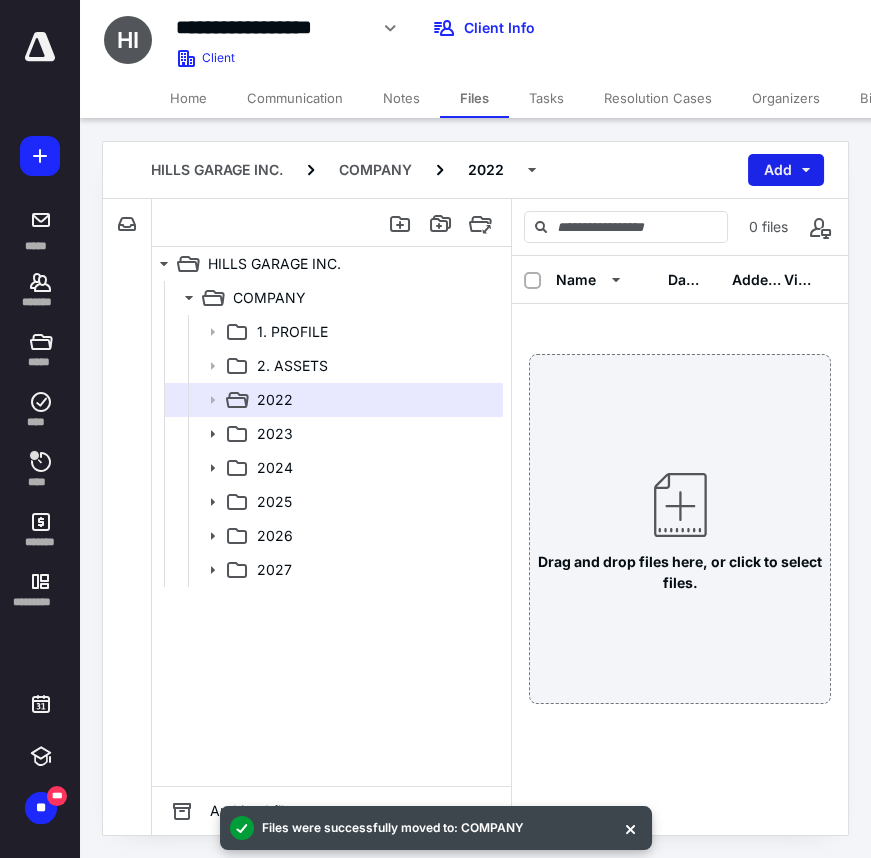 click on "Add" at bounding box center [786, 170] 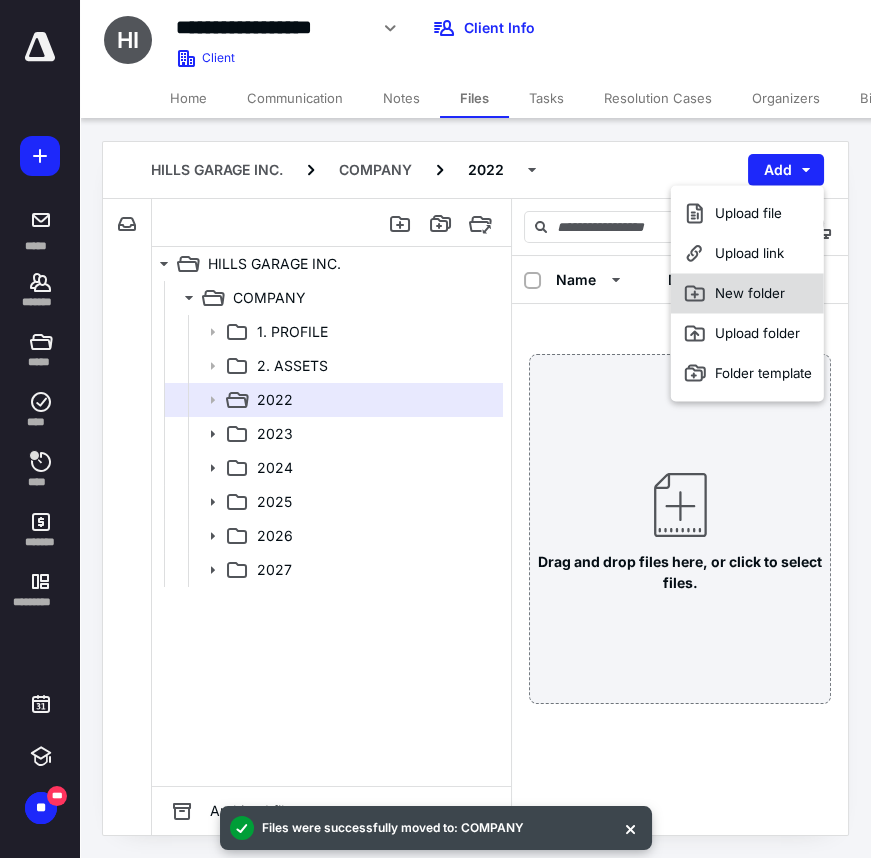 click on "New folder" at bounding box center [747, 293] 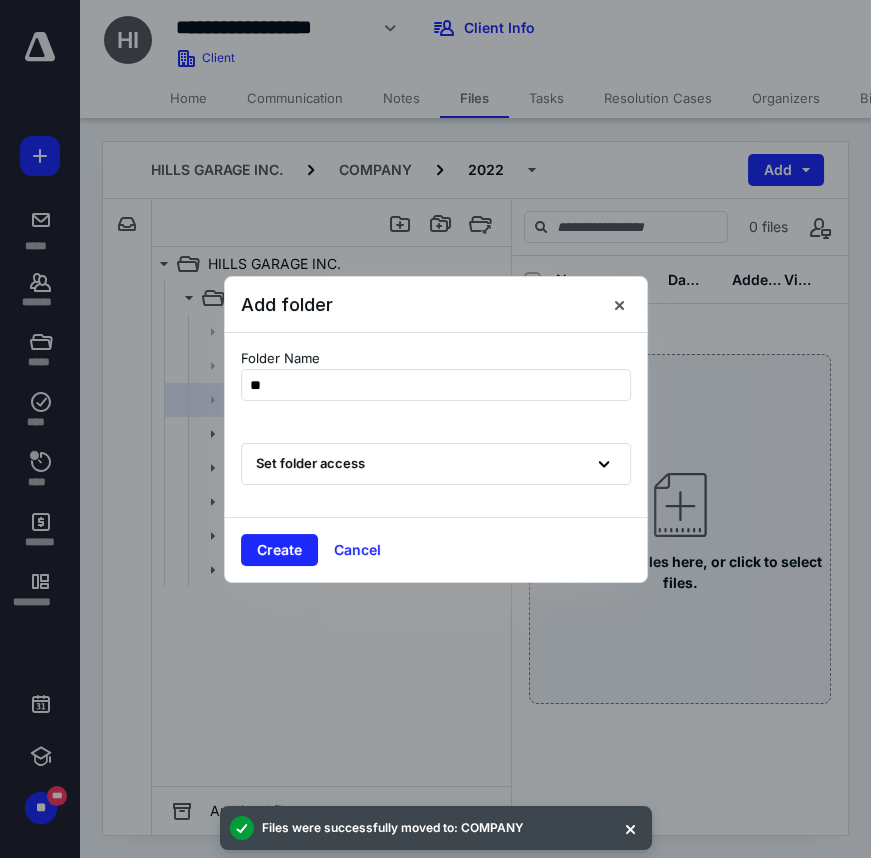 type on "*" 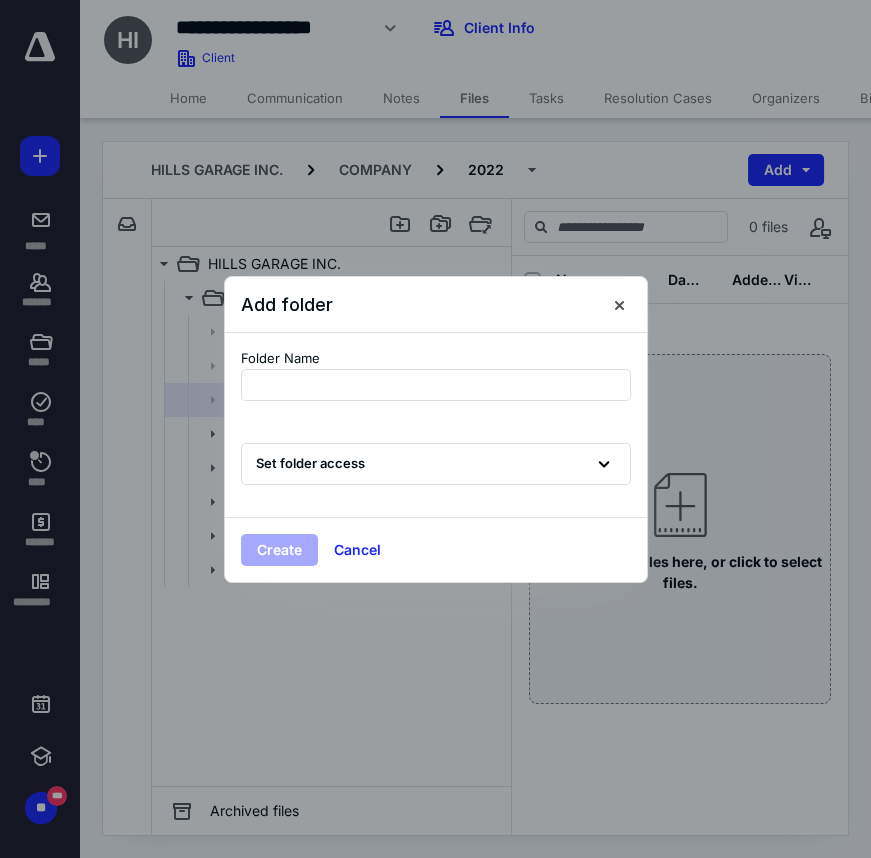 type on "*" 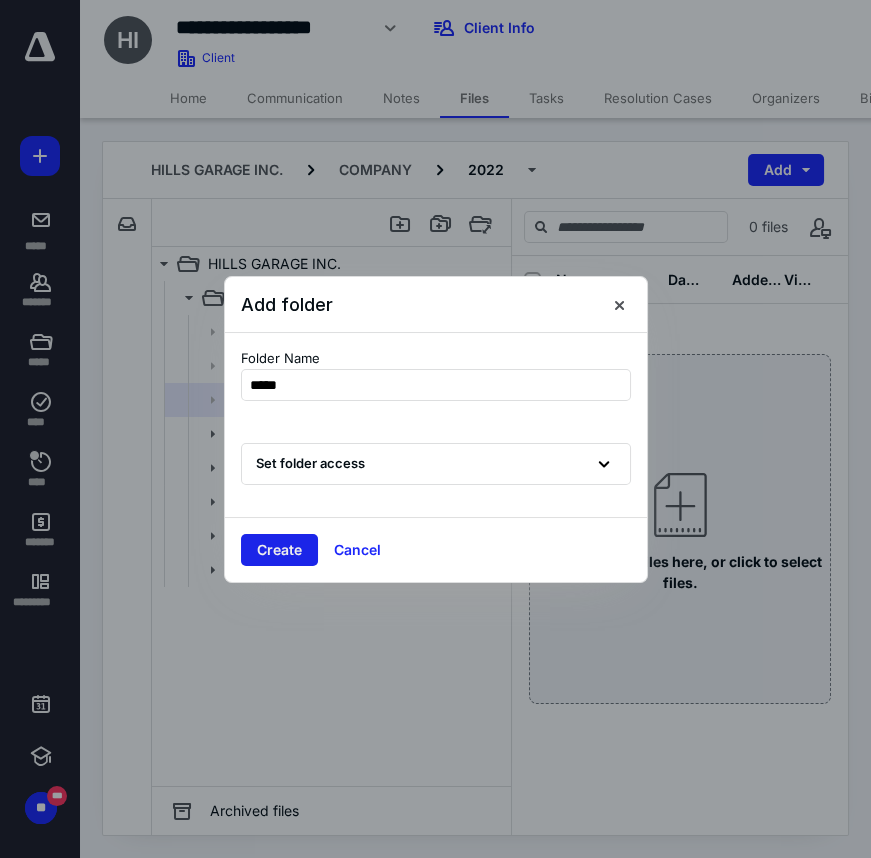 type on "*****" 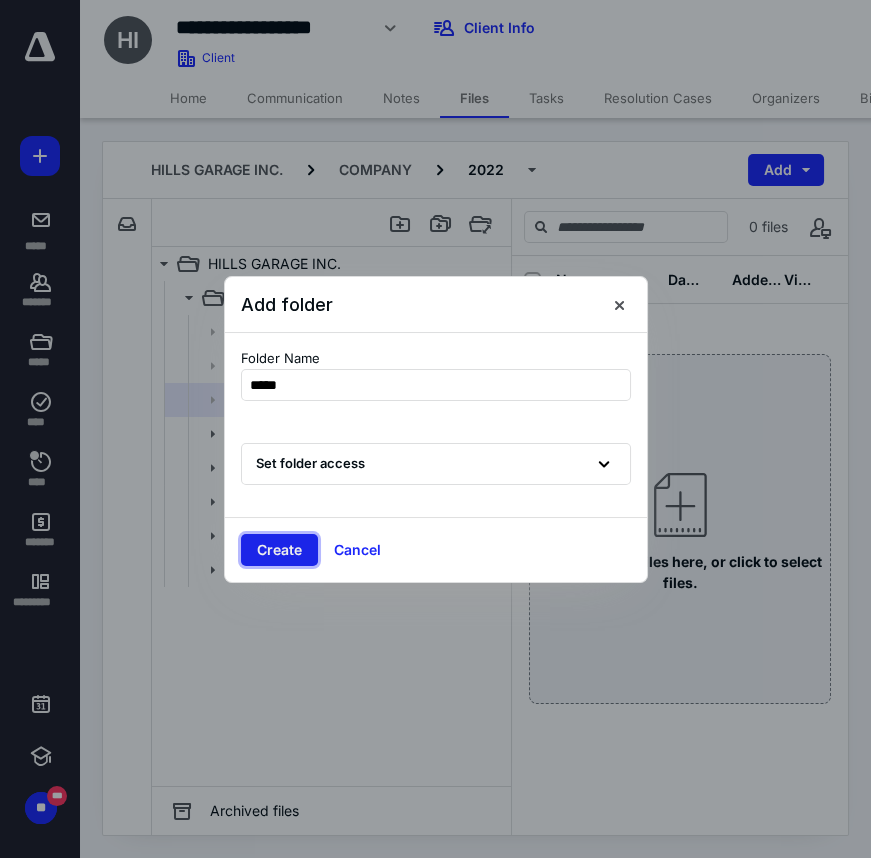 click on "Create" at bounding box center [279, 550] 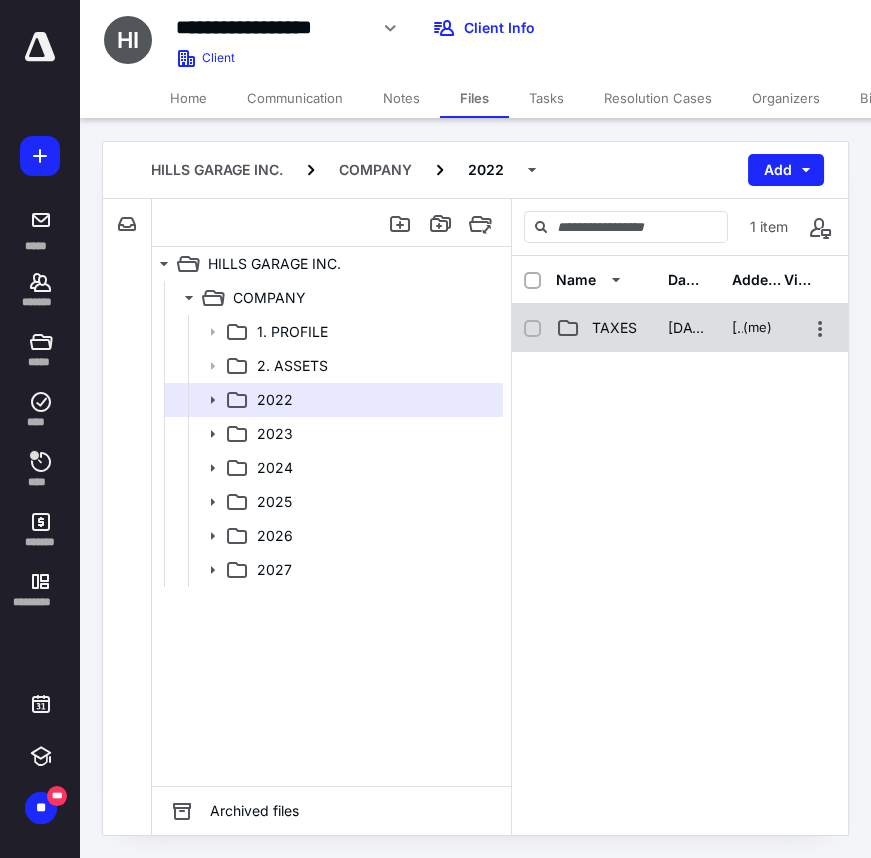click on "TAXES" at bounding box center [614, 328] 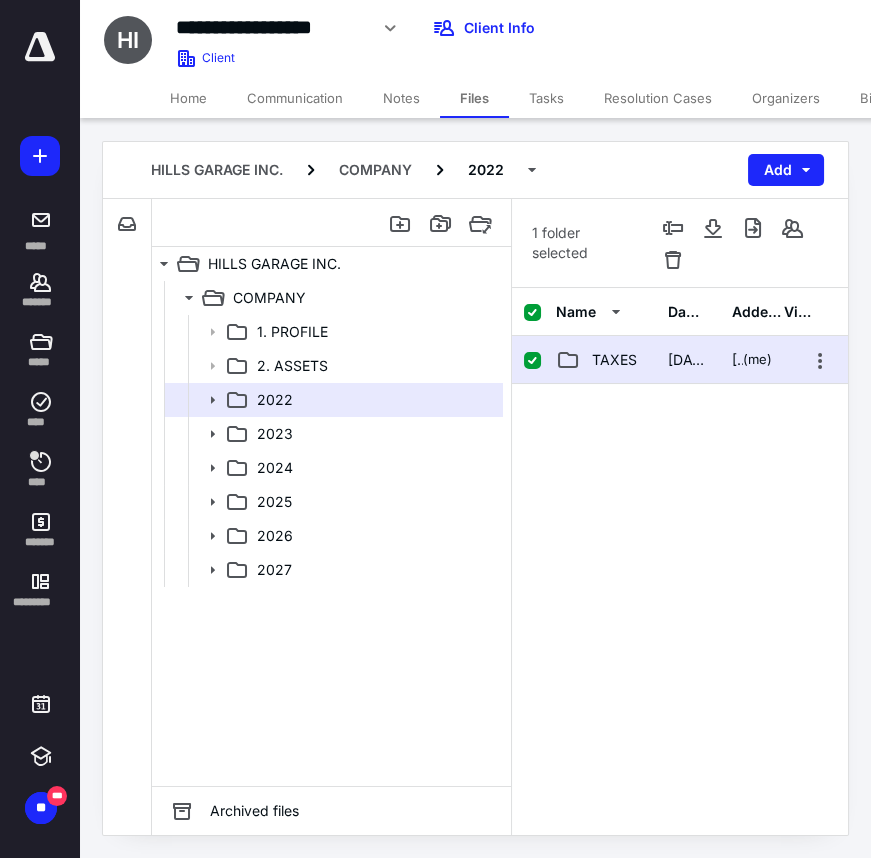 click on "TAXES [DATE] [PERSON_NAME]  (me)" at bounding box center (680, 360) 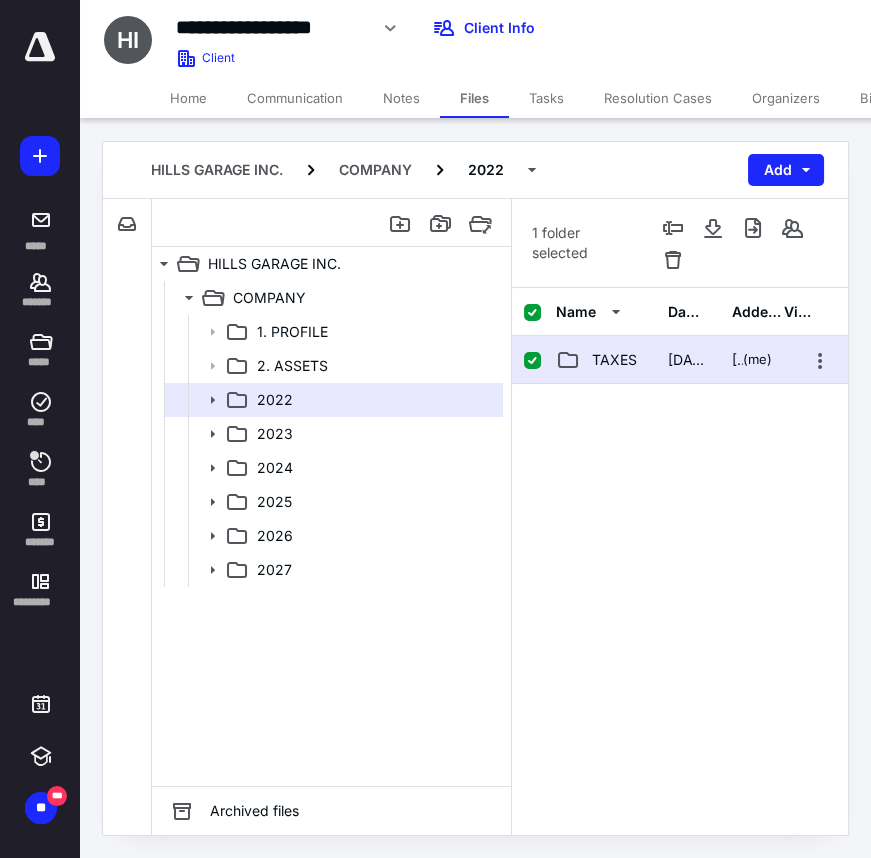 checkbox on "false" 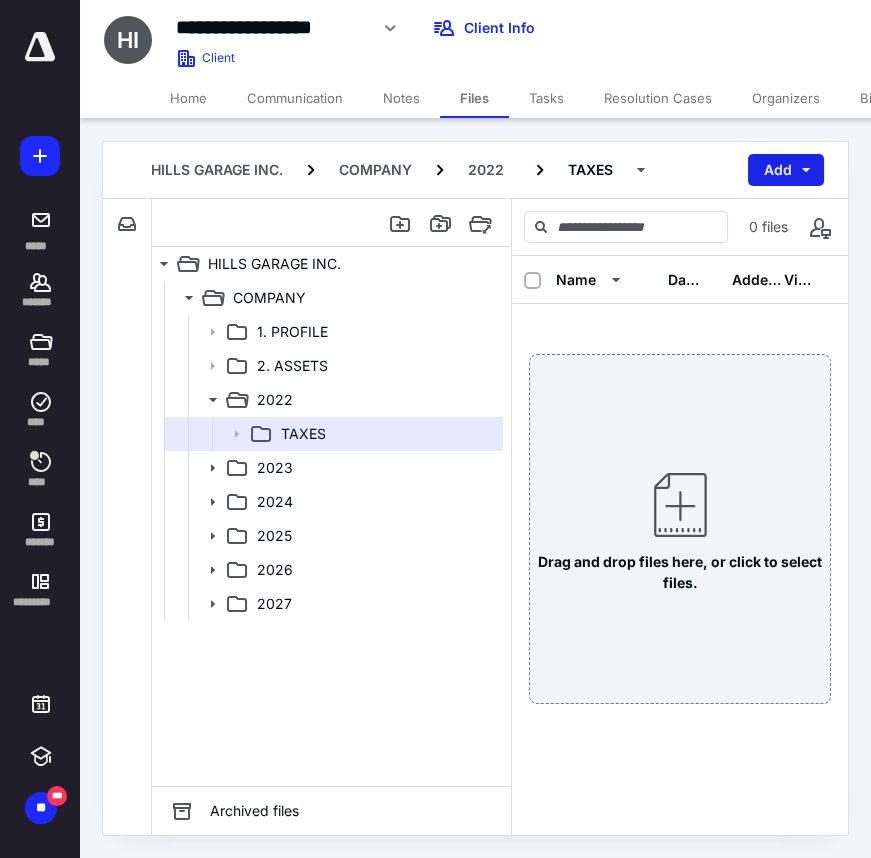 click on "Add" at bounding box center [786, 170] 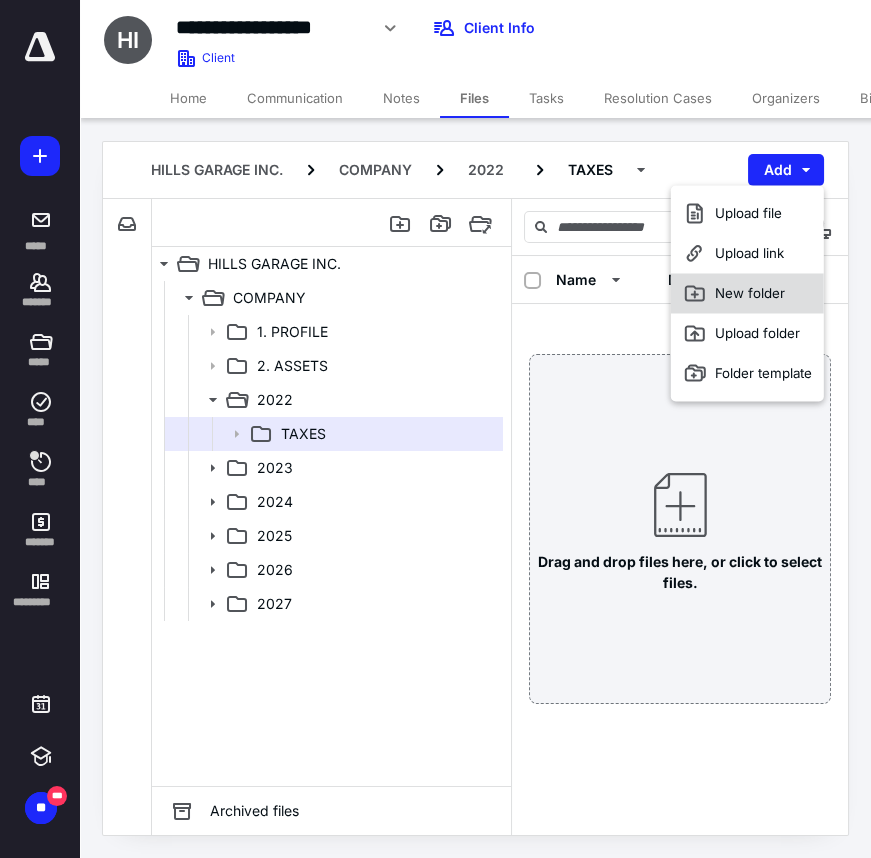 click on "New folder" at bounding box center [747, 293] 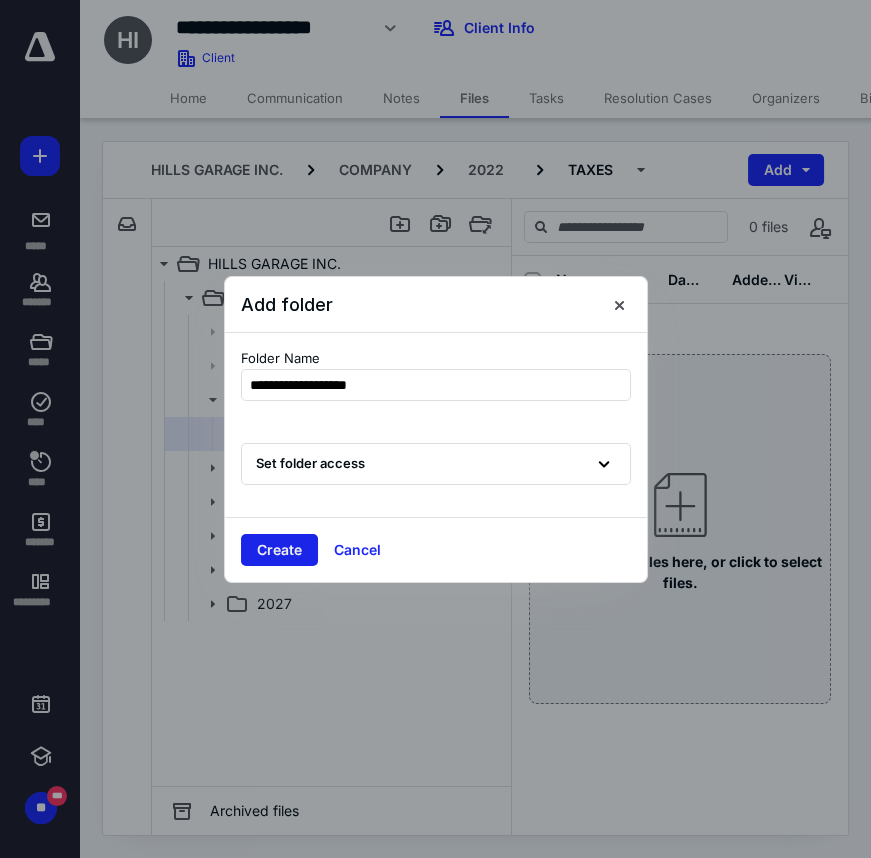 type on "**********" 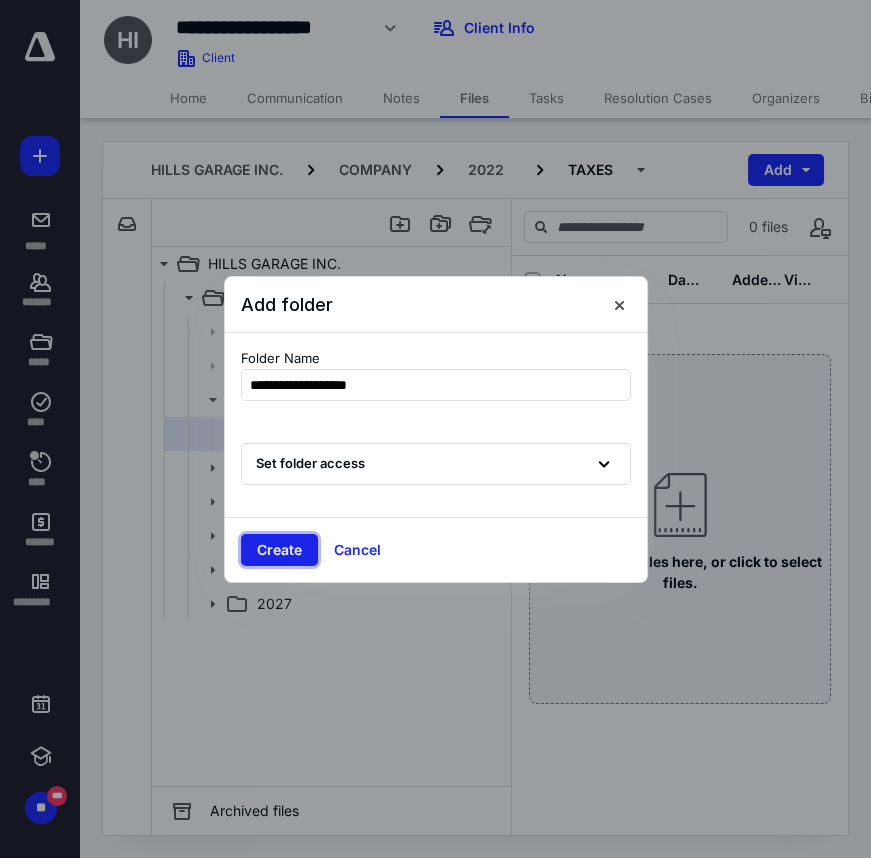 click on "Create" at bounding box center [279, 550] 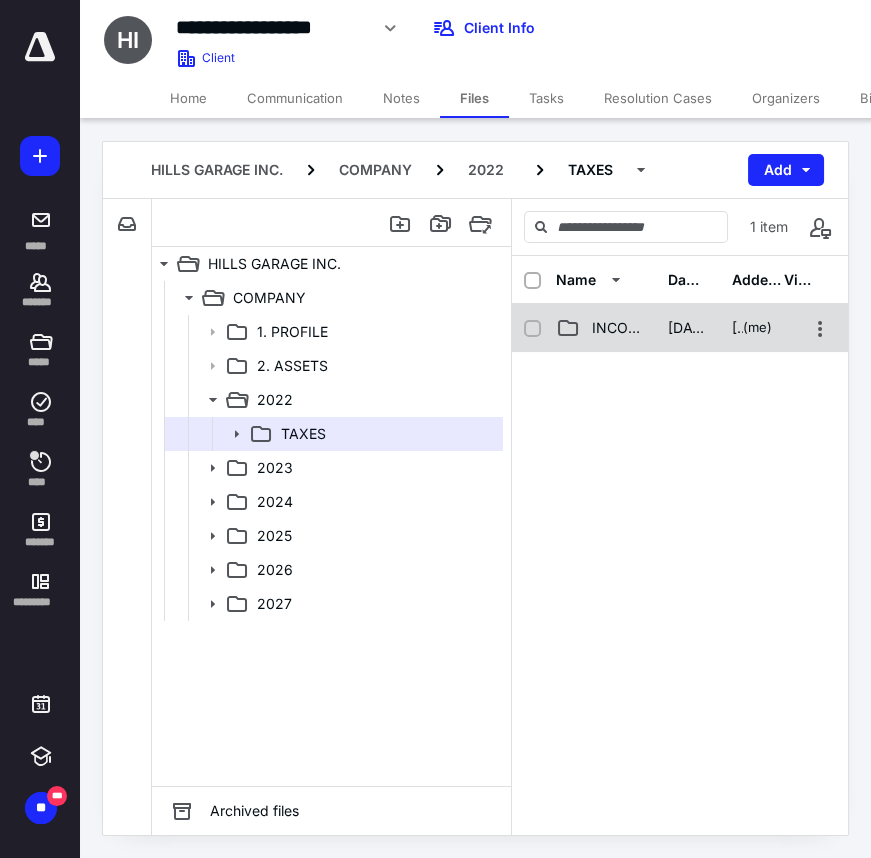 click on "INCOME TAXES RETURN" at bounding box center (618, 328) 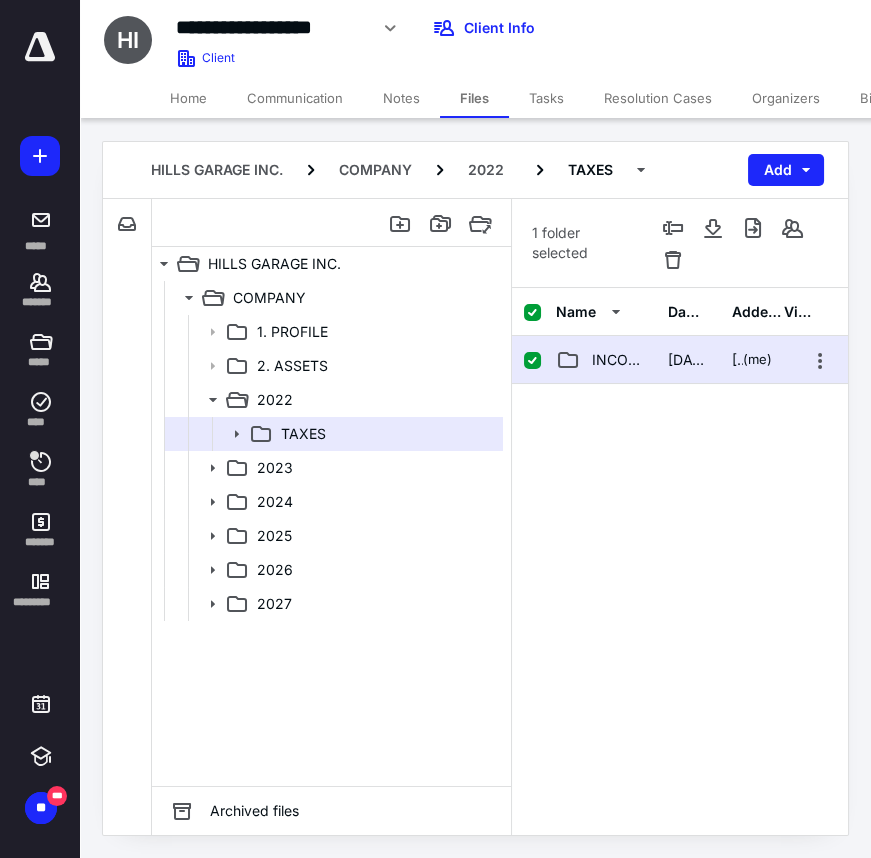 click on "INCOME TAXES RETURN [DATE] [PERSON_NAME]  (me)" at bounding box center (680, 360) 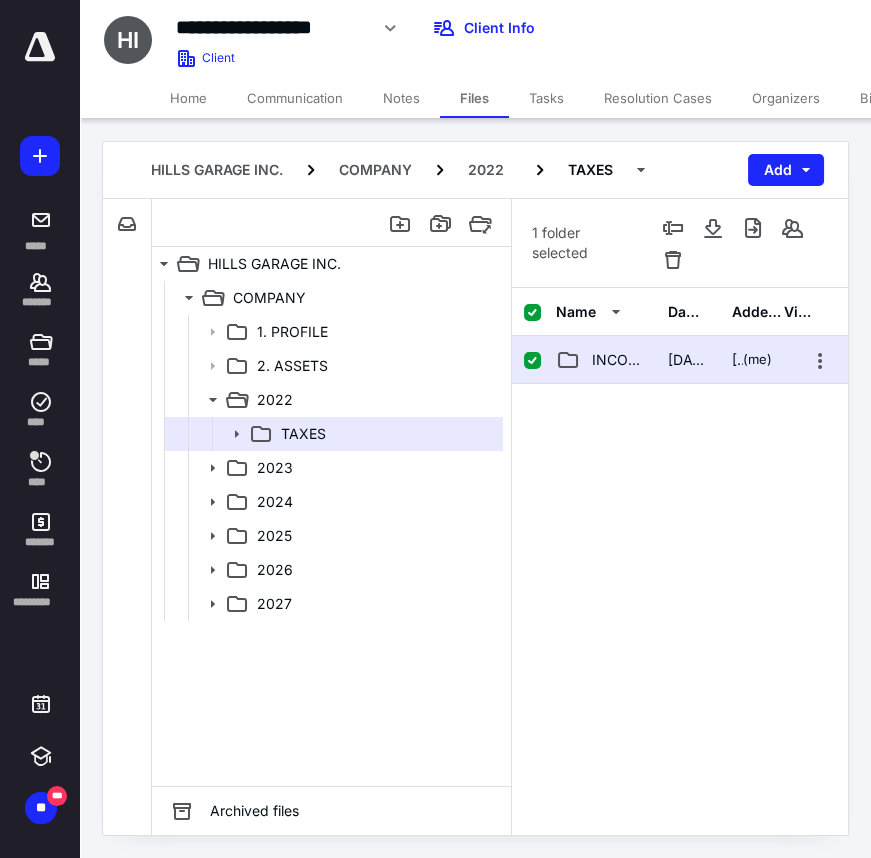 checkbox on "false" 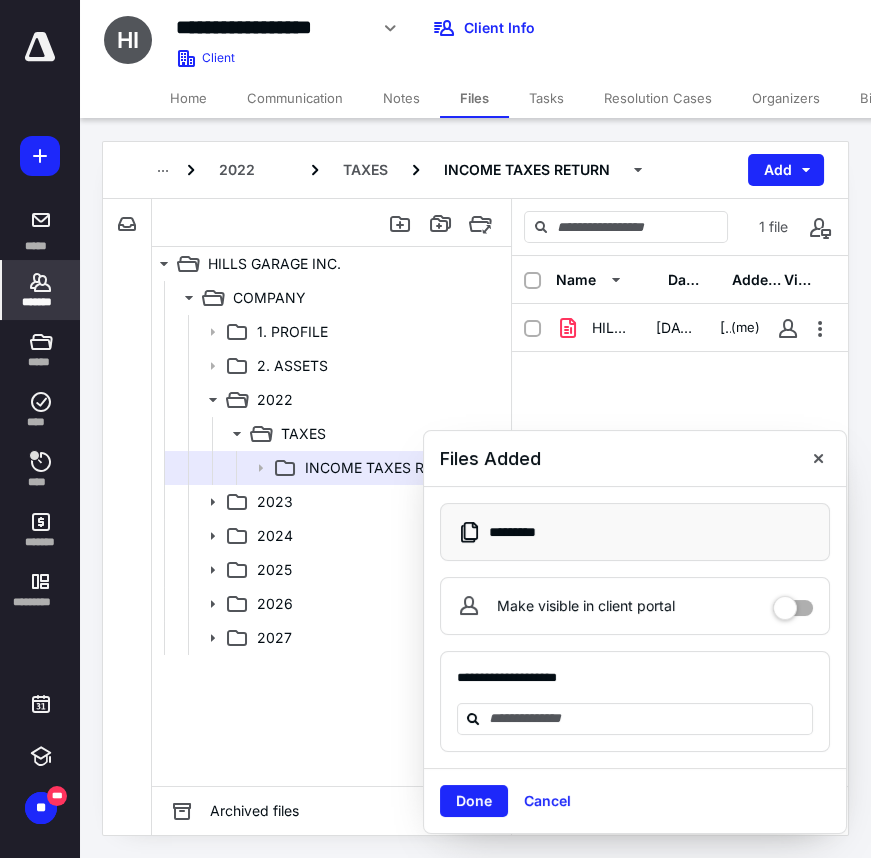 click 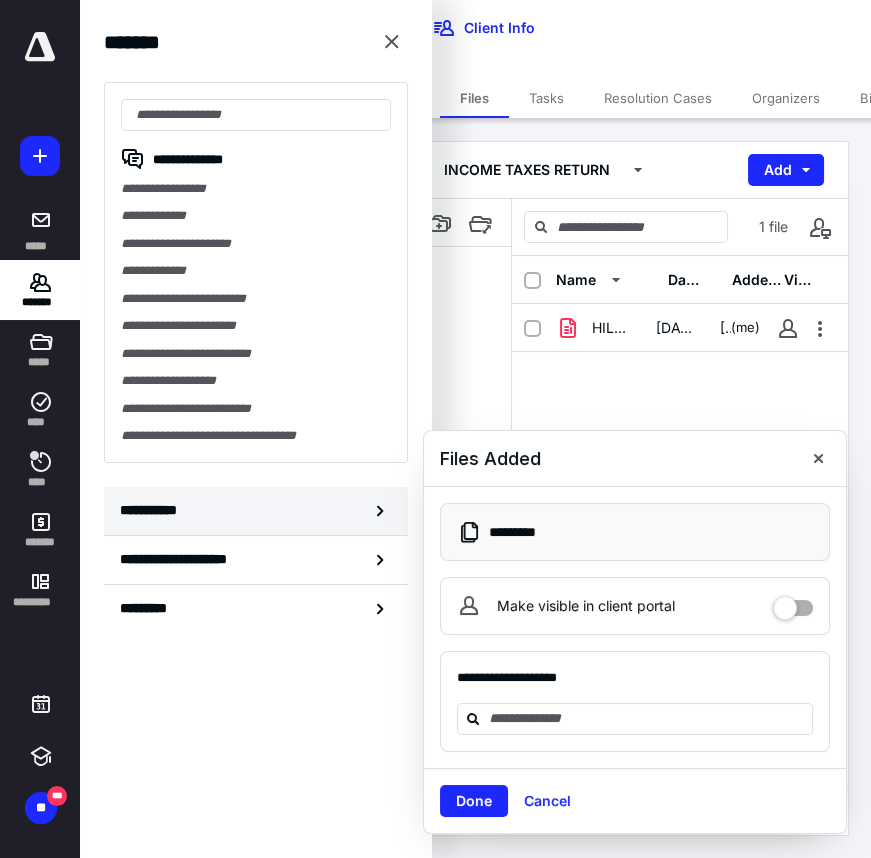 click on "**********" at bounding box center (256, 511) 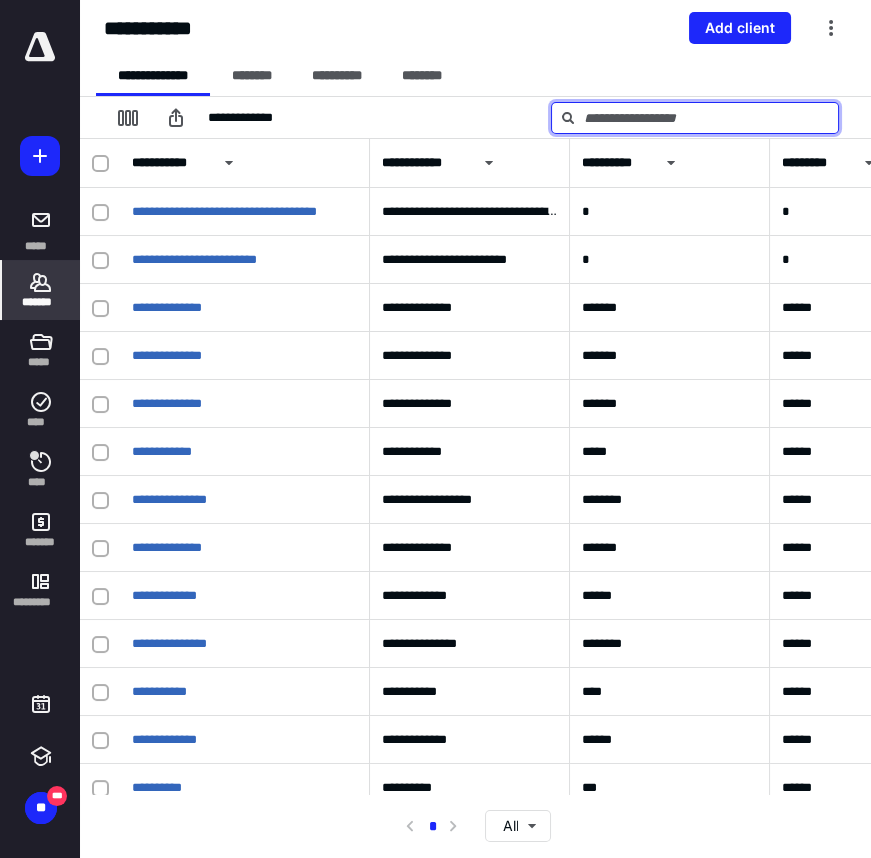 click at bounding box center (695, 118) 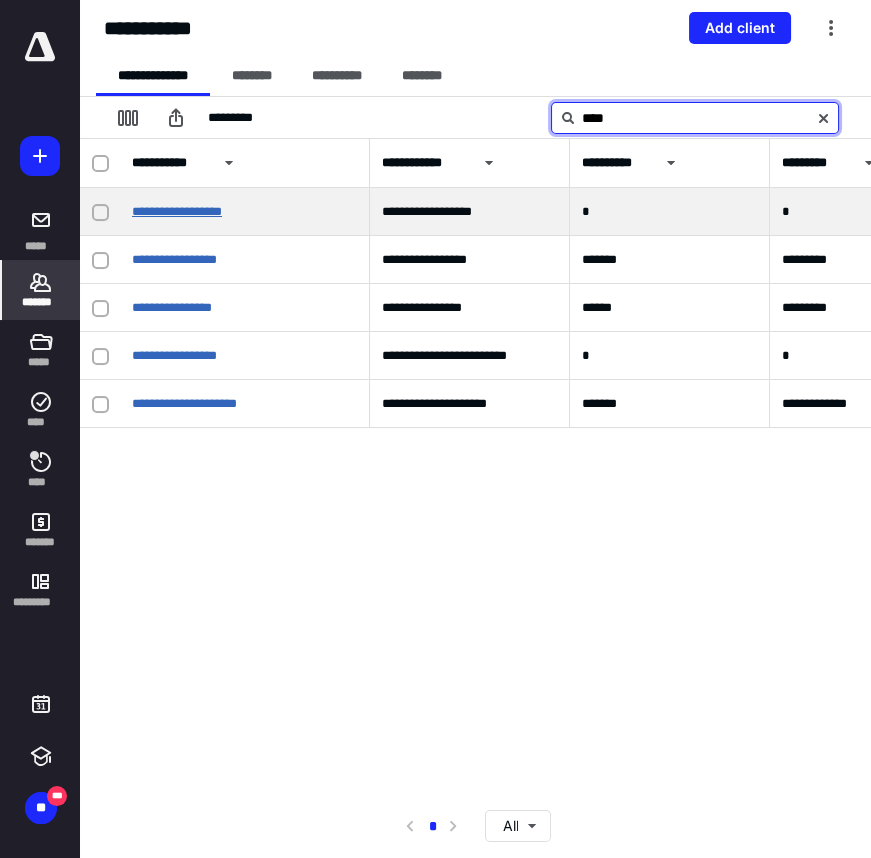 type on "****" 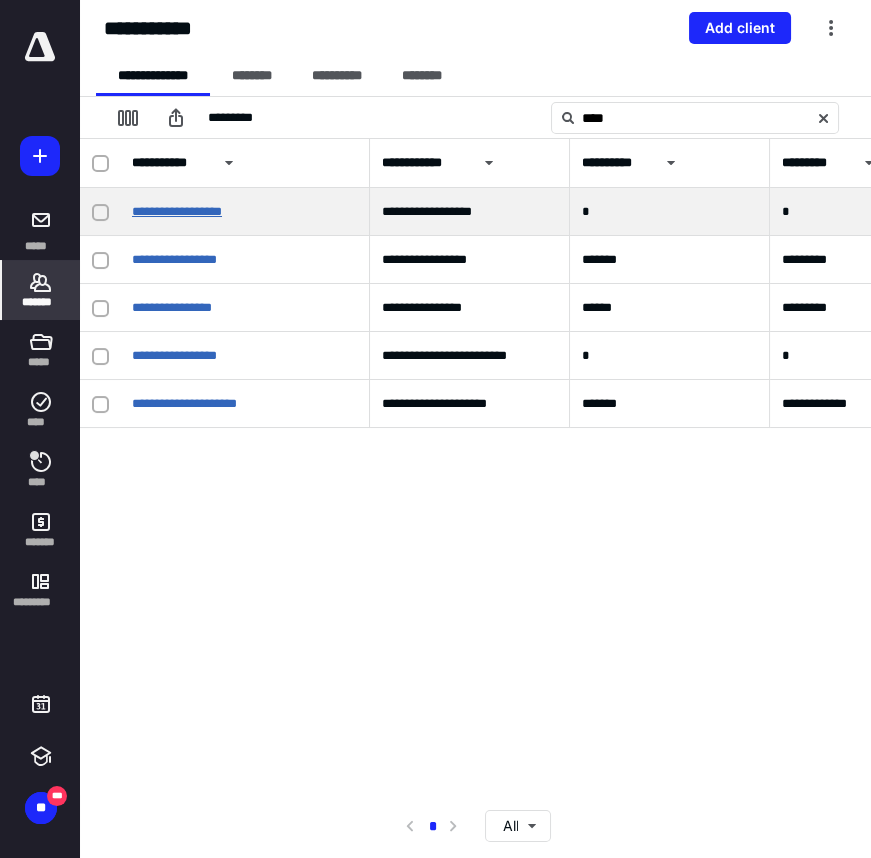 click on "**********" at bounding box center (177, 211) 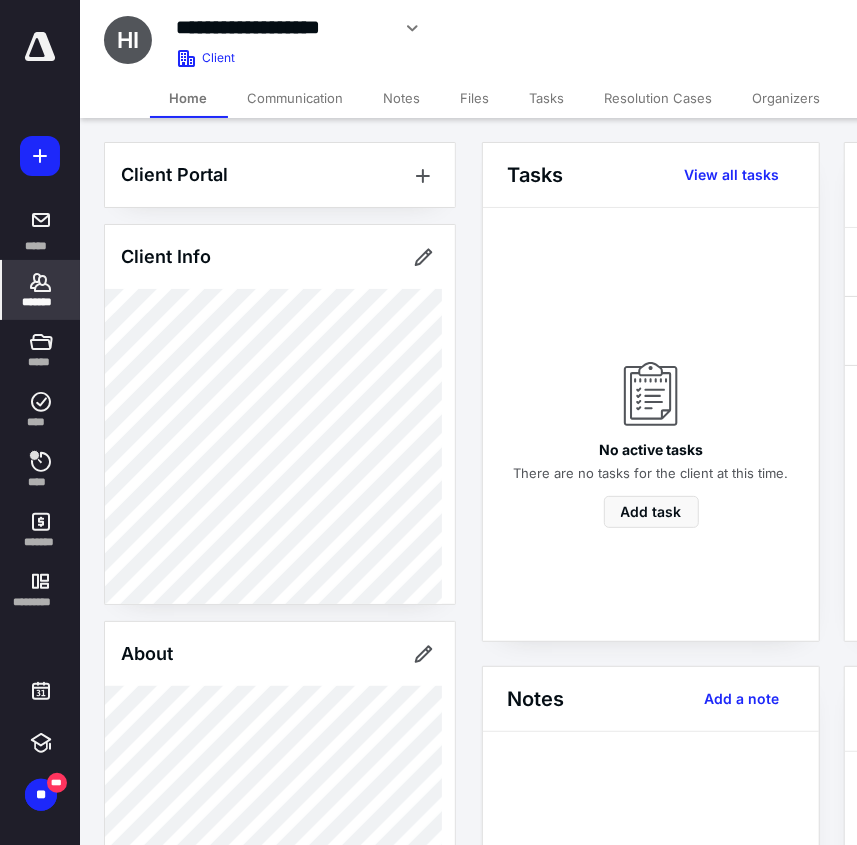 click on "Files" at bounding box center (475, 98) 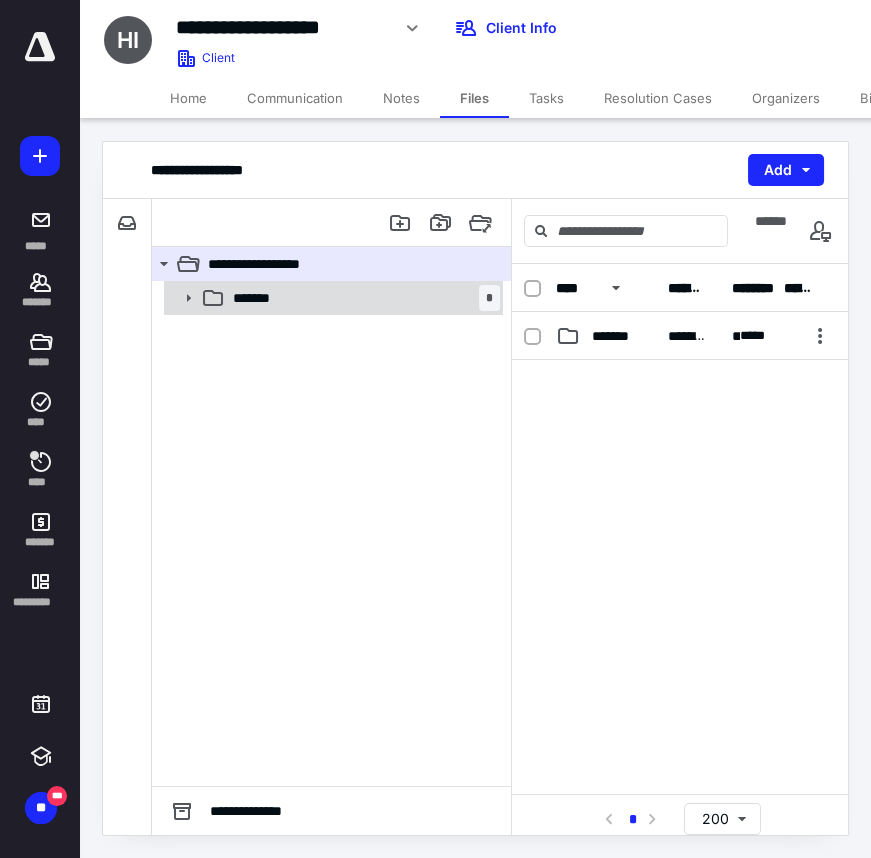 click on "******* *" at bounding box center [362, 298] 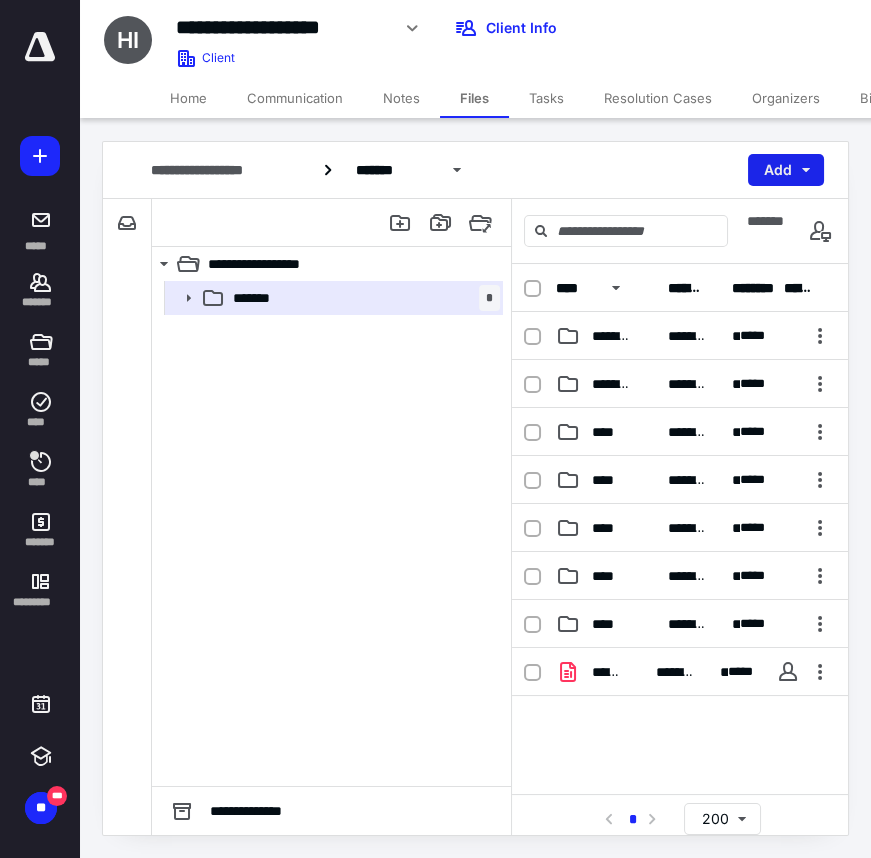 click on "Add" at bounding box center (786, 170) 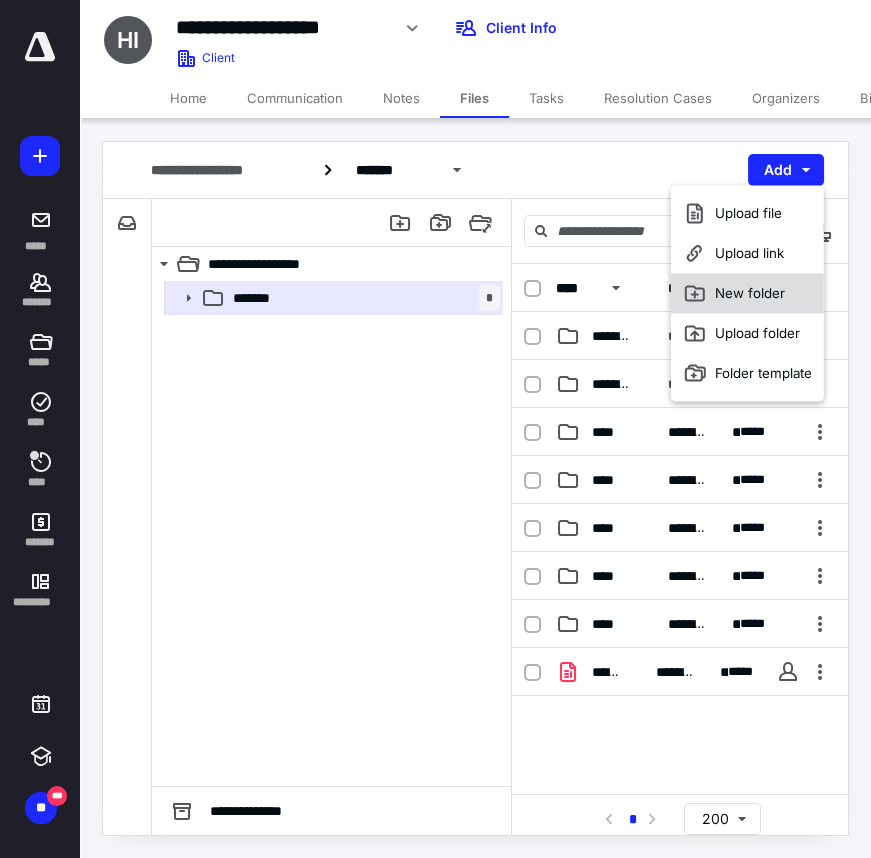 click on "New folder" at bounding box center (747, 293) 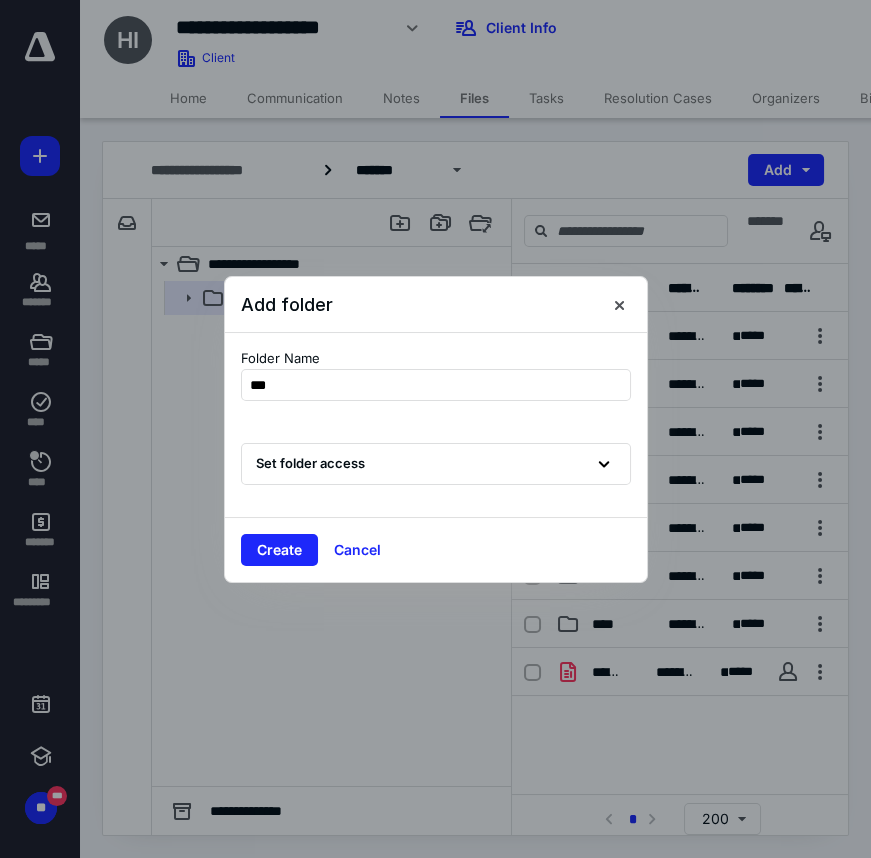 type on "****" 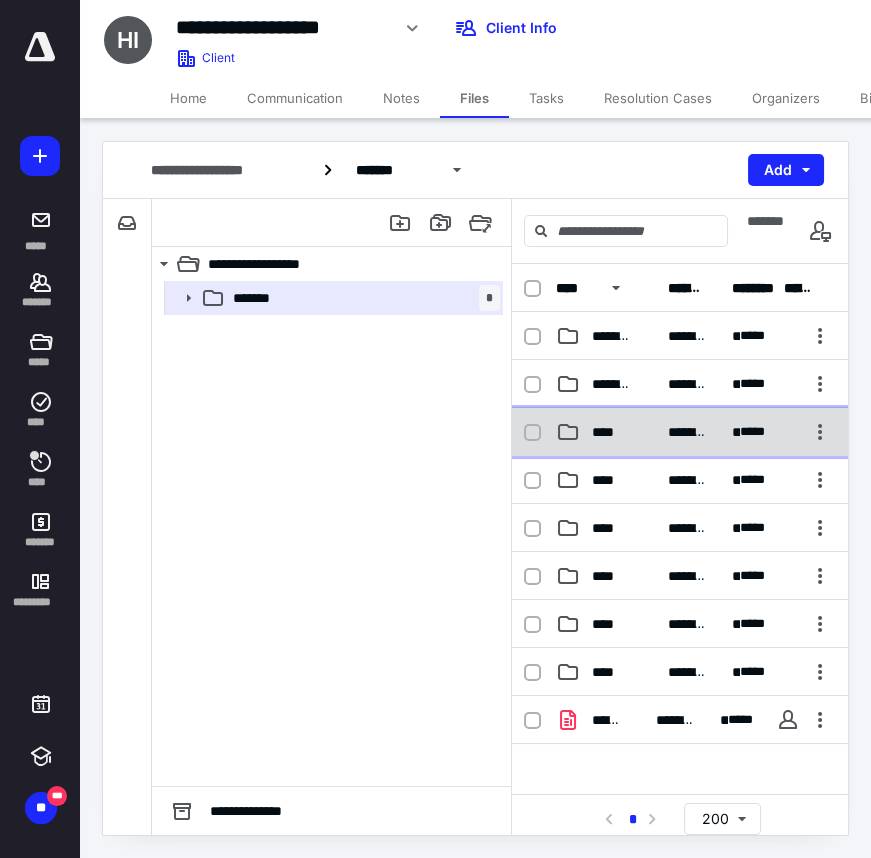 click on "**********" at bounding box center (680, 432) 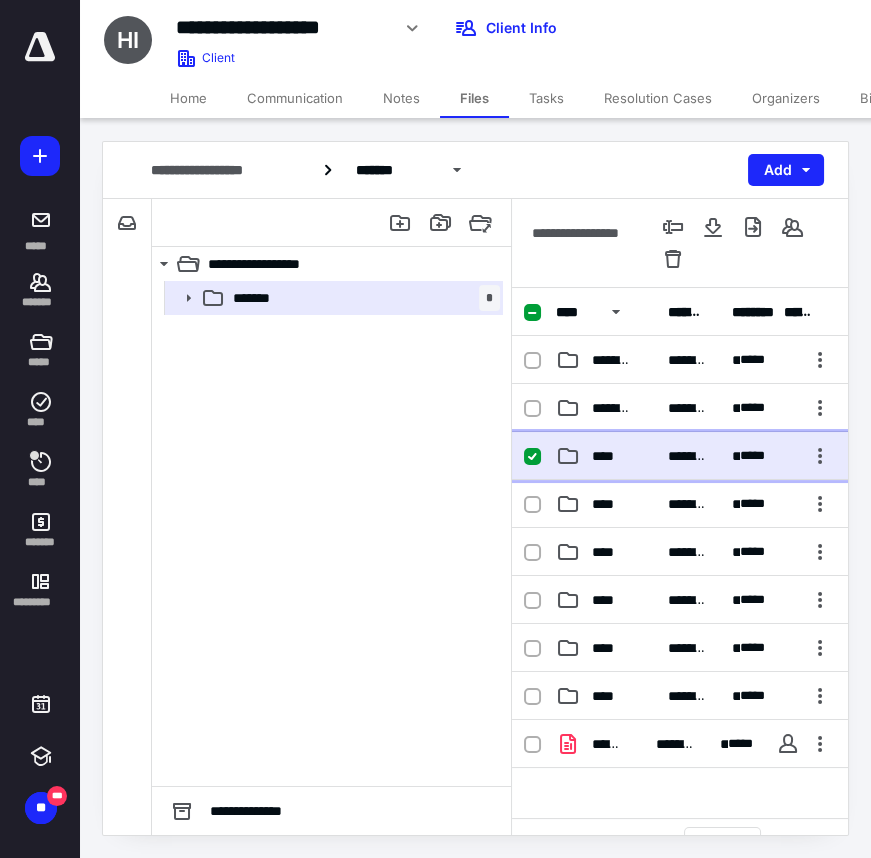 drag, startPoint x: 651, startPoint y: 443, endPoint x: 729, endPoint y: 284, distance: 177.10167 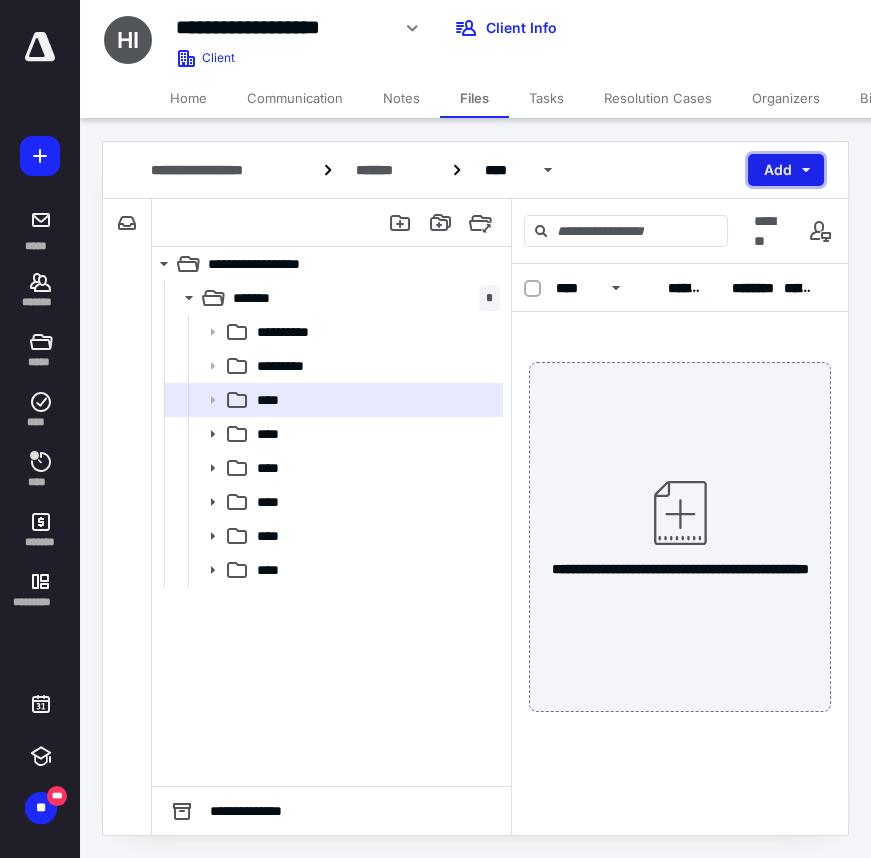 drag, startPoint x: 790, startPoint y: 159, endPoint x: 785, endPoint y: 180, distance: 21.587032 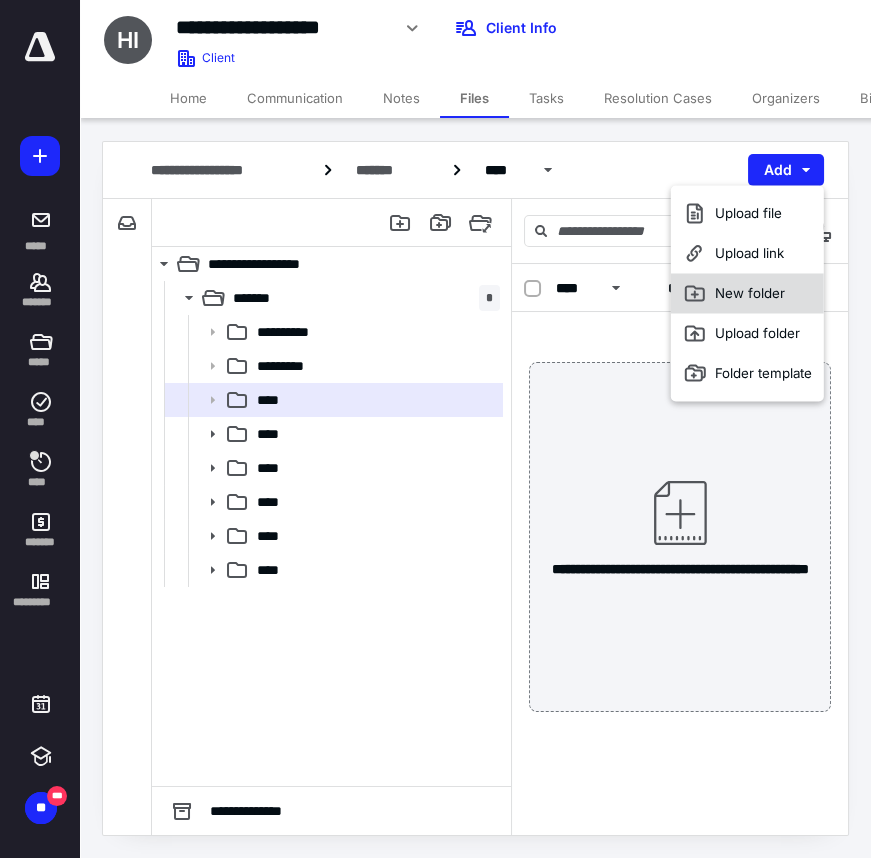 click on "New folder" at bounding box center [747, 293] 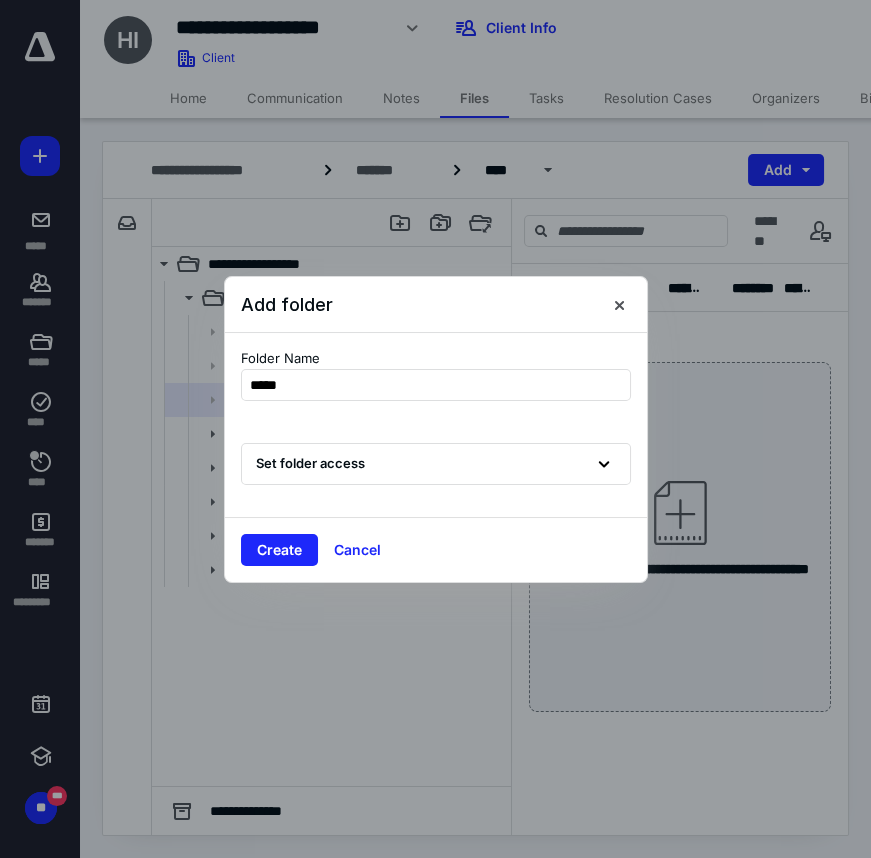 type on "*****" 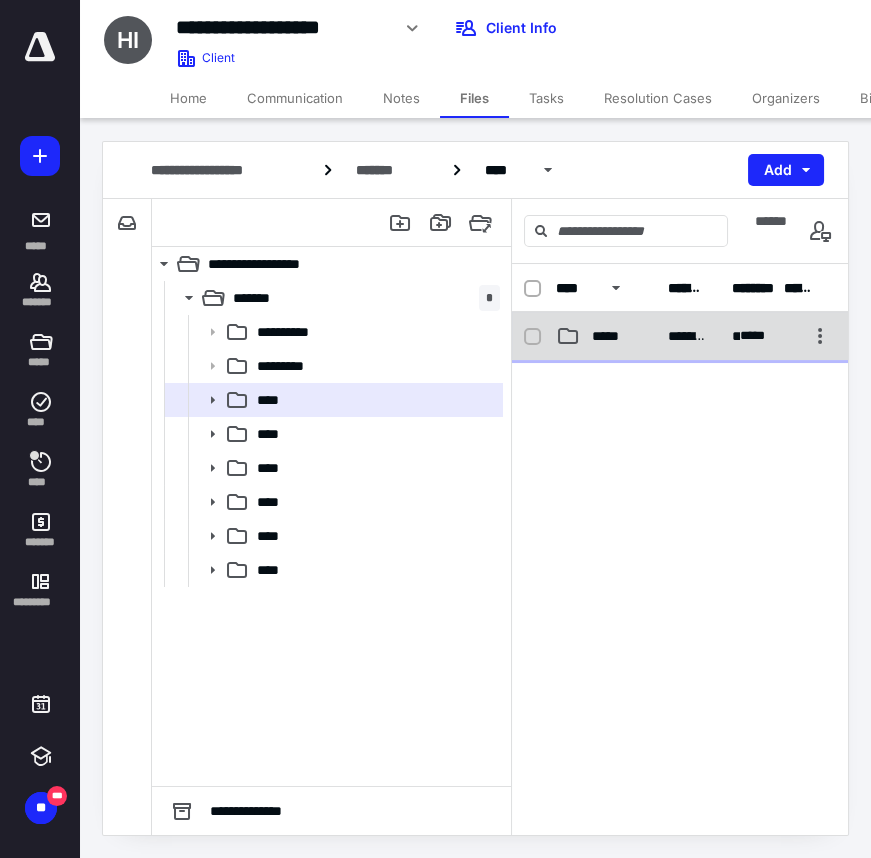 click on "*********" at bounding box center (688, 336) 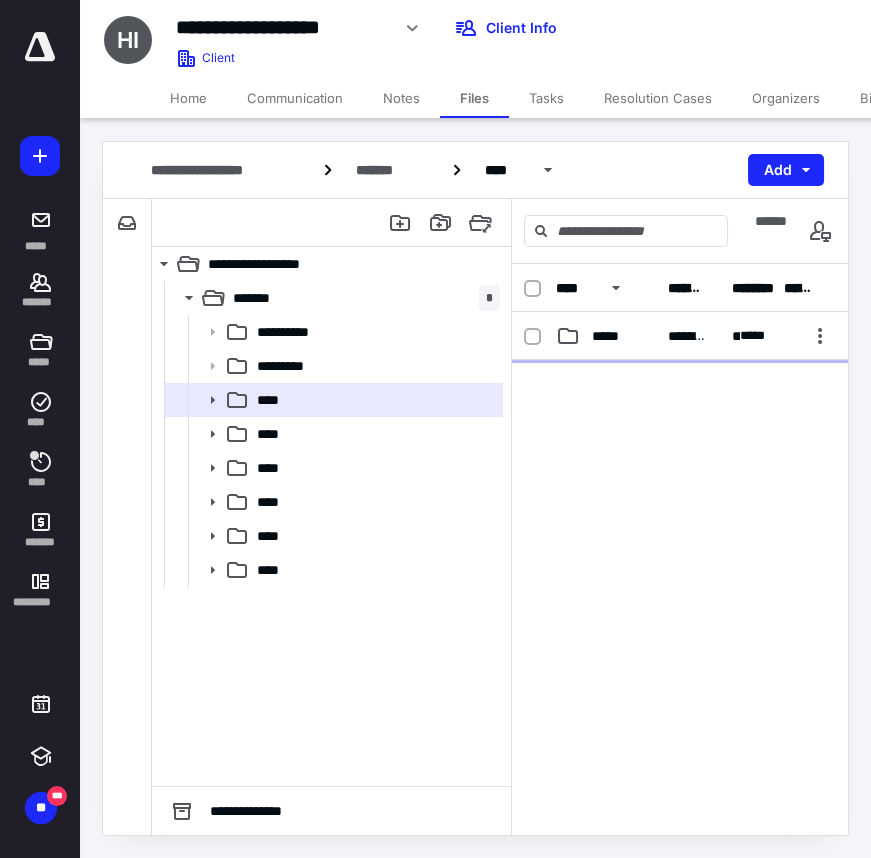 checkbox on "true" 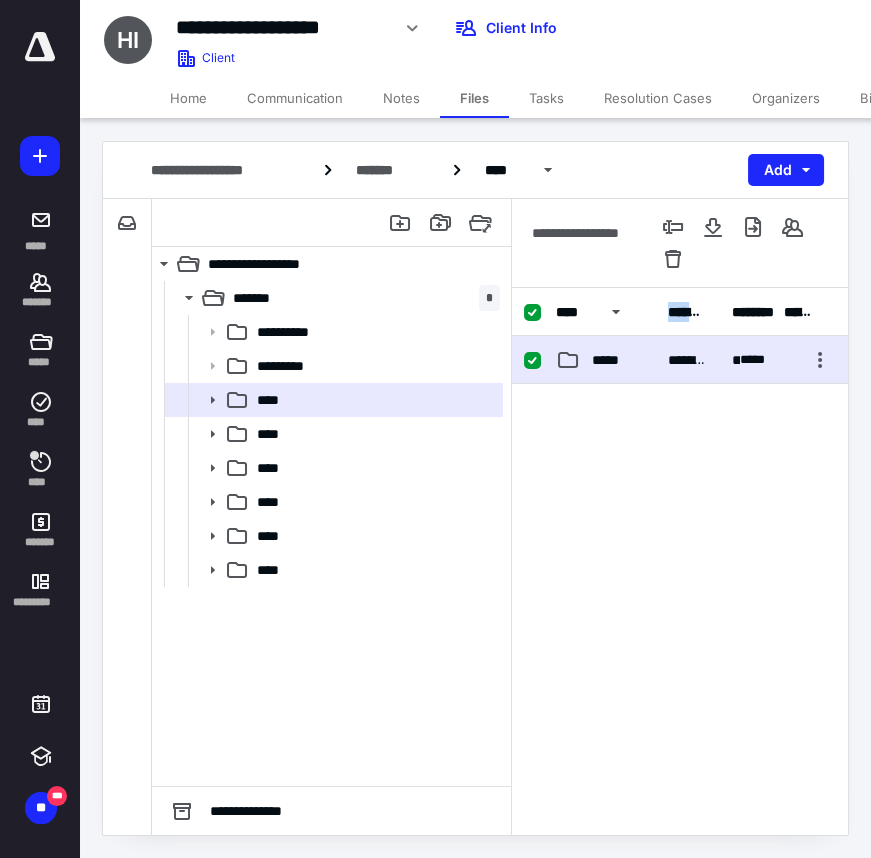 click on "**********" at bounding box center (680, 312) 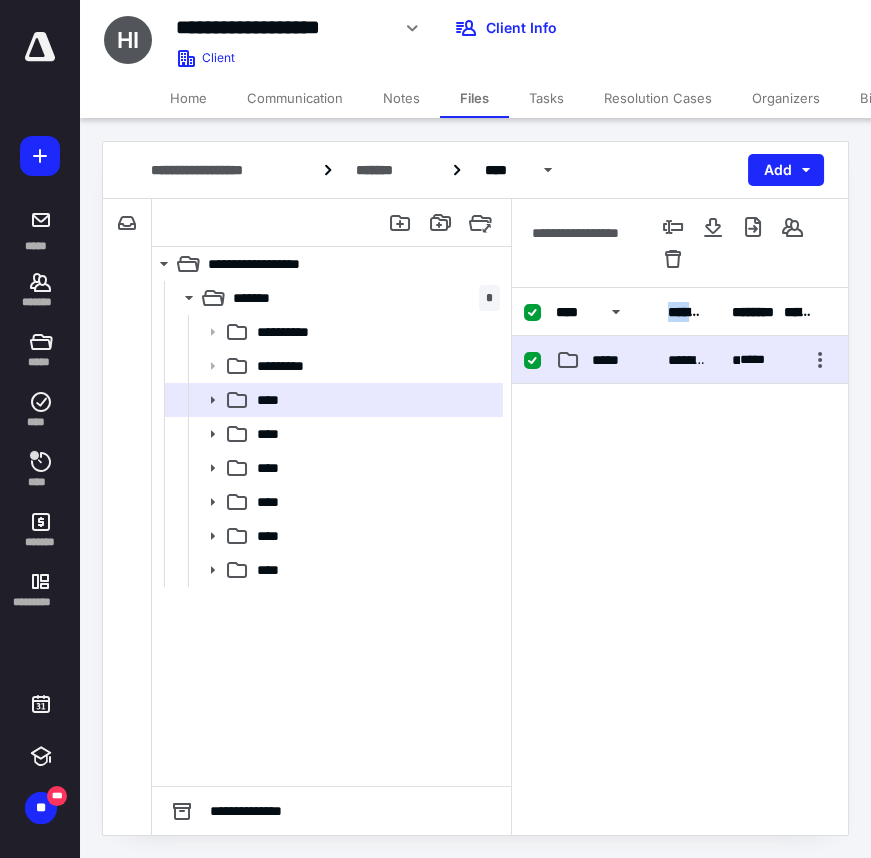 click on "*****" at bounding box center [614, 360] 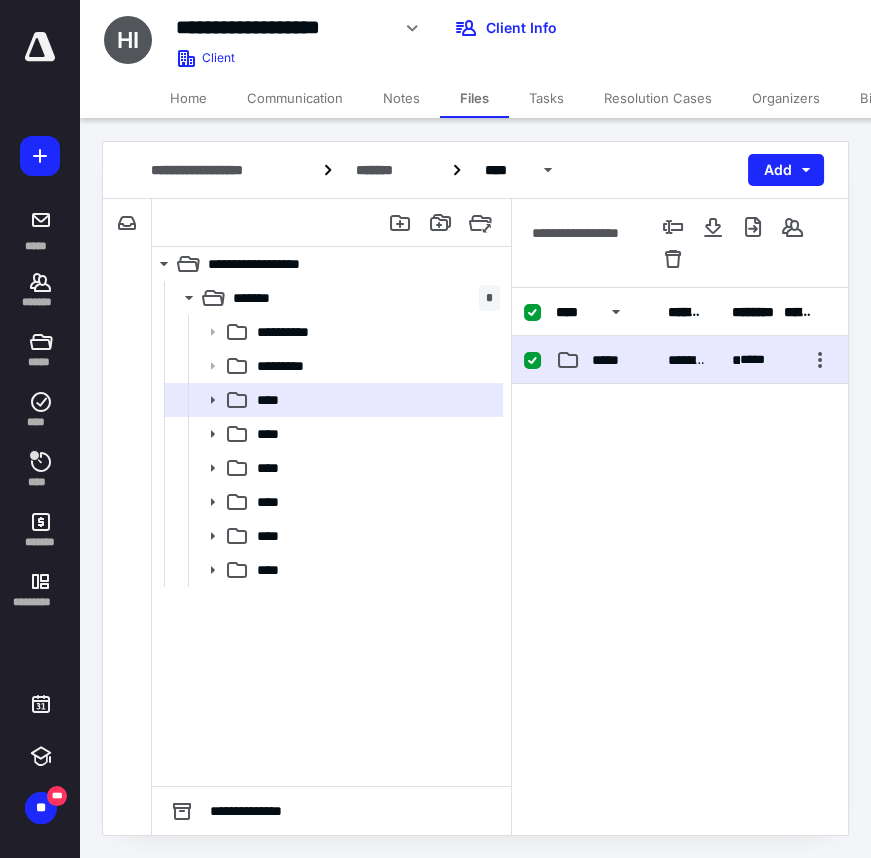click on "*****" at bounding box center (614, 360) 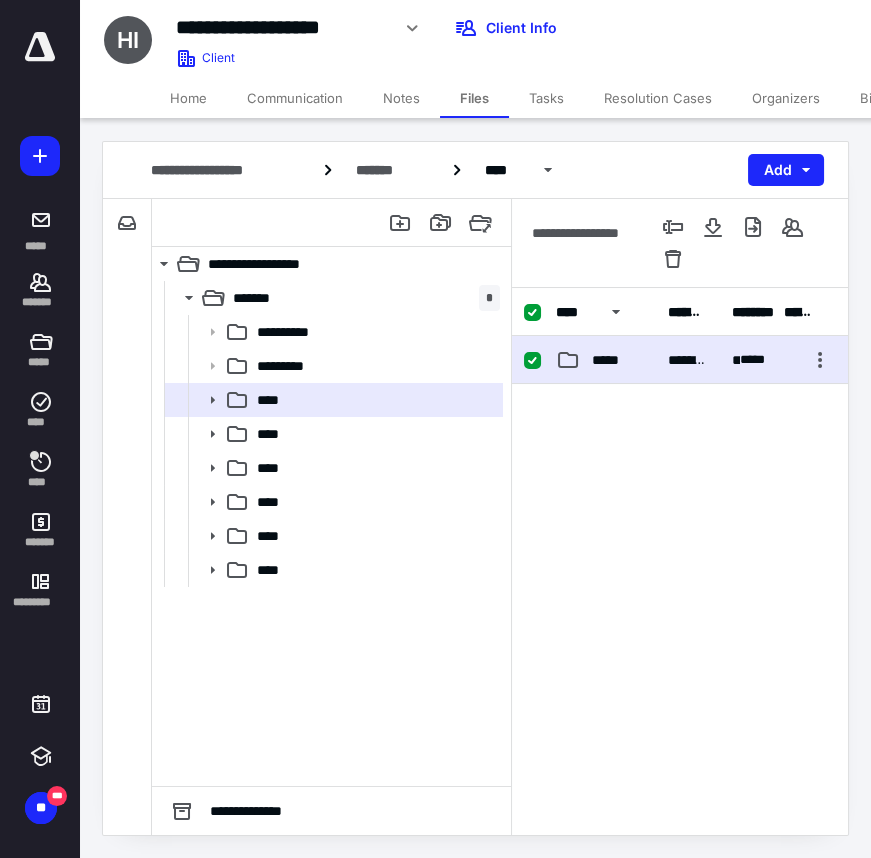 click on "**********" at bounding box center [680, 360] 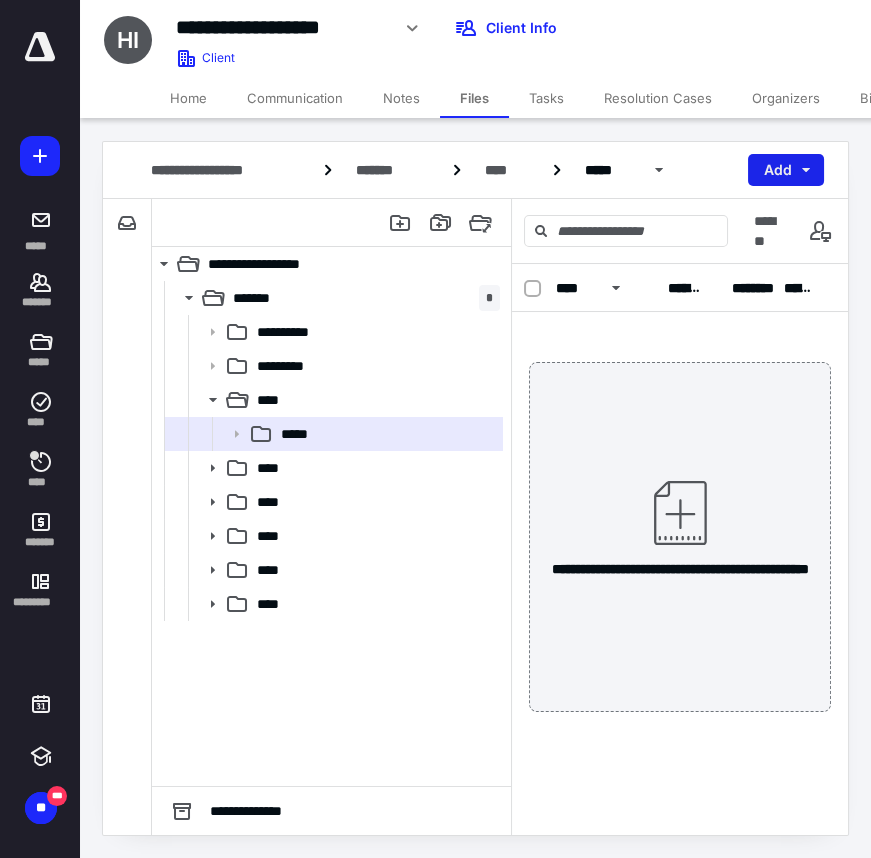 click on "Add" at bounding box center [786, 170] 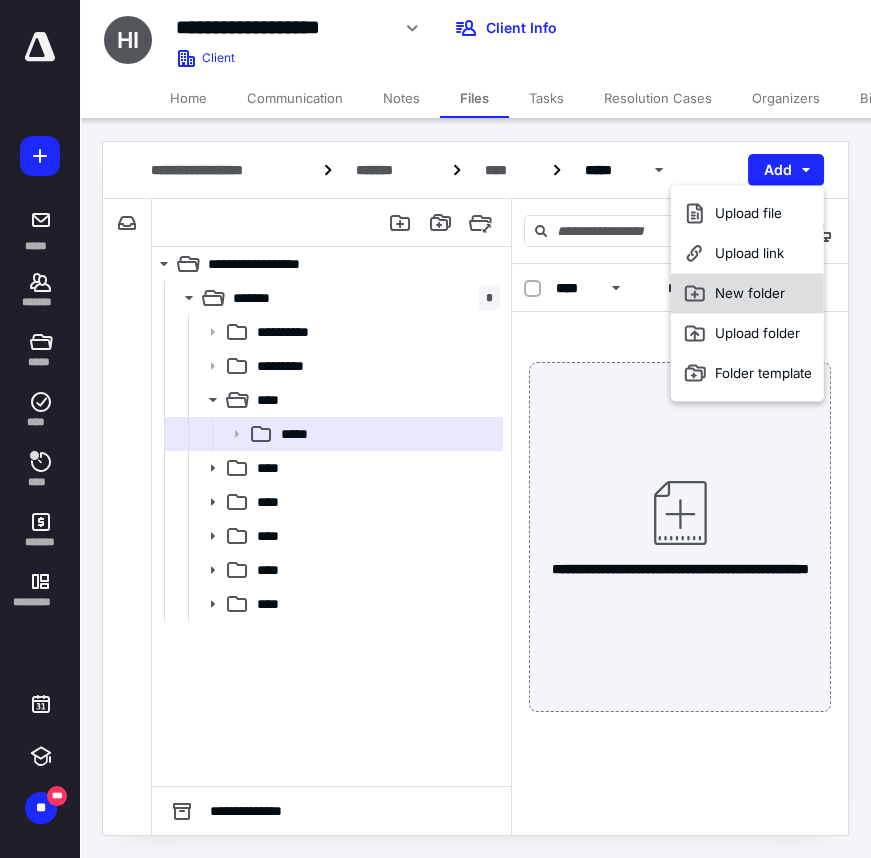 click on "New folder" at bounding box center (747, 293) 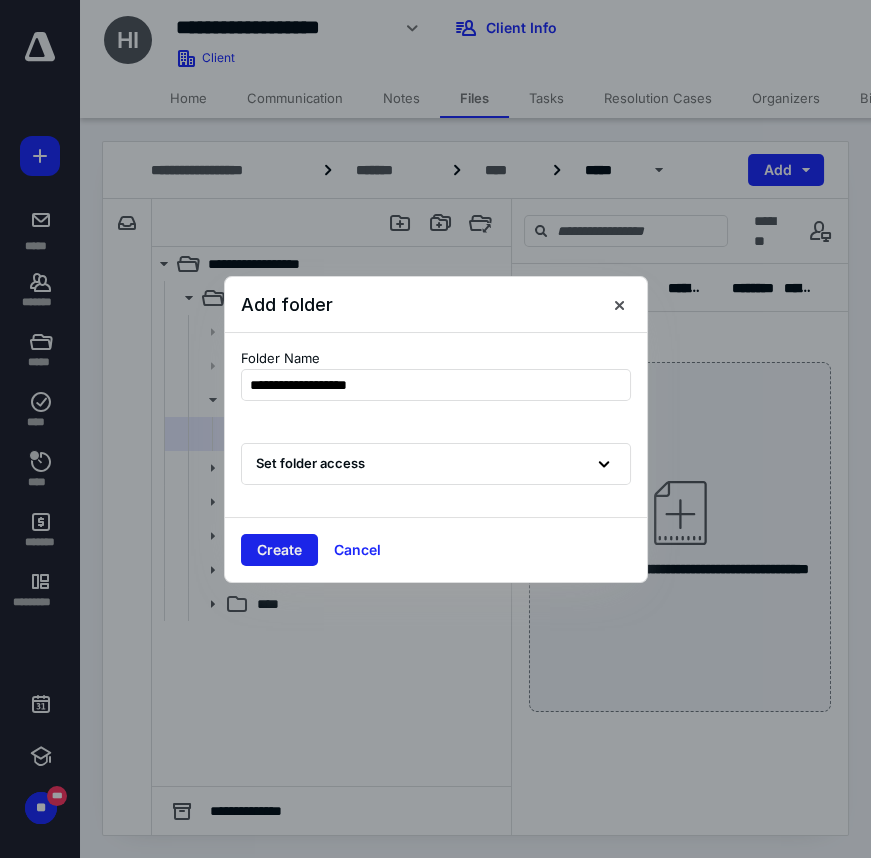 type on "**********" 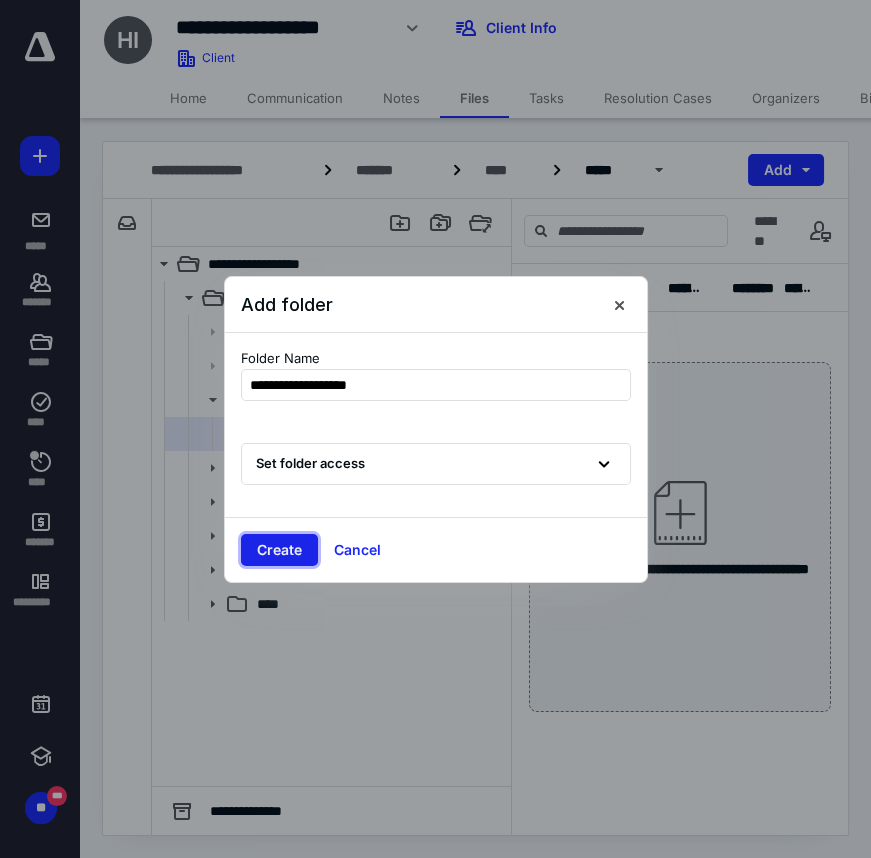 click on "Create" at bounding box center [279, 550] 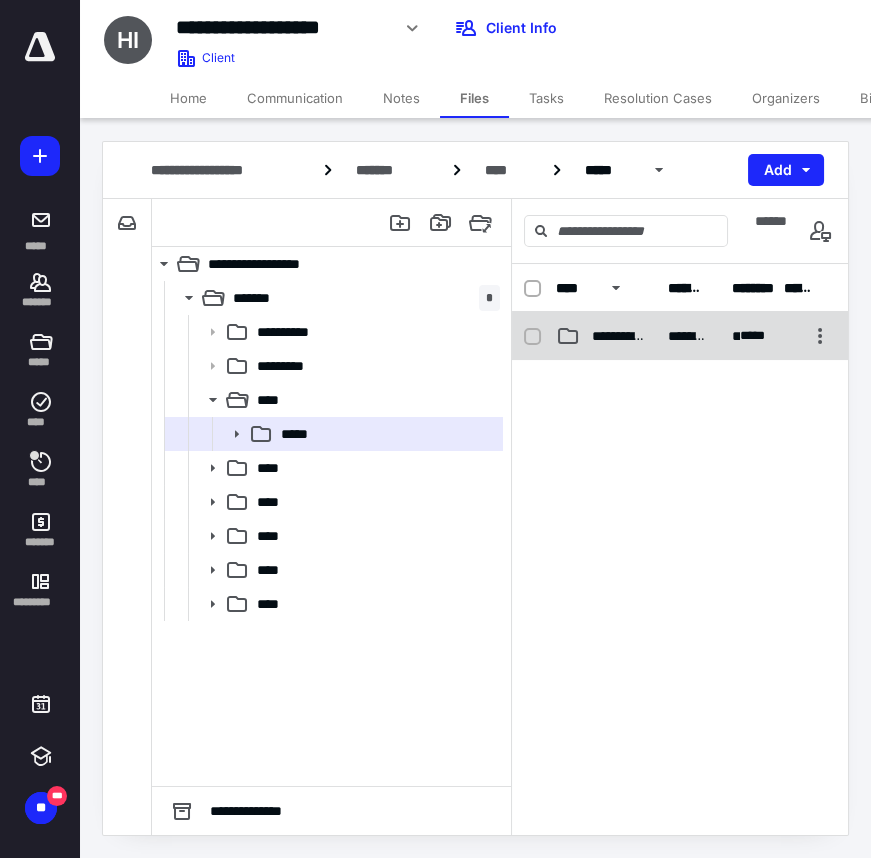 click on "**********" at bounding box center (680, 336) 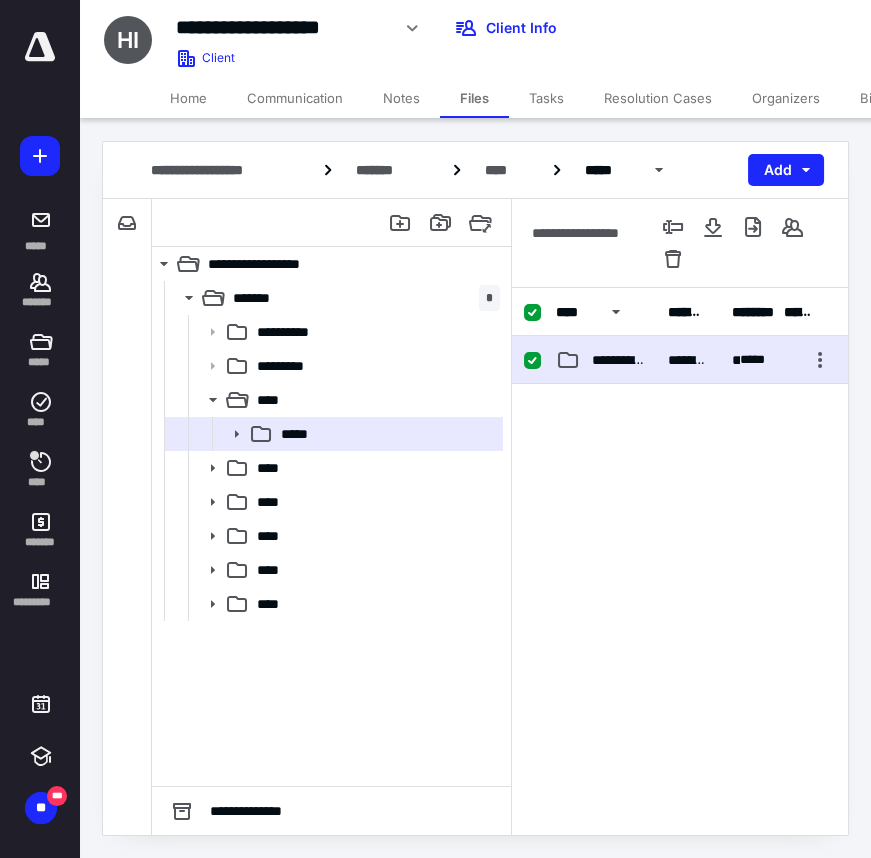click on "*********" at bounding box center [688, 360] 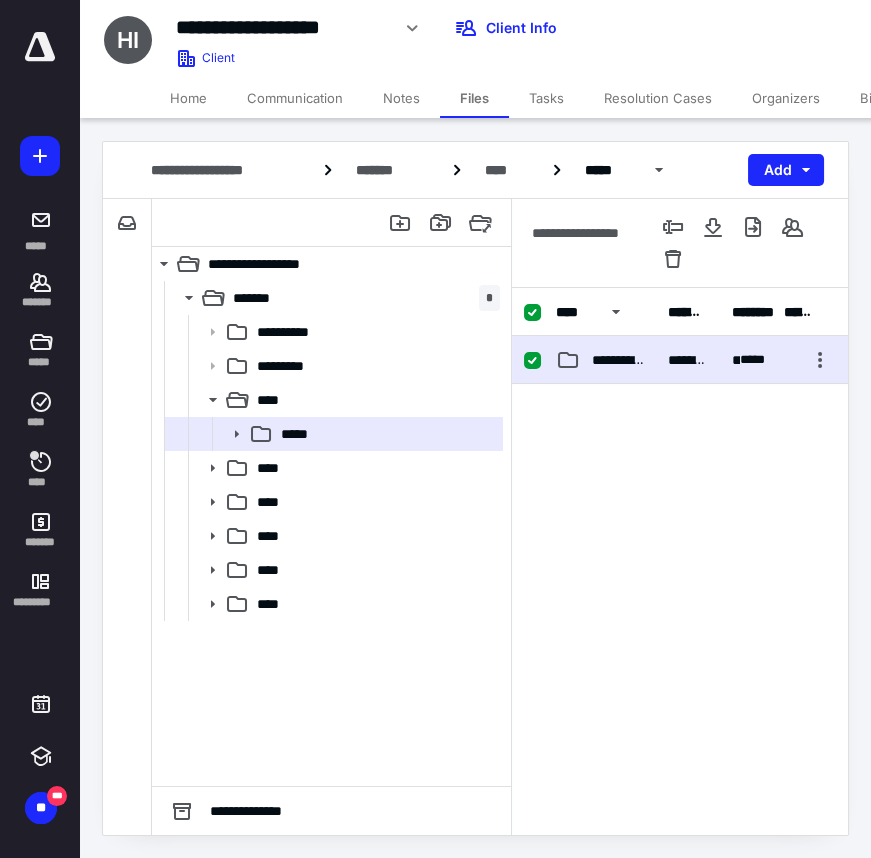 checkbox on "false" 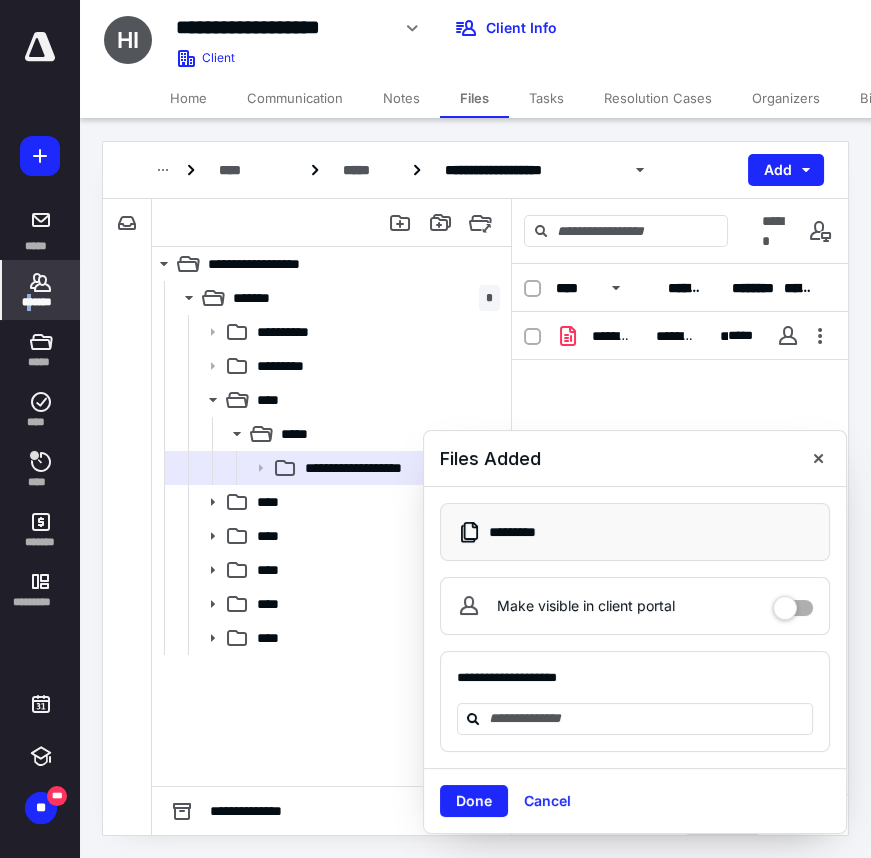 click on "*******" at bounding box center (41, 302) 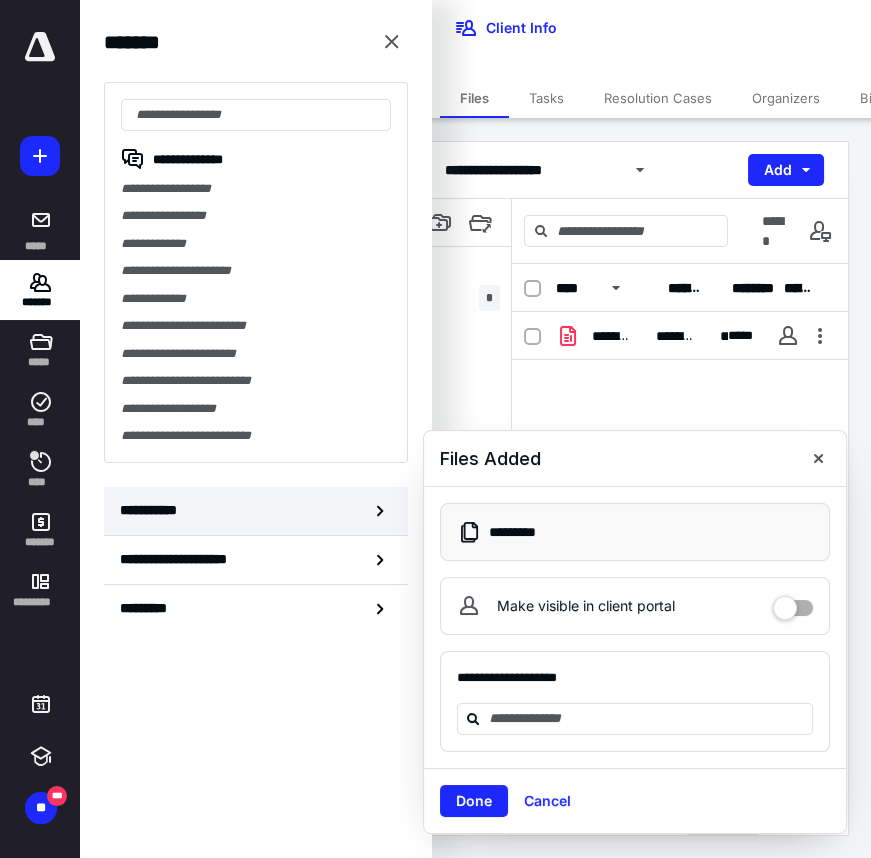 click on "**********" at bounding box center (256, 511) 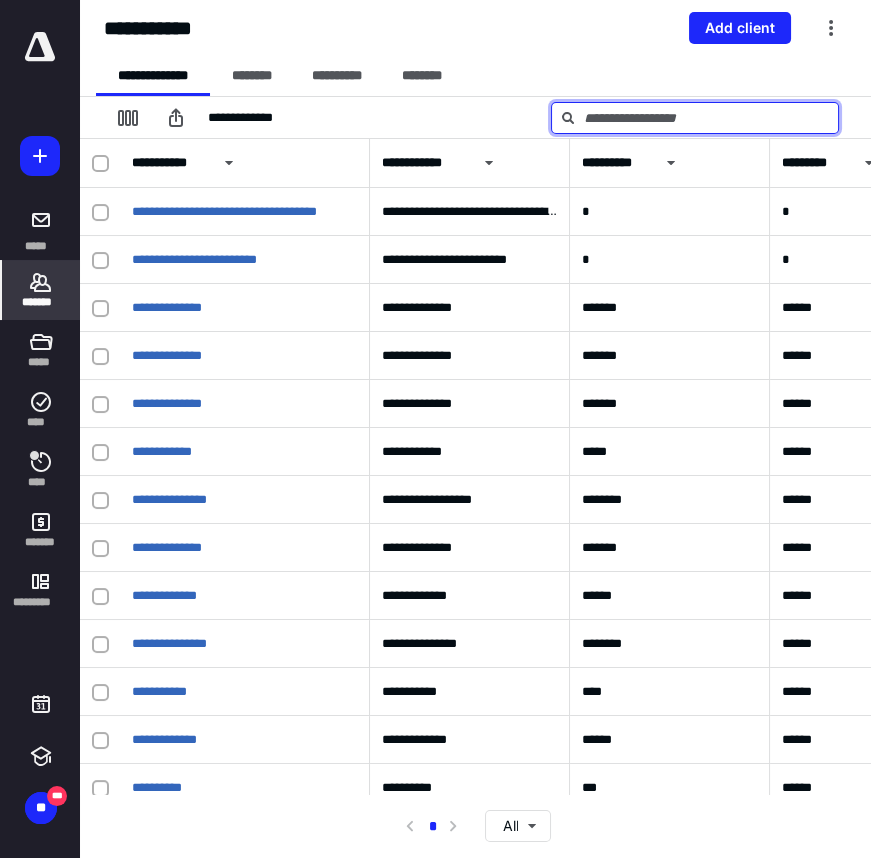click at bounding box center (695, 118) 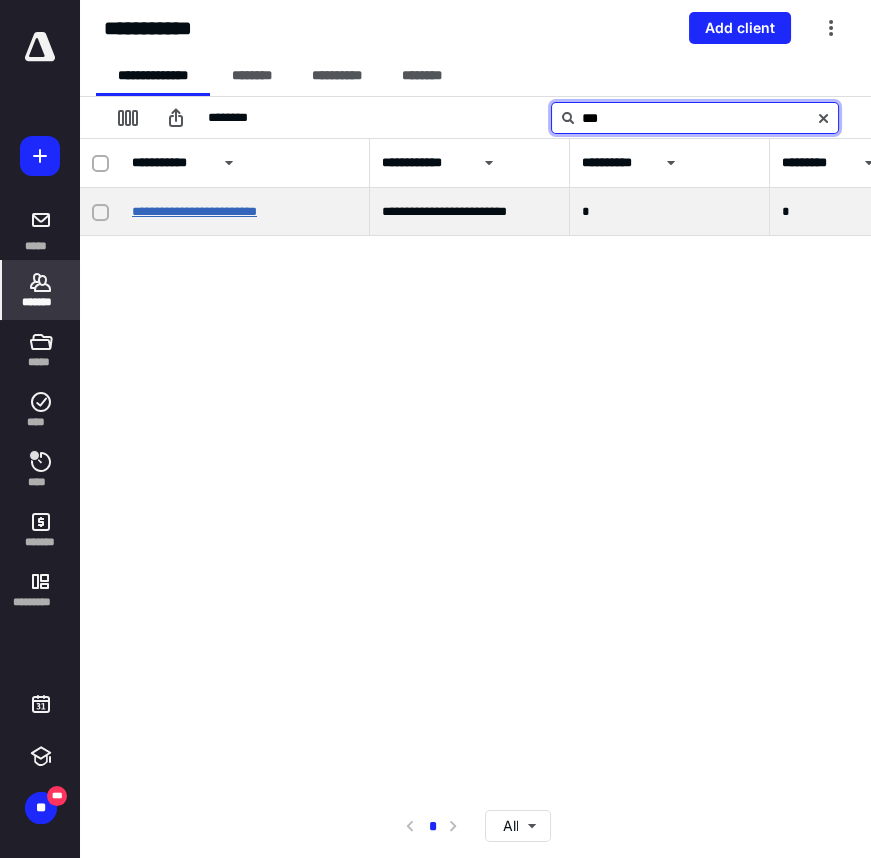 type on "***" 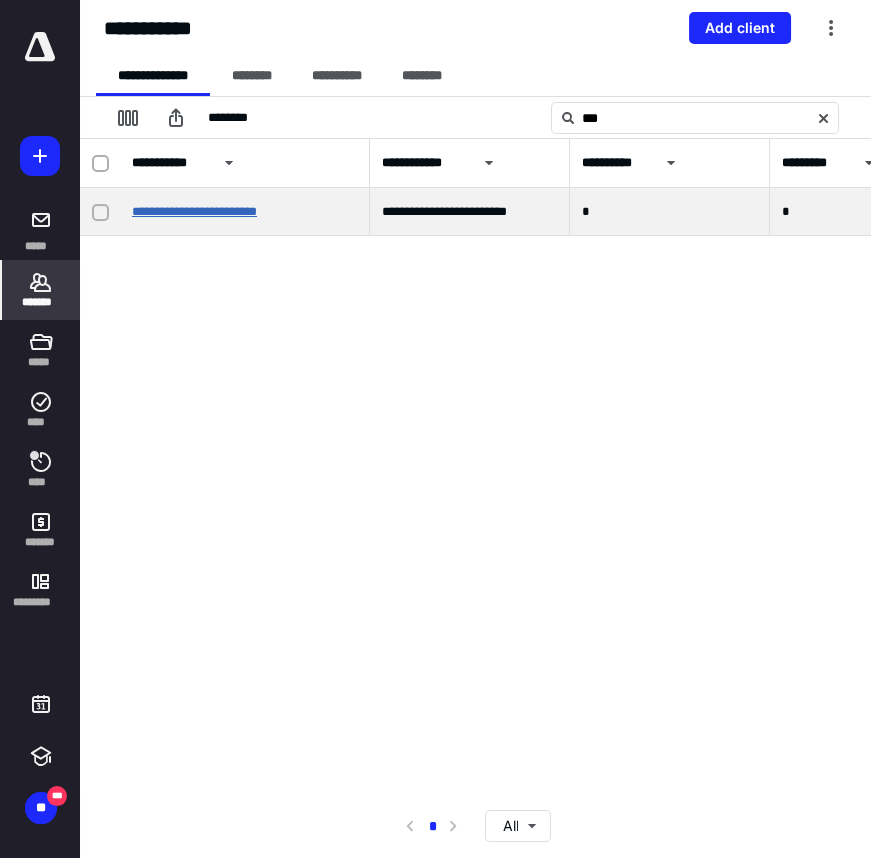 click on "**********" at bounding box center [194, 211] 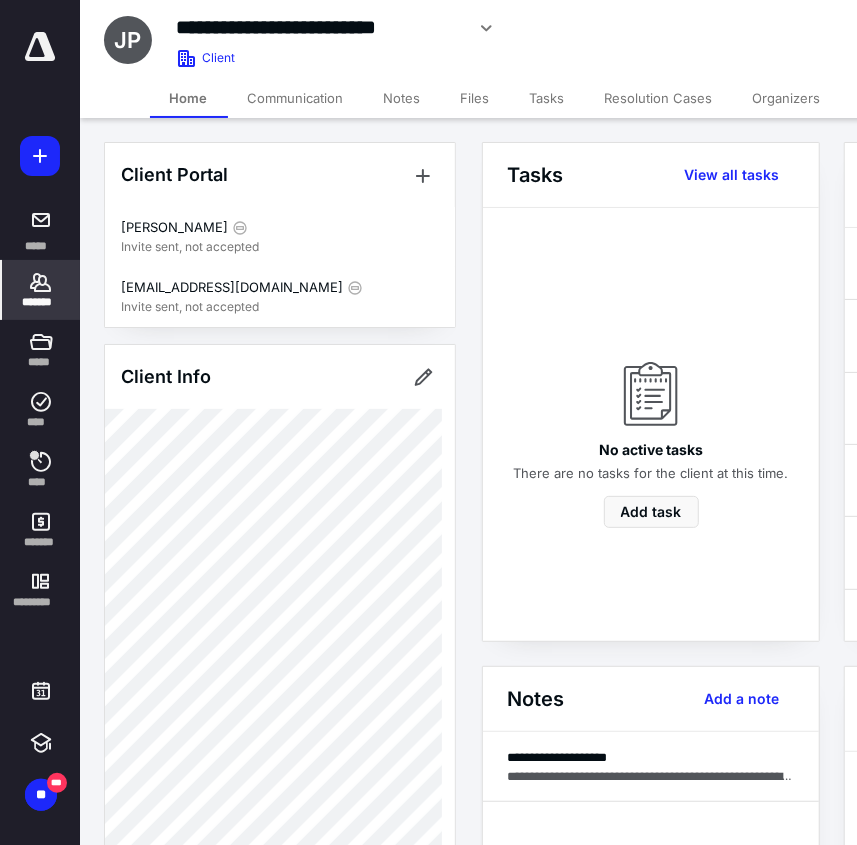 click on "Files" at bounding box center (475, 98) 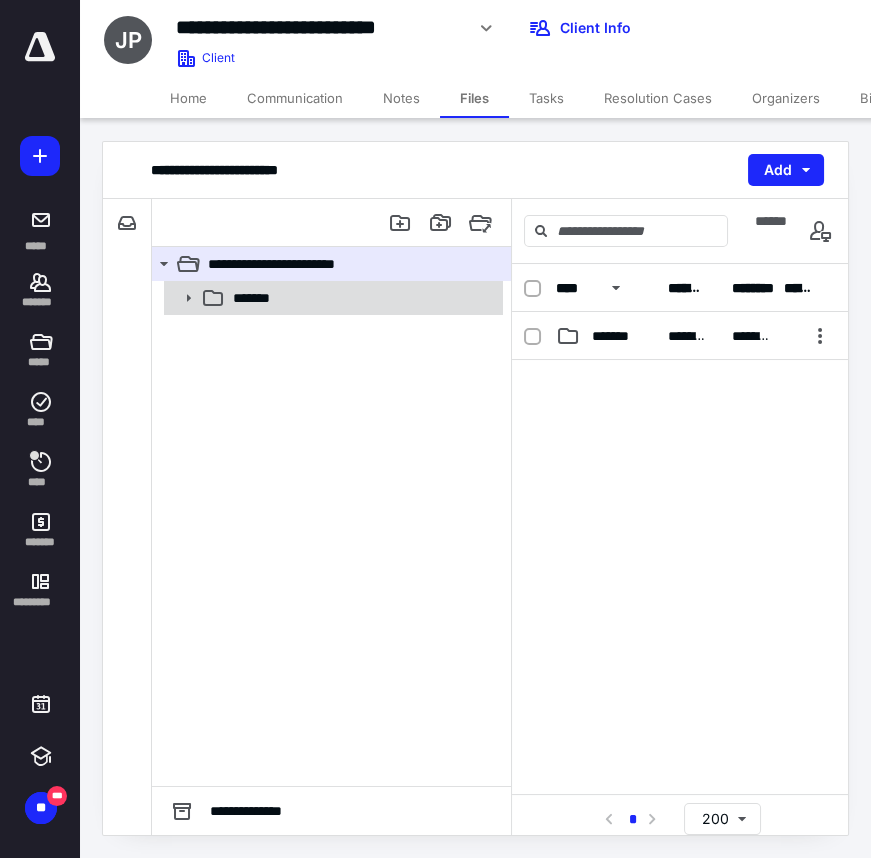 click on "*******" at bounding box center (332, 298) 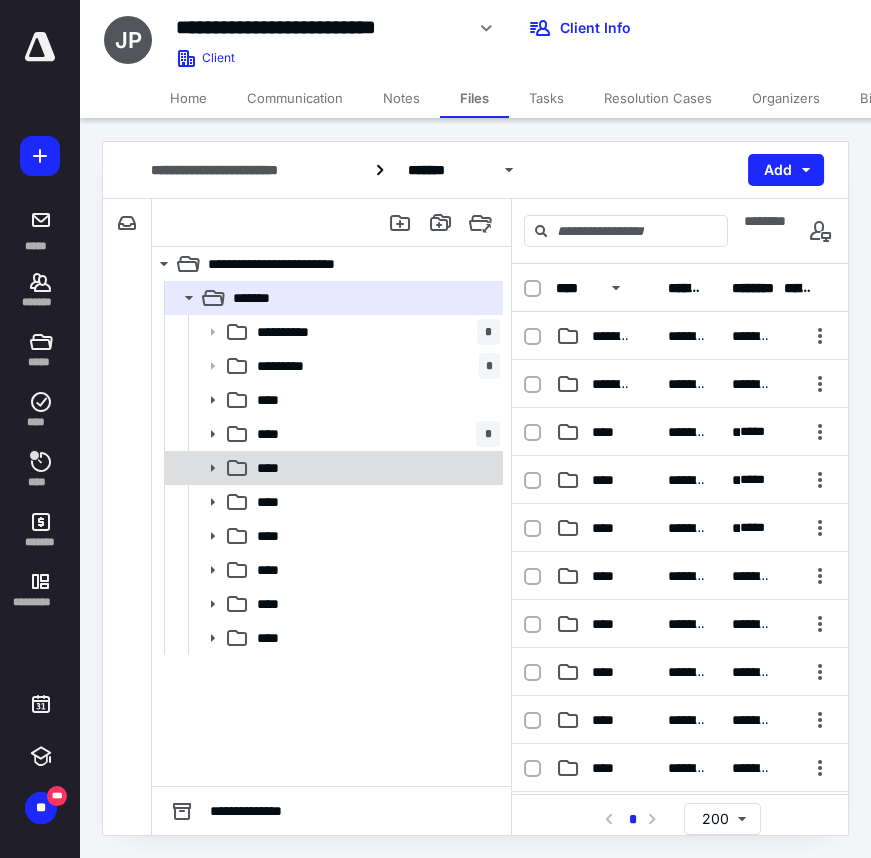 click on "****" at bounding box center (332, 468) 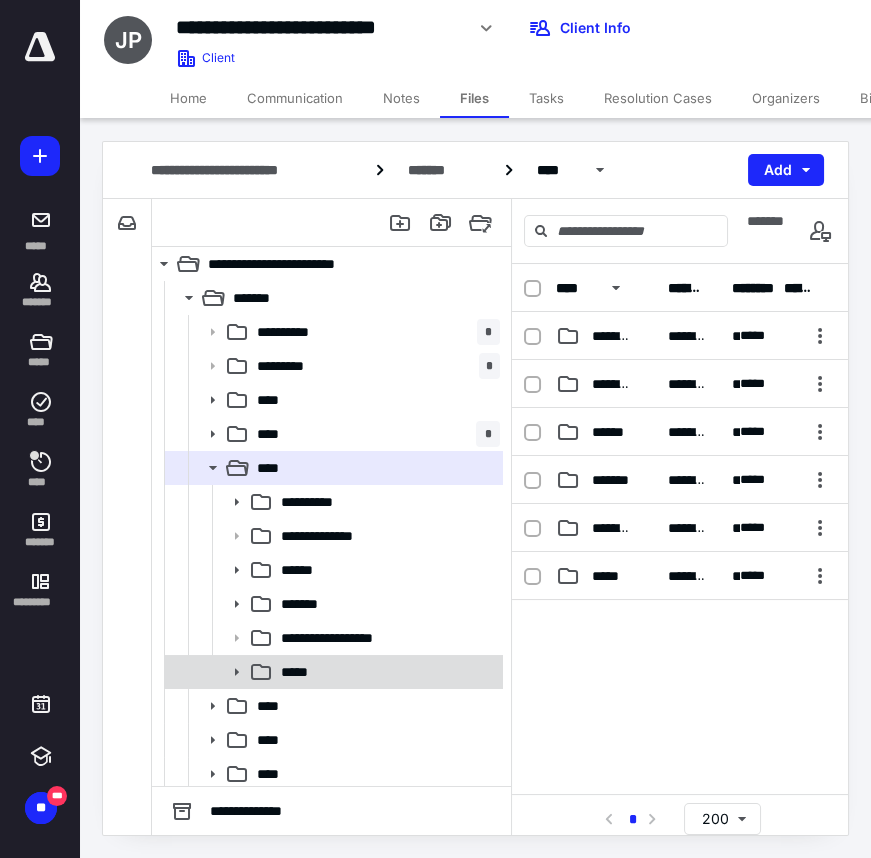 click on "*****" at bounding box center (386, 672) 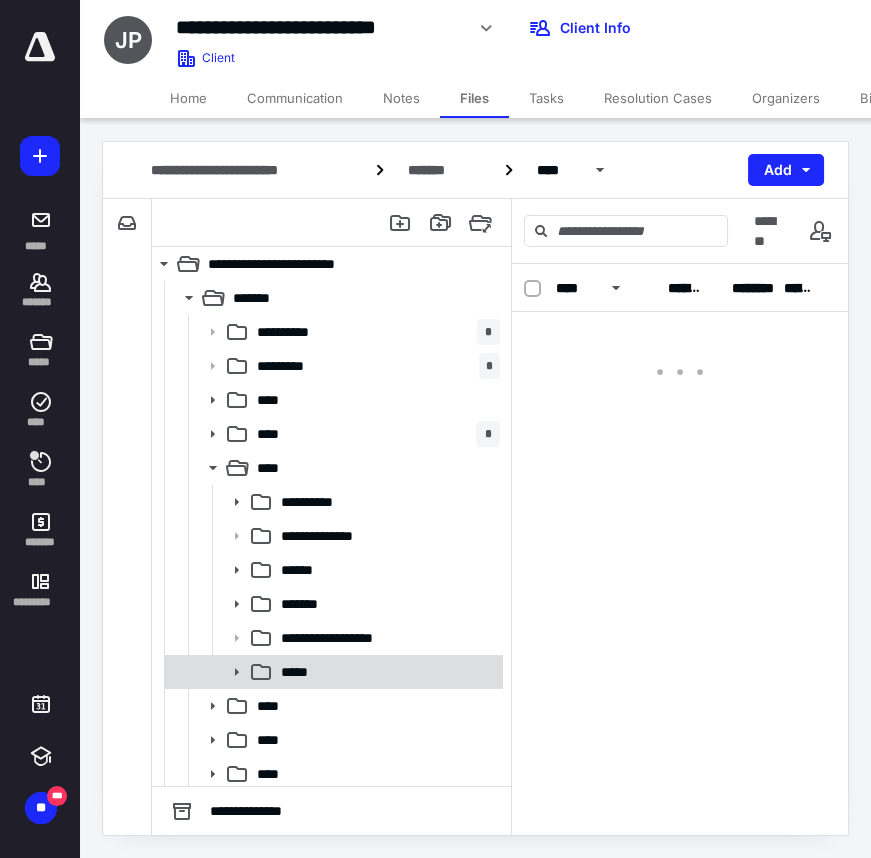 click on "*****" at bounding box center (386, 672) 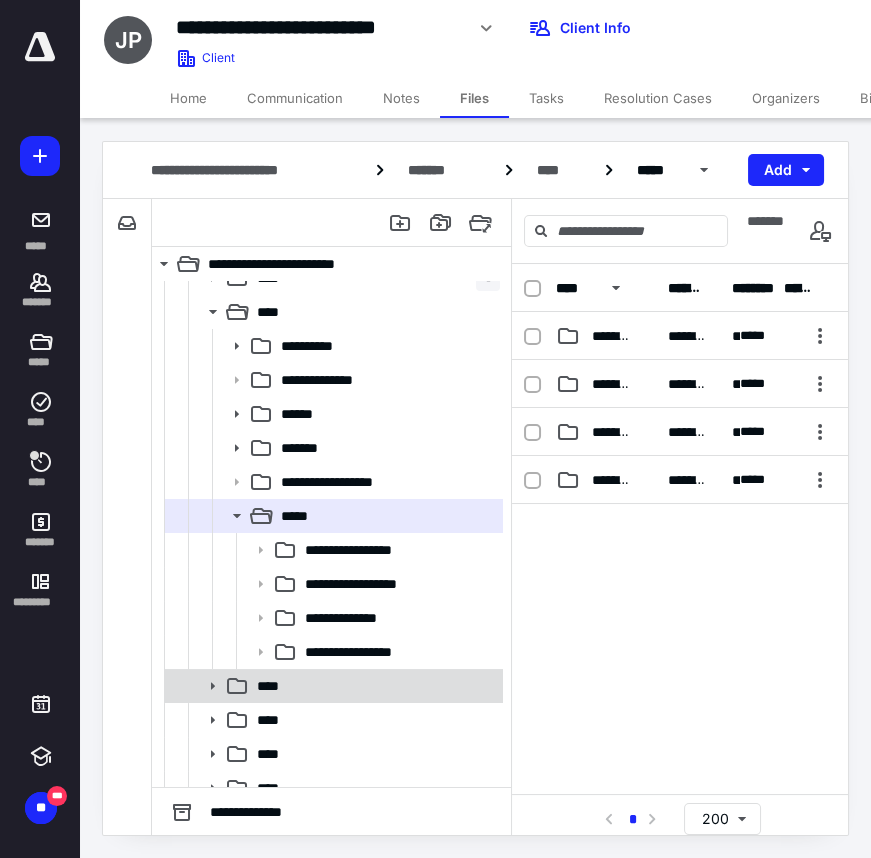 scroll, scrollTop: 181, scrollLeft: 0, axis: vertical 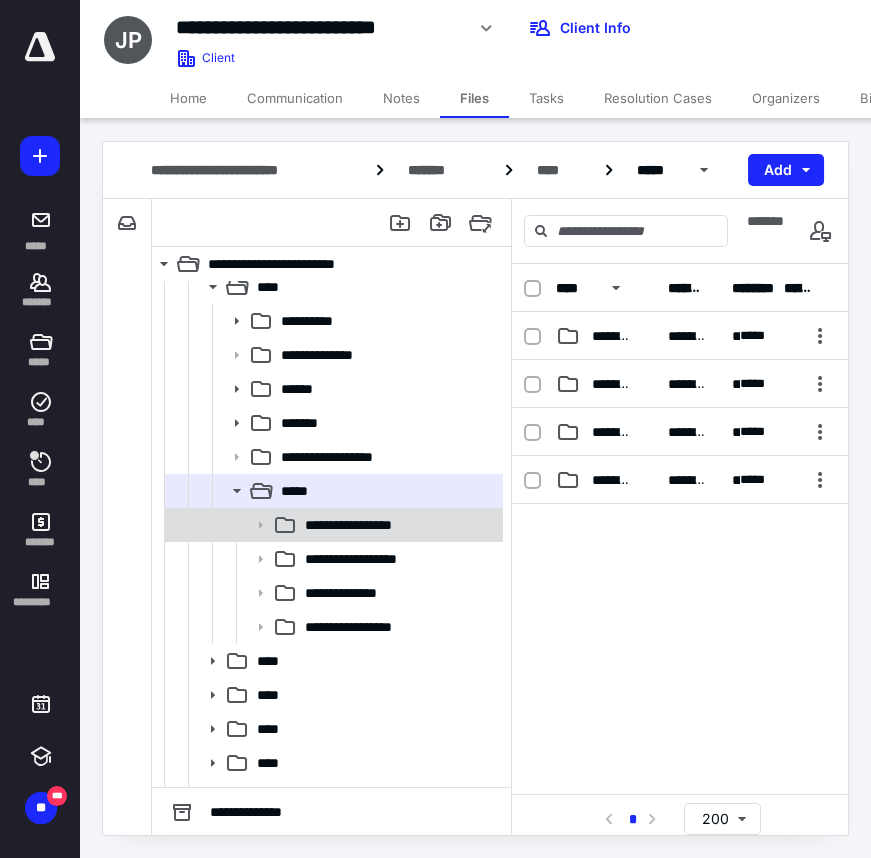 click on "**********" at bounding box center [367, 525] 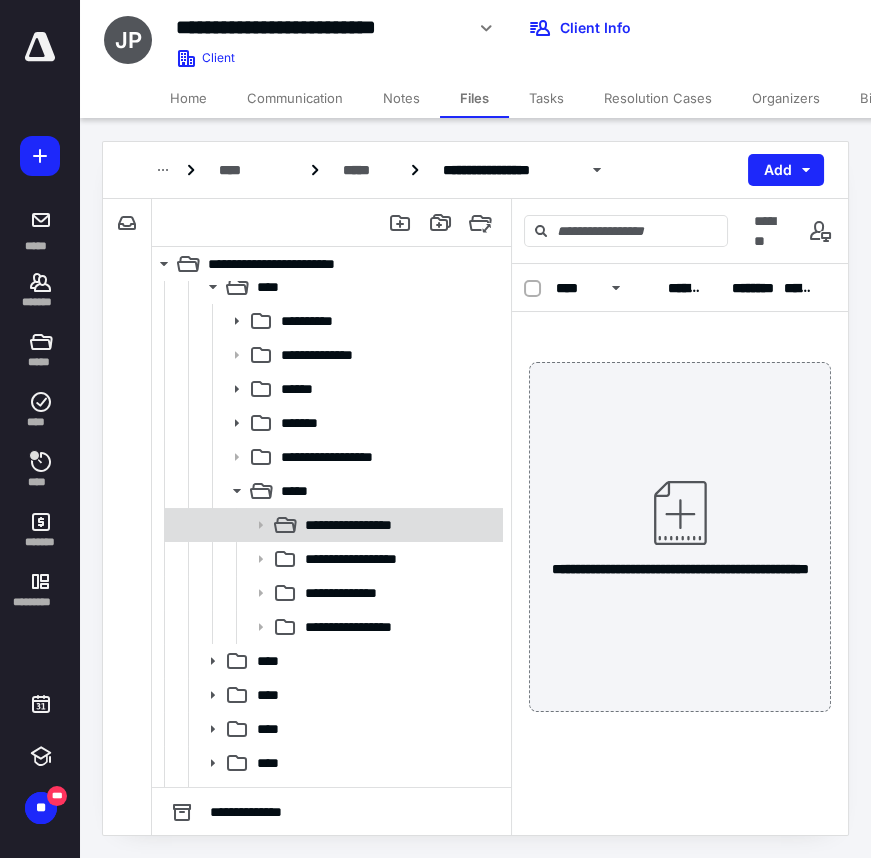 click on "**********" at bounding box center [398, 525] 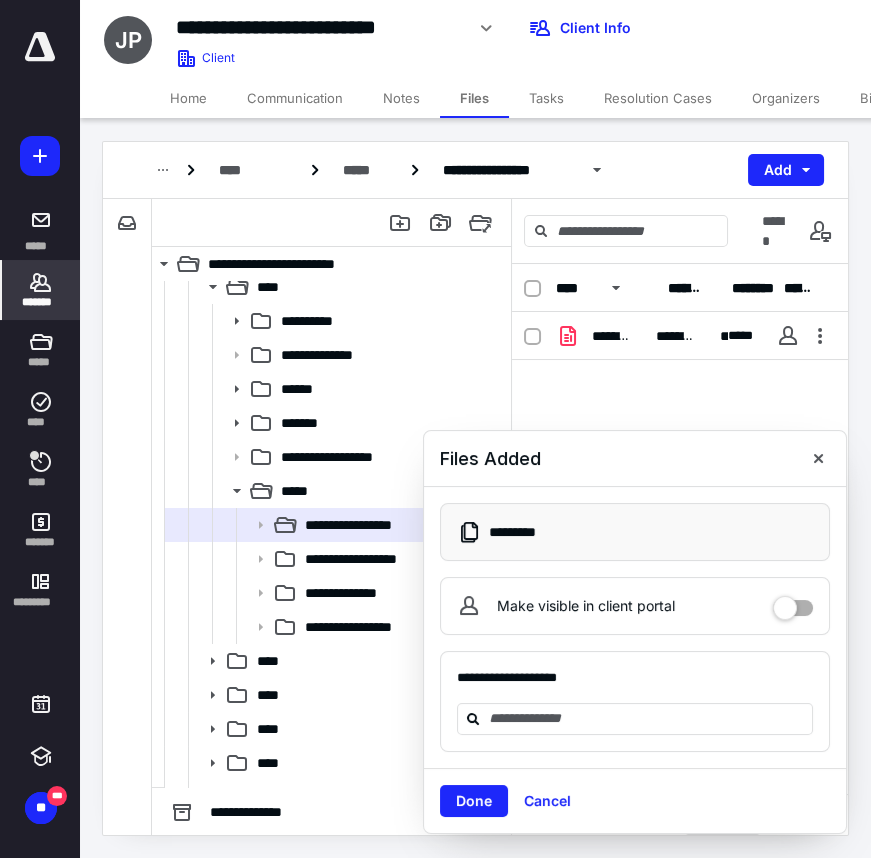 click on "*******" at bounding box center (41, 290) 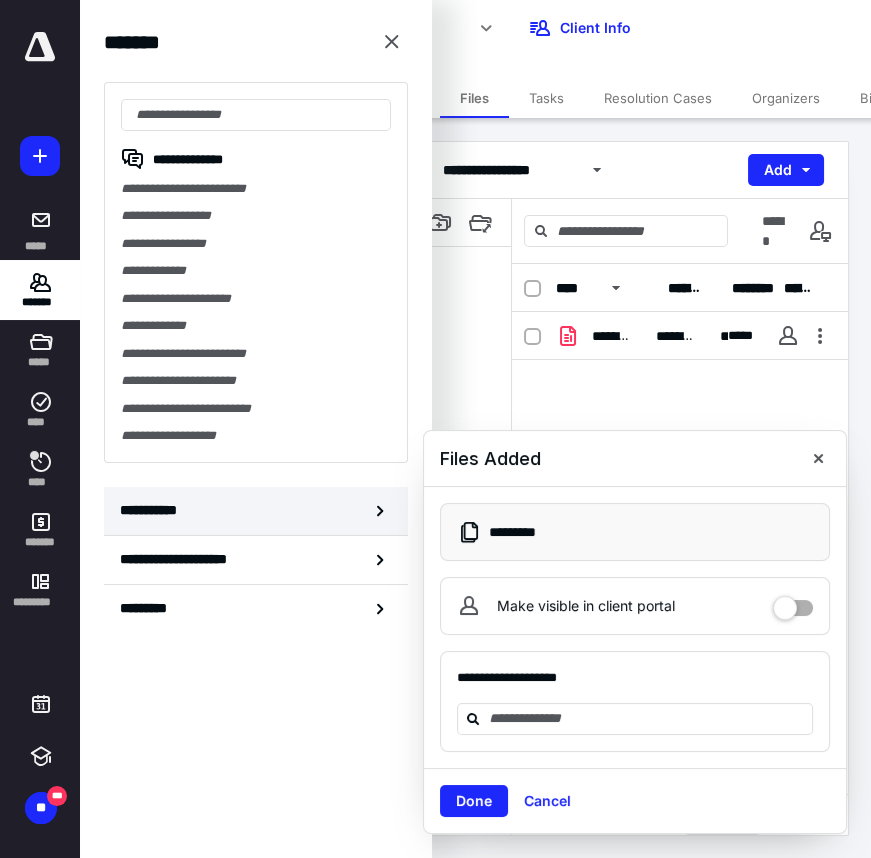 click on "**********" at bounding box center (256, 511) 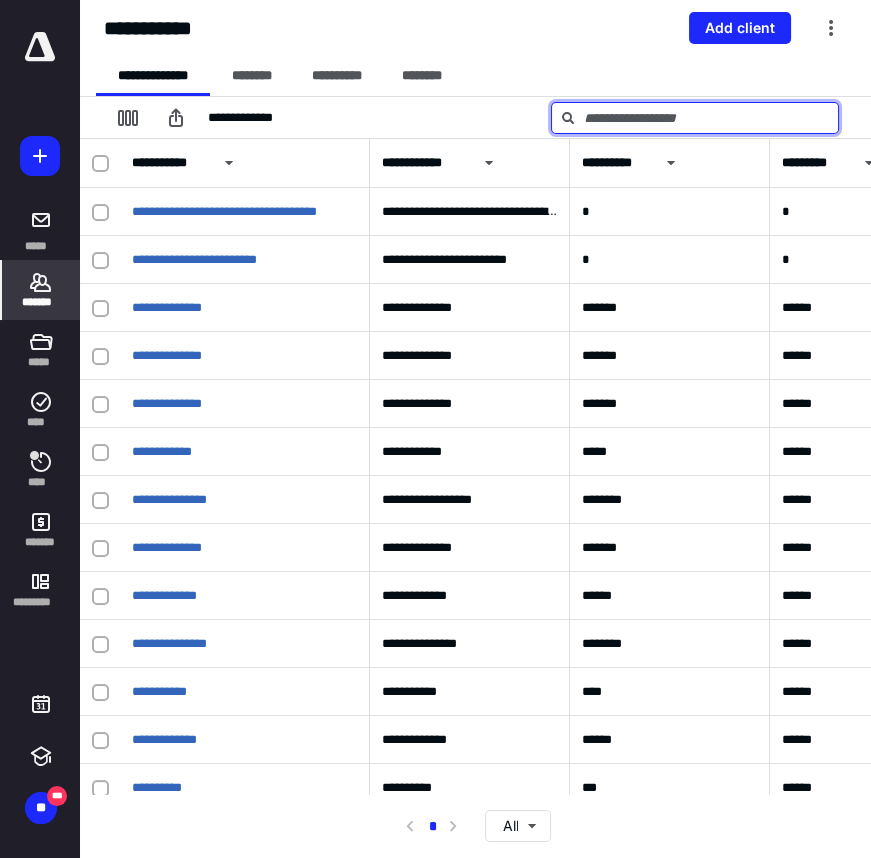 click at bounding box center [695, 118] 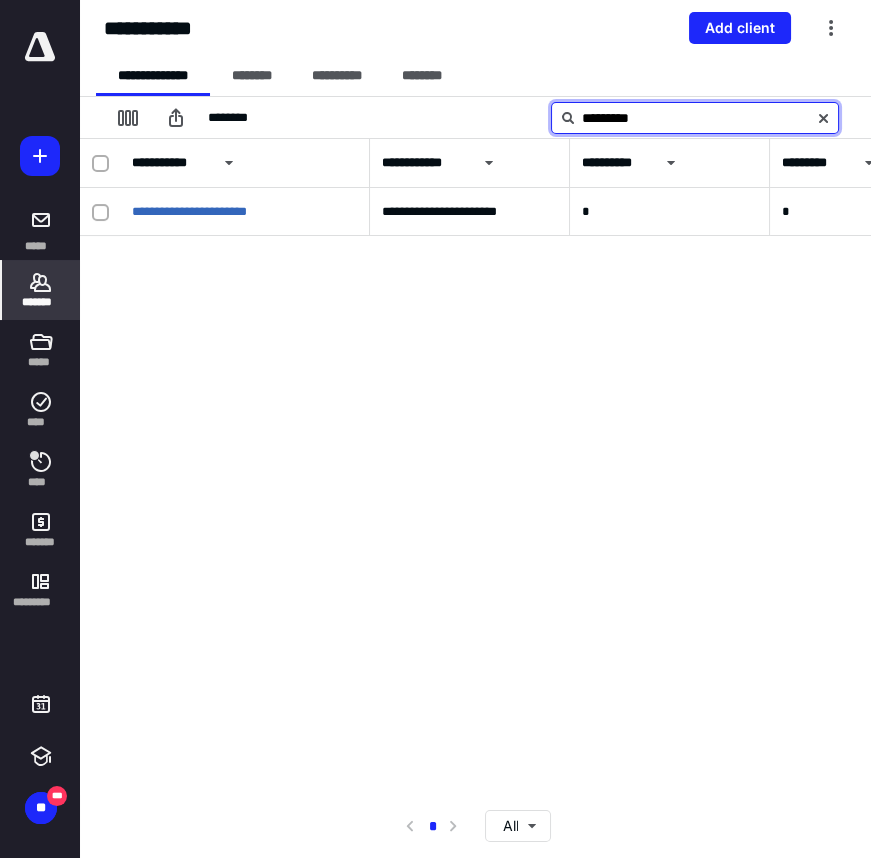 type on "*********" 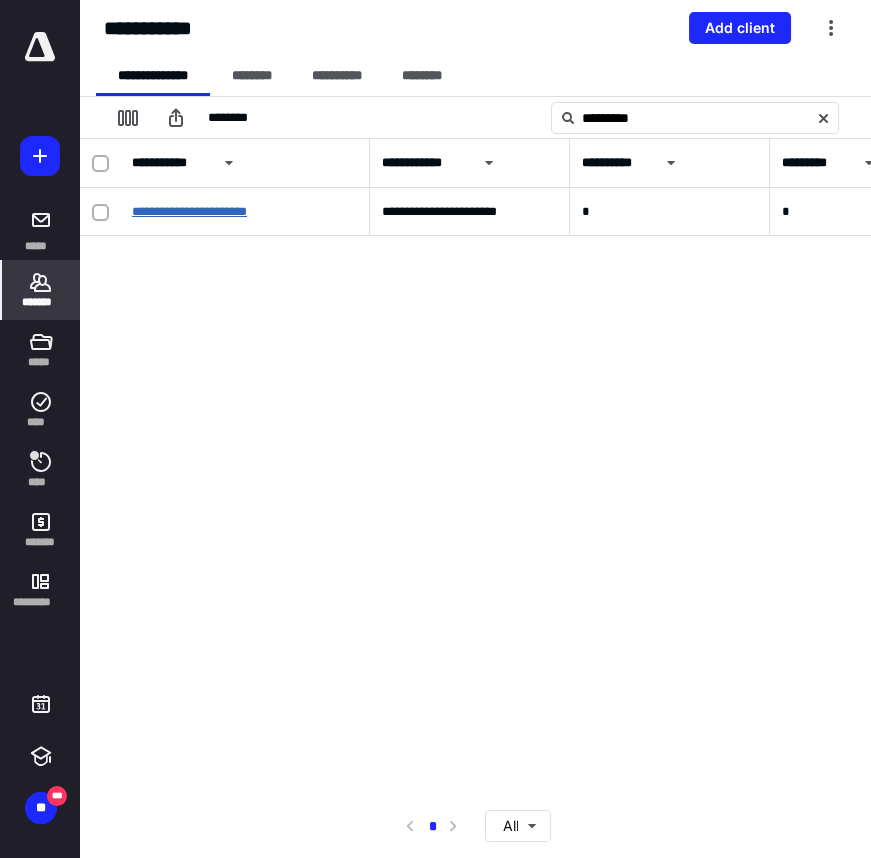 click on "**********" at bounding box center [189, 211] 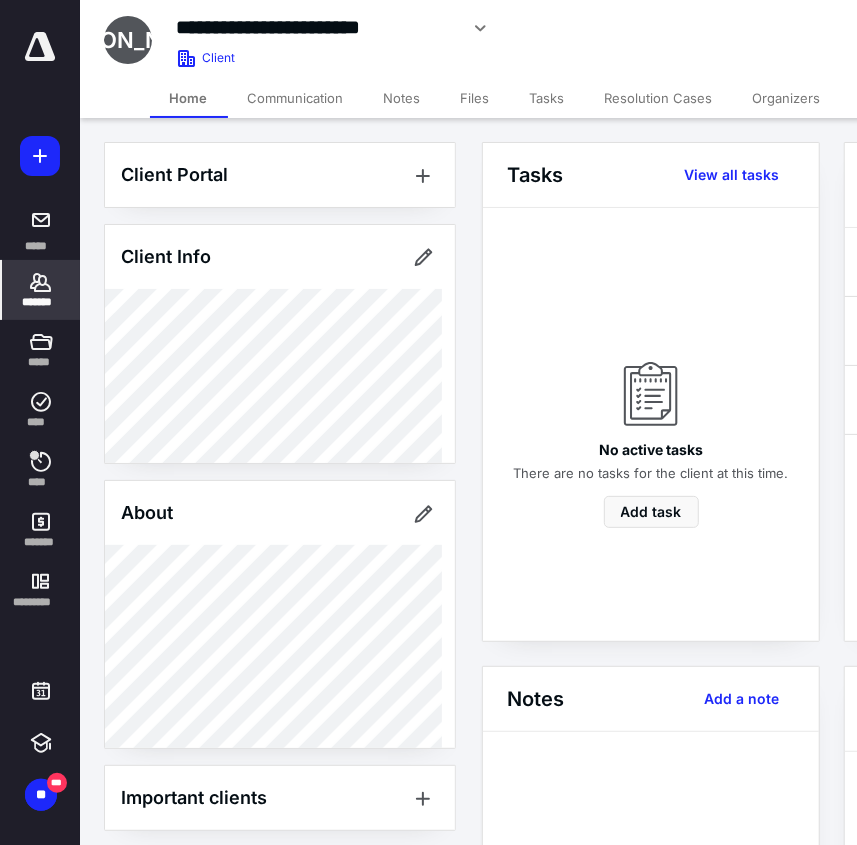 click on "Files" at bounding box center (475, 98) 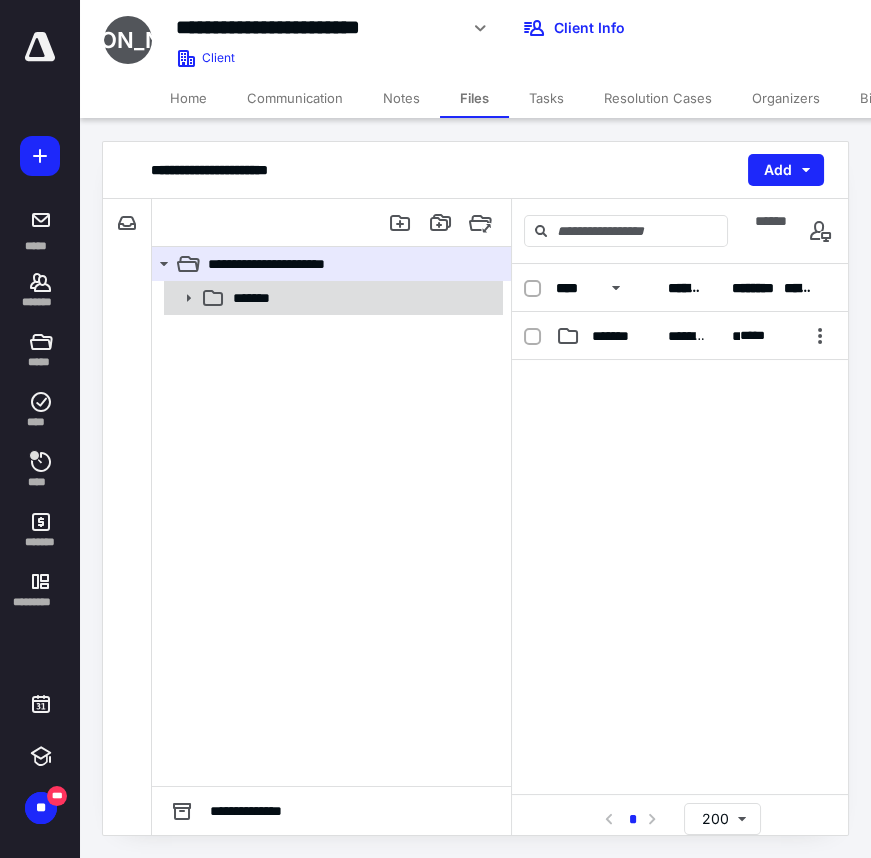 click on "*******" at bounding box center [362, 298] 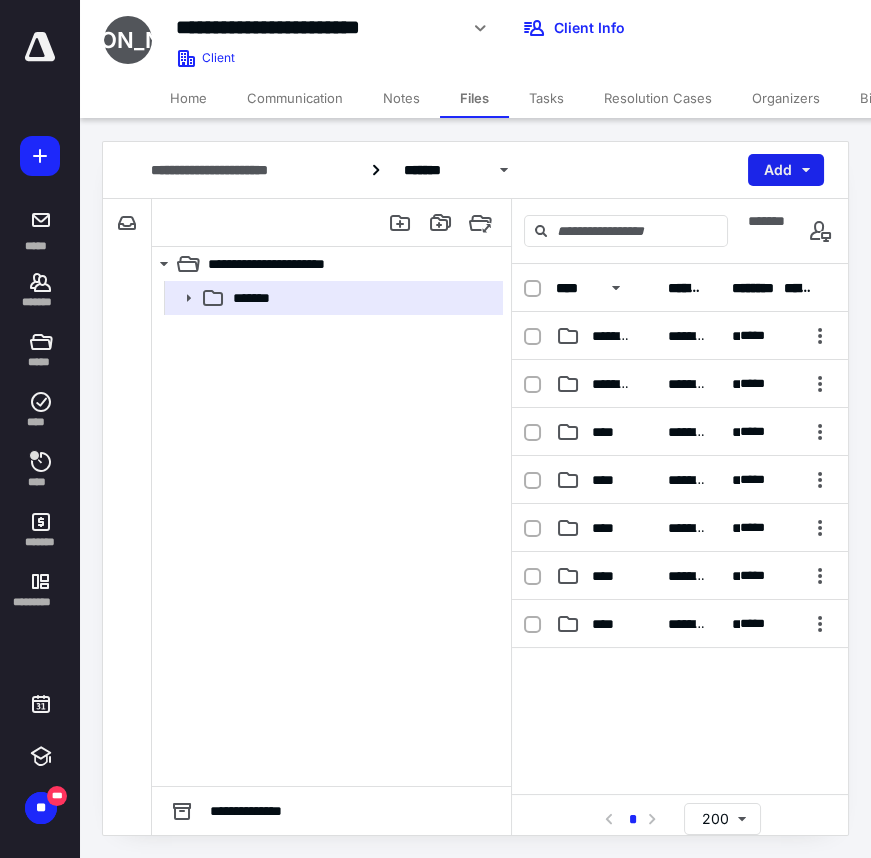click on "Add" at bounding box center [786, 170] 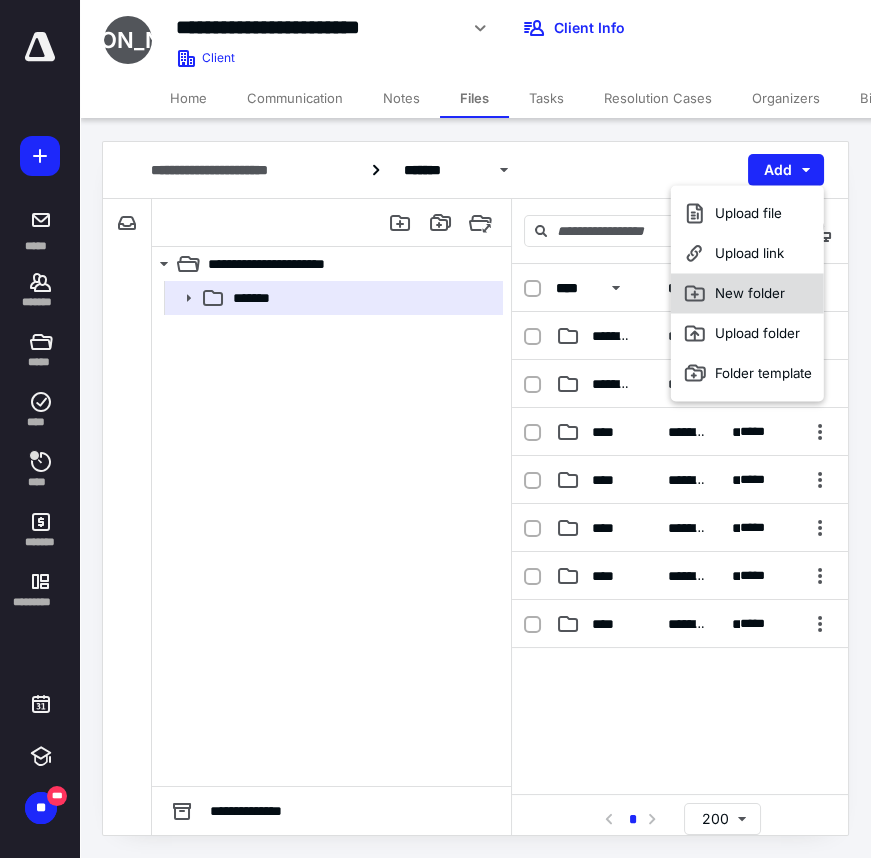 click on "New folder" at bounding box center [747, 293] 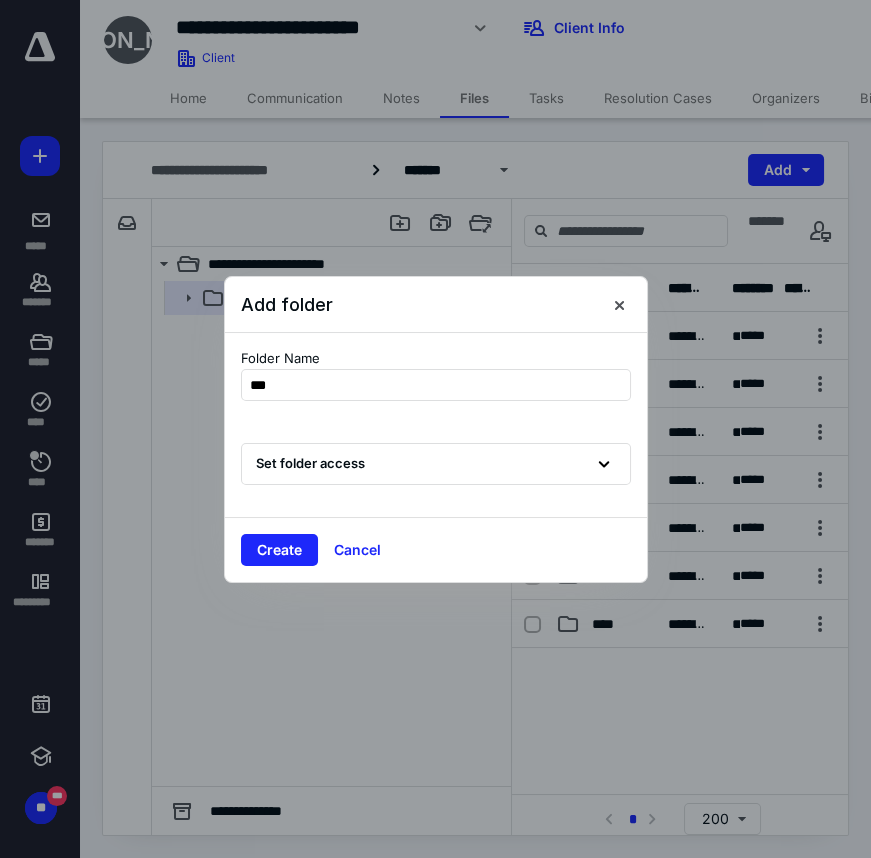 type on "****" 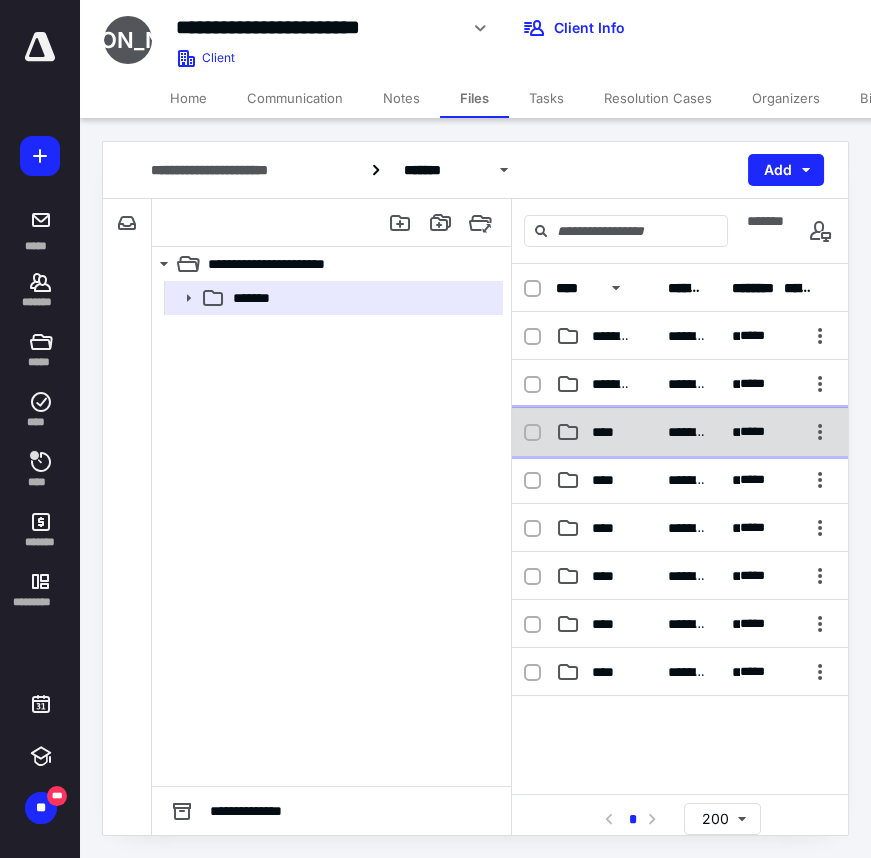 click on "****" at bounding box center [606, 432] 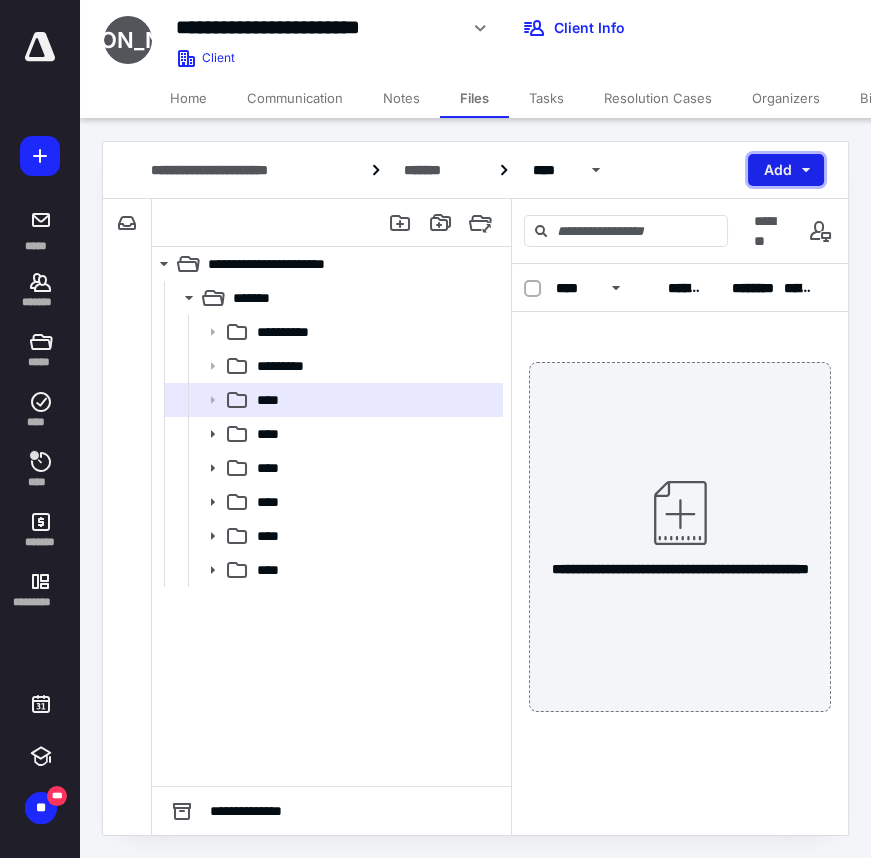 click on "Add" at bounding box center (786, 170) 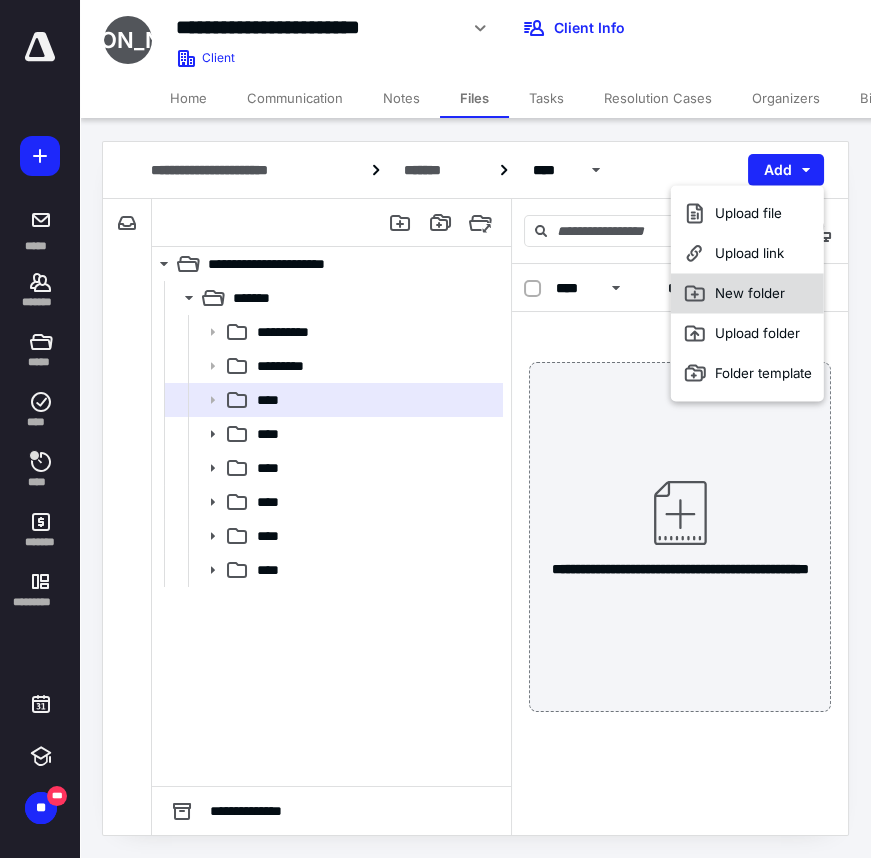 click on "New folder" at bounding box center (747, 293) 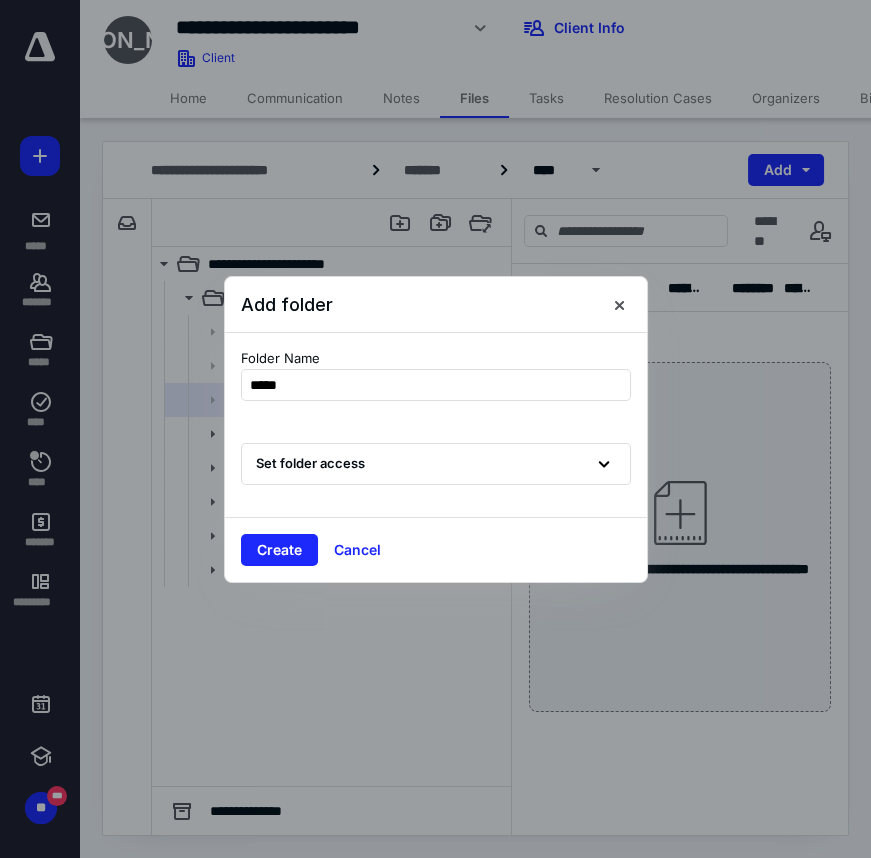 type on "*****" 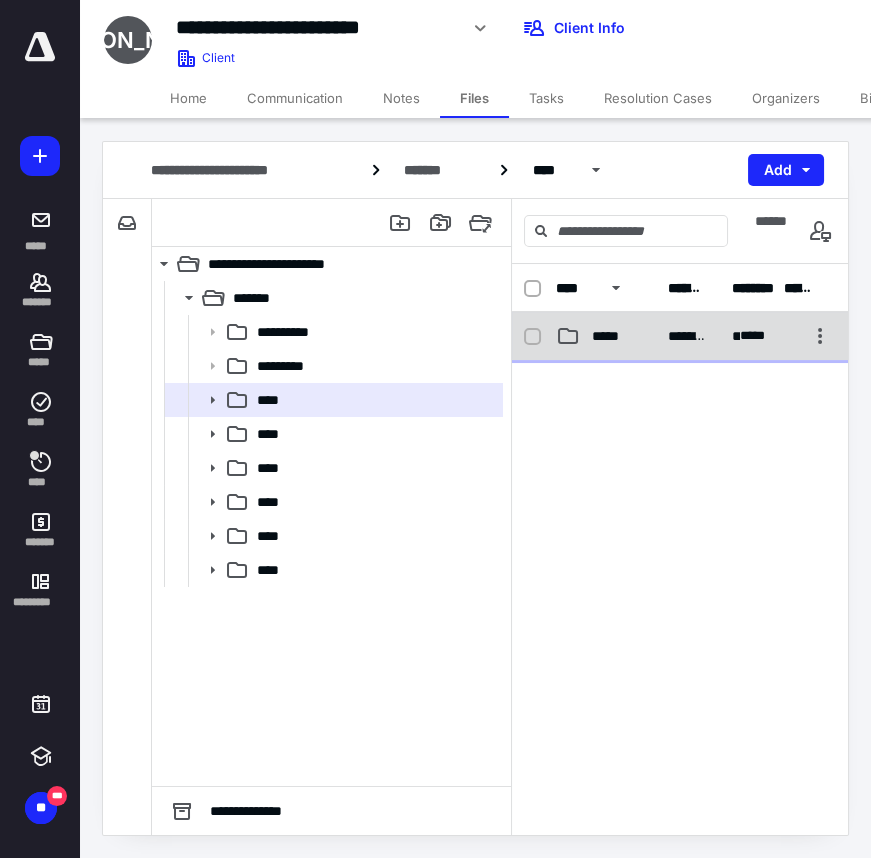 click on "**********" at bounding box center [680, 336] 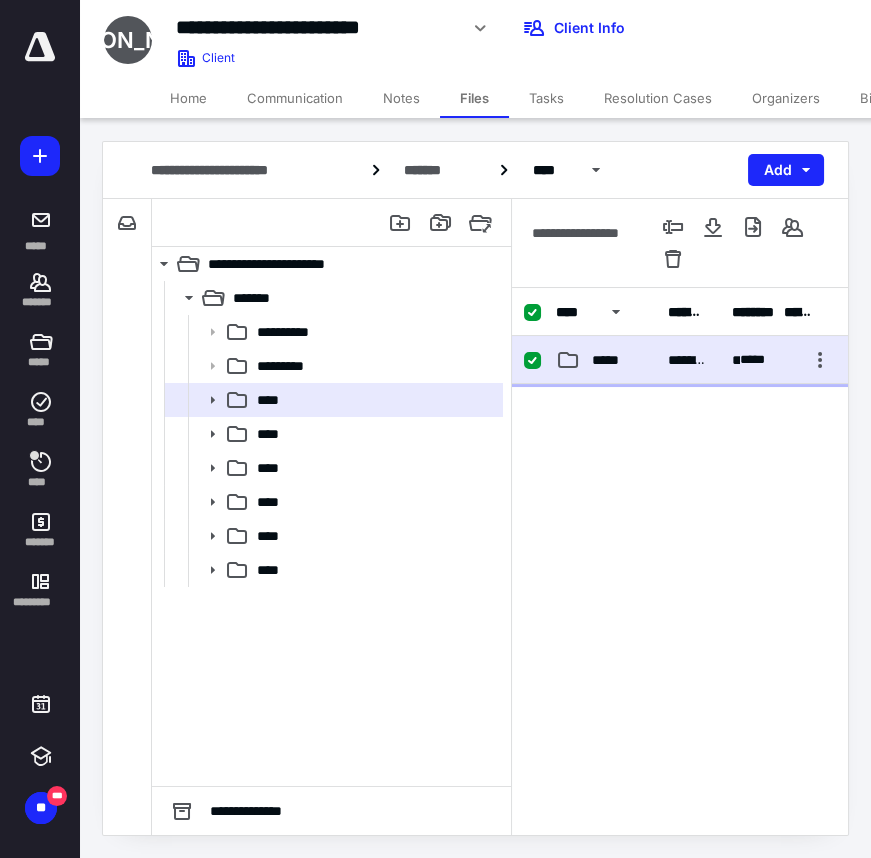 click on "*****" at bounding box center [606, 360] 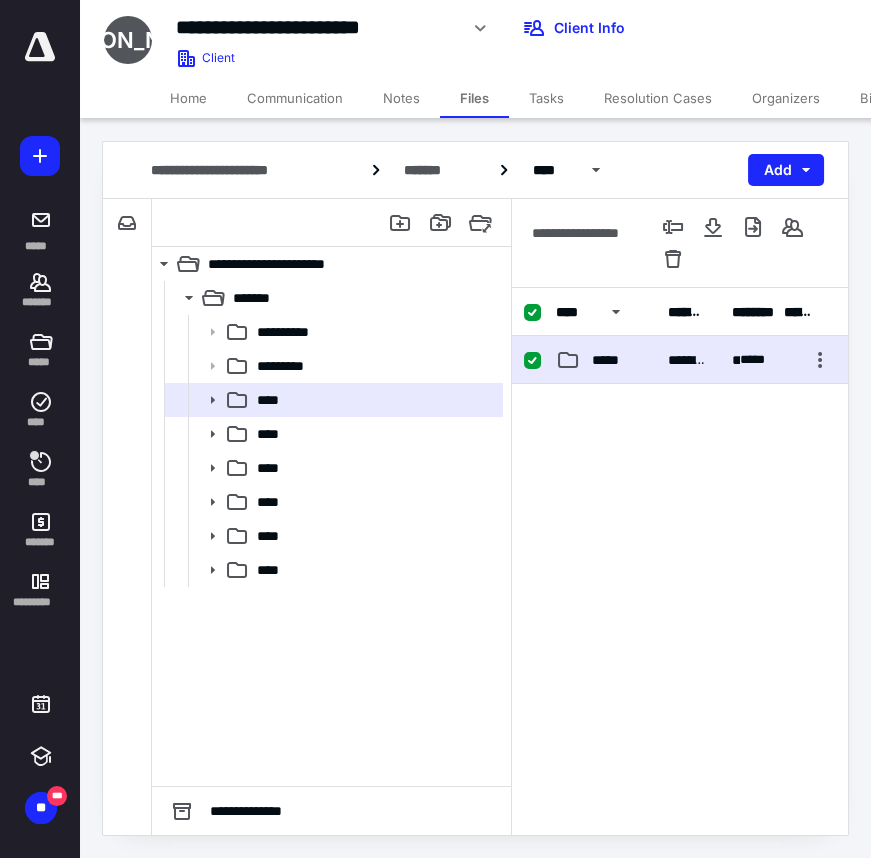 checkbox on "false" 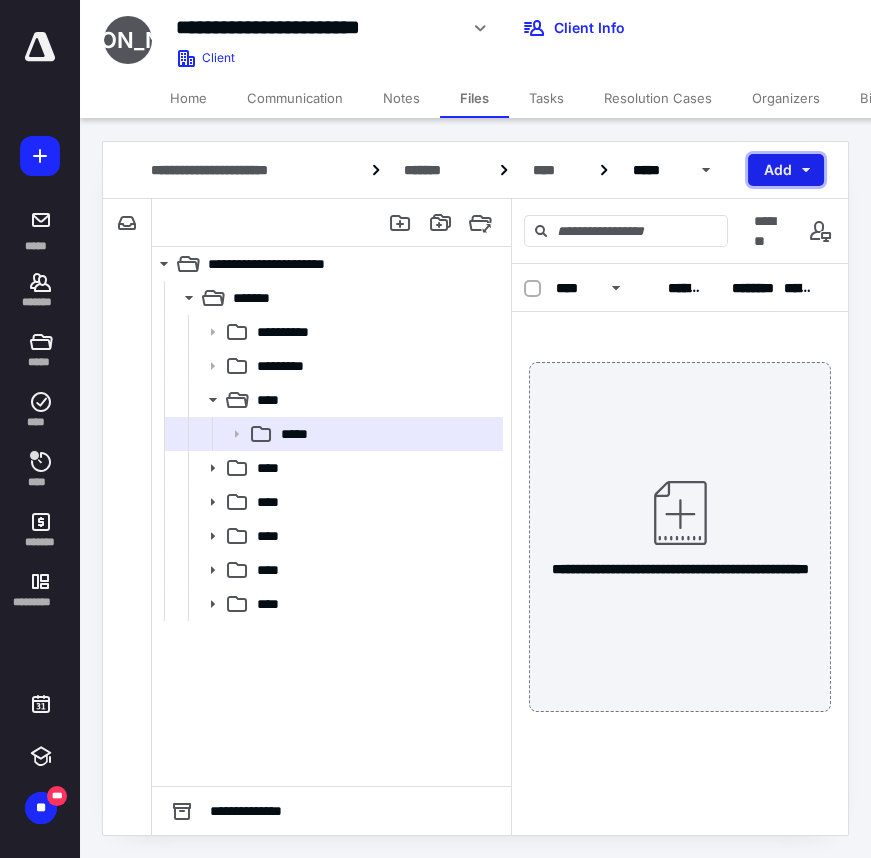 click on "Add" at bounding box center [786, 170] 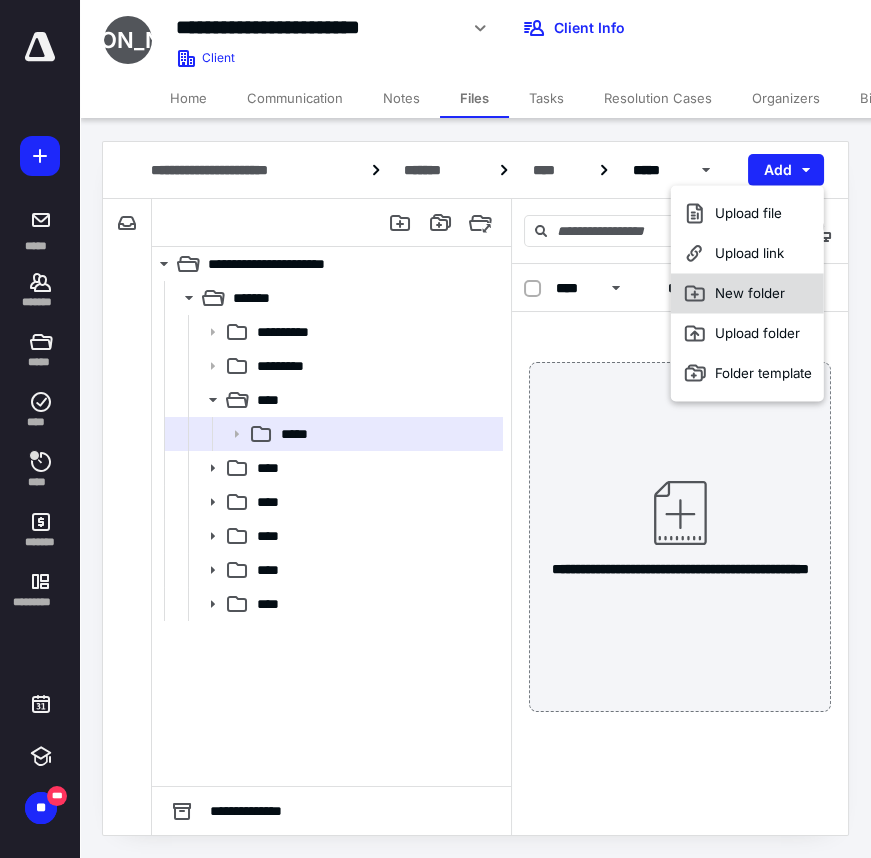 click on "New folder" at bounding box center [747, 293] 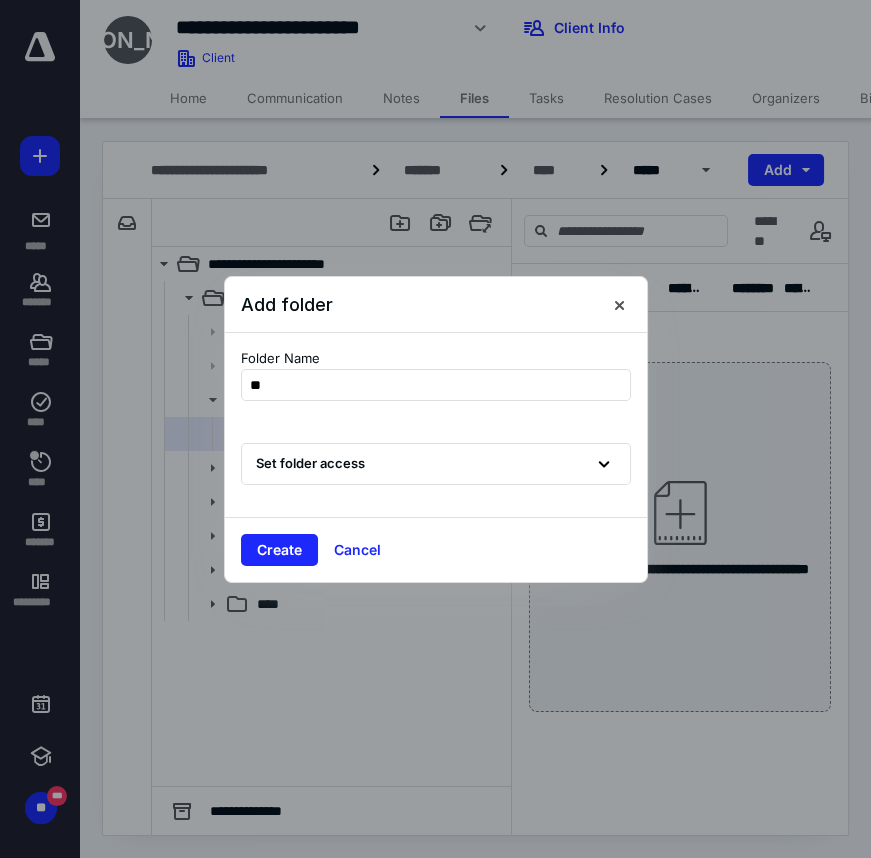 type on "*" 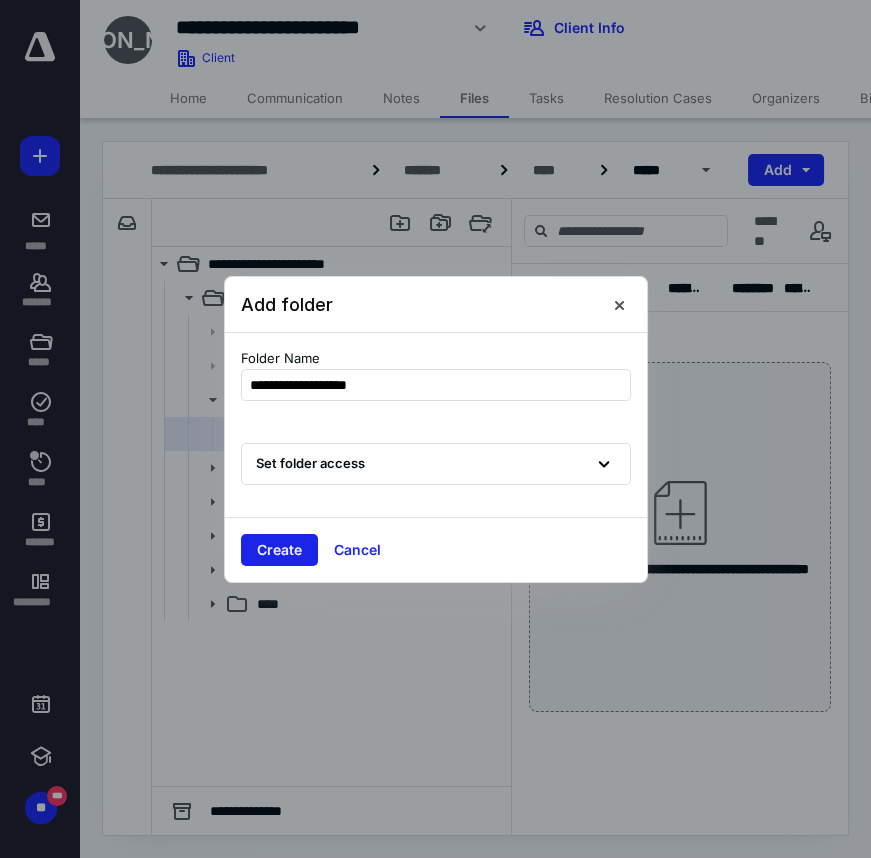 type on "**********" 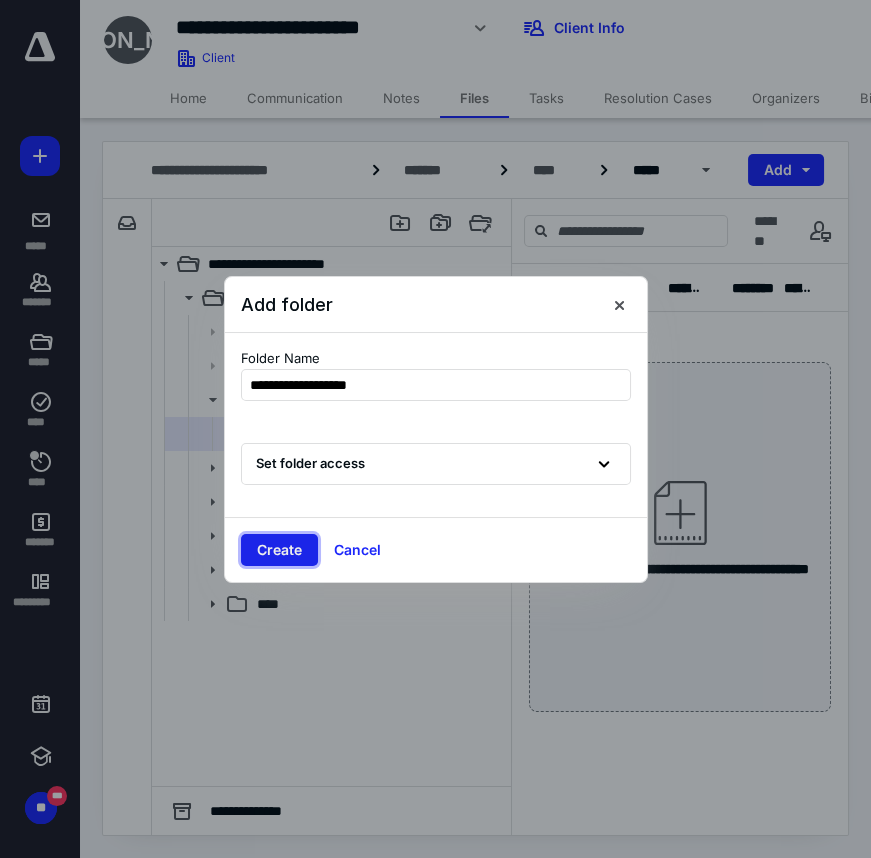 click on "Create" at bounding box center [279, 550] 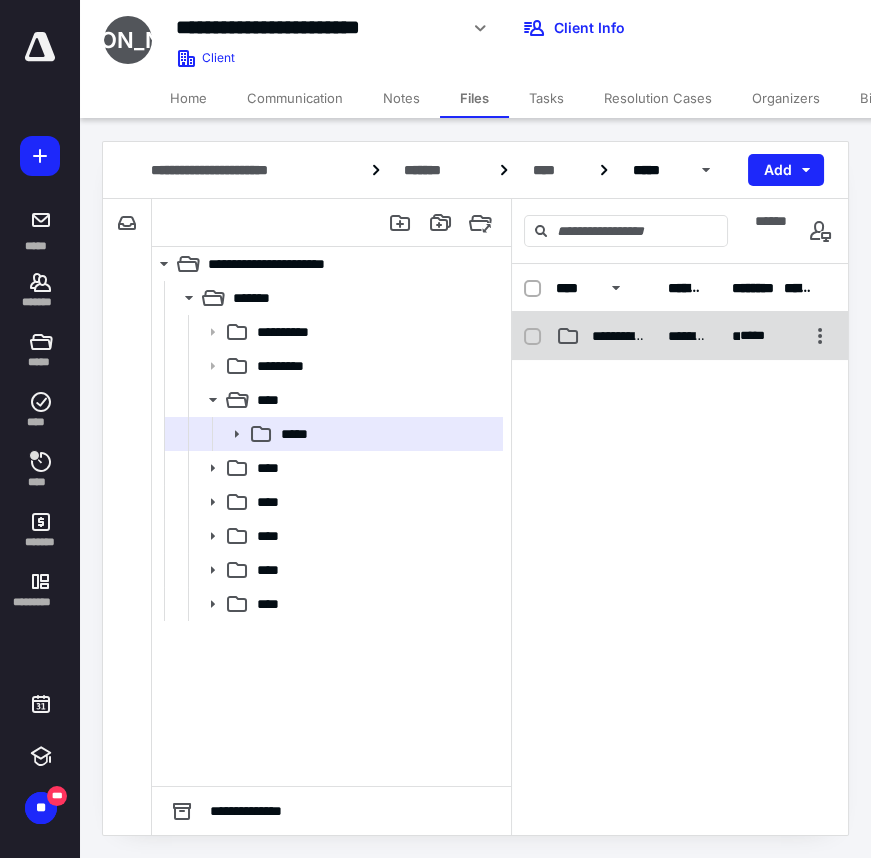click on "**********" at bounding box center (680, 336) 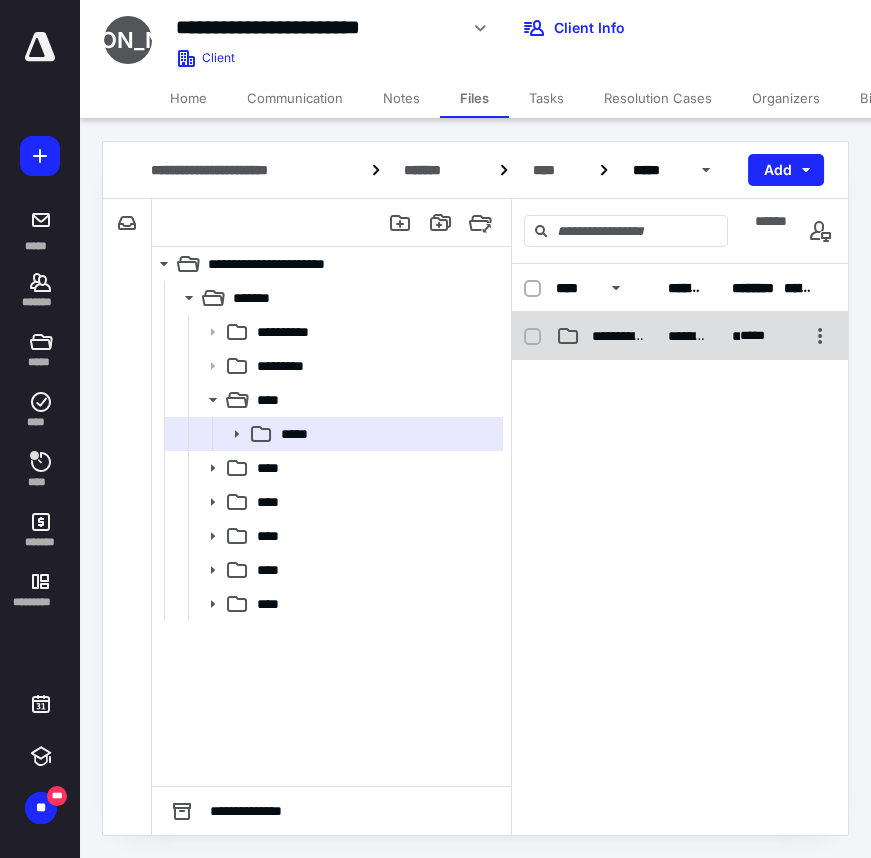 checkbox on "false" 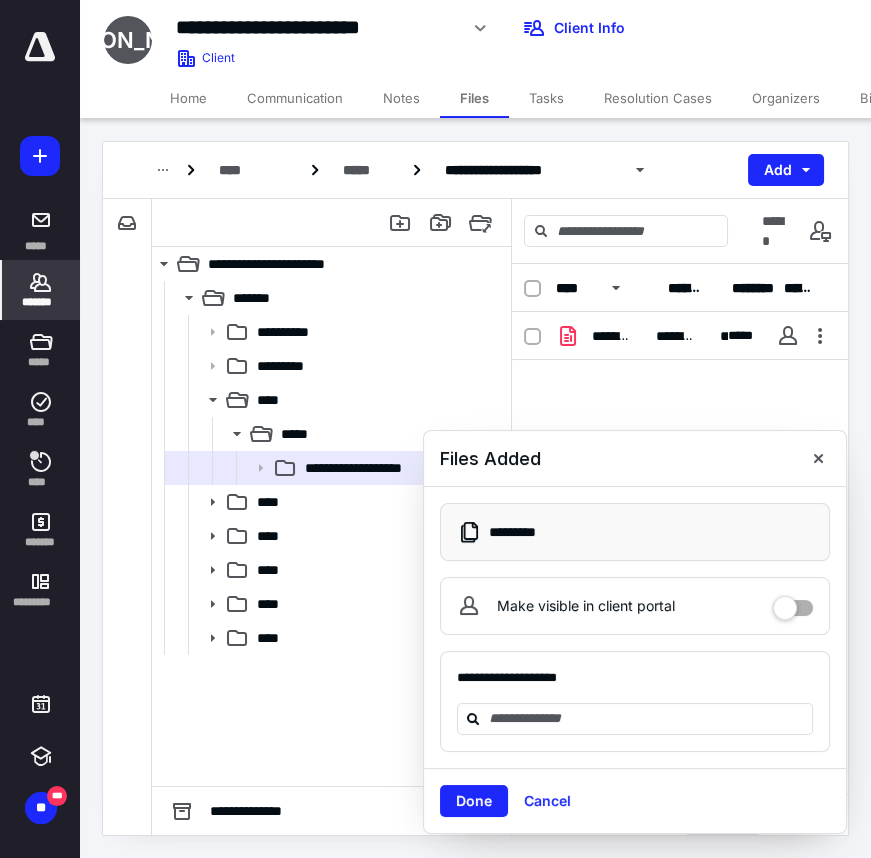 click on "*******" at bounding box center (41, 290) 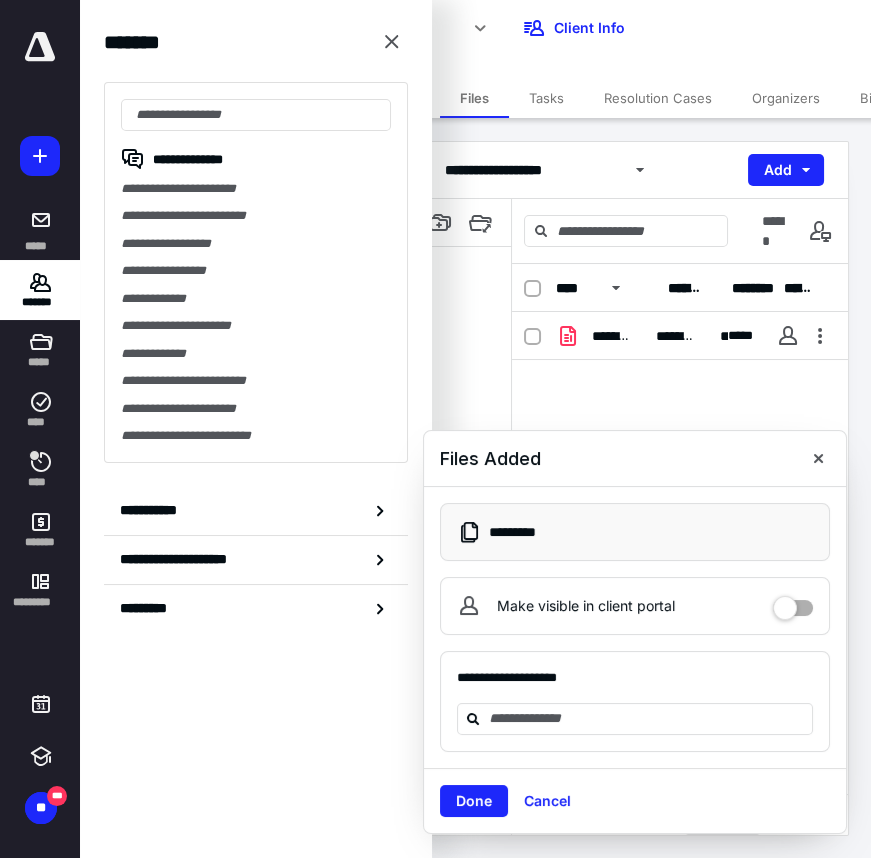 click on "**********" at bounding box center (256, 511) 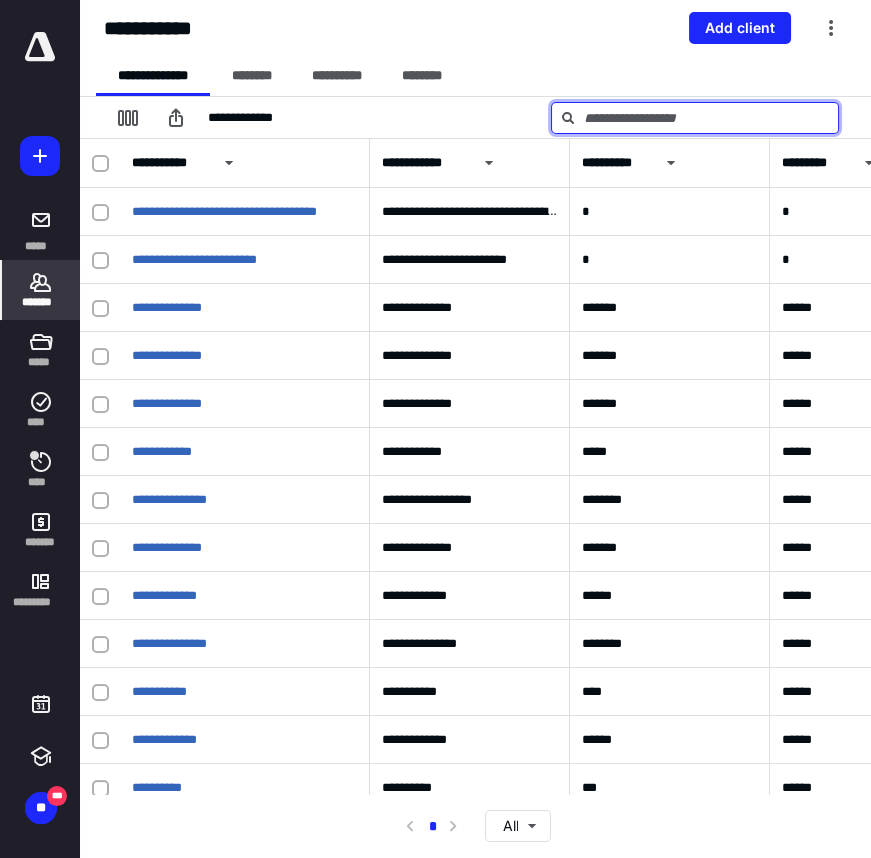 click at bounding box center [695, 118] 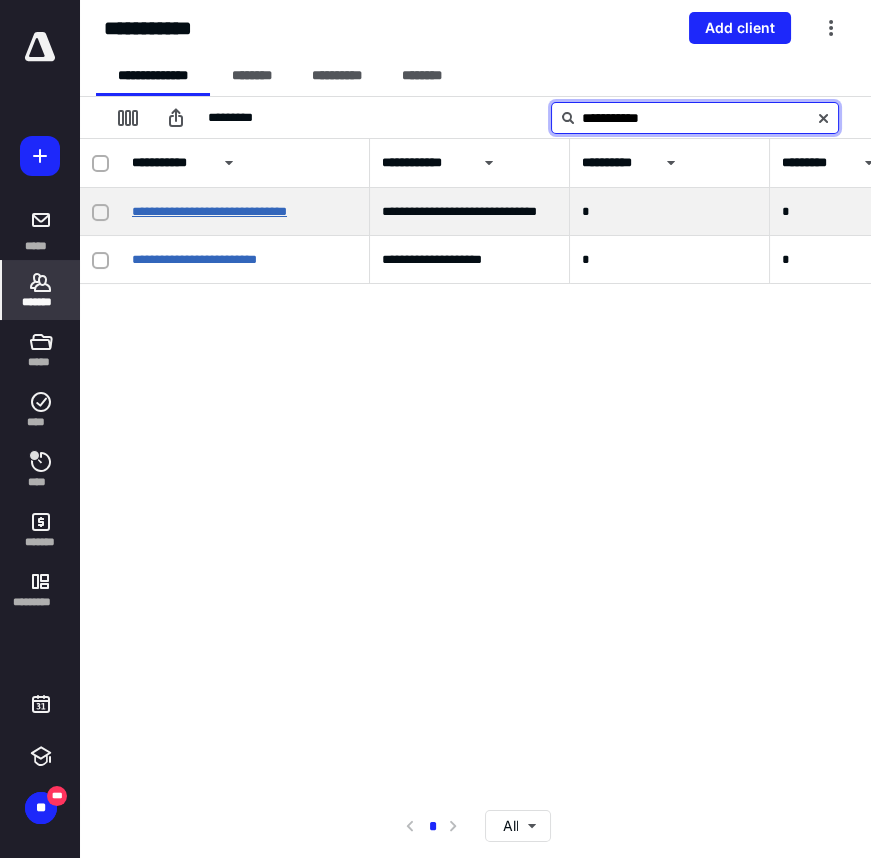 type on "**********" 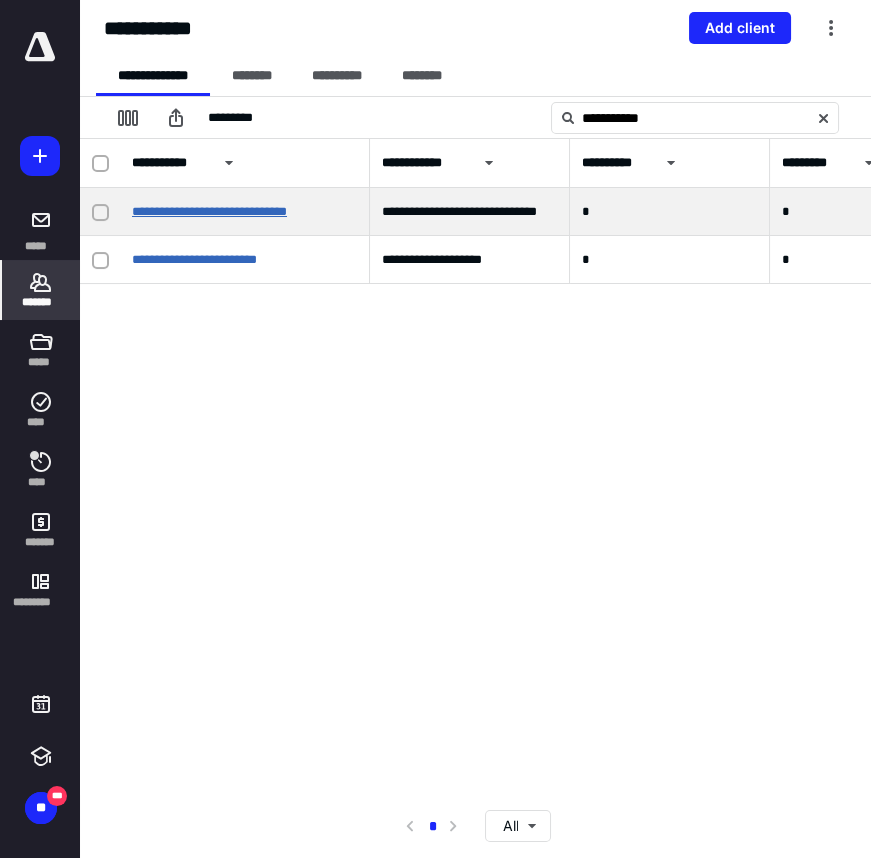 click on "**********" at bounding box center [209, 211] 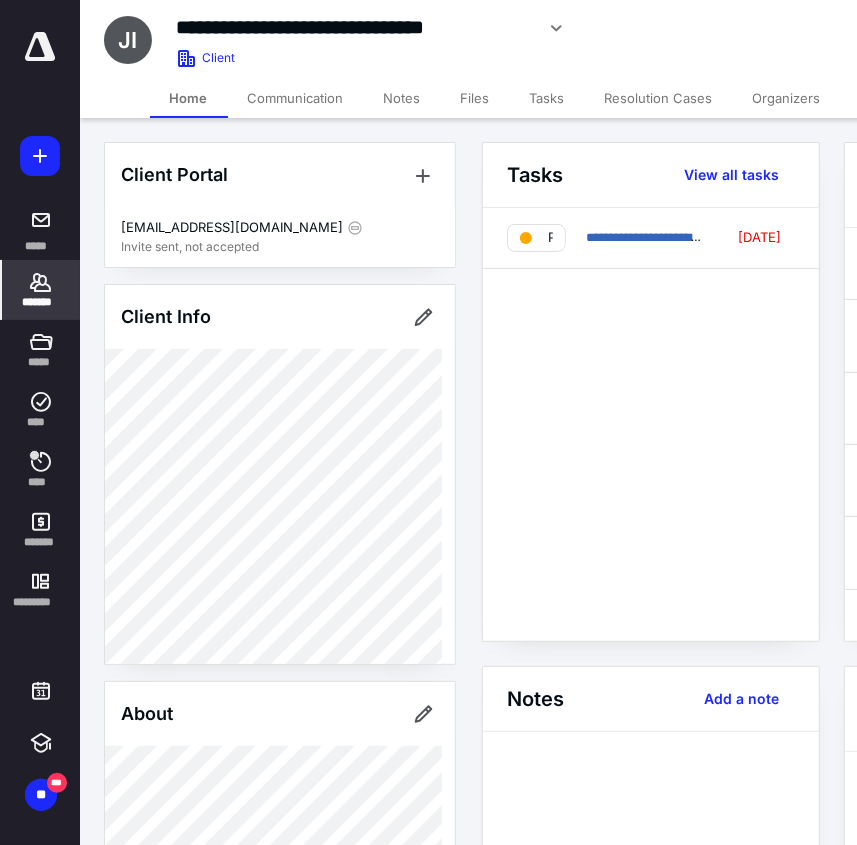 click on "Files" at bounding box center (475, 98) 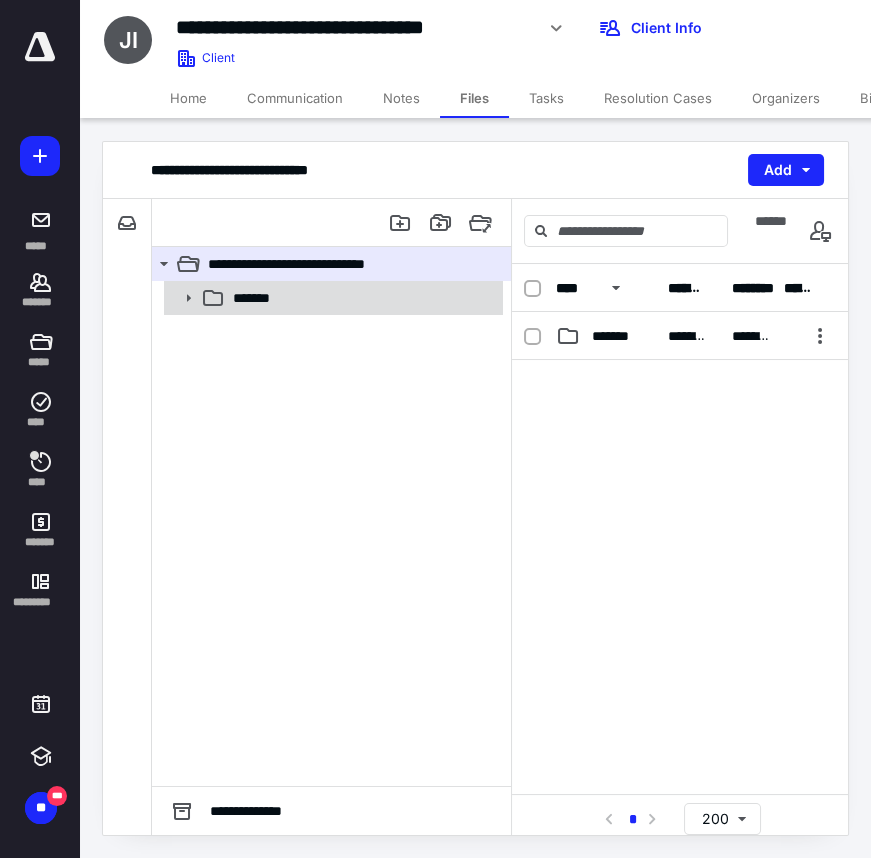 click on "*******" at bounding box center [362, 298] 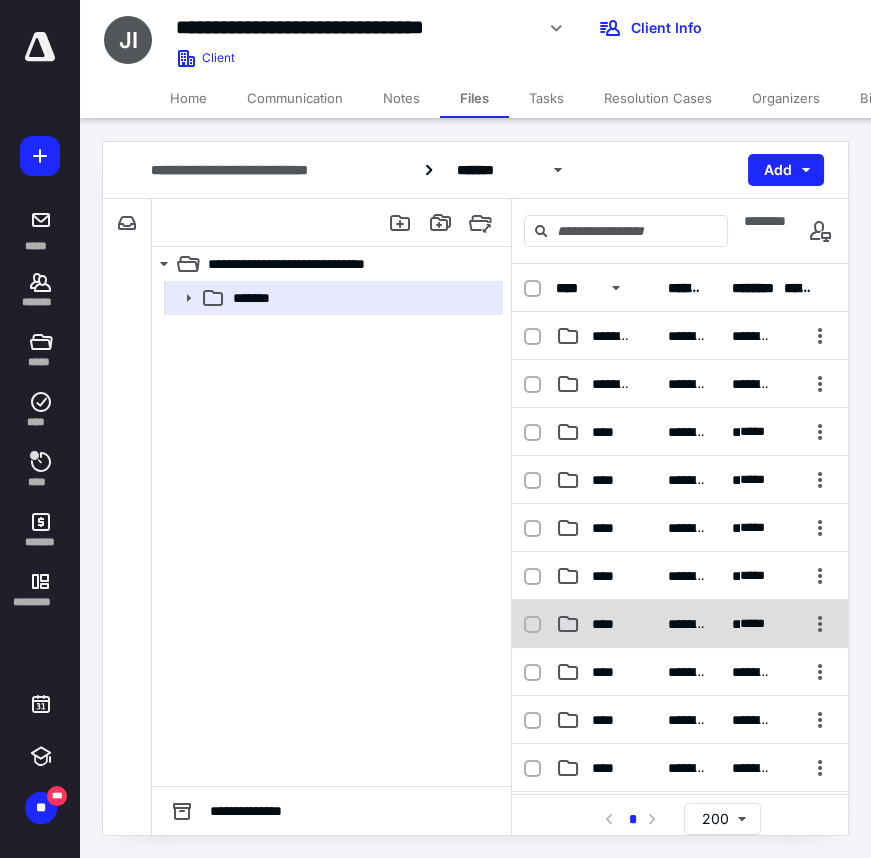 click on "**********" at bounding box center [680, 624] 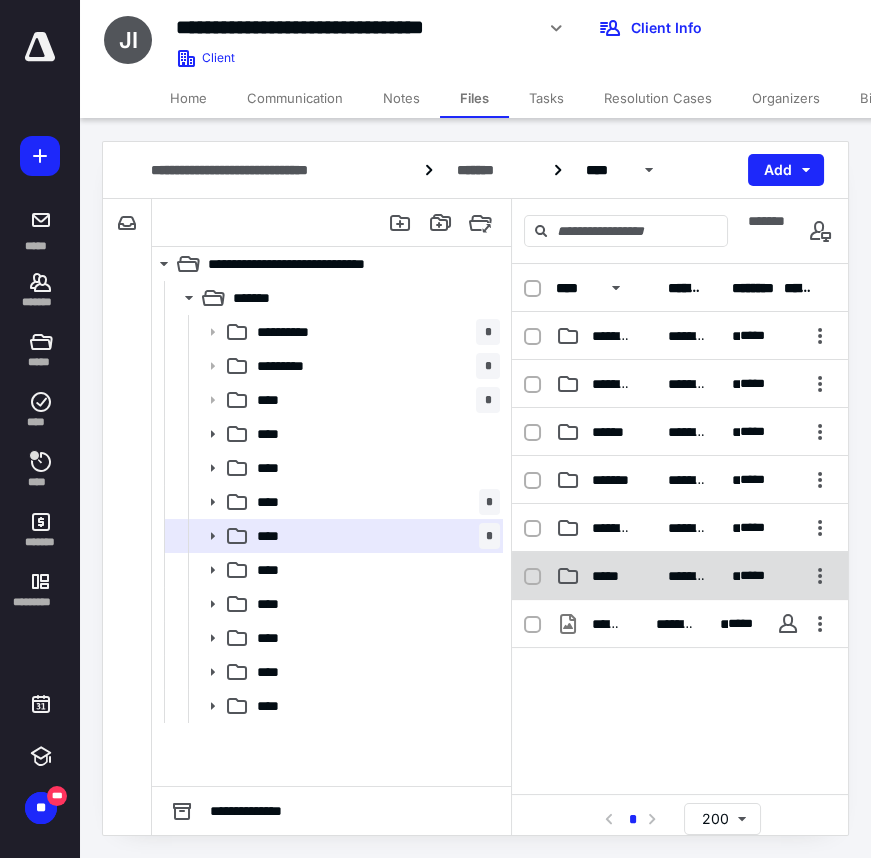 click on "**********" at bounding box center (680, 576) 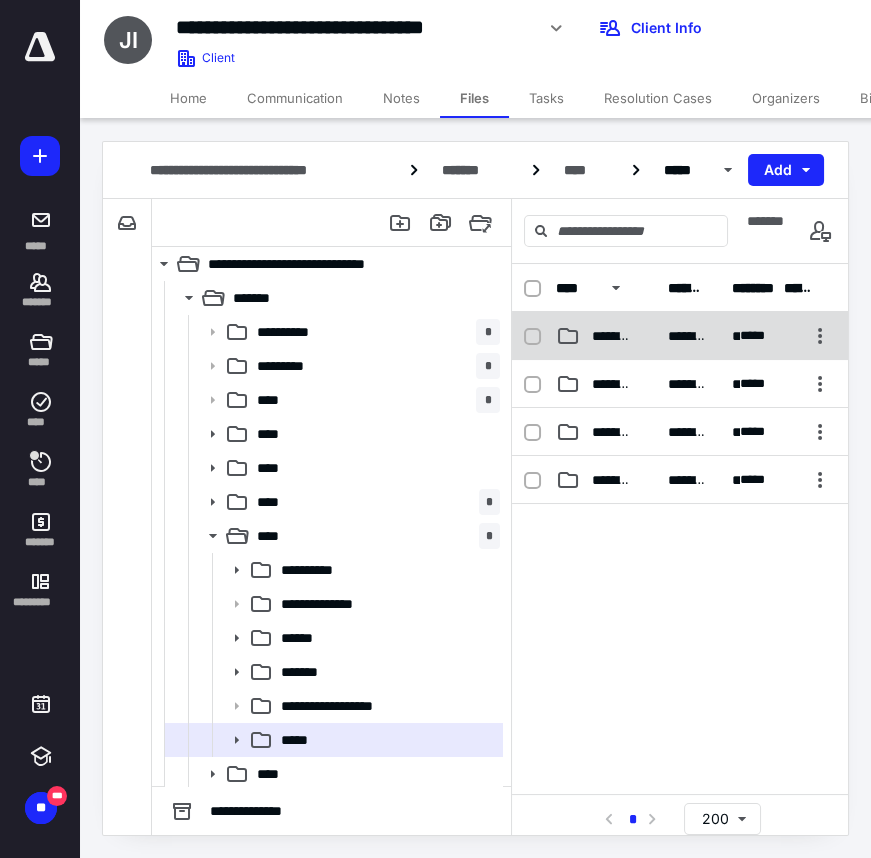 click on "**********" at bounding box center [680, 336] 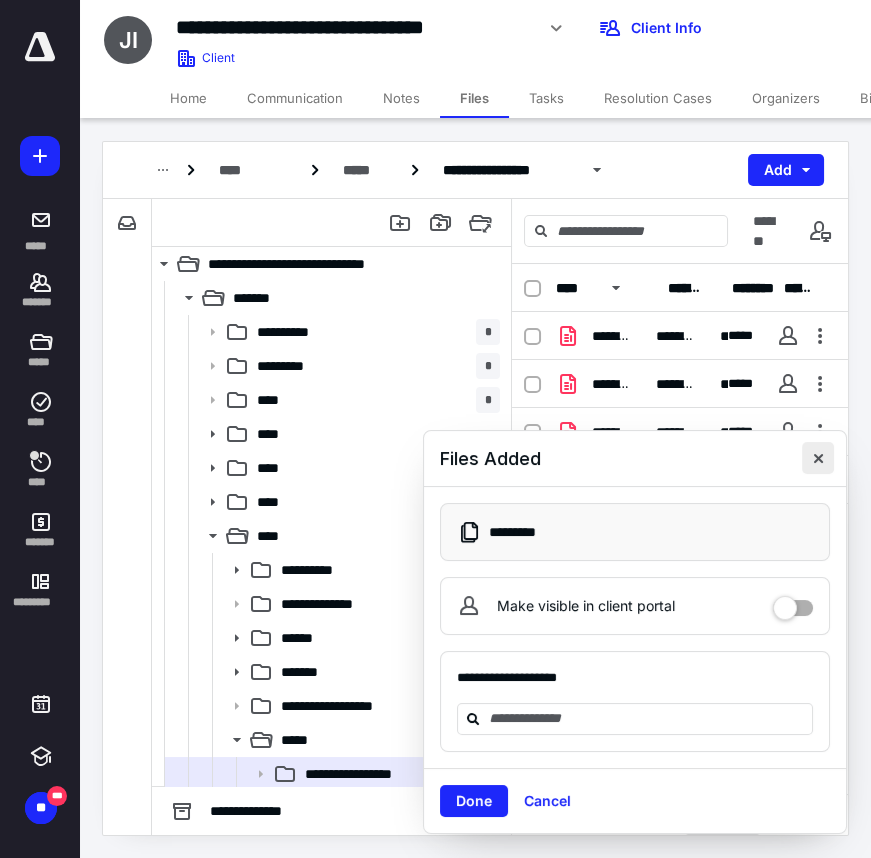click at bounding box center (818, 458) 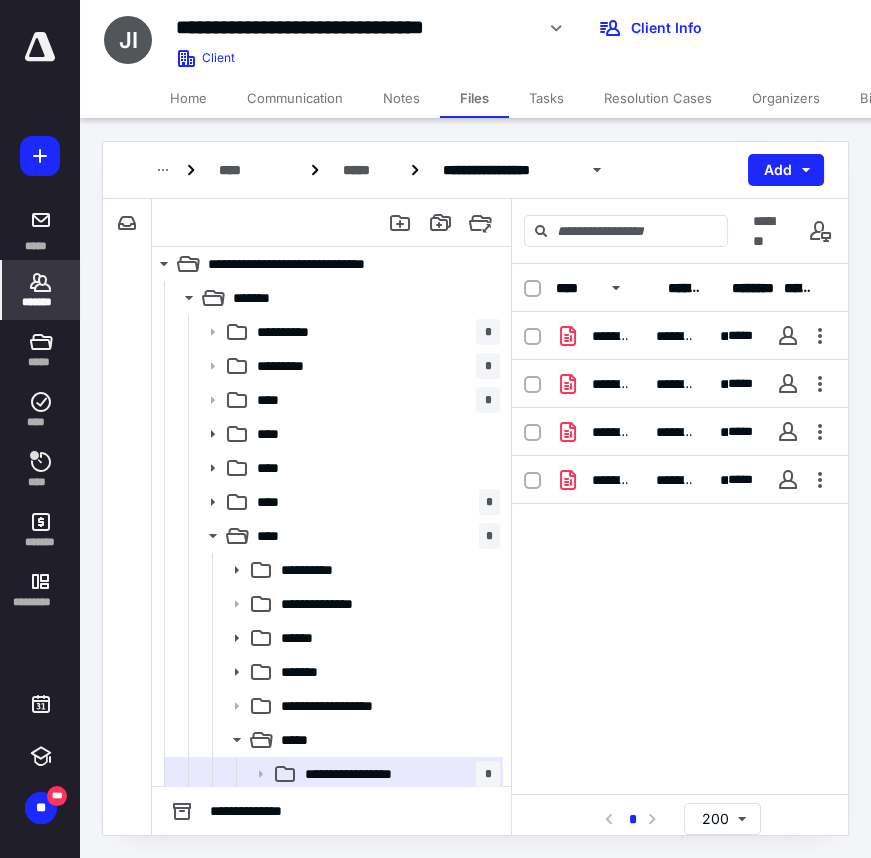 click 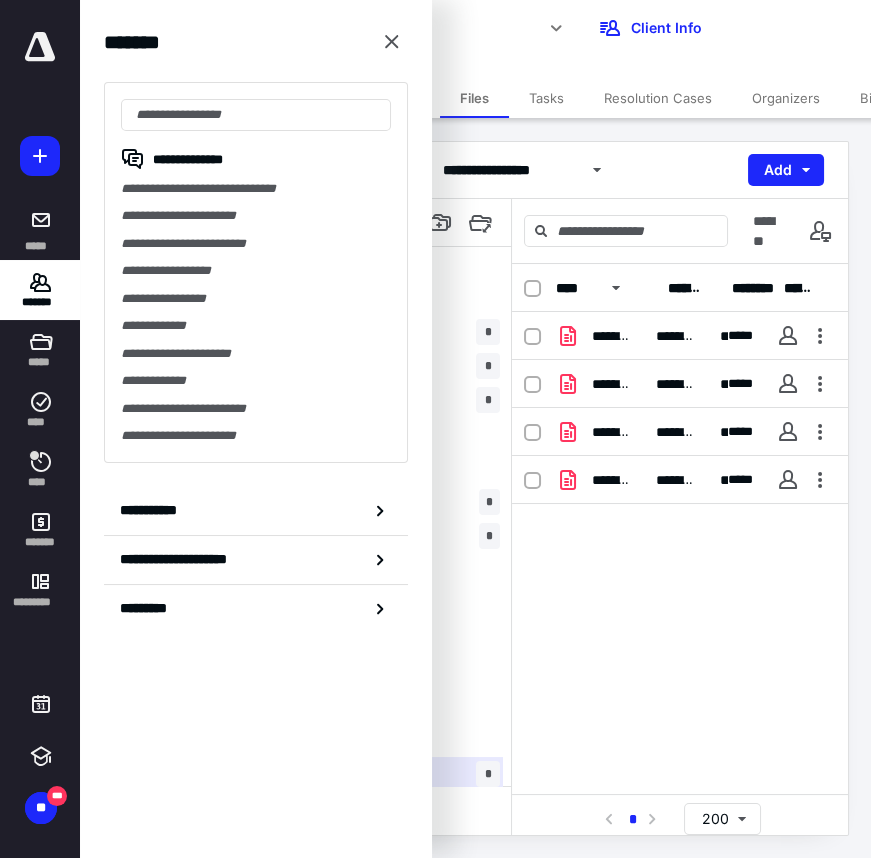 click on "**********" at bounding box center [256, 511] 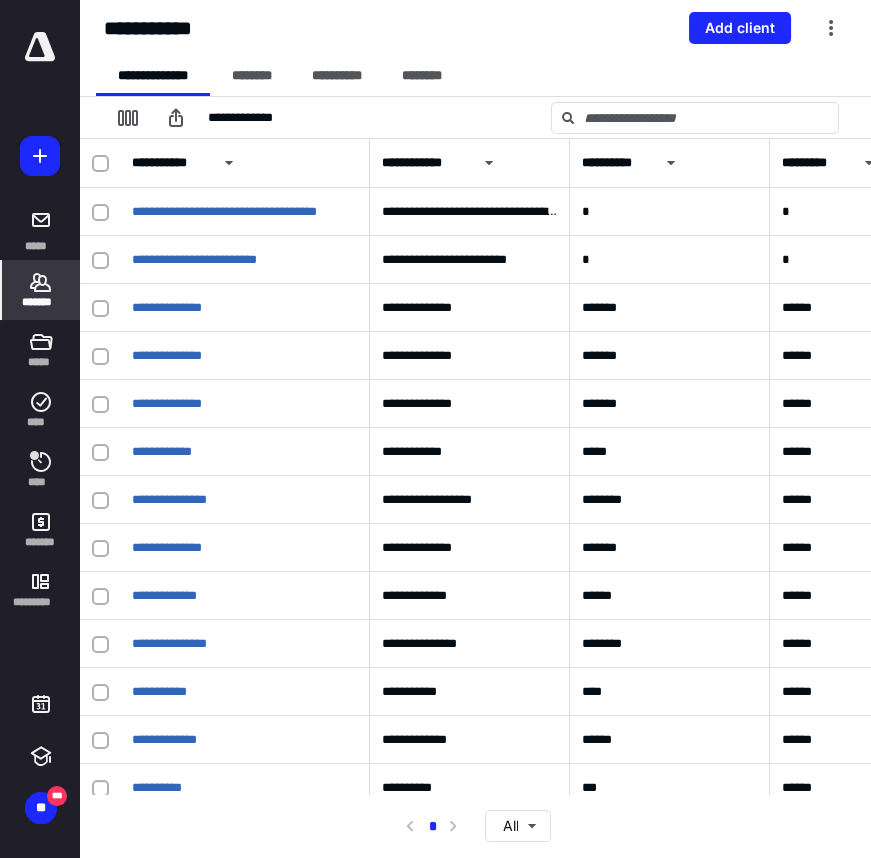 click on "**********" at bounding box center (475, 117) 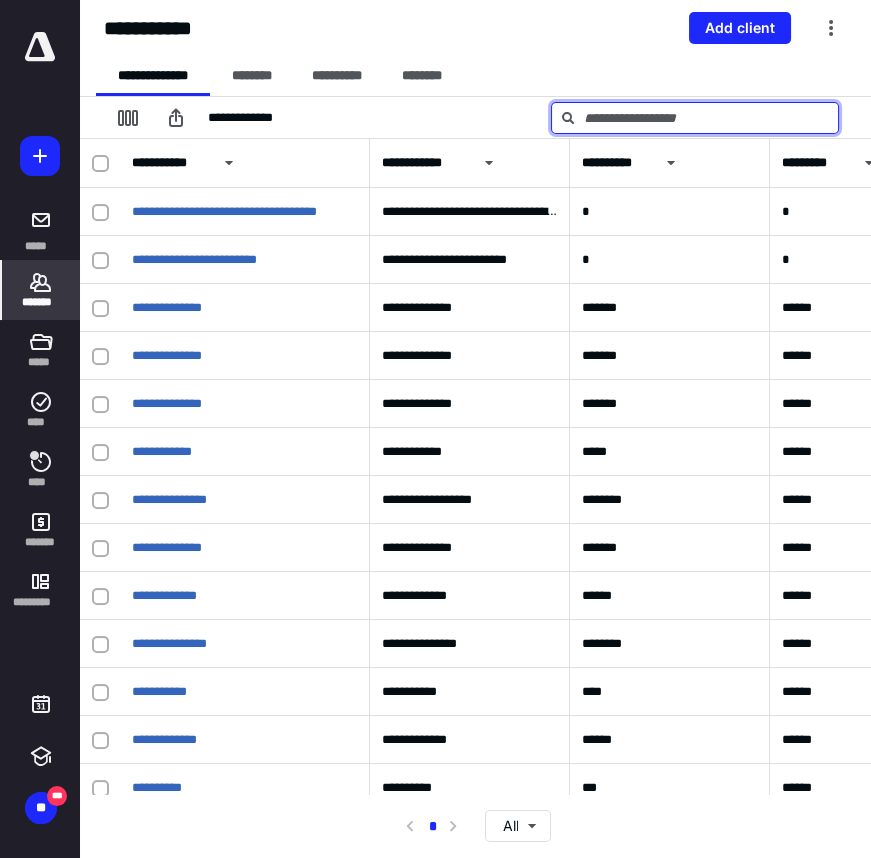click at bounding box center (695, 118) 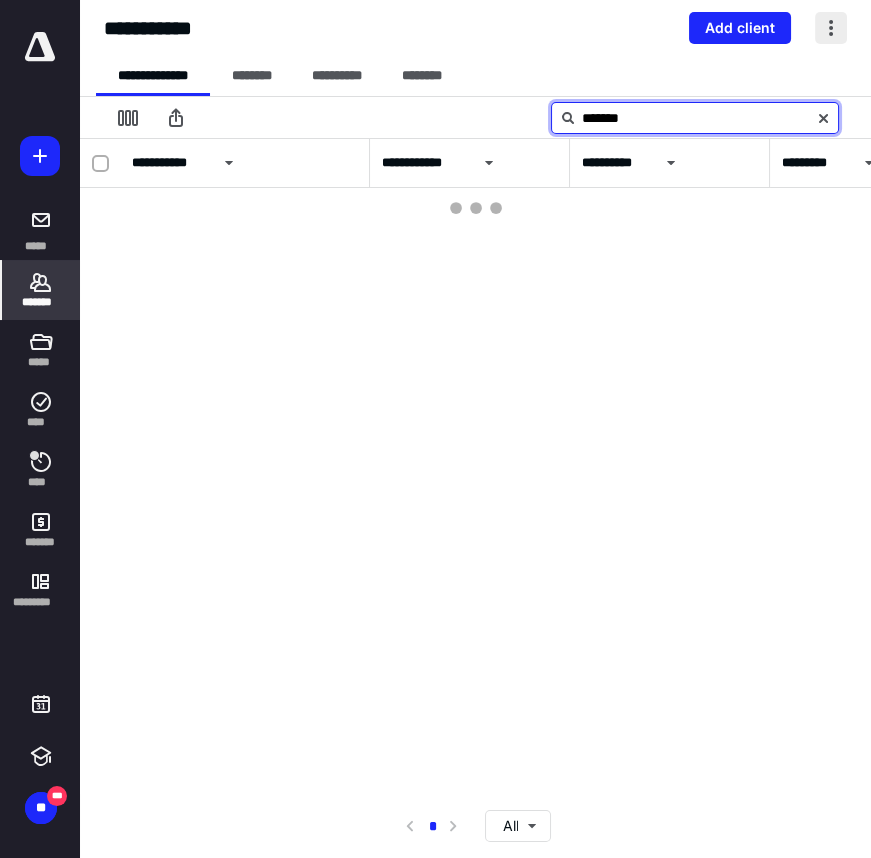 type on "*******" 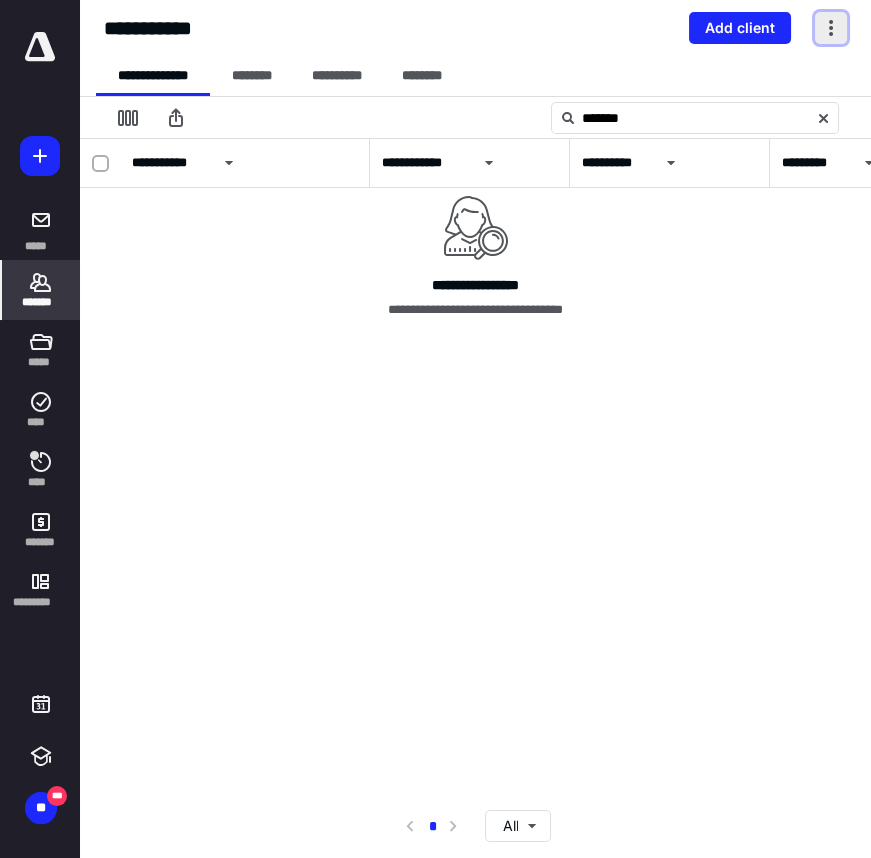 click at bounding box center [831, 28] 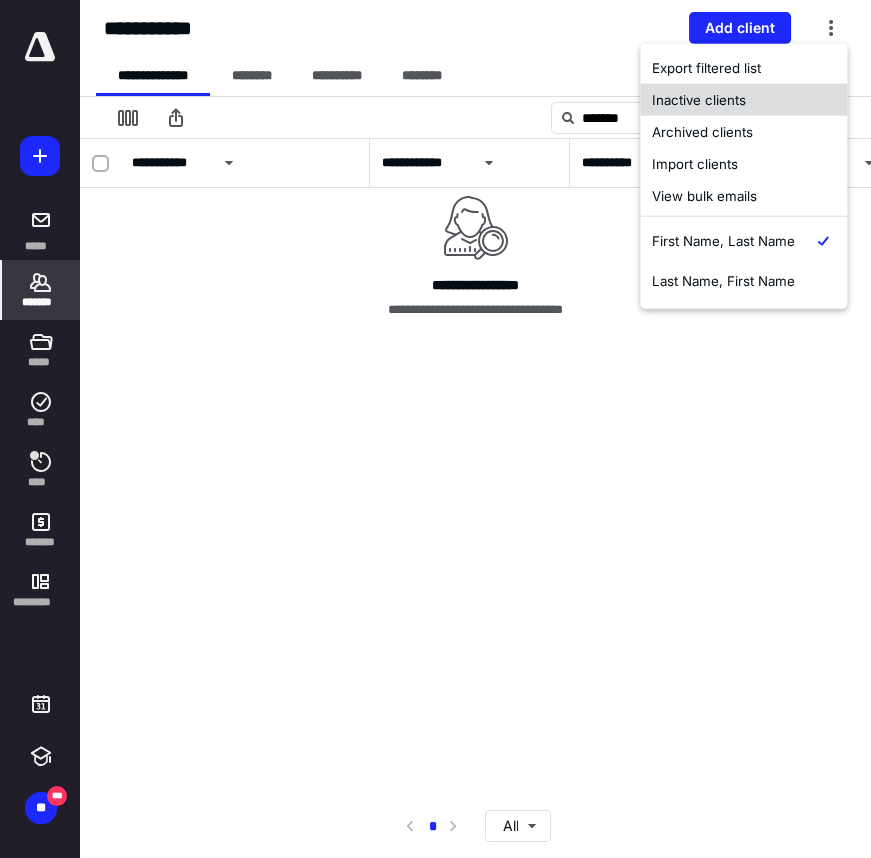 click on "Inactive clients" at bounding box center [743, 100] 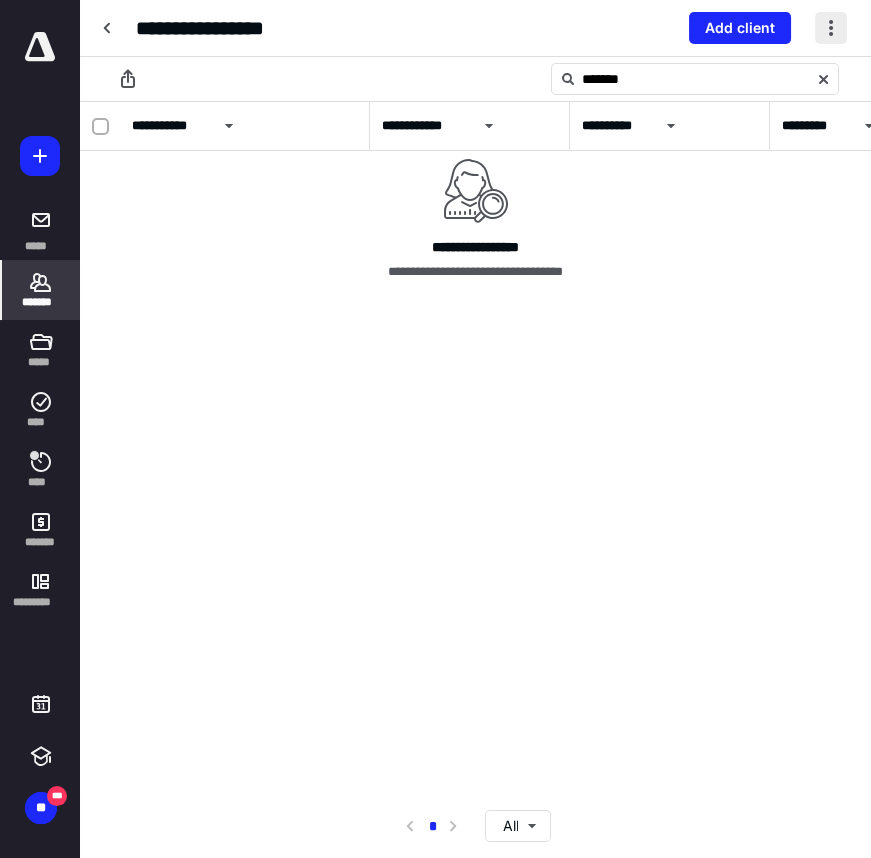 click at bounding box center (831, 28) 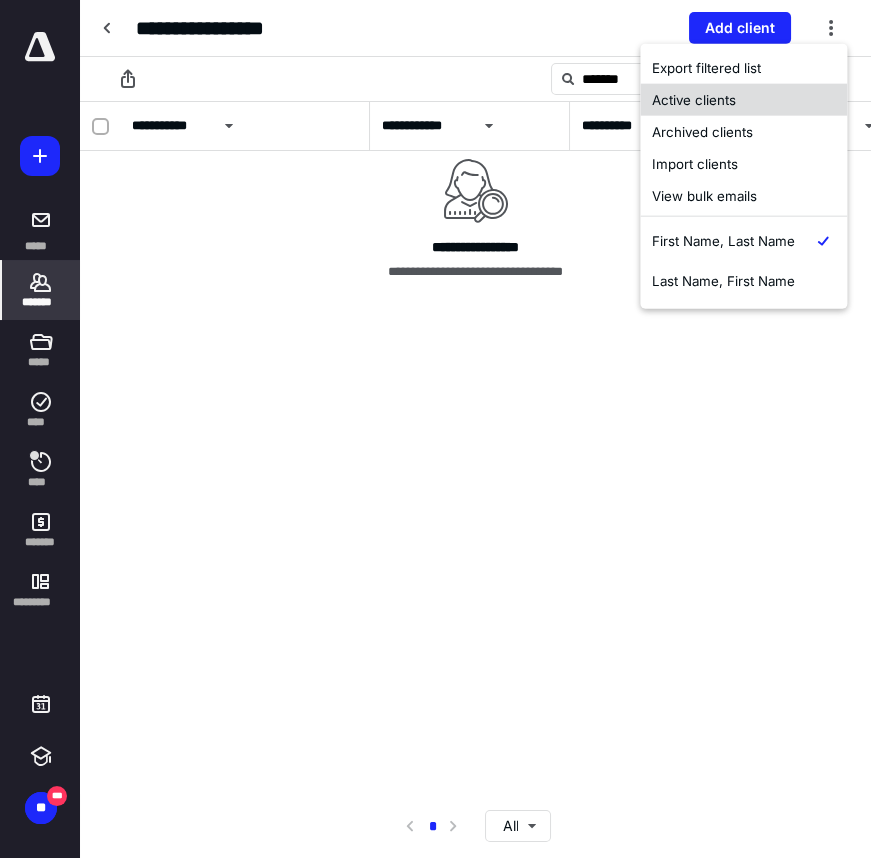 click on "Active clients" at bounding box center (743, 100) 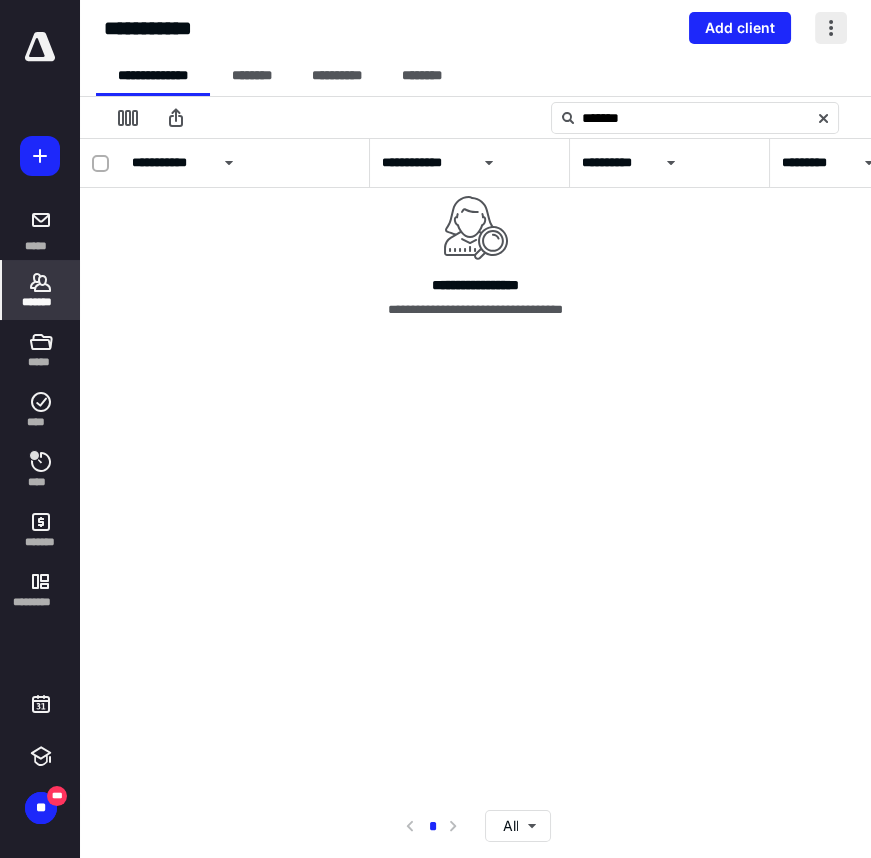 click at bounding box center (831, 28) 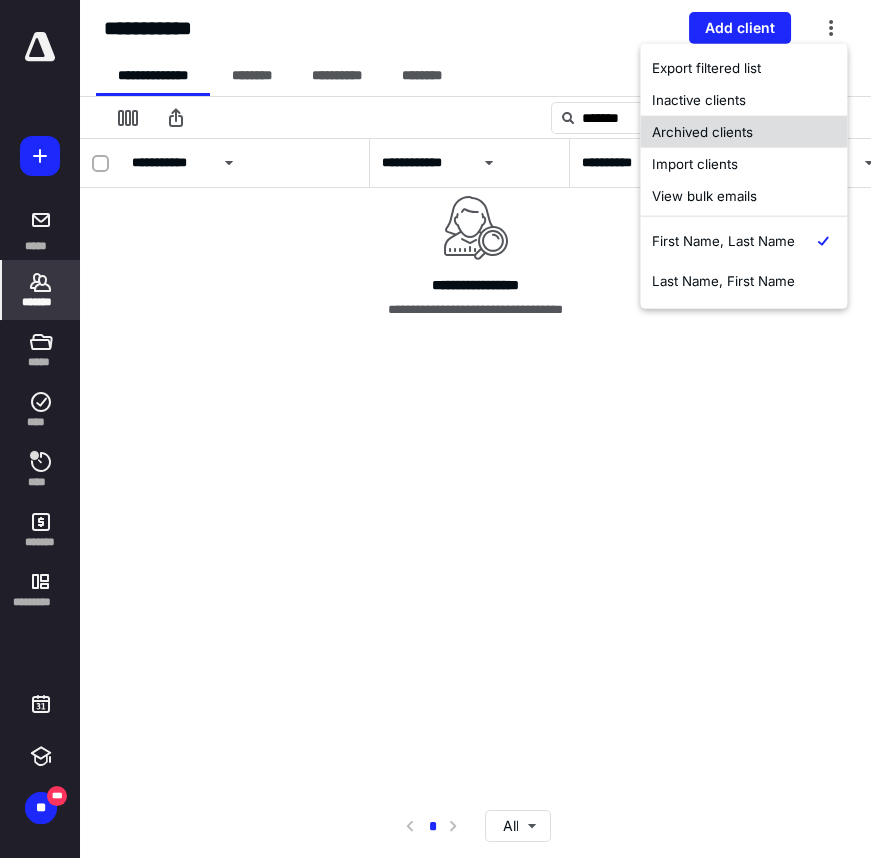click on "Archived clients" at bounding box center (743, 132) 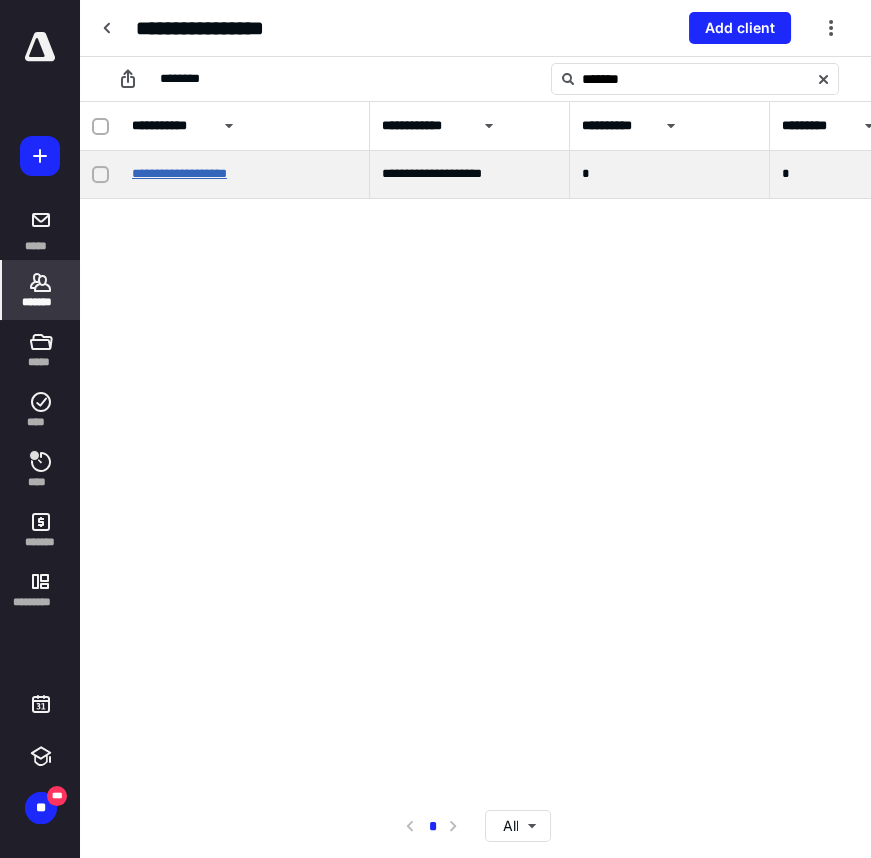 click on "**********" at bounding box center (179, 173) 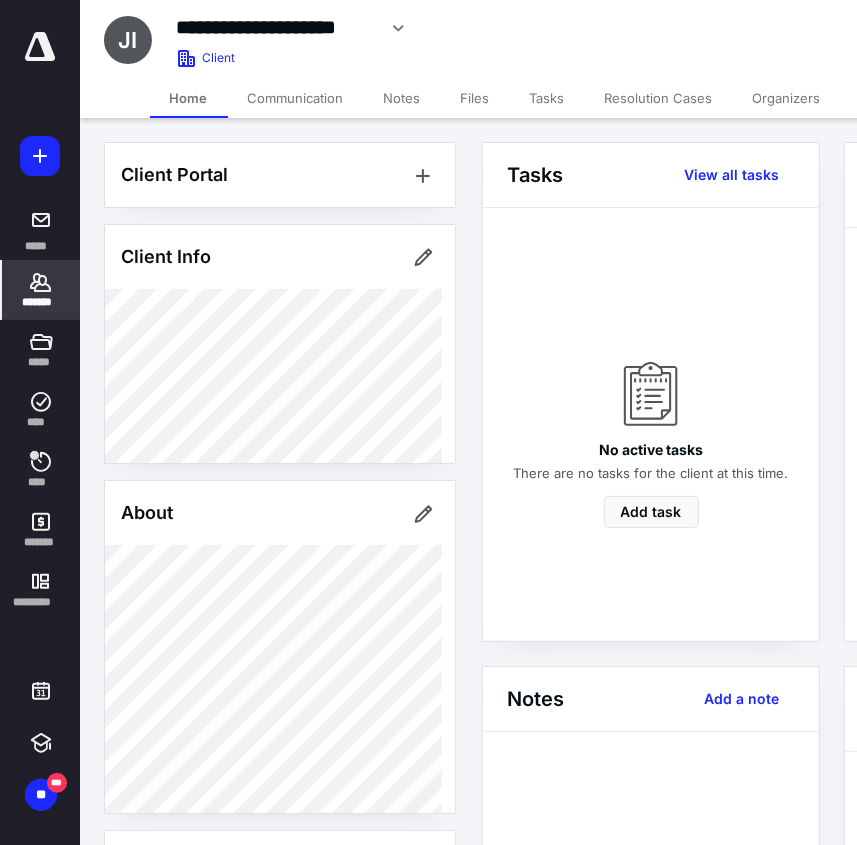 click on "Files" at bounding box center [475, 98] 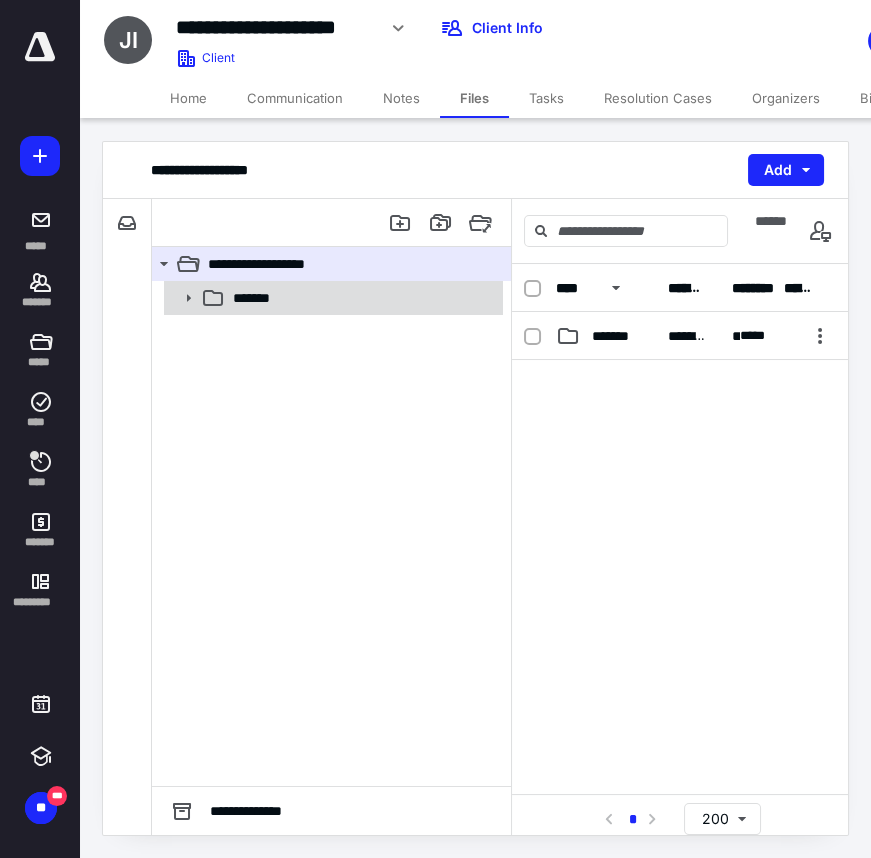 click on "*******" at bounding box center [362, 298] 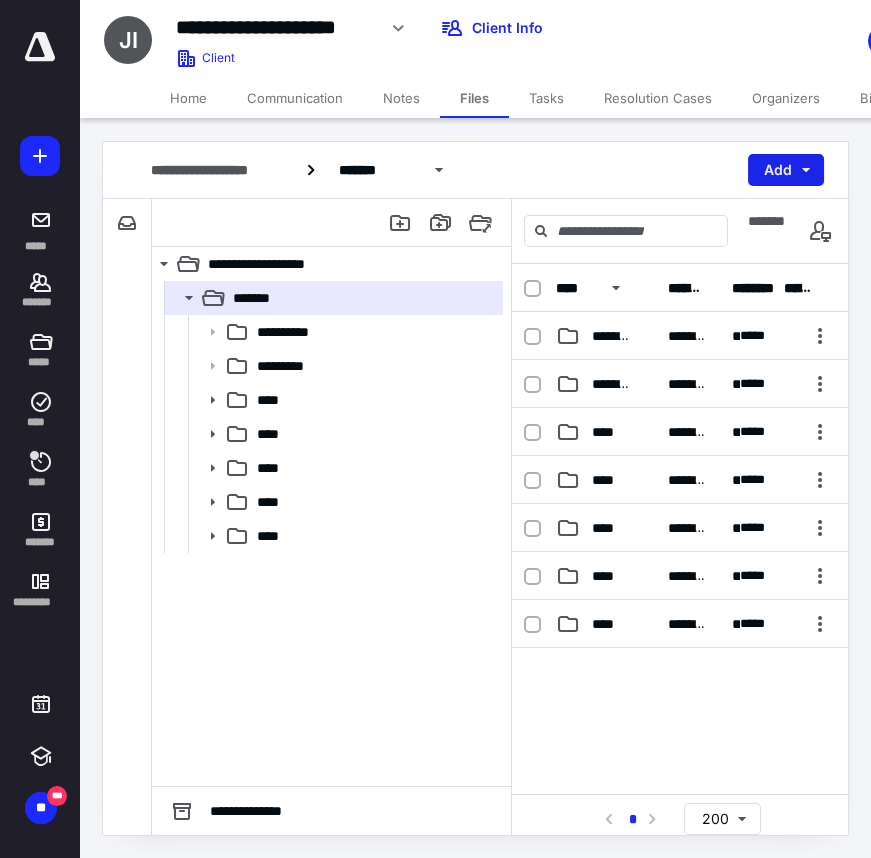 click on "Add" at bounding box center (786, 170) 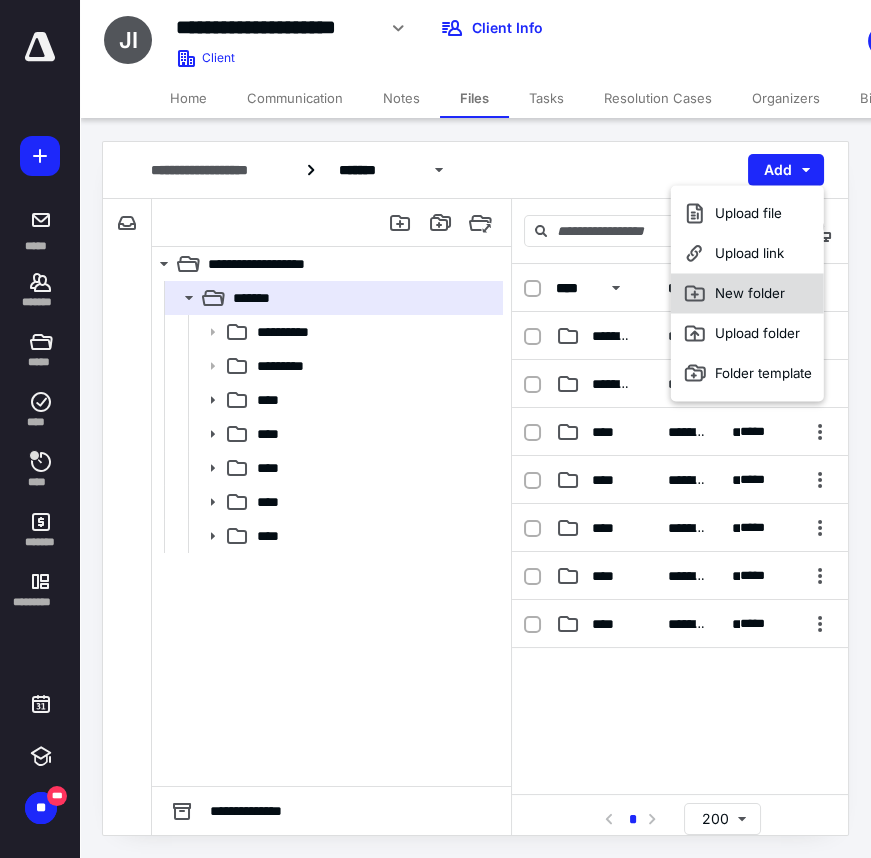 click on "New folder" at bounding box center [747, 293] 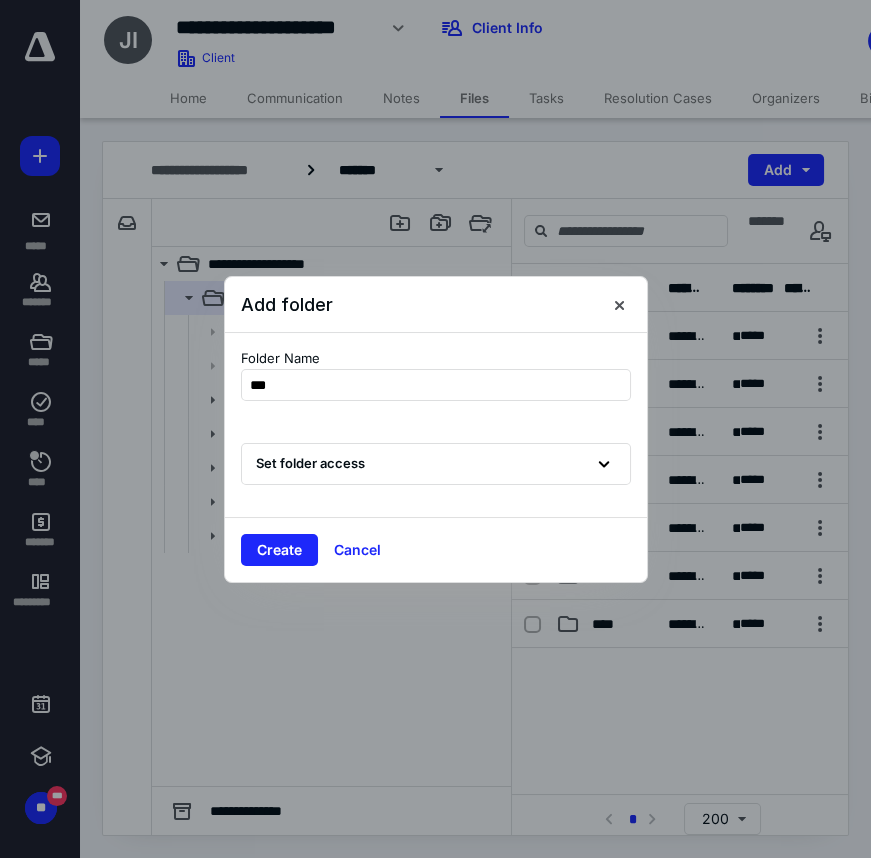 type on "****" 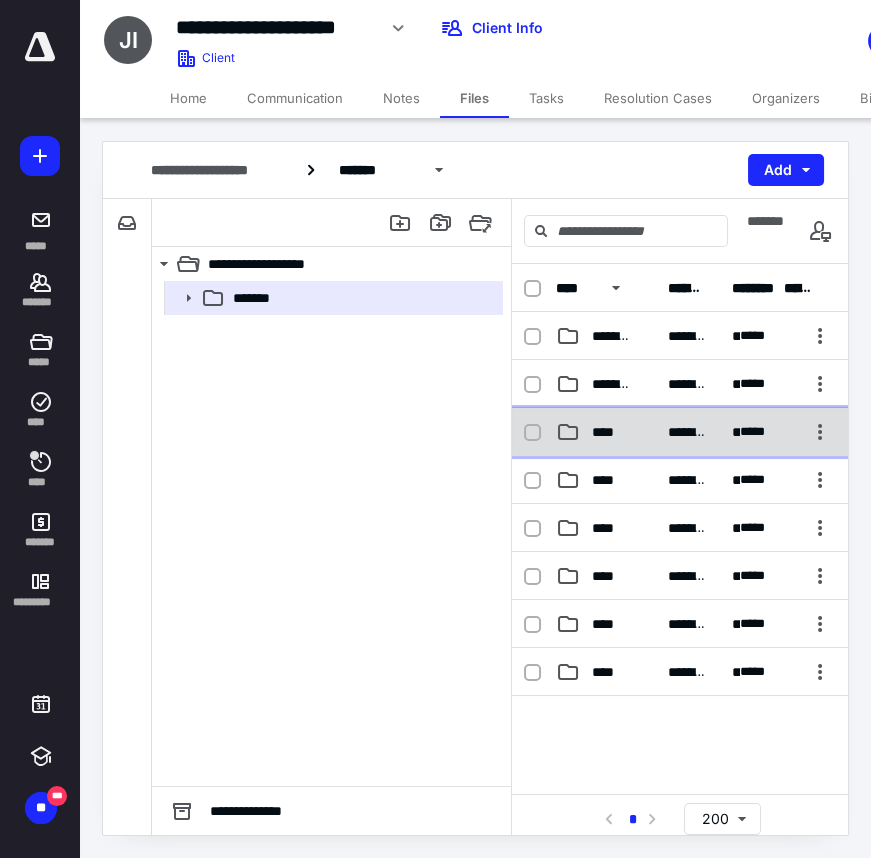 click on "*********" at bounding box center [688, 432] 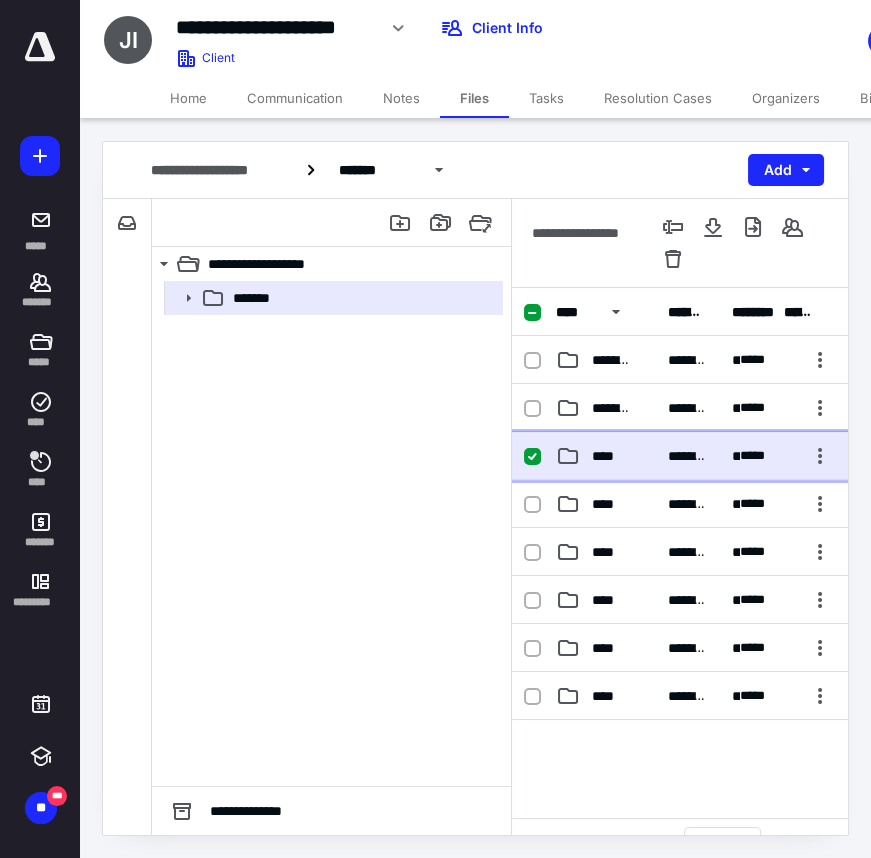 click on "**********" at bounding box center [680, 456] 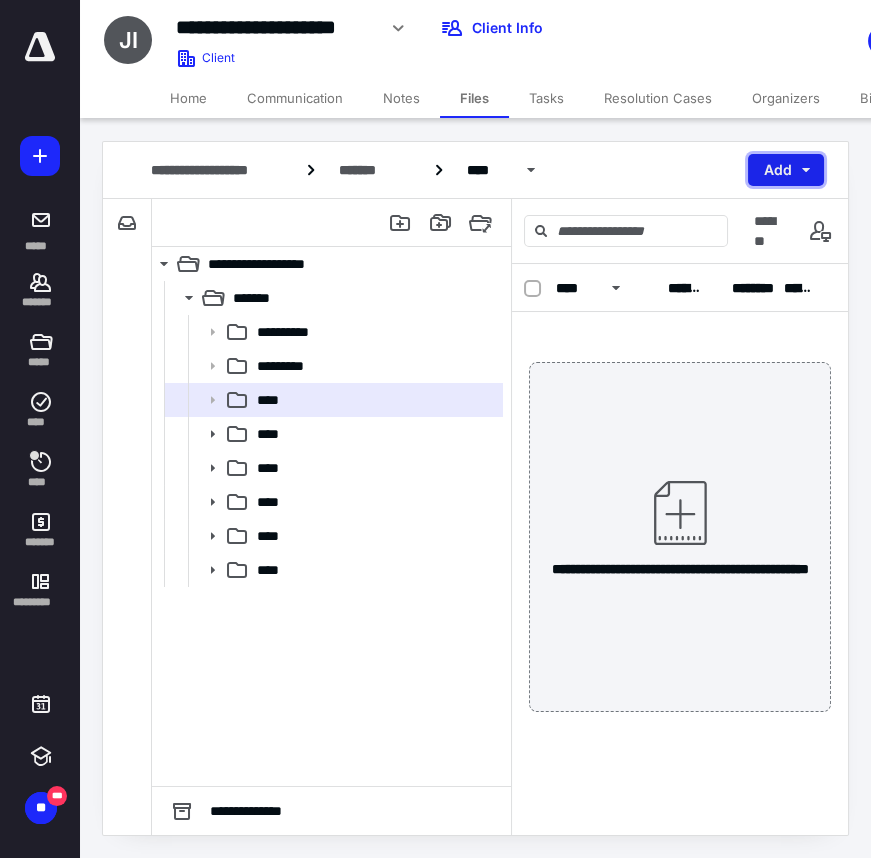 click on "Add" at bounding box center (786, 170) 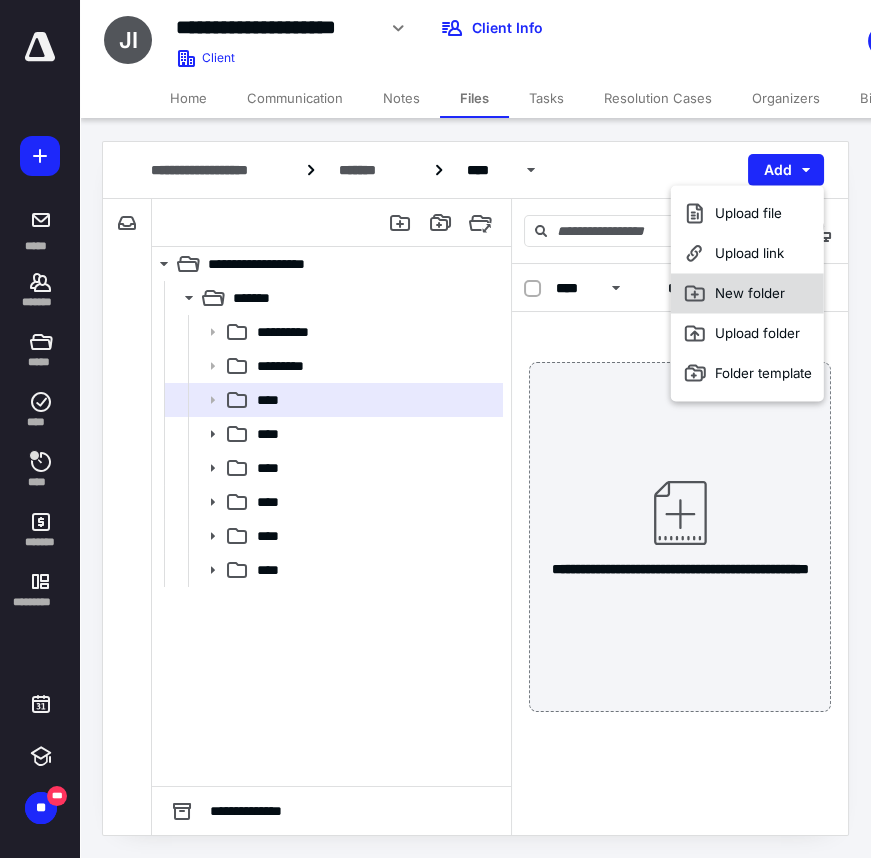 click on "New folder" at bounding box center (747, 293) 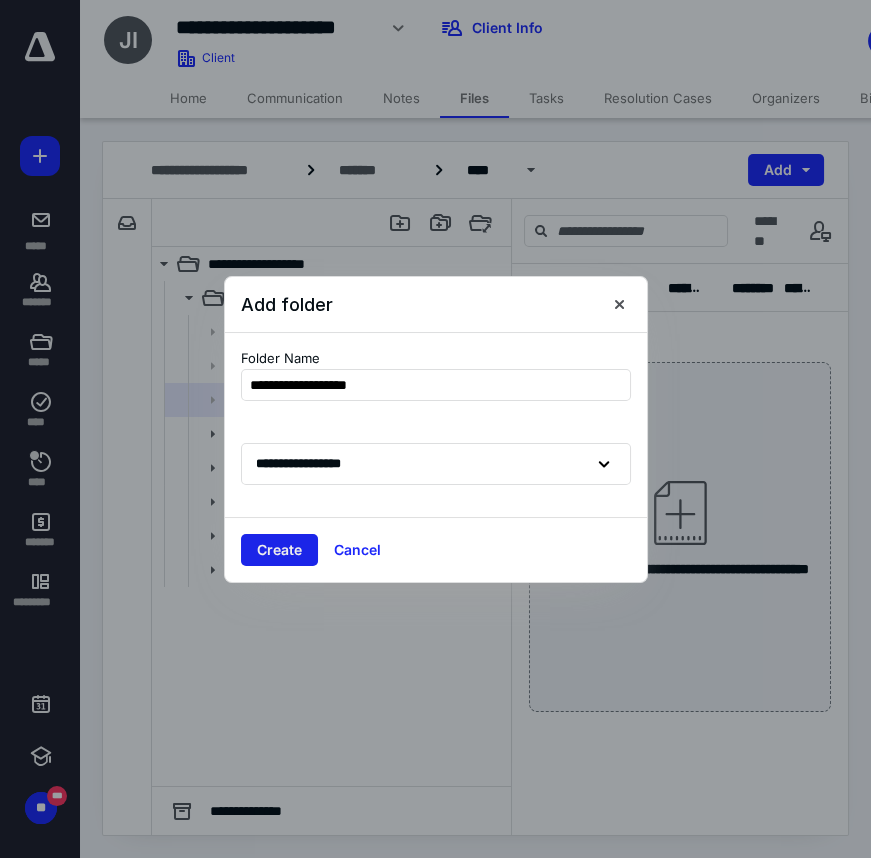 type on "**********" 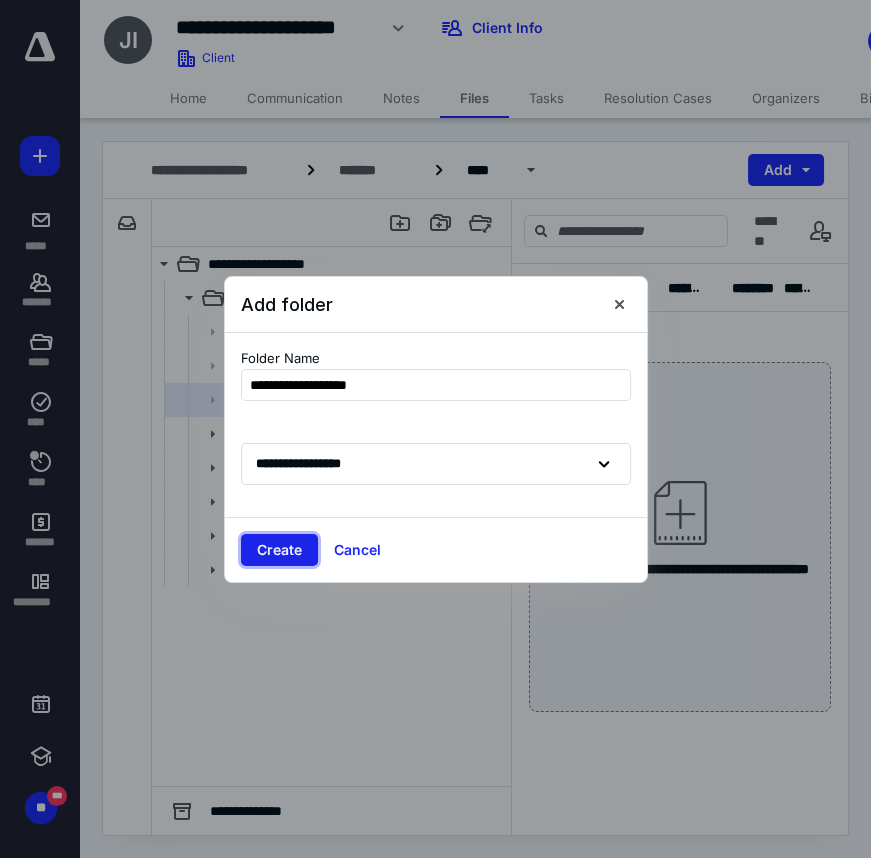 click on "Create" at bounding box center (279, 550) 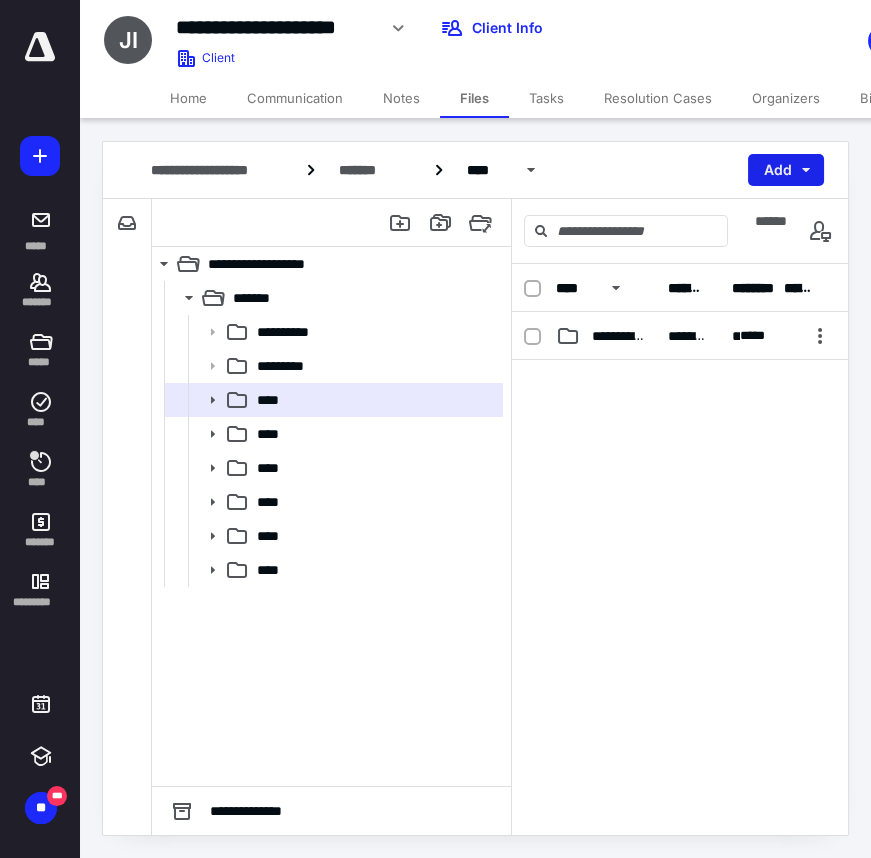 click on "Add" at bounding box center (786, 170) 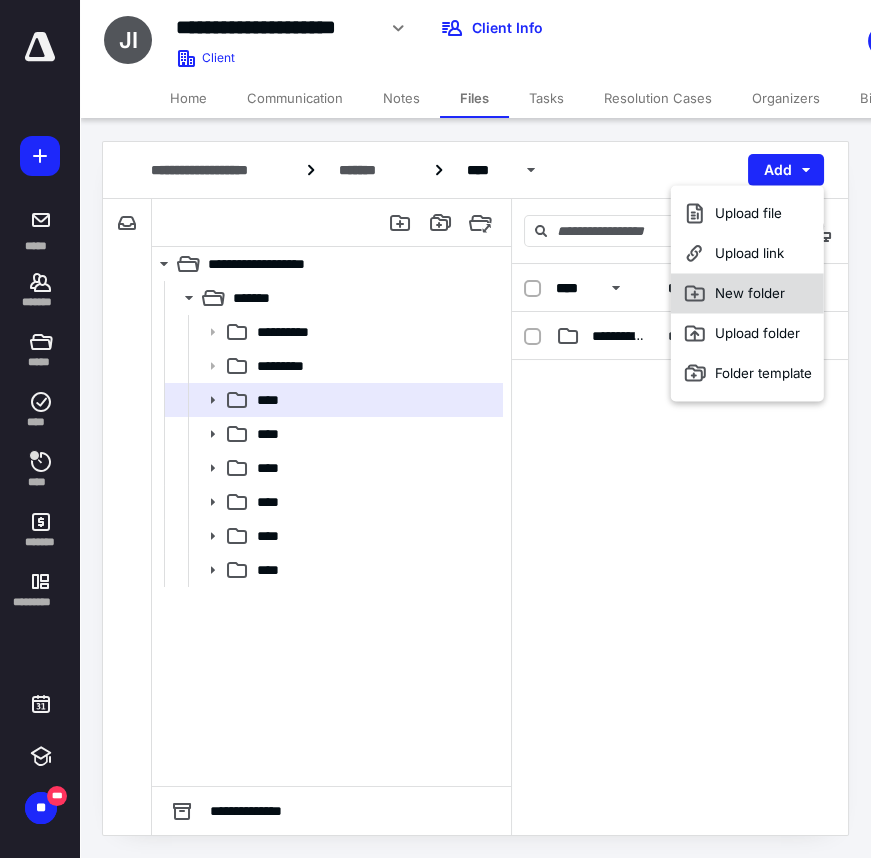 click on "New folder" at bounding box center [747, 293] 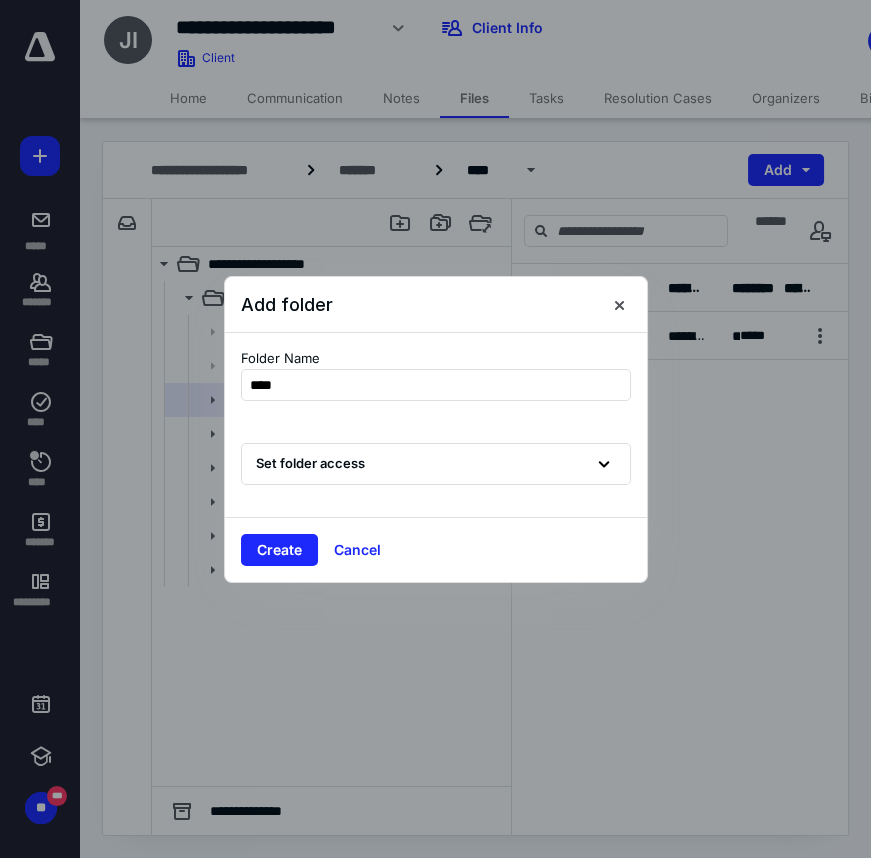 type on "*****" 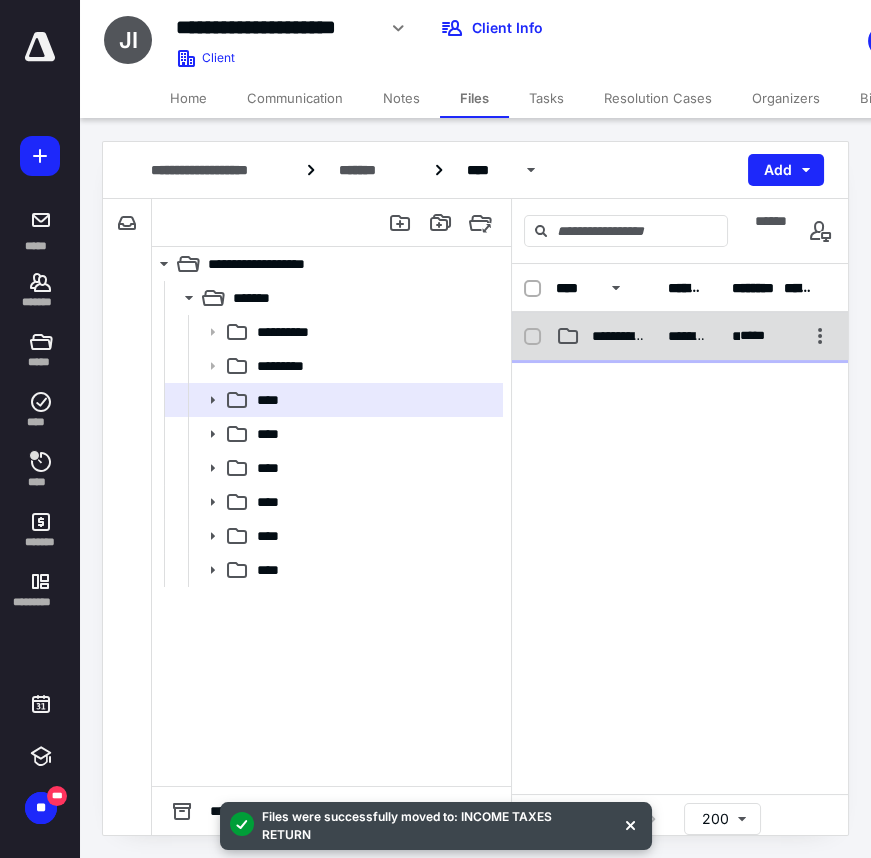 click on "**********" at bounding box center (606, 336) 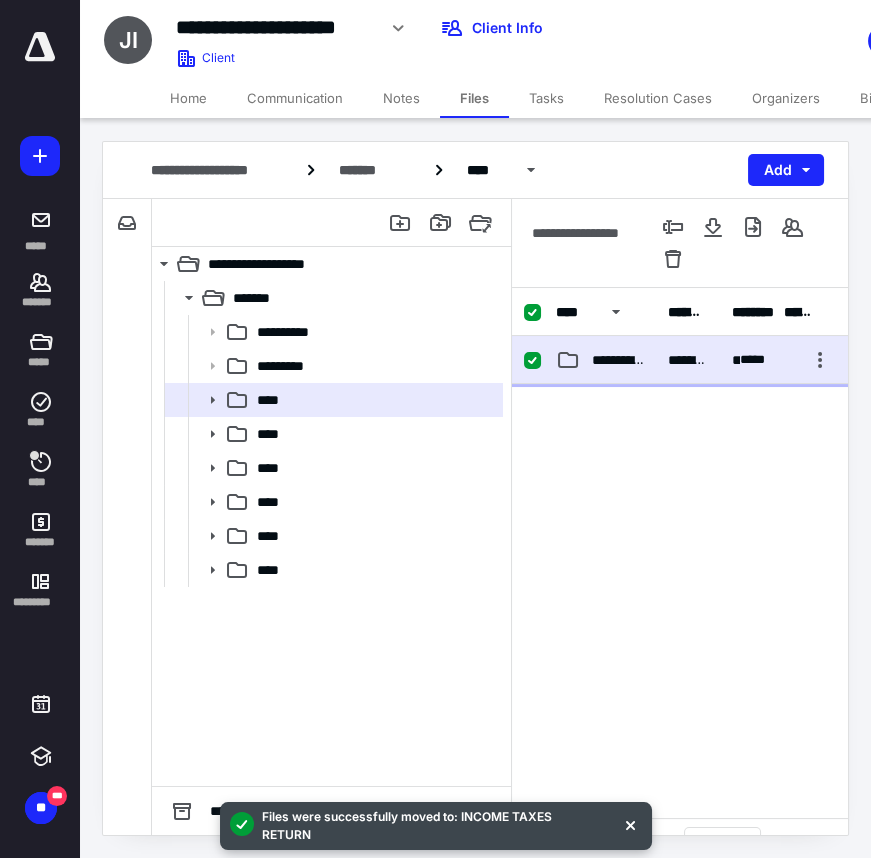 click on "**********" at bounding box center [680, 360] 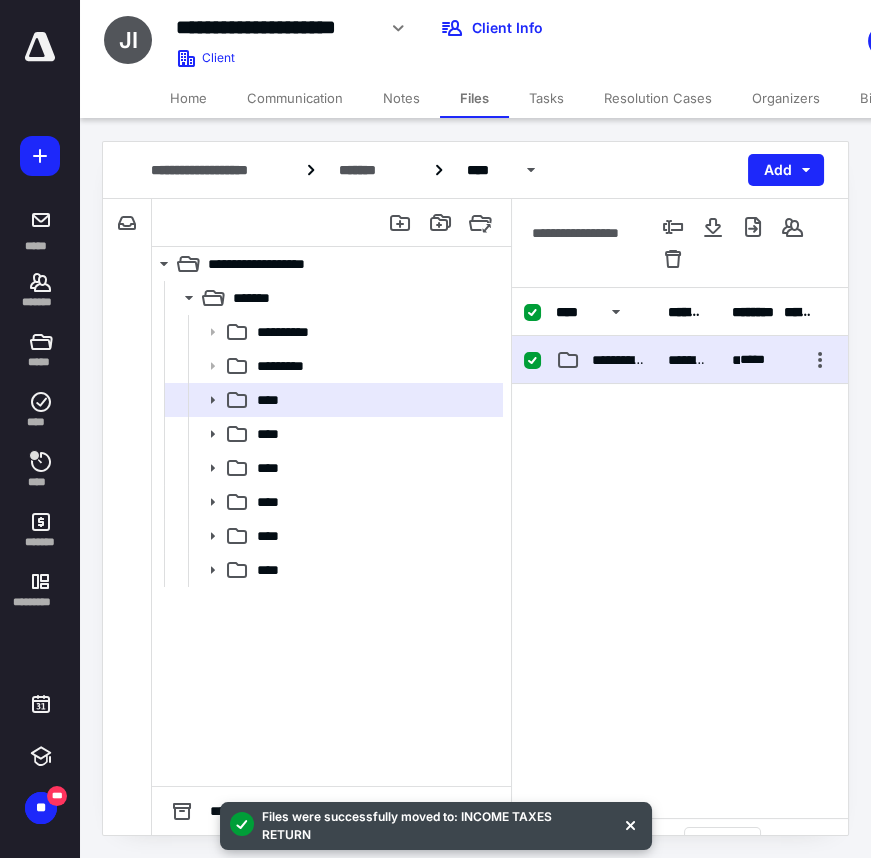 checkbox on "false" 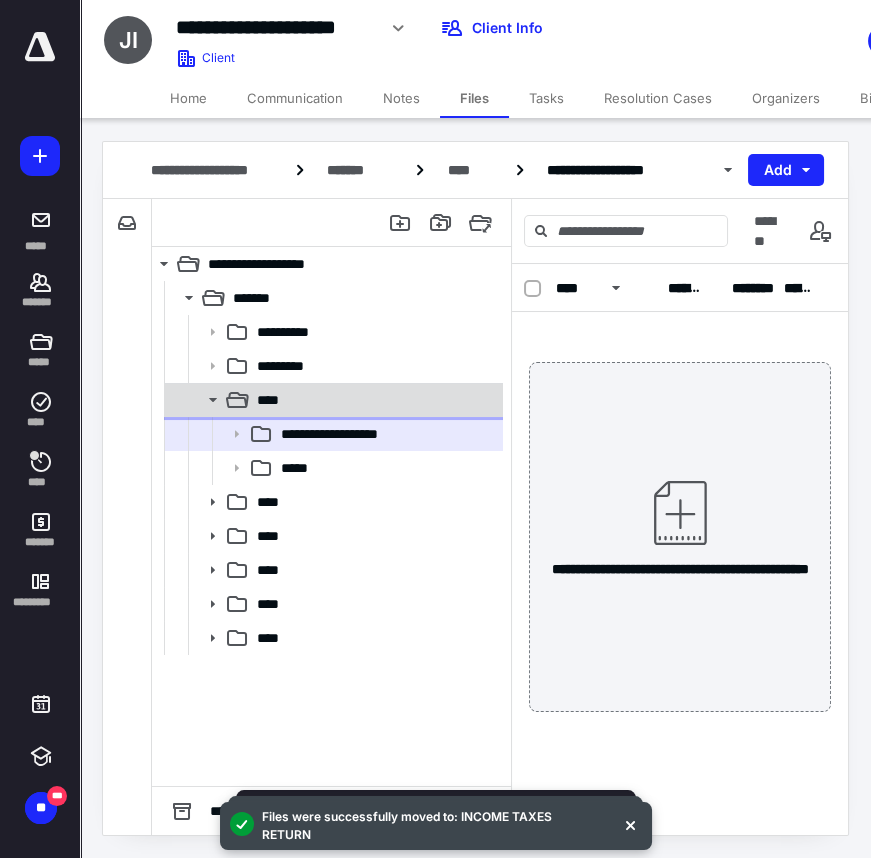 click on "****" at bounding box center (374, 400) 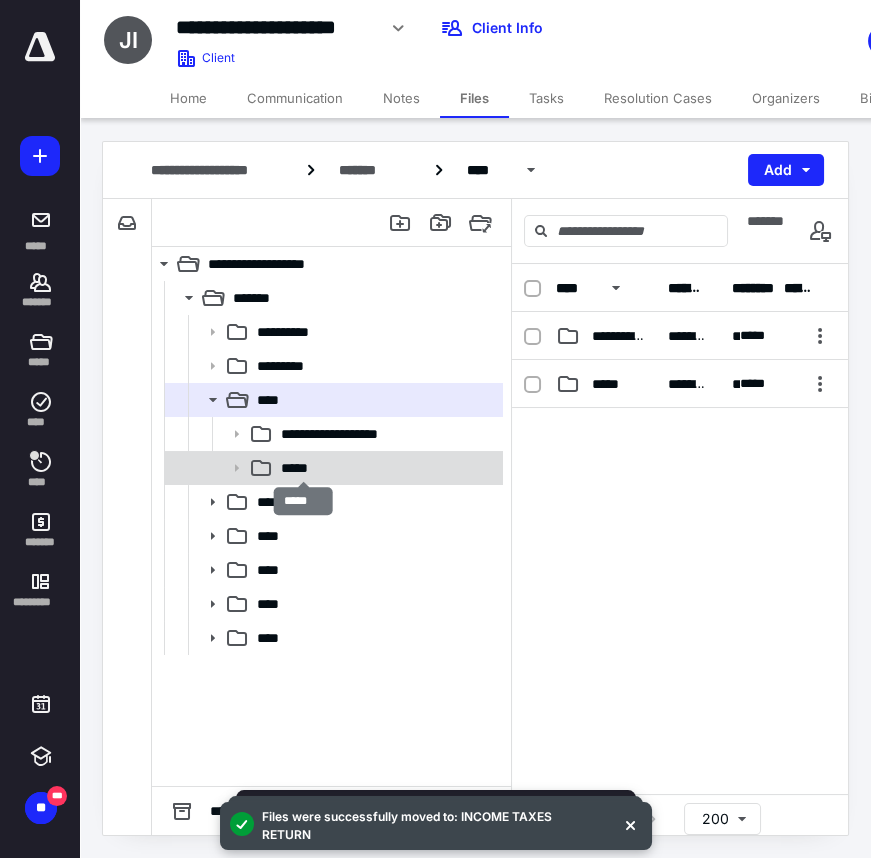 drag, startPoint x: 310, startPoint y: 473, endPoint x: 405, endPoint y: 470, distance: 95.047356 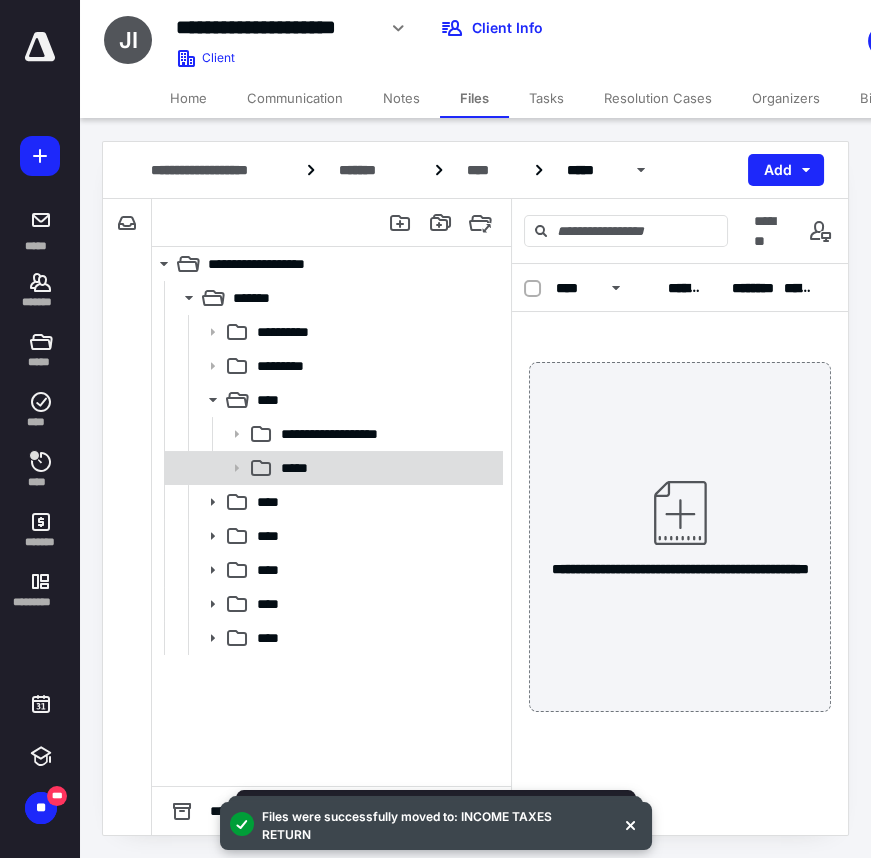 click on "*****" at bounding box center (386, 468) 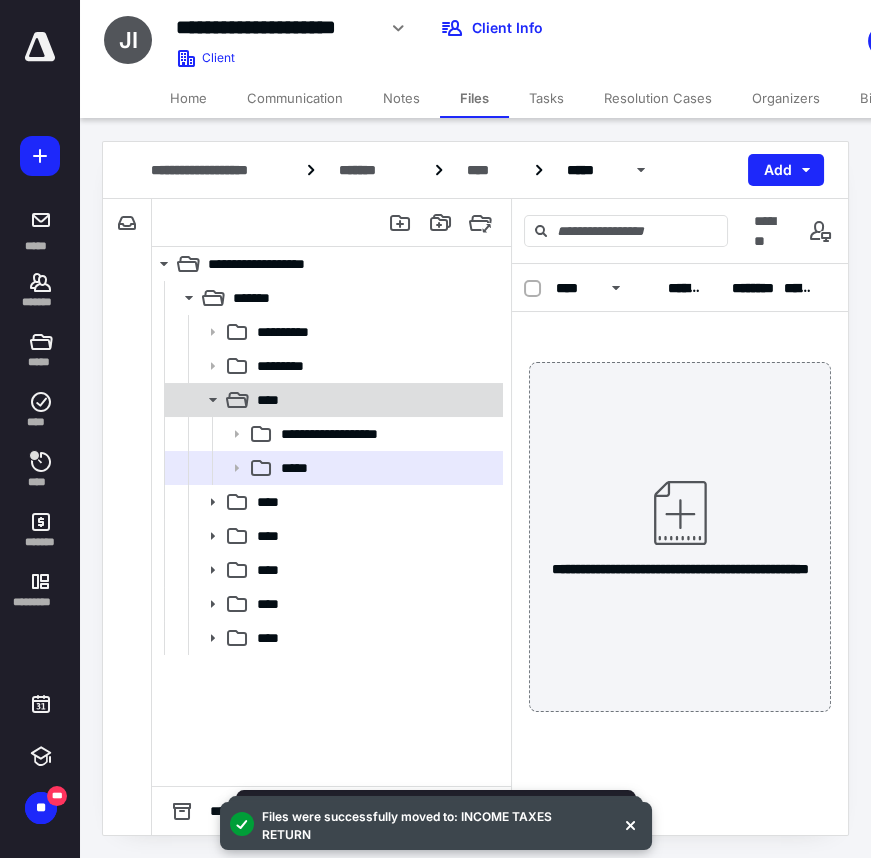 click on "****" at bounding box center (374, 400) 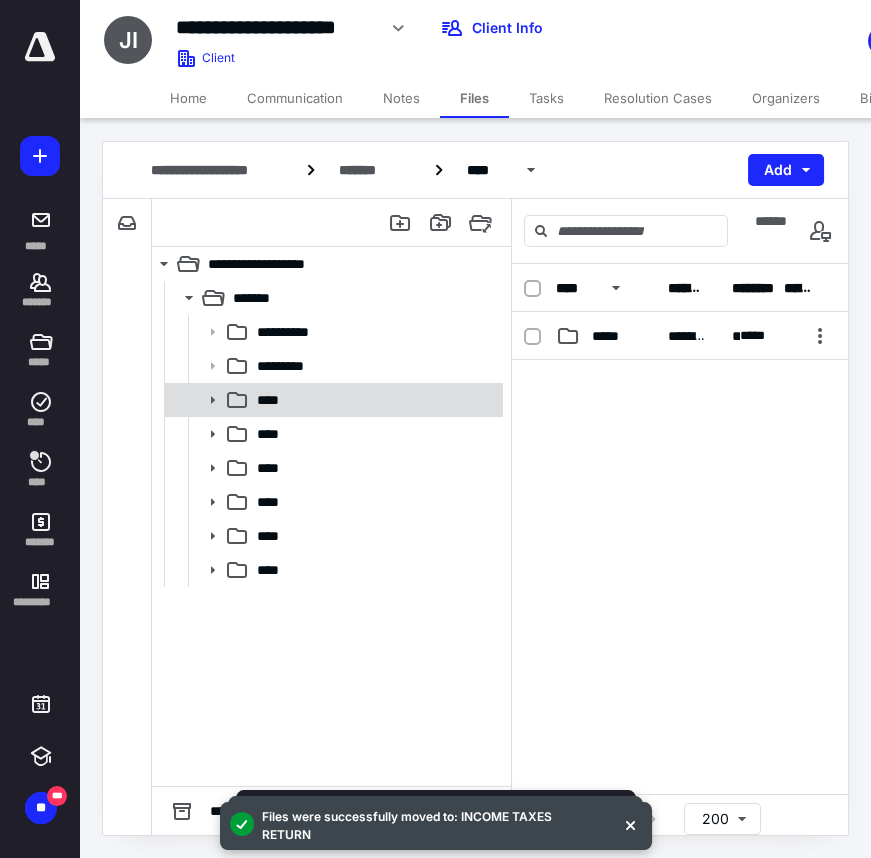 click on "****" at bounding box center [374, 400] 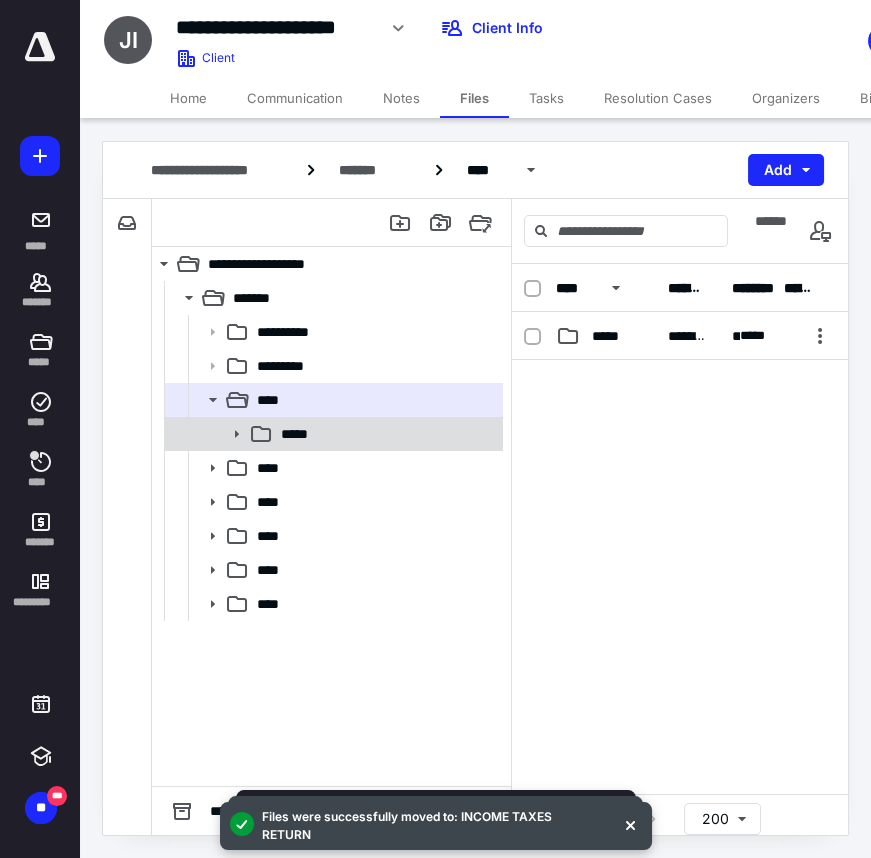 click on "*****" at bounding box center [386, 434] 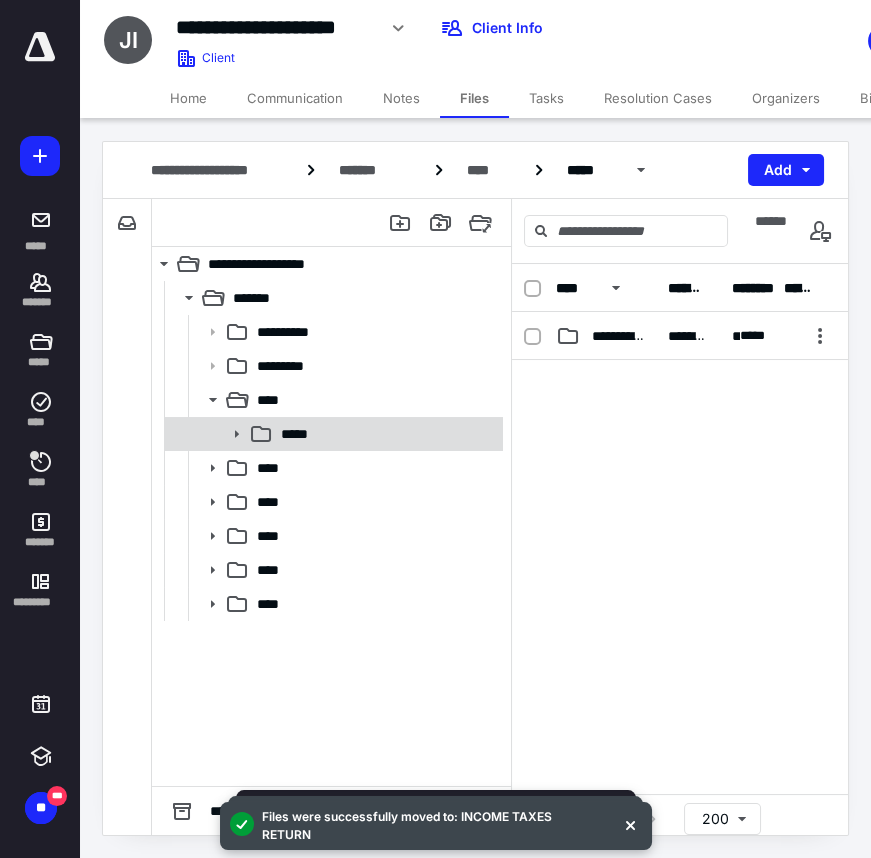 click on "*****" at bounding box center [386, 434] 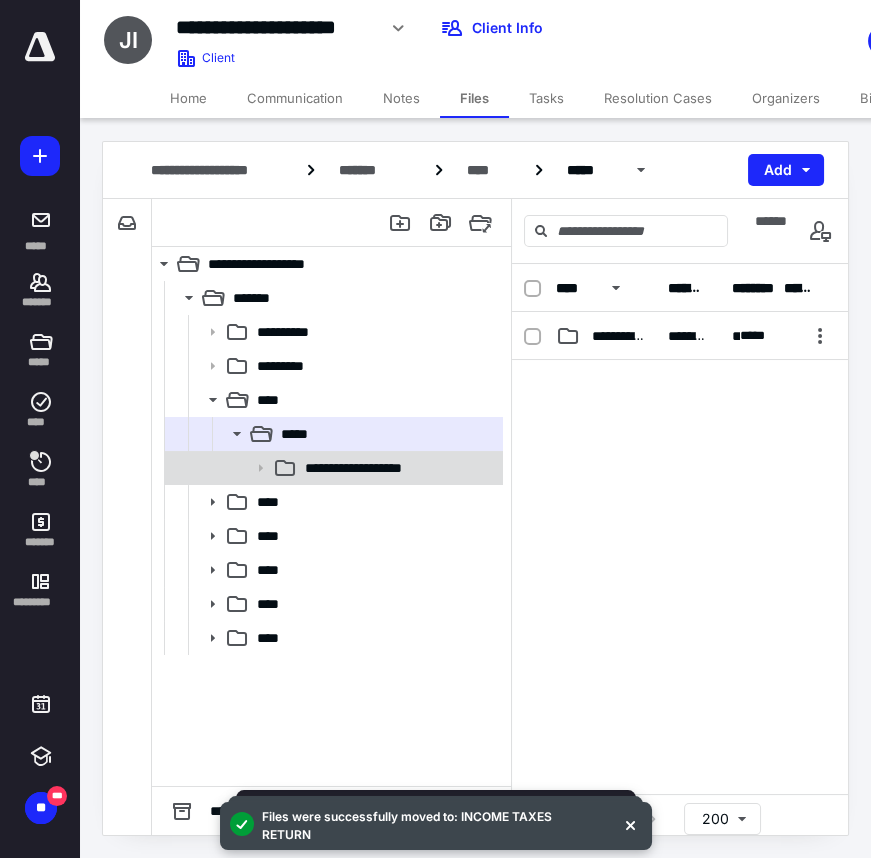 click on "**********" at bounding box center [387, 468] 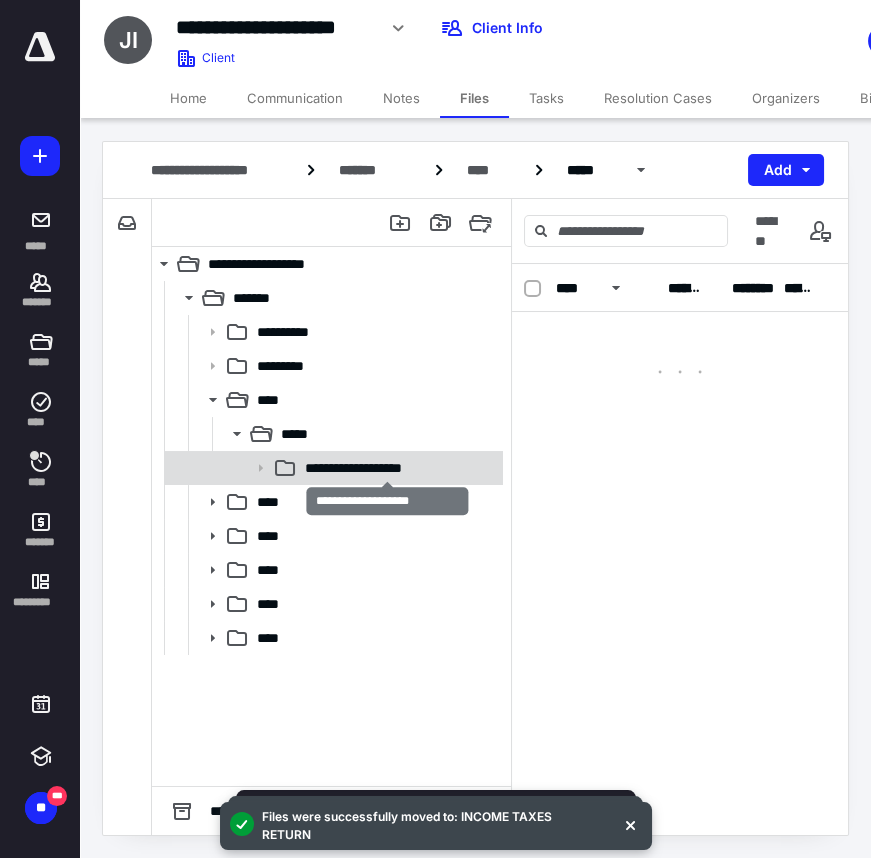 click on "**********" at bounding box center [387, 468] 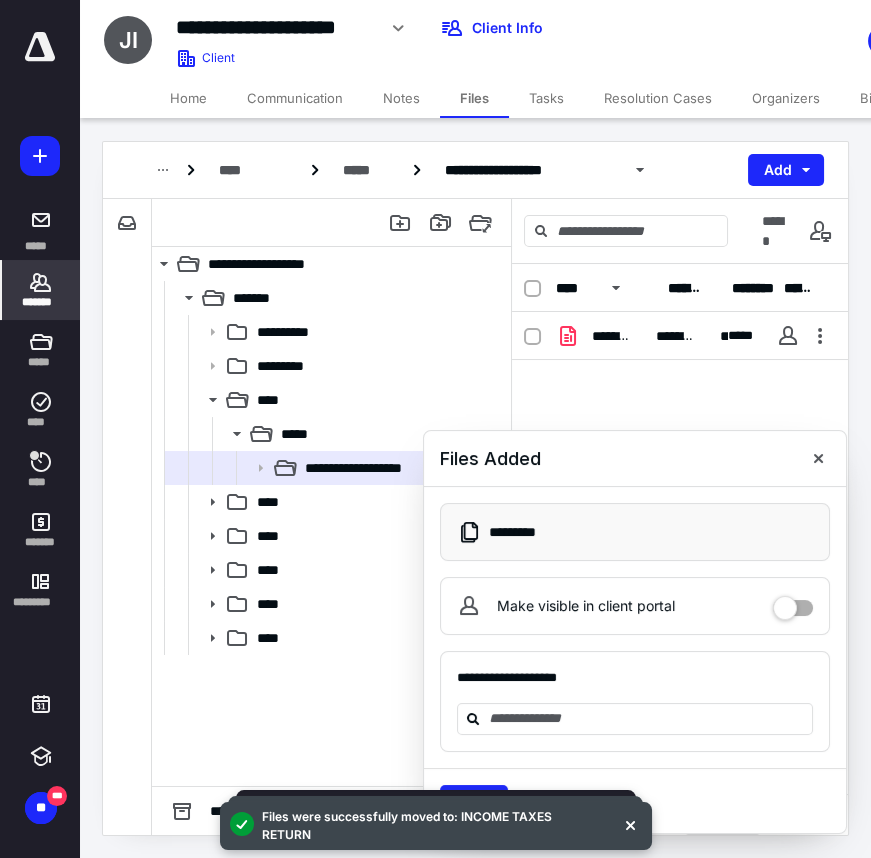 click 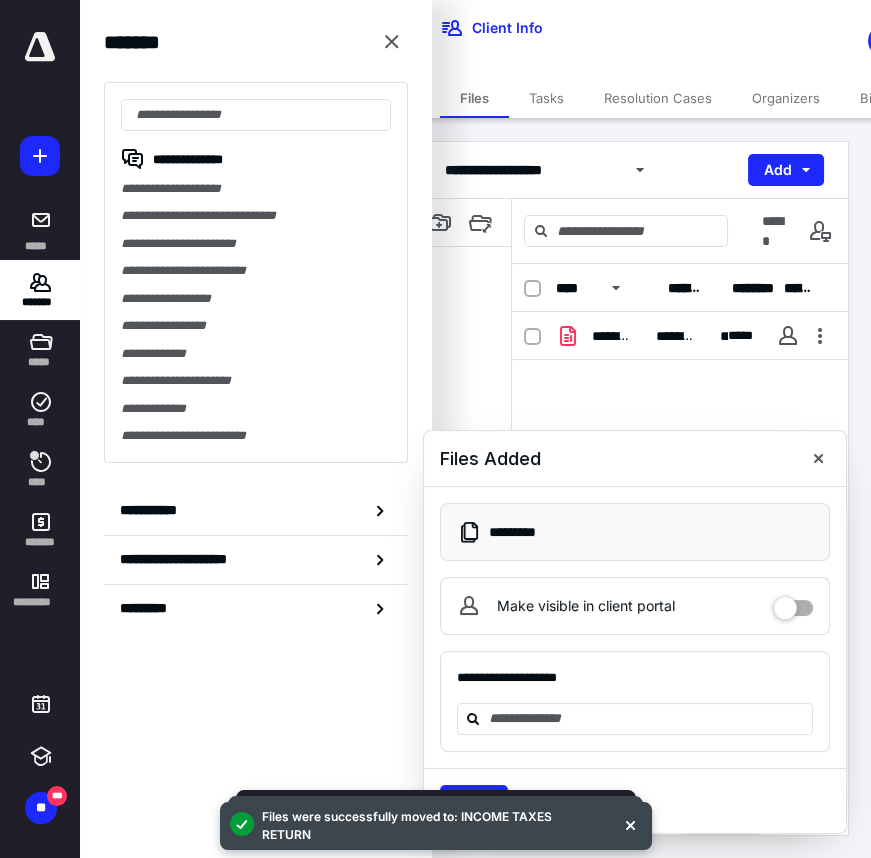 click on "**********" at bounding box center [256, 511] 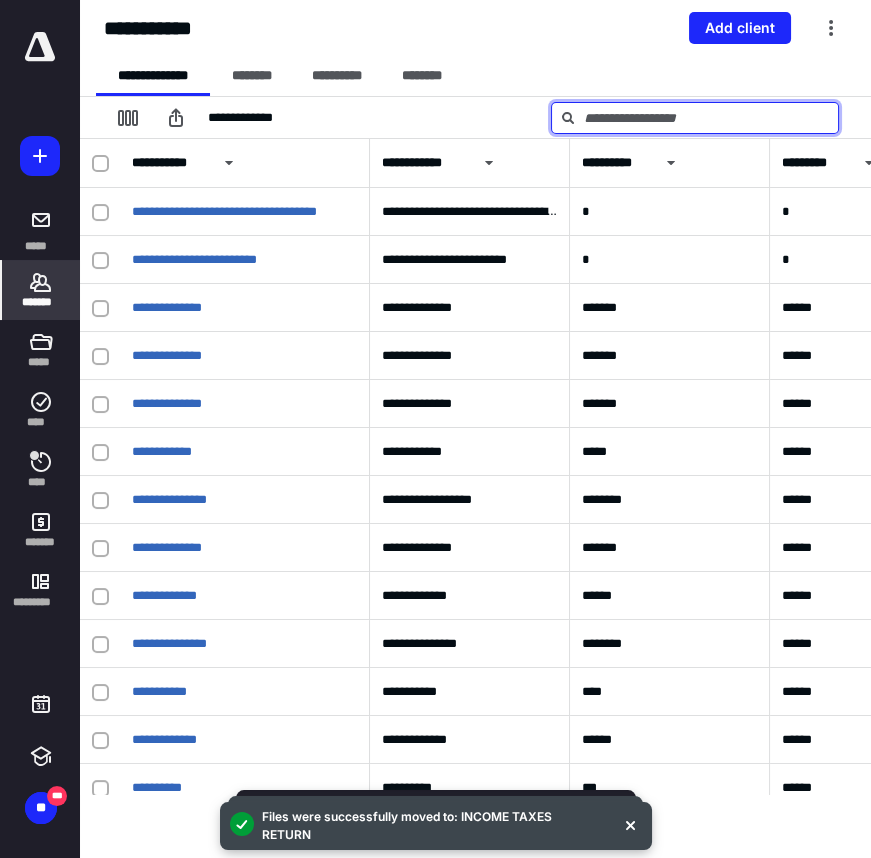 click at bounding box center (695, 118) 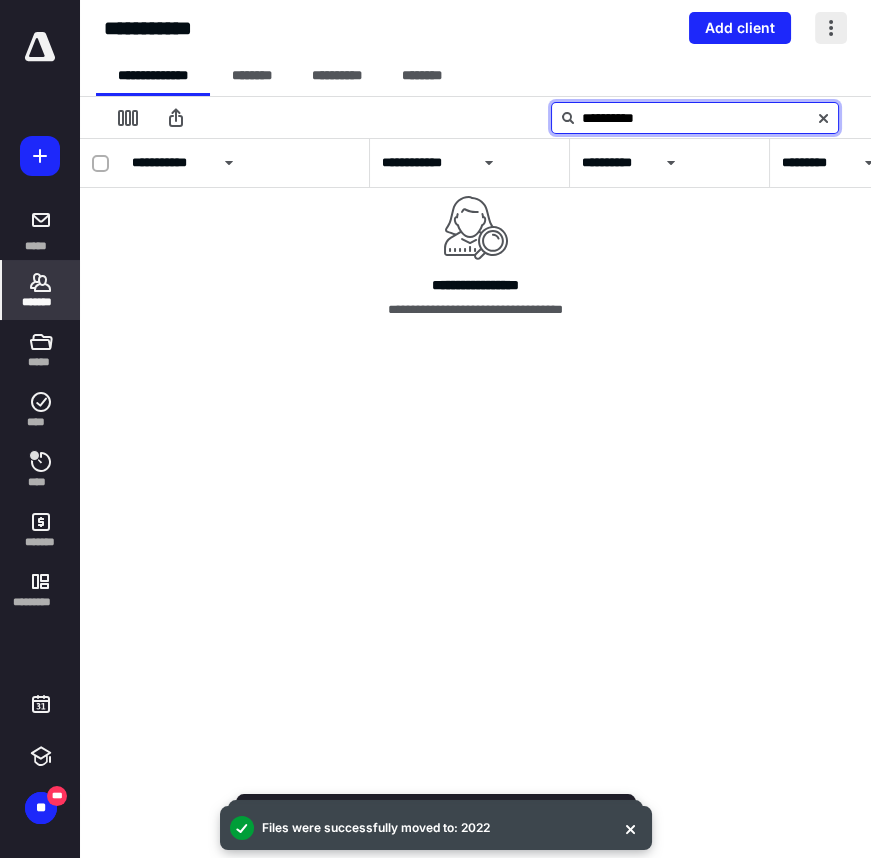 type on "**********" 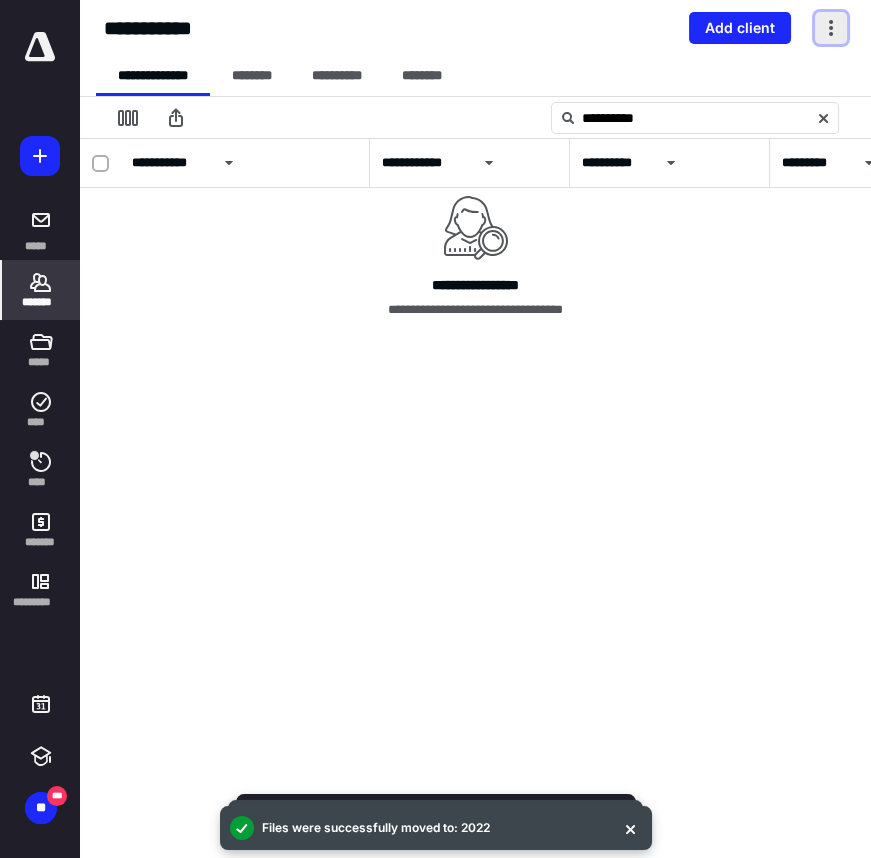 click at bounding box center [831, 28] 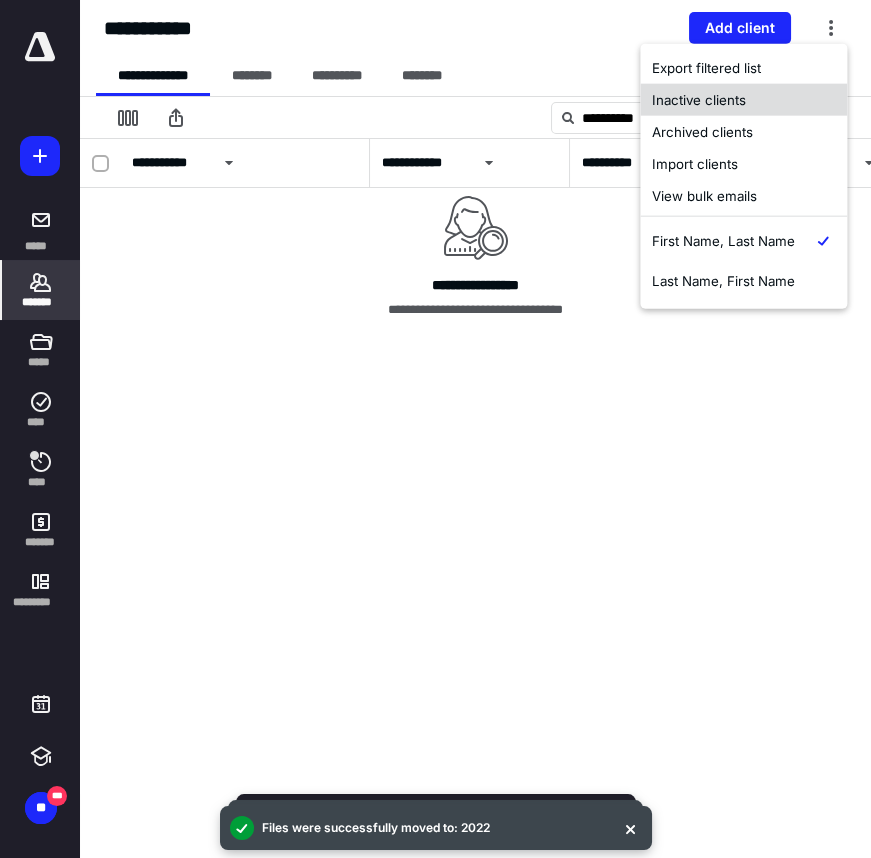click on "Inactive clients" at bounding box center [743, 100] 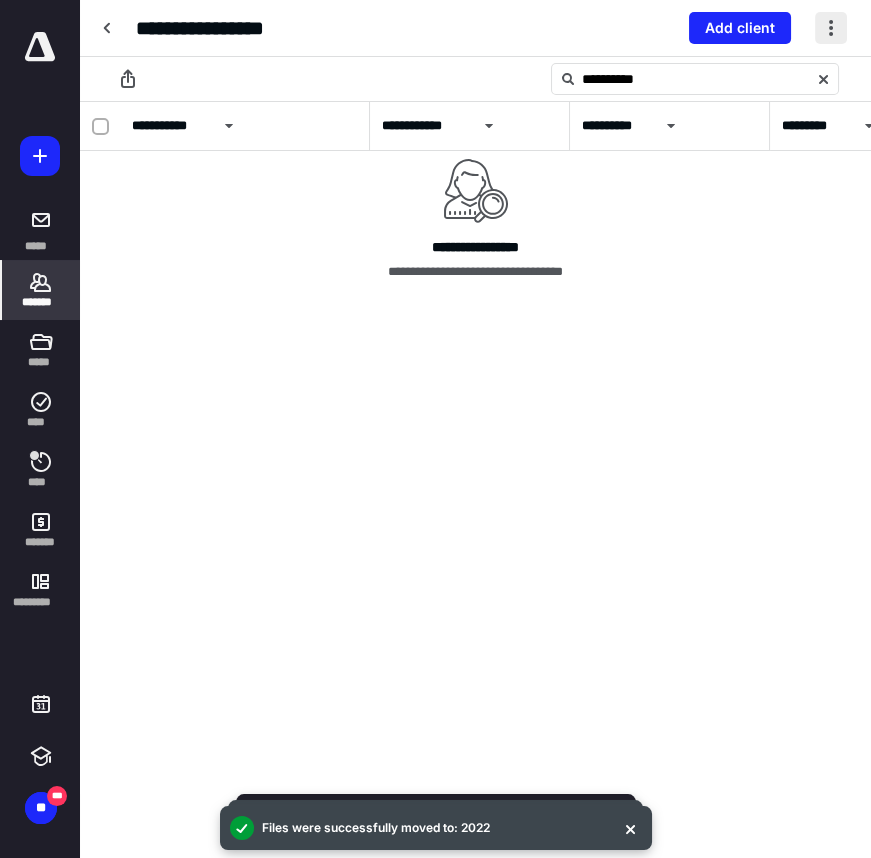 click at bounding box center (831, 28) 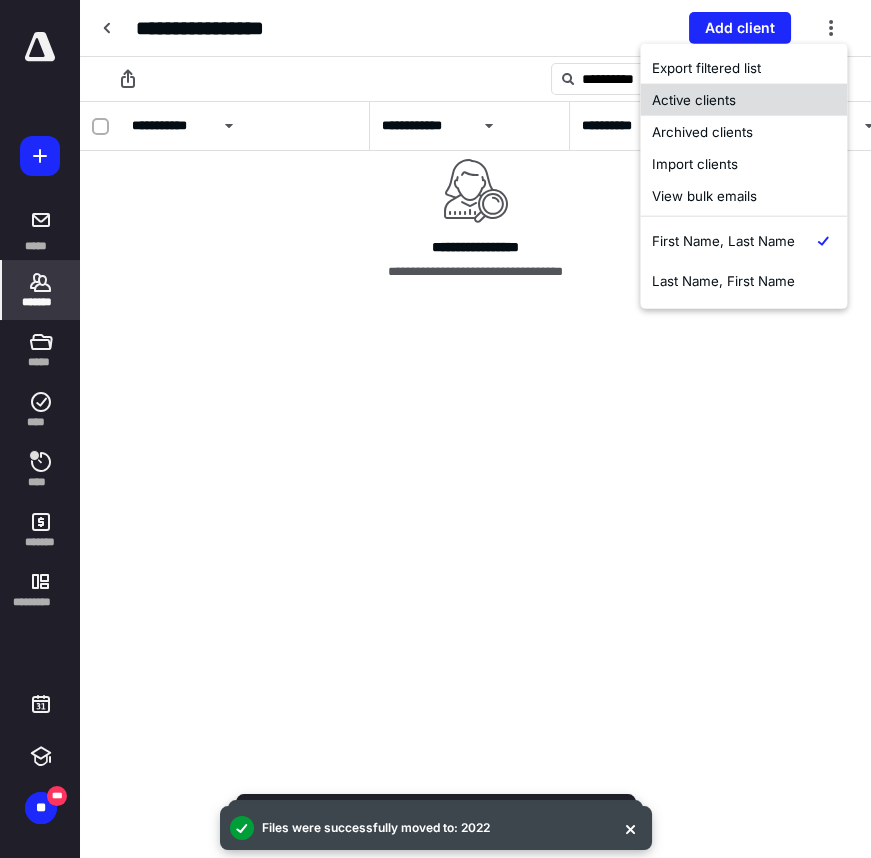 click on "Active clients" at bounding box center (743, 100) 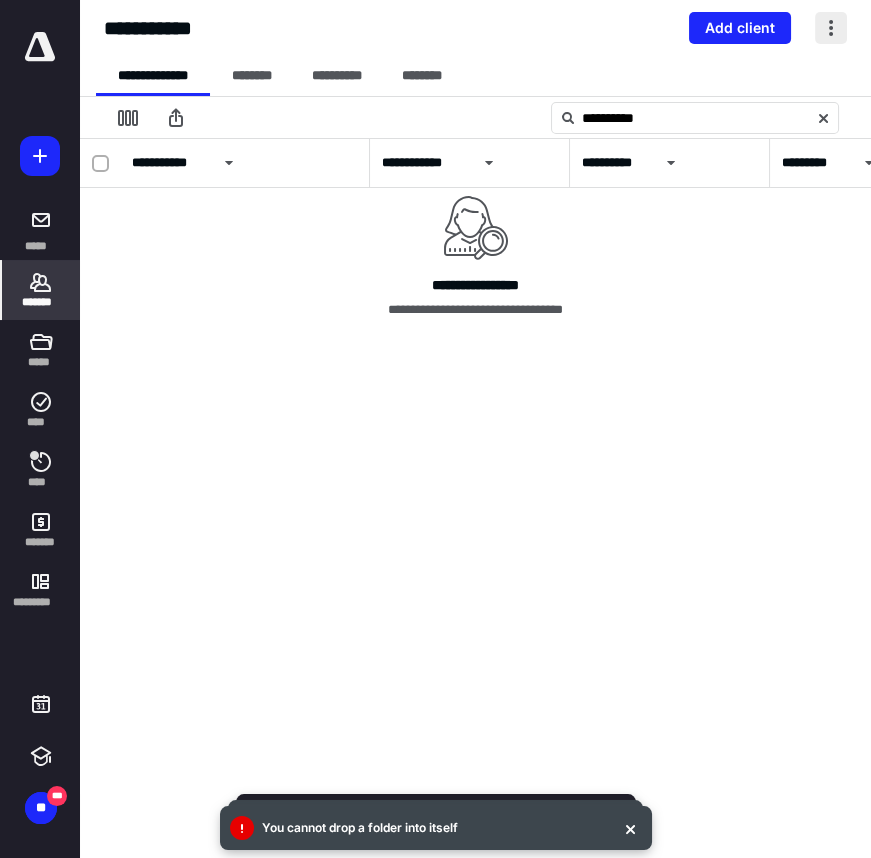 click at bounding box center [831, 28] 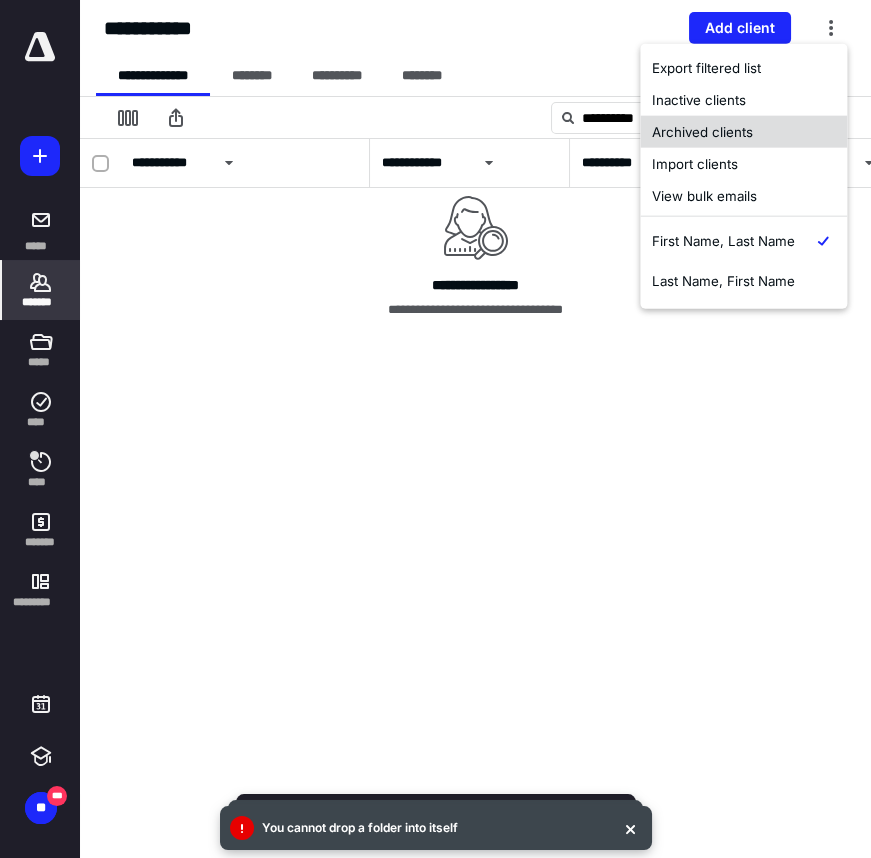 click on "Archived clients" at bounding box center (743, 132) 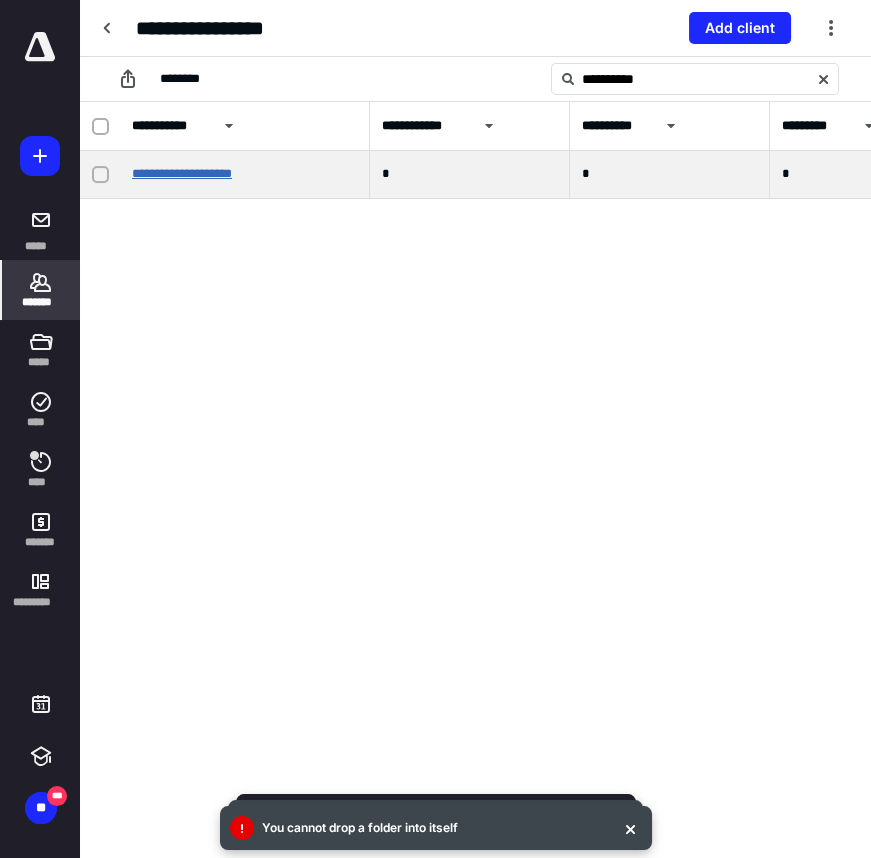 click on "**********" at bounding box center (182, 173) 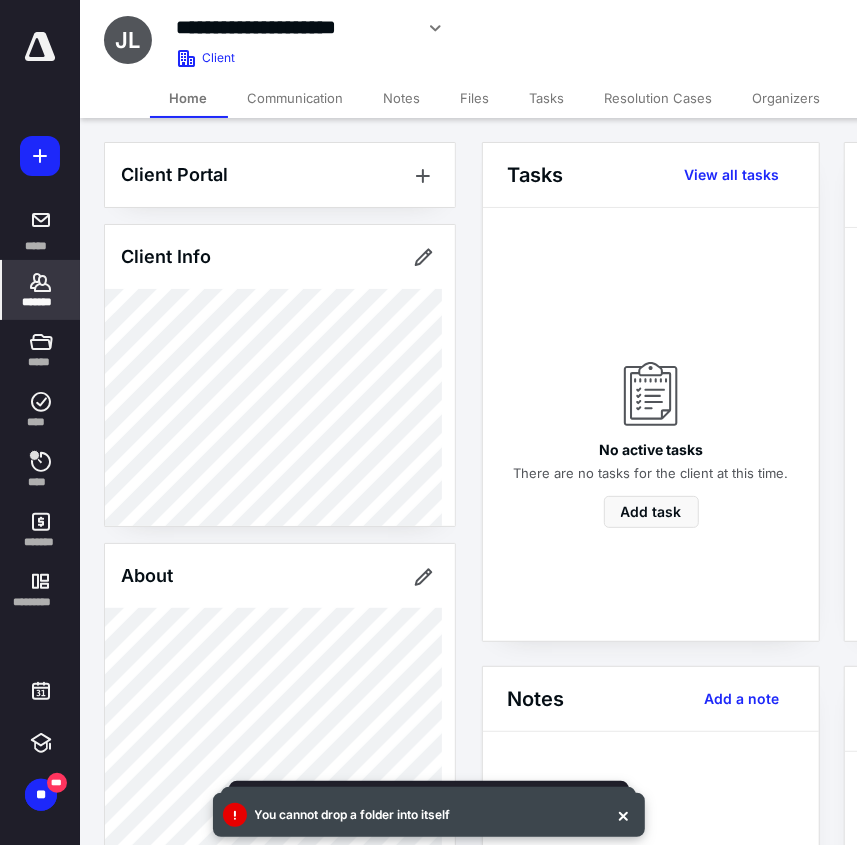 click on "Files" at bounding box center [475, 98] 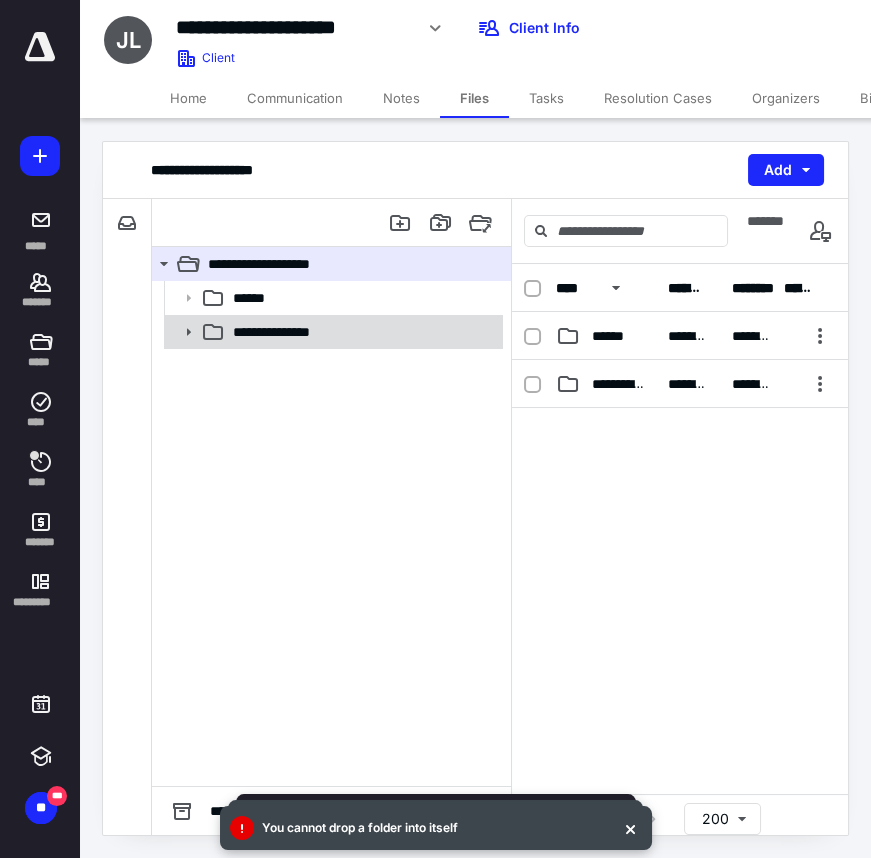click on "**********" at bounding box center (332, 332) 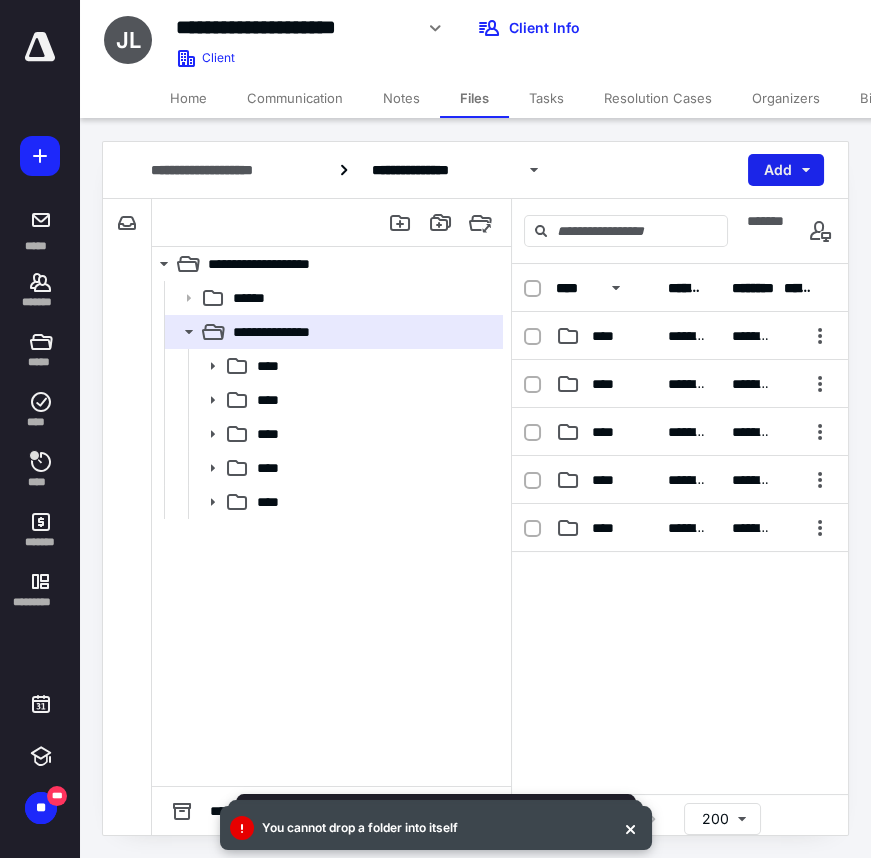 click on "Add" at bounding box center (786, 170) 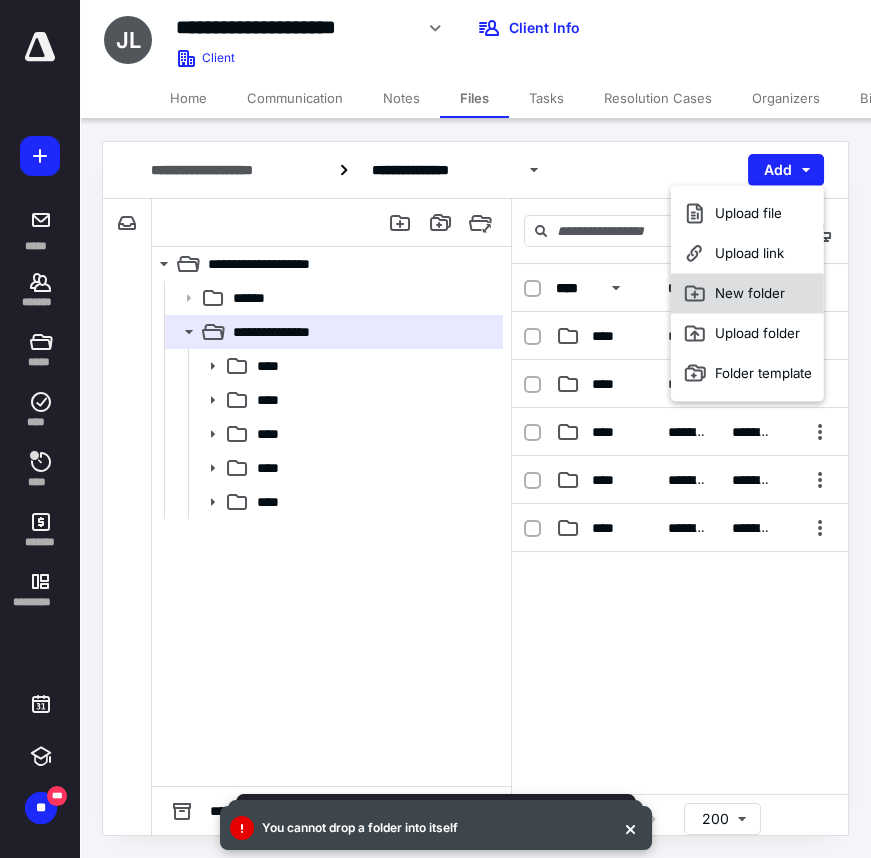 click on "New folder" at bounding box center (747, 293) 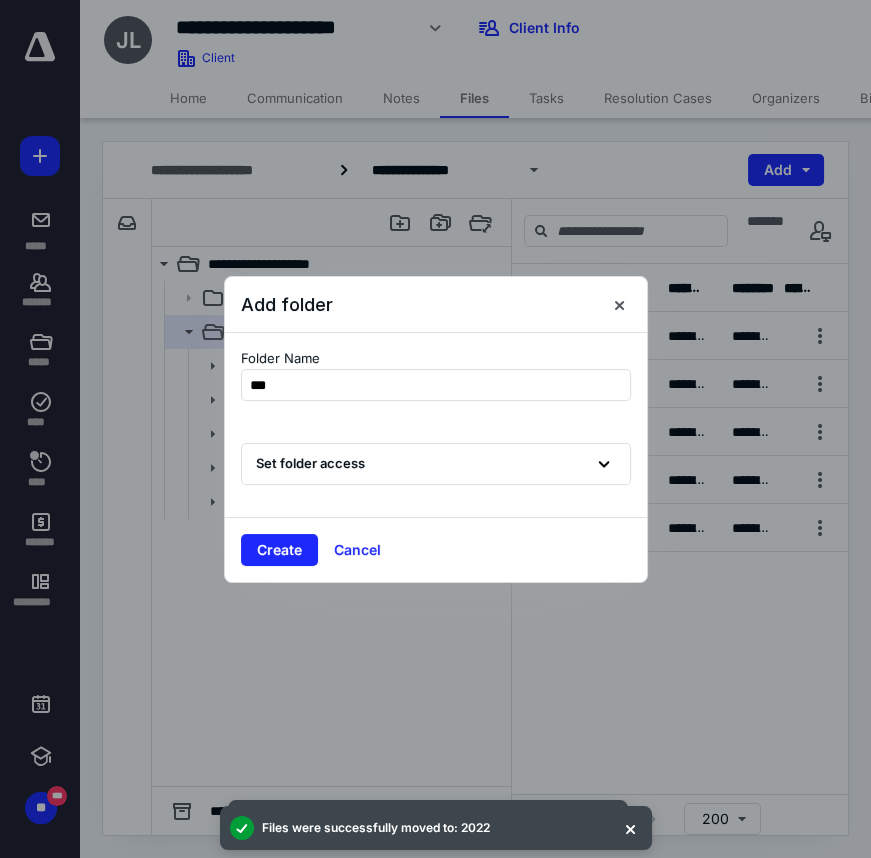 type on "****" 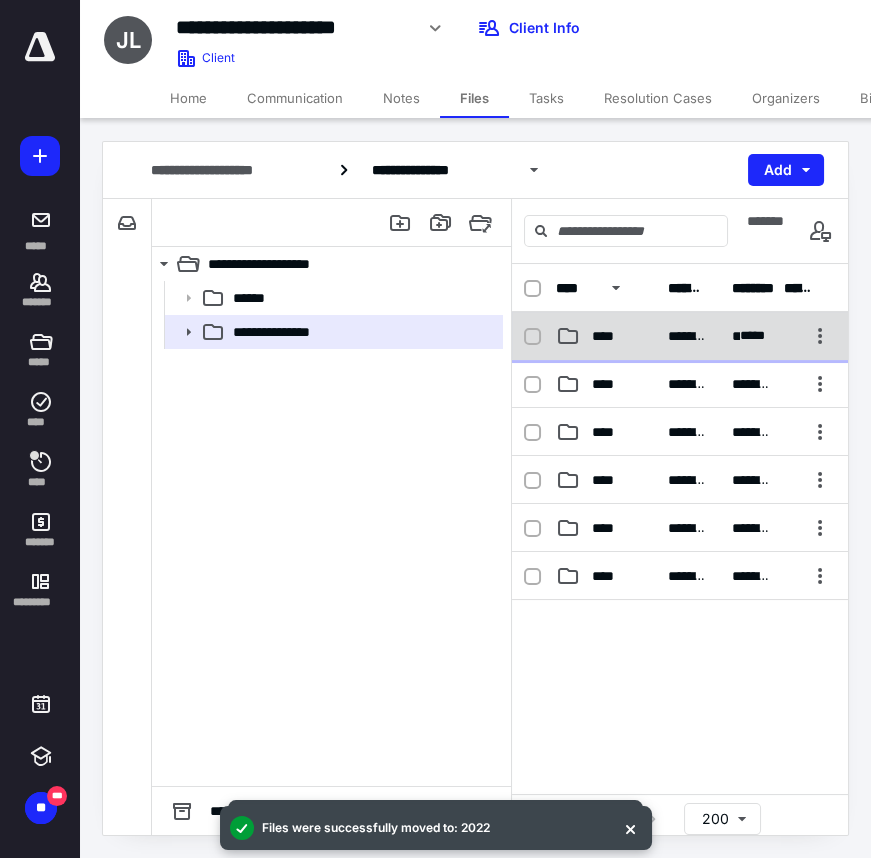 click on "**********" at bounding box center (680, 336) 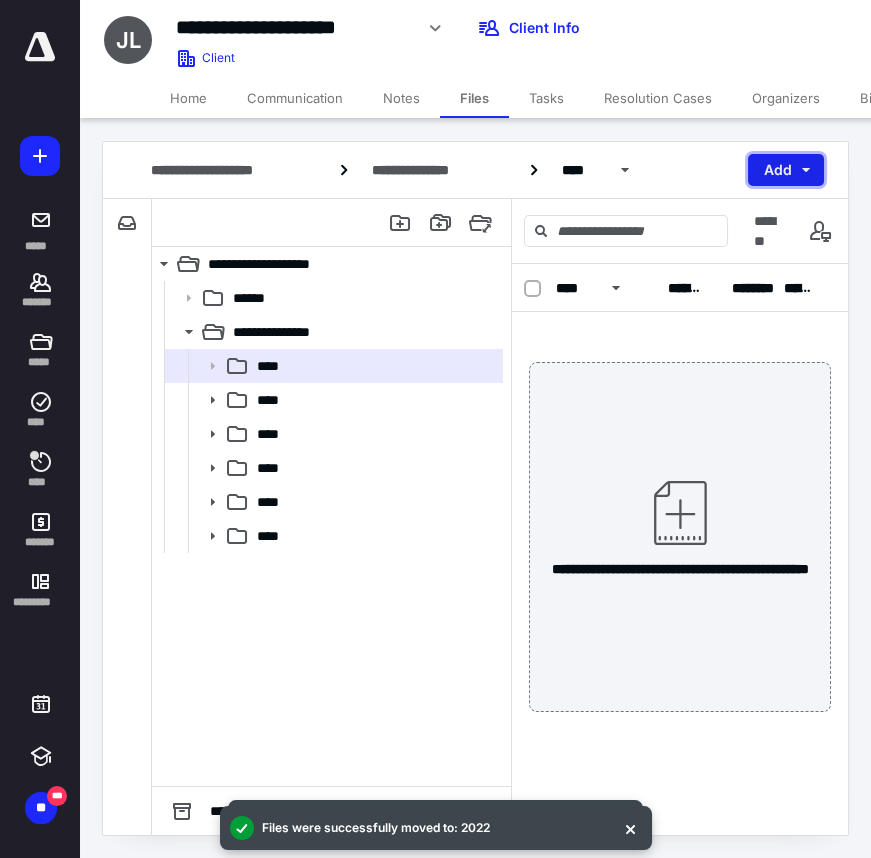click on "Add" at bounding box center [786, 170] 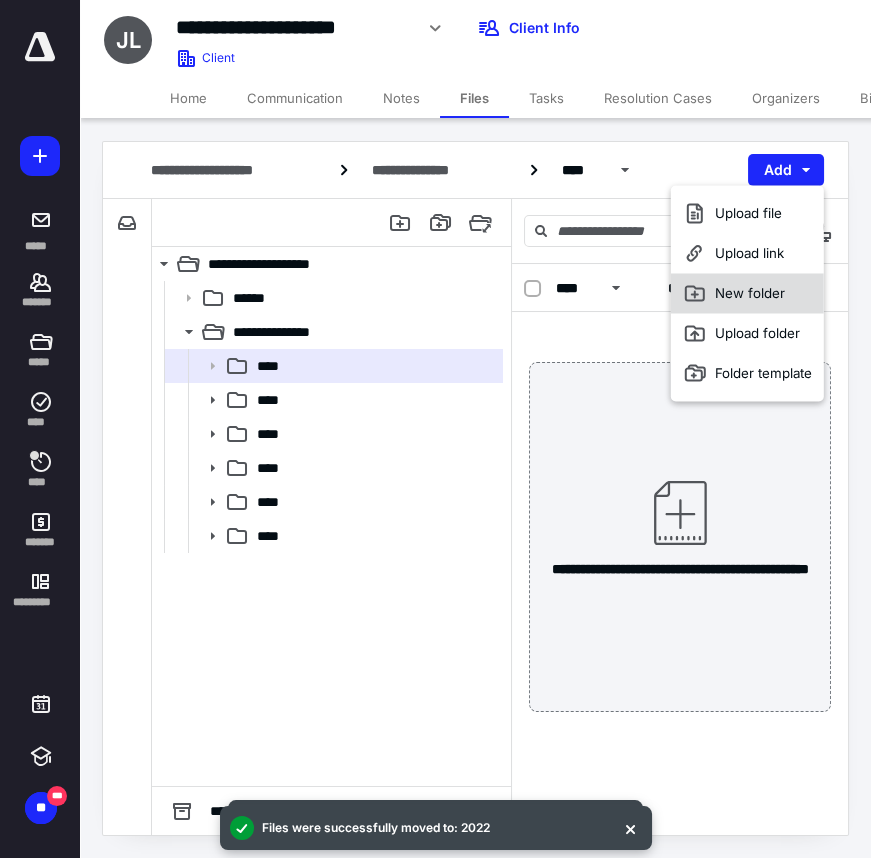 click on "New folder" at bounding box center [747, 293] 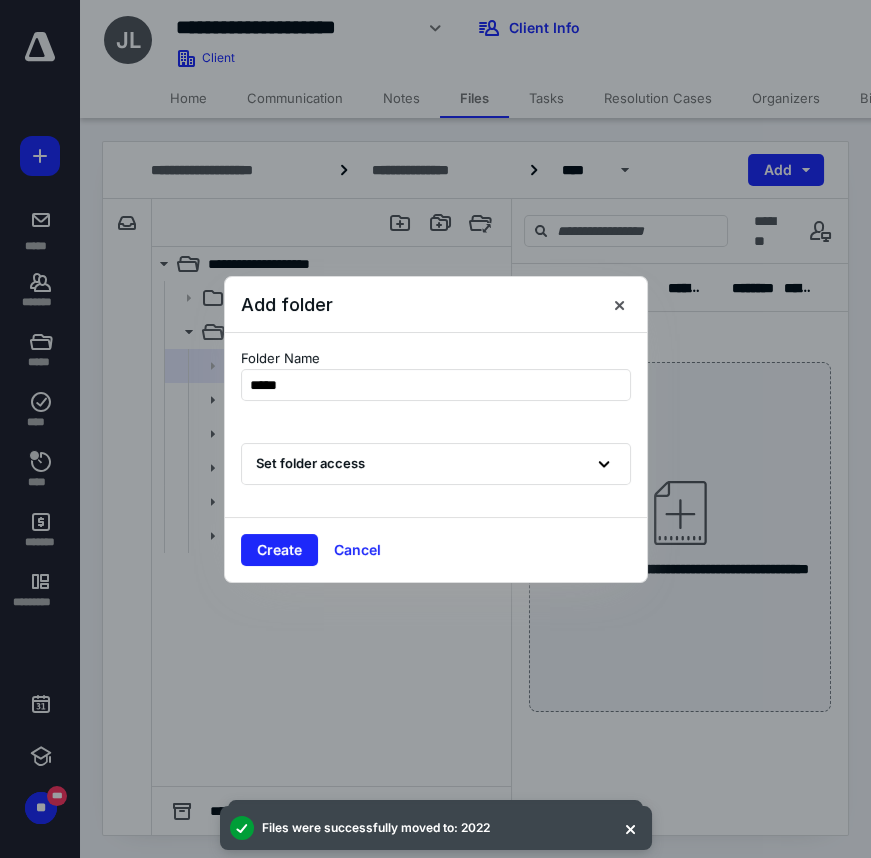 type on "******" 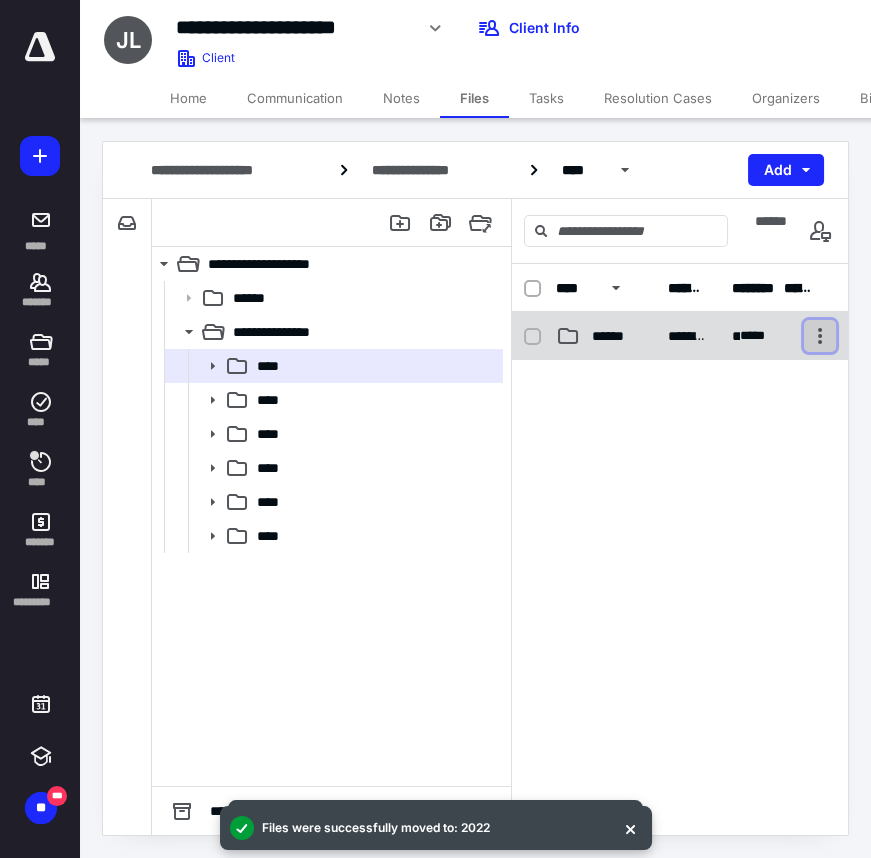 click at bounding box center [820, 336] 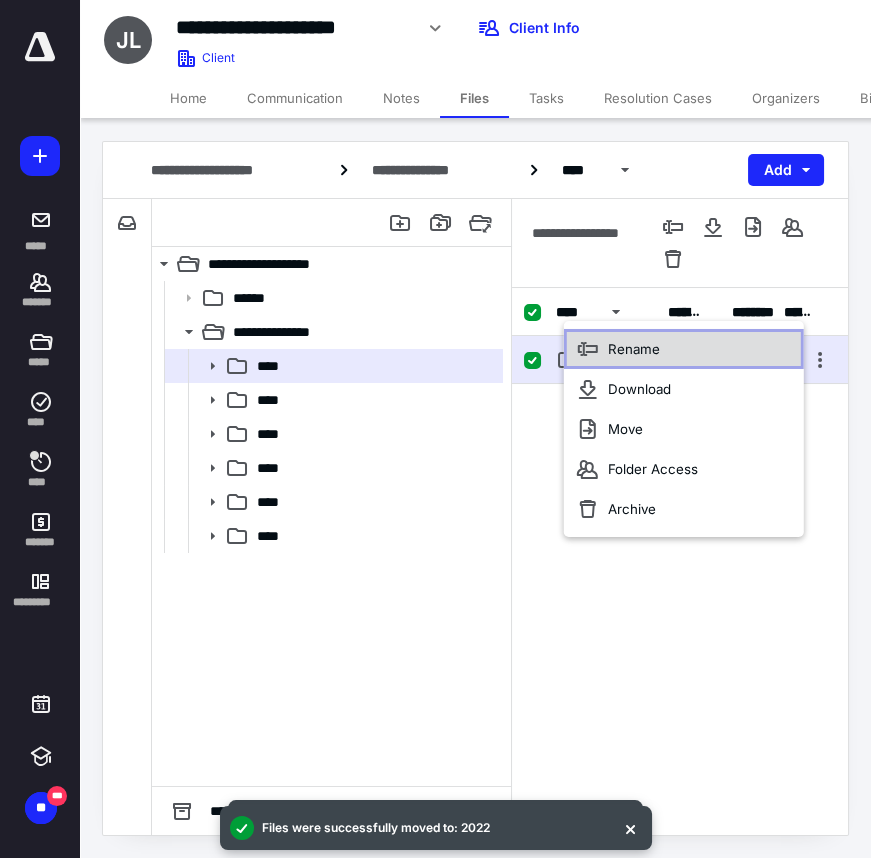 click on "Rename" at bounding box center [684, 349] 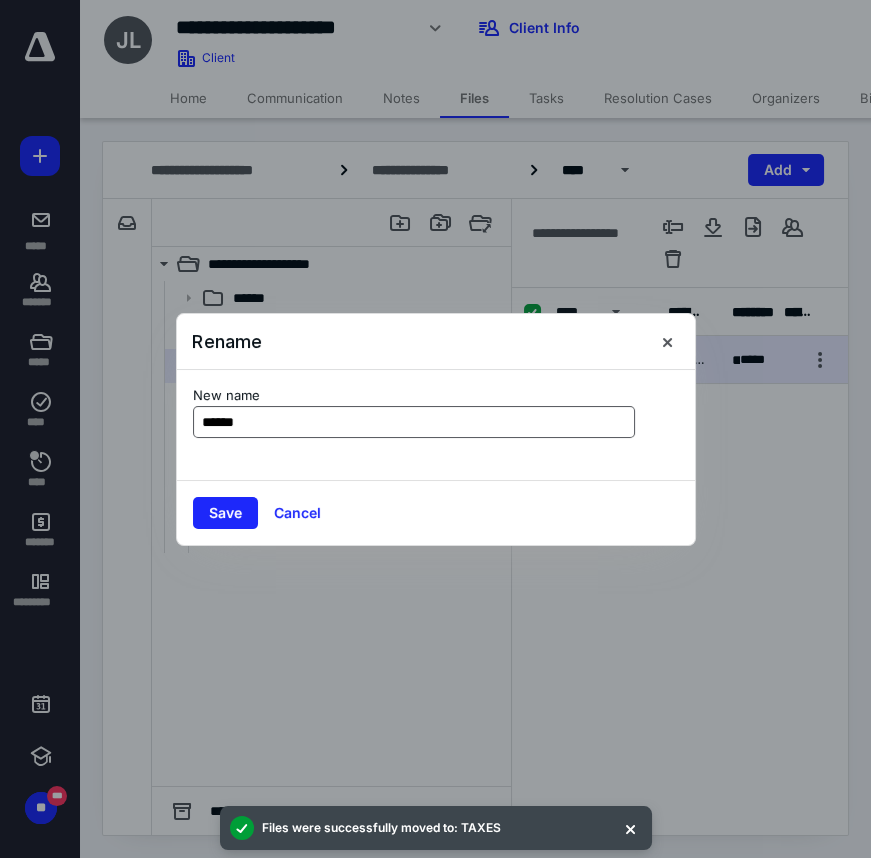 click on "******" at bounding box center (414, 422) 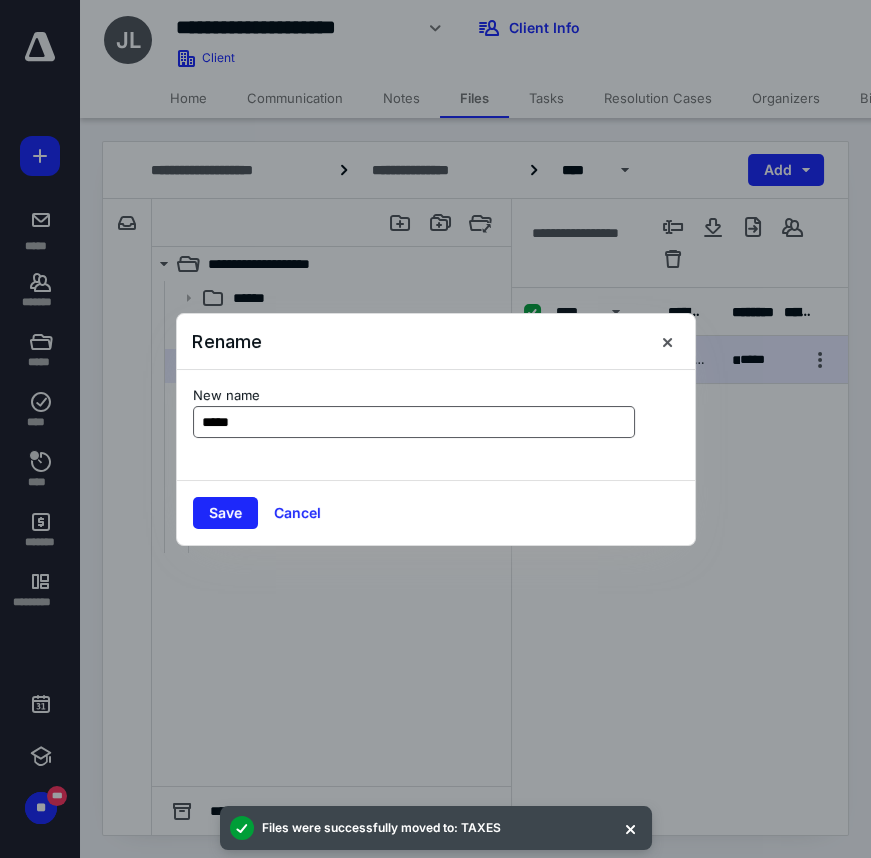 type on "*****" 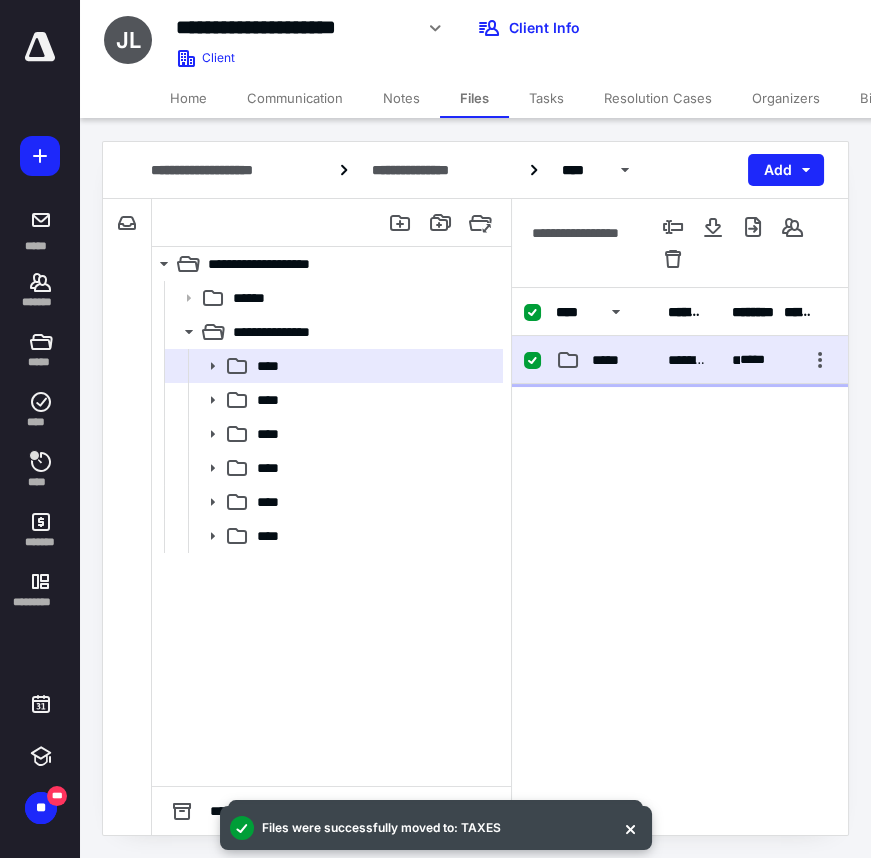 click on "**********" at bounding box center (680, 360) 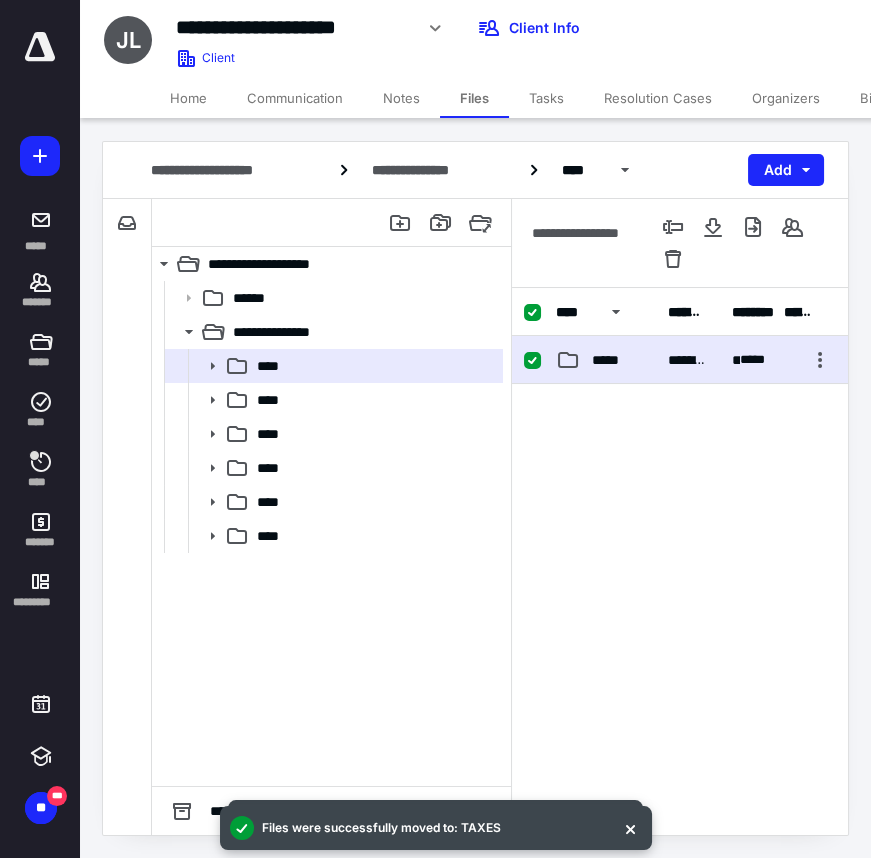 checkbox on "false" 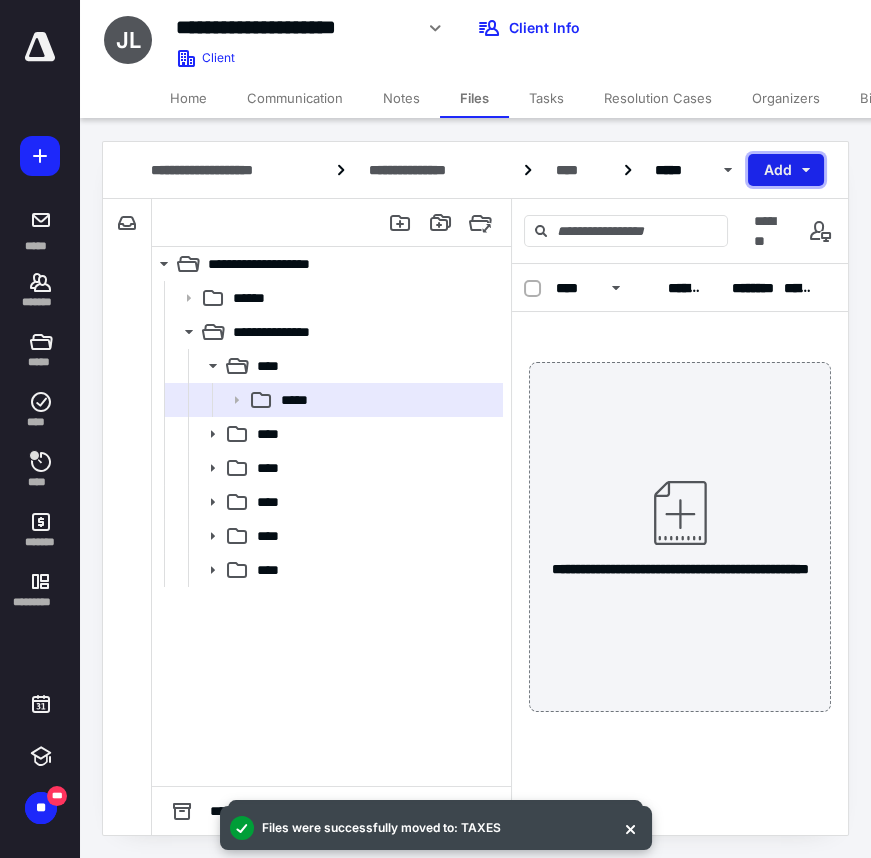 click on "Add" at bounding box center [786, 170] 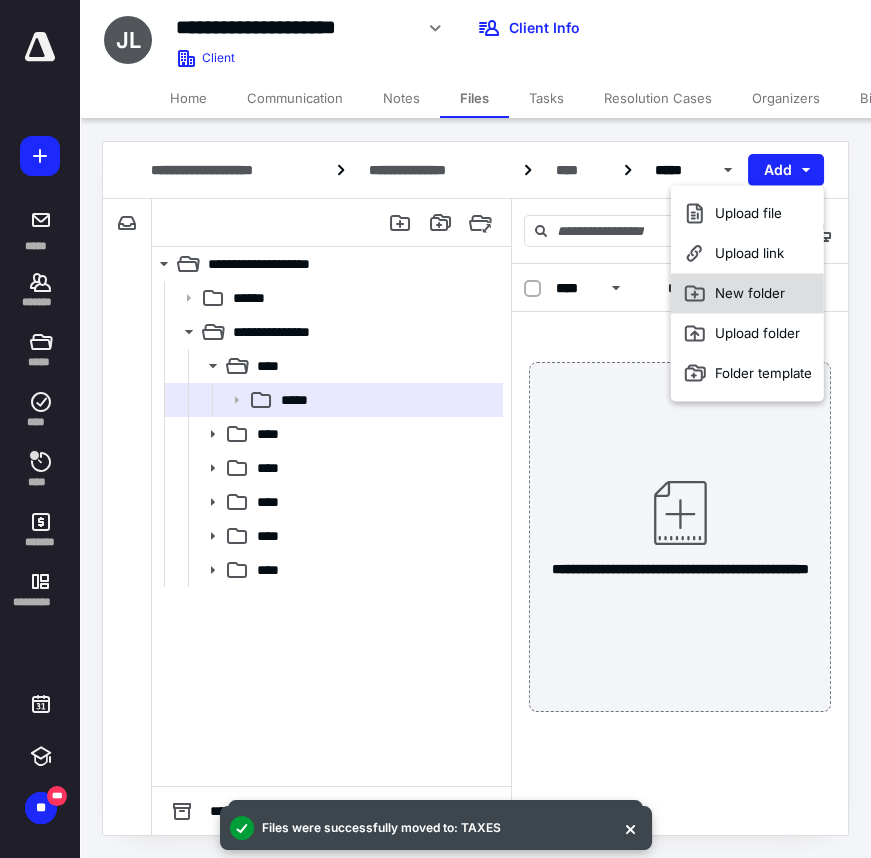 click on "New folder" at bounding box center [747, 293] 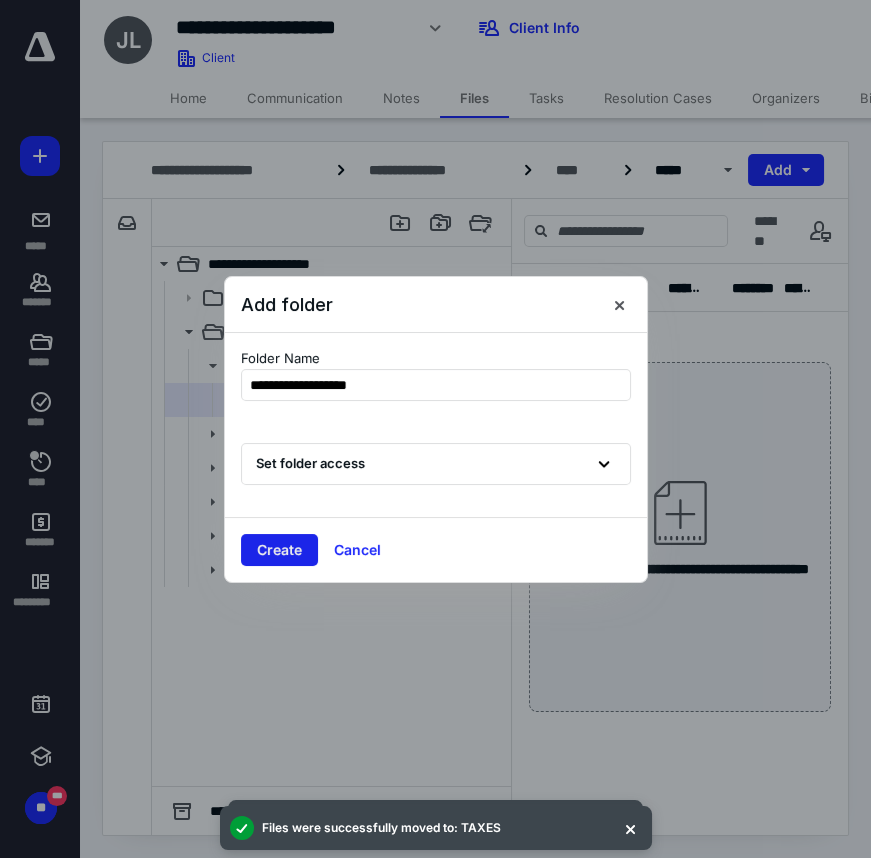 type on "**********" 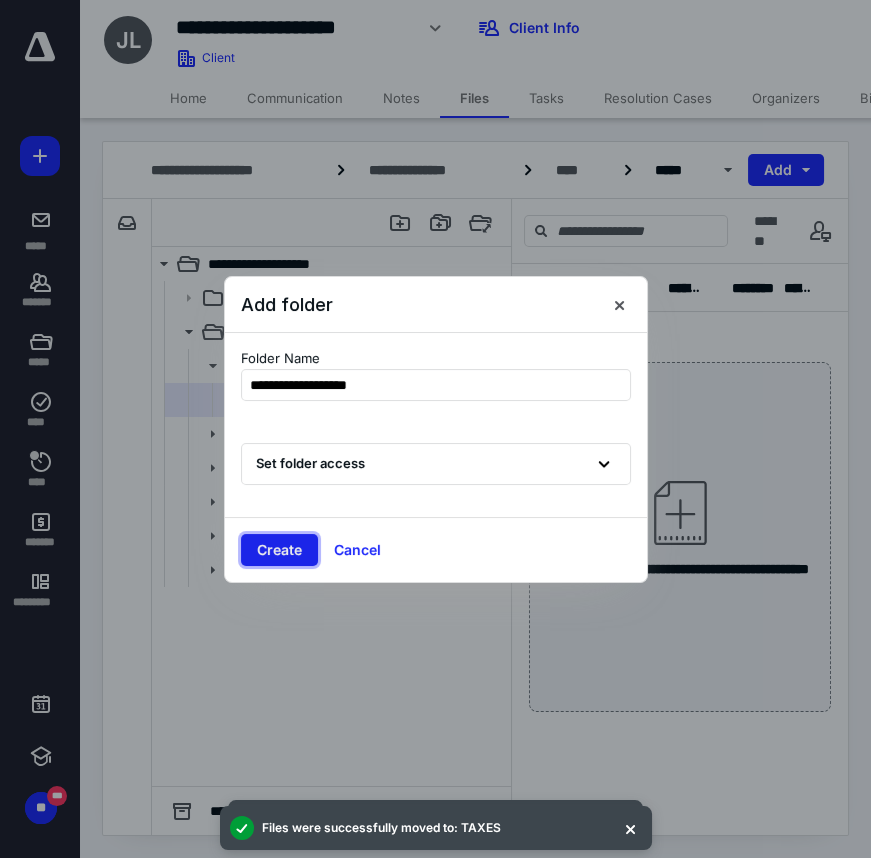 click on "Create" at bounding box center [279, 550] 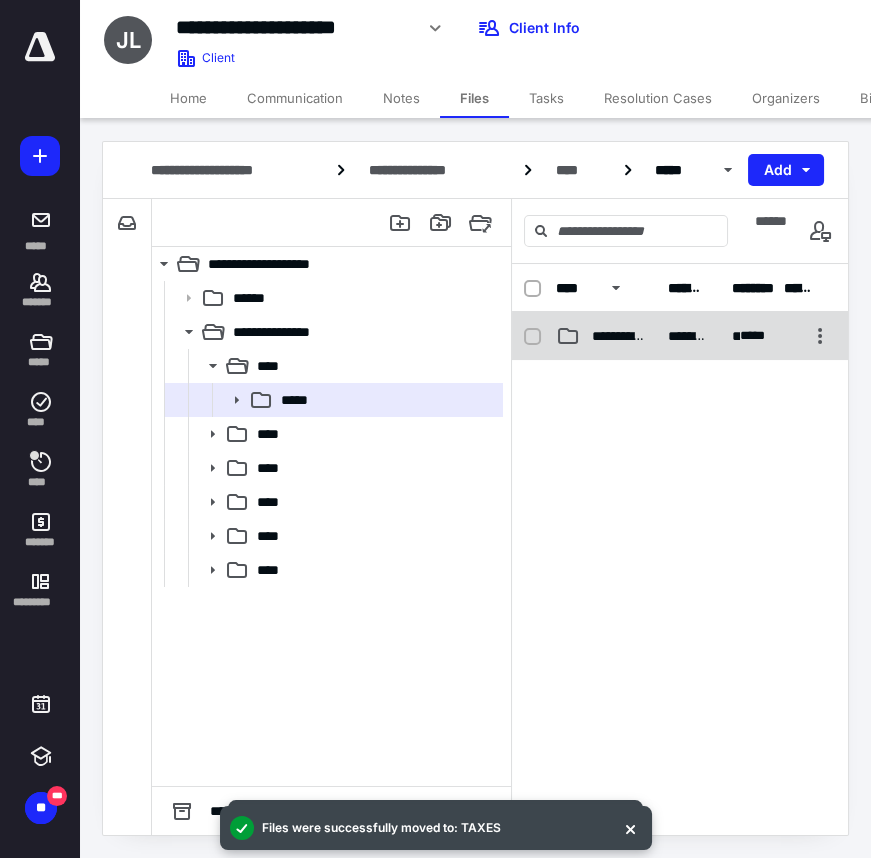 click on "*********" at bounding box center [688, 336] 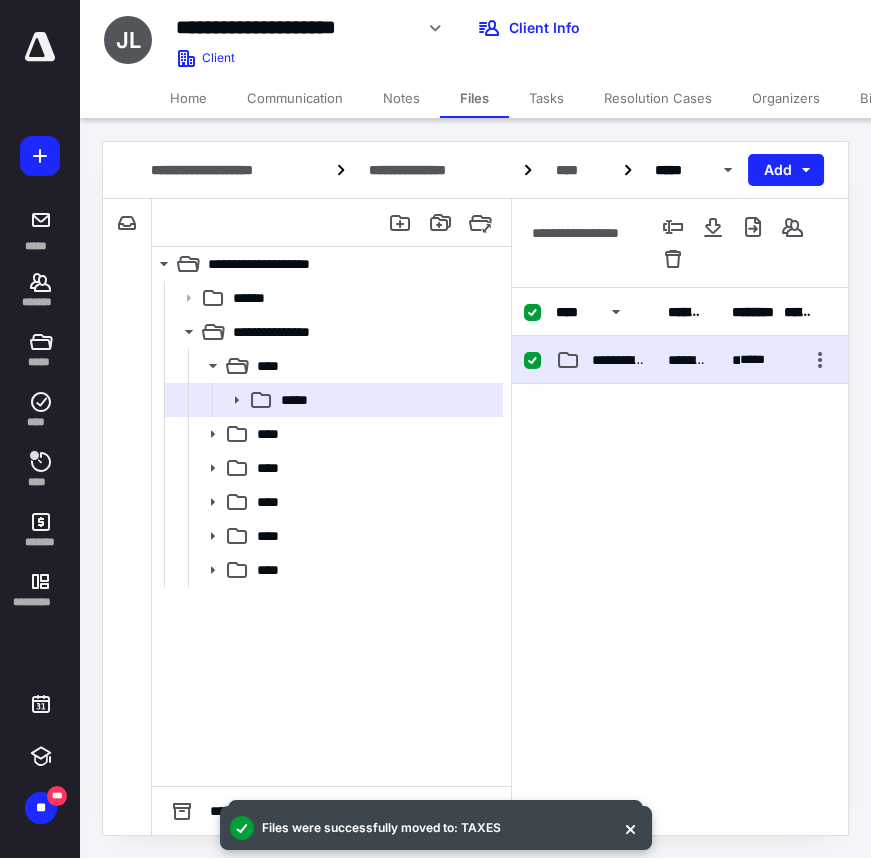 click on "**********" at bounding box center (680, 360) 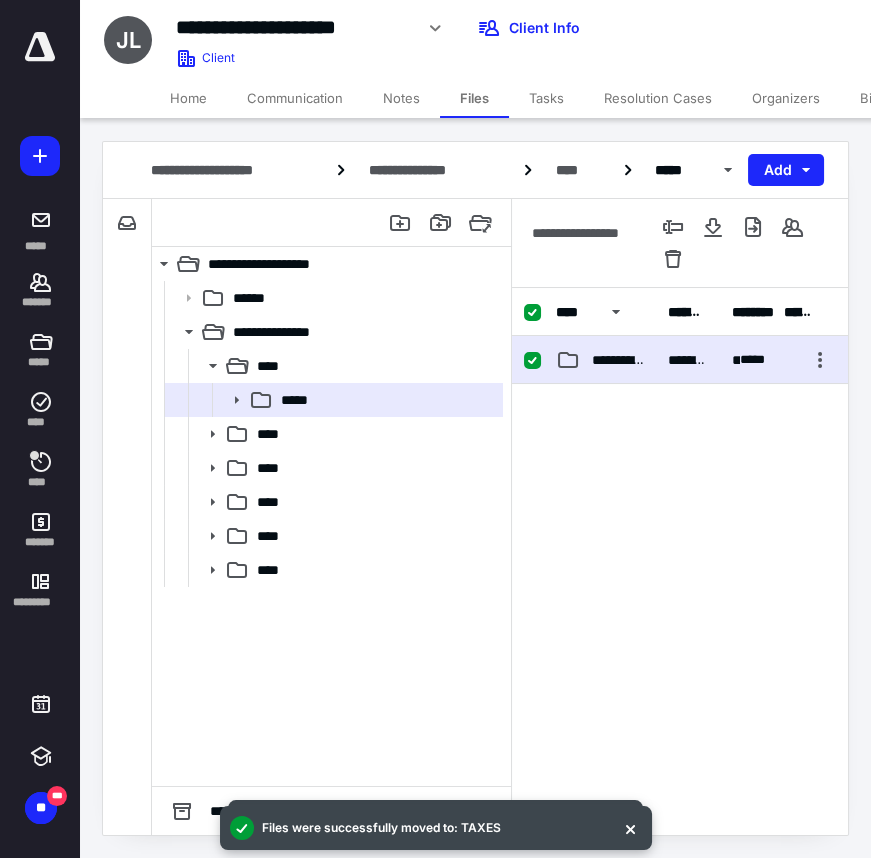 checkbox on "false" 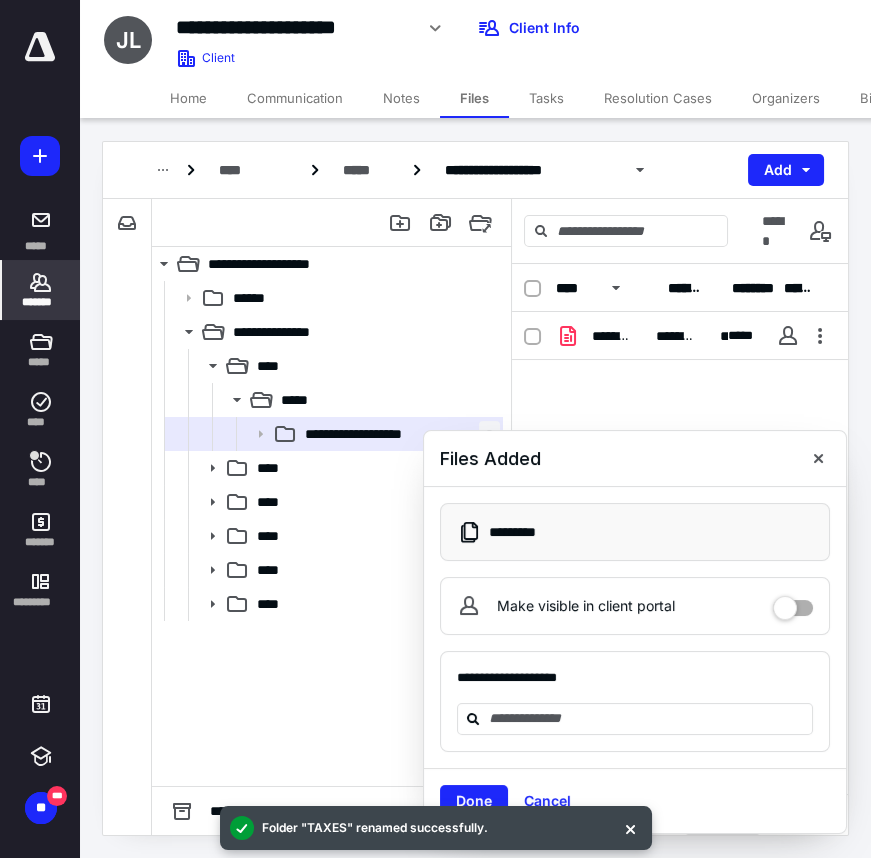 click 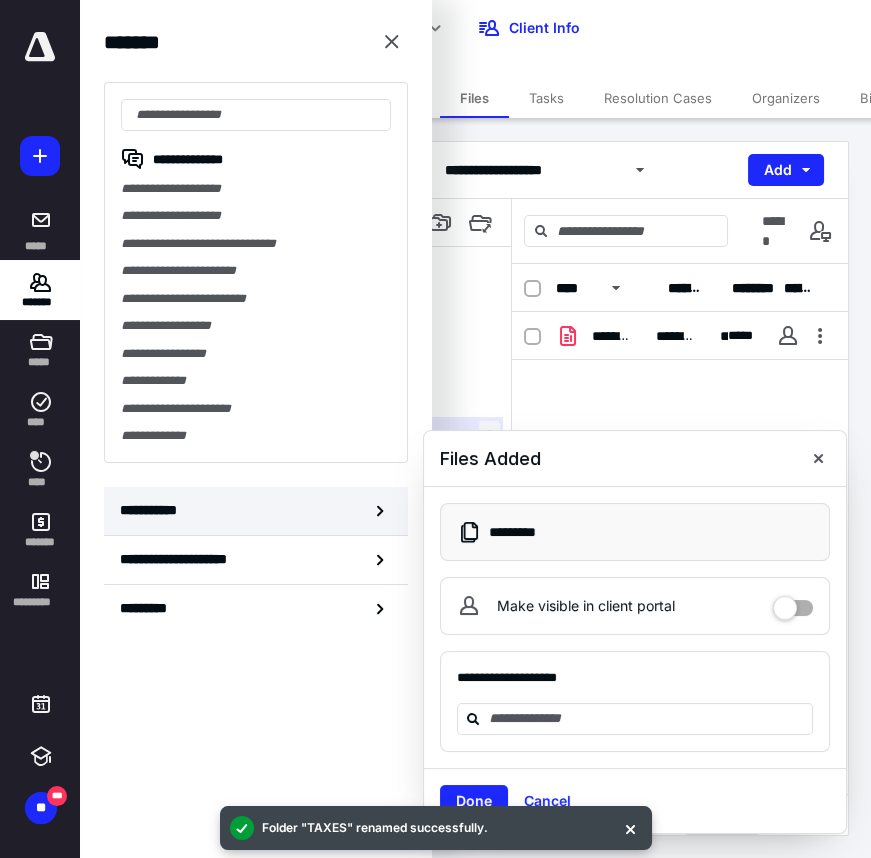 click on "**********" at bounding box center (256, 511) 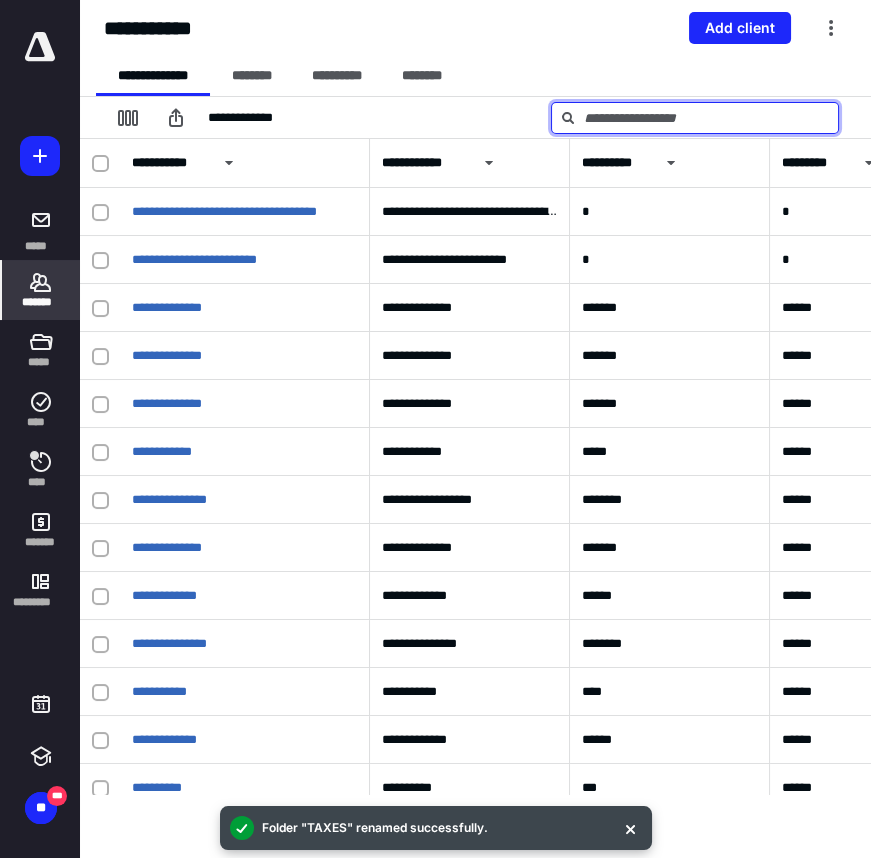 click at bounding box center [695, 118] 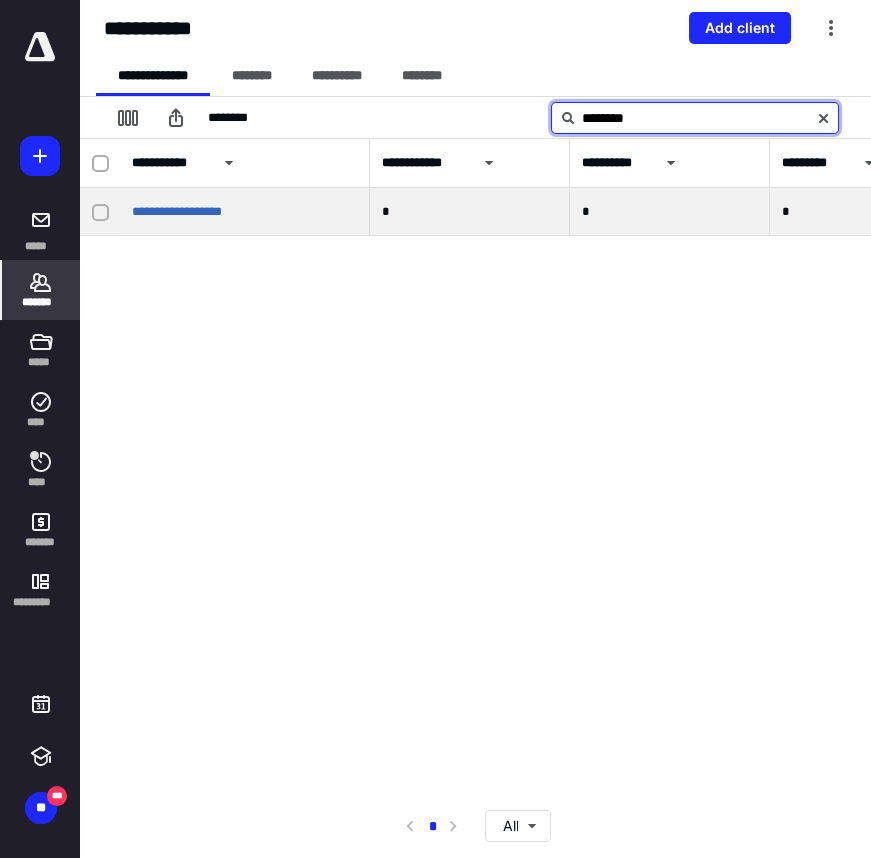 type on "********" 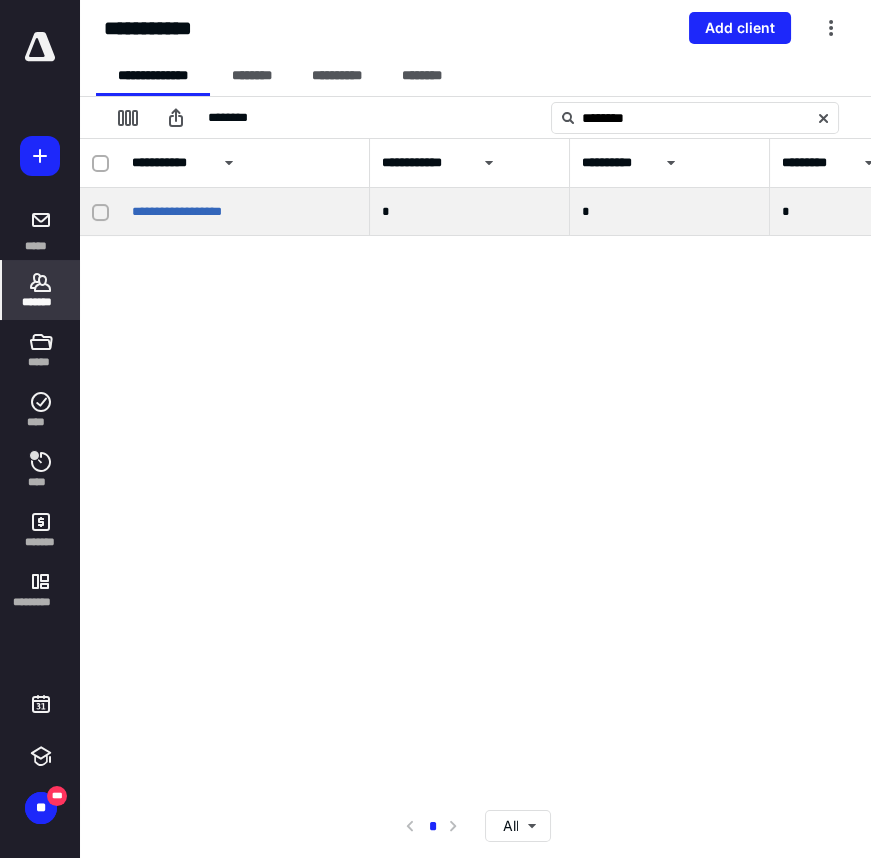 click on "**********" at bounding box center [245, 212] 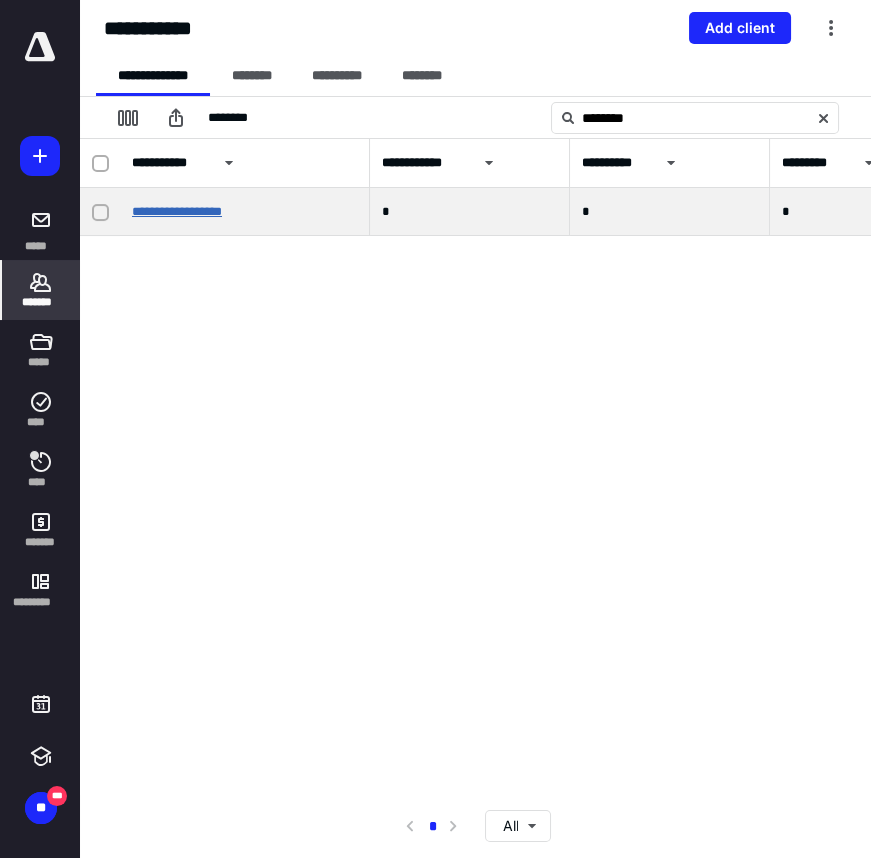 click on "**********" at bounding box center [177, 211] 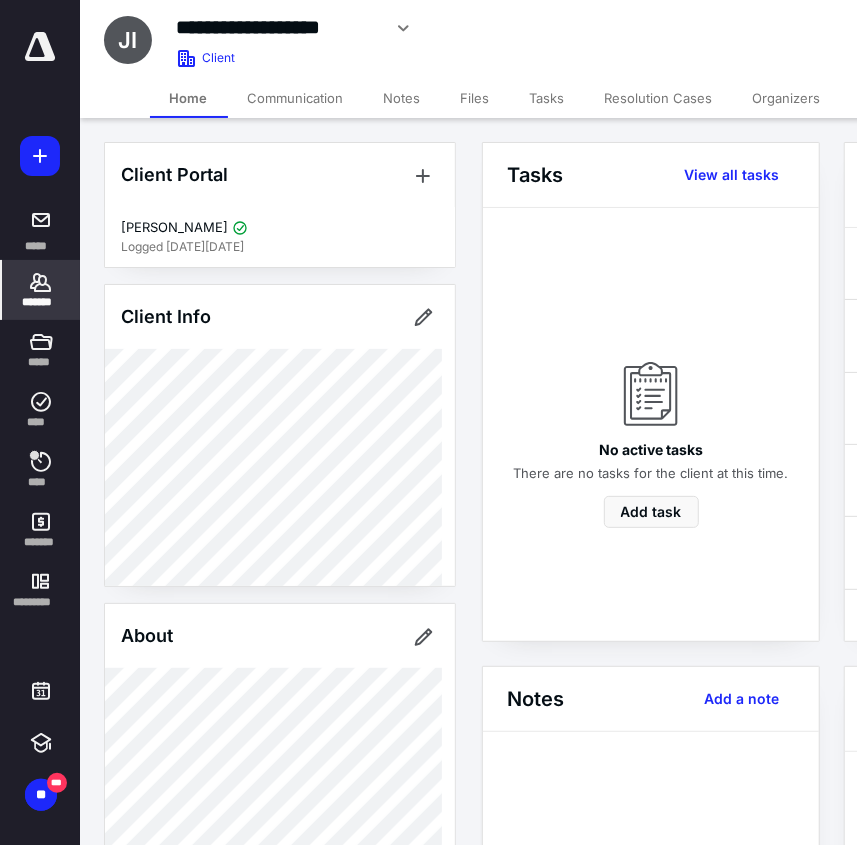 click on "Files" at bounding box center (475, 98) 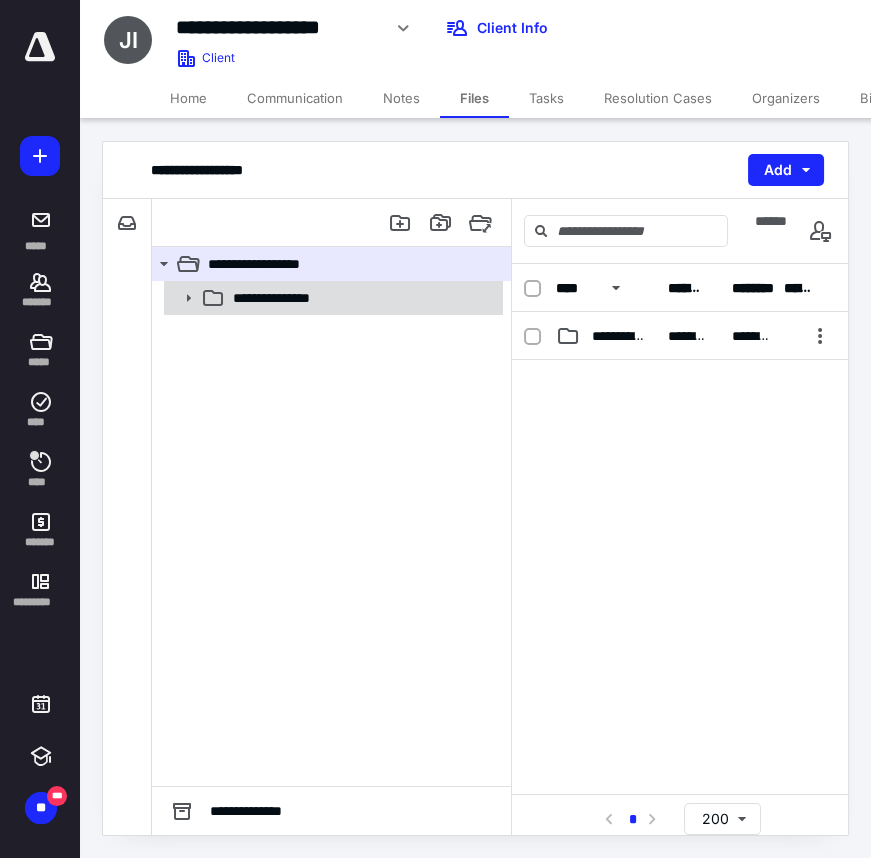 click on "**********" at bounding box center (299, 298) 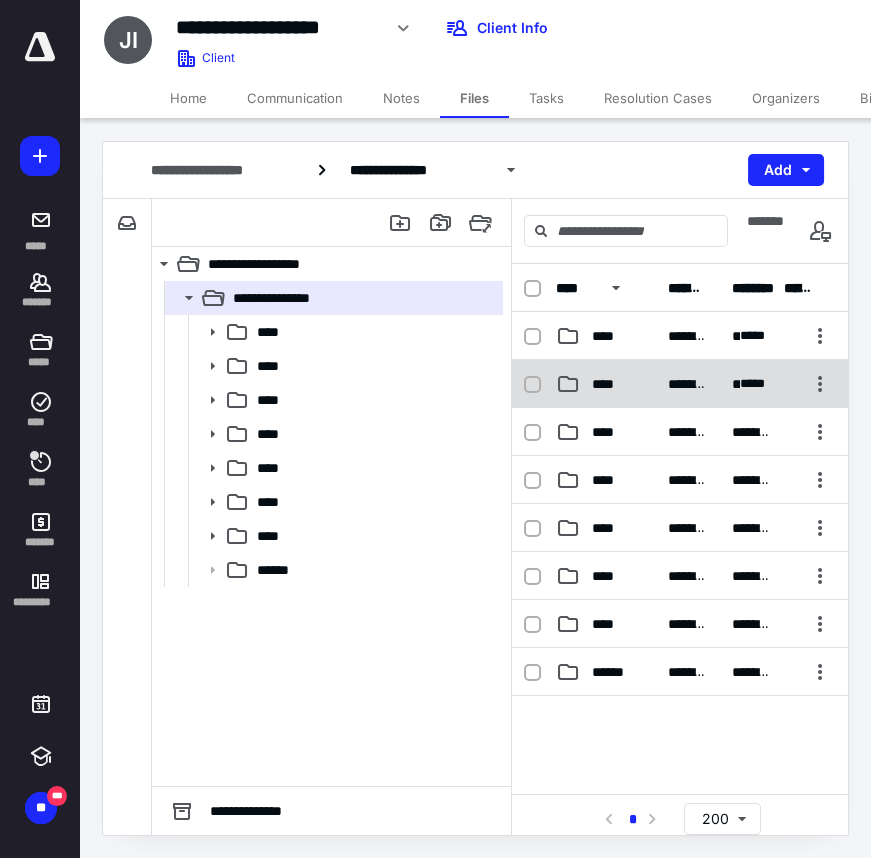 click on "**********" at bounding box center (680, 384) 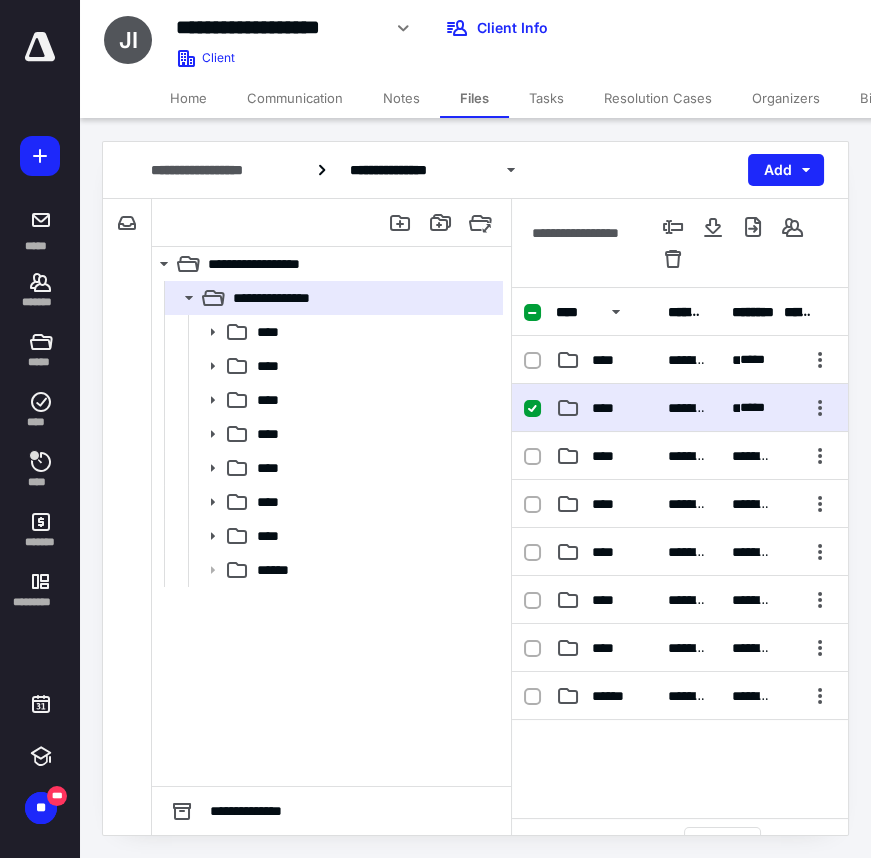 click on "*********" at bounding box center (688, 408) 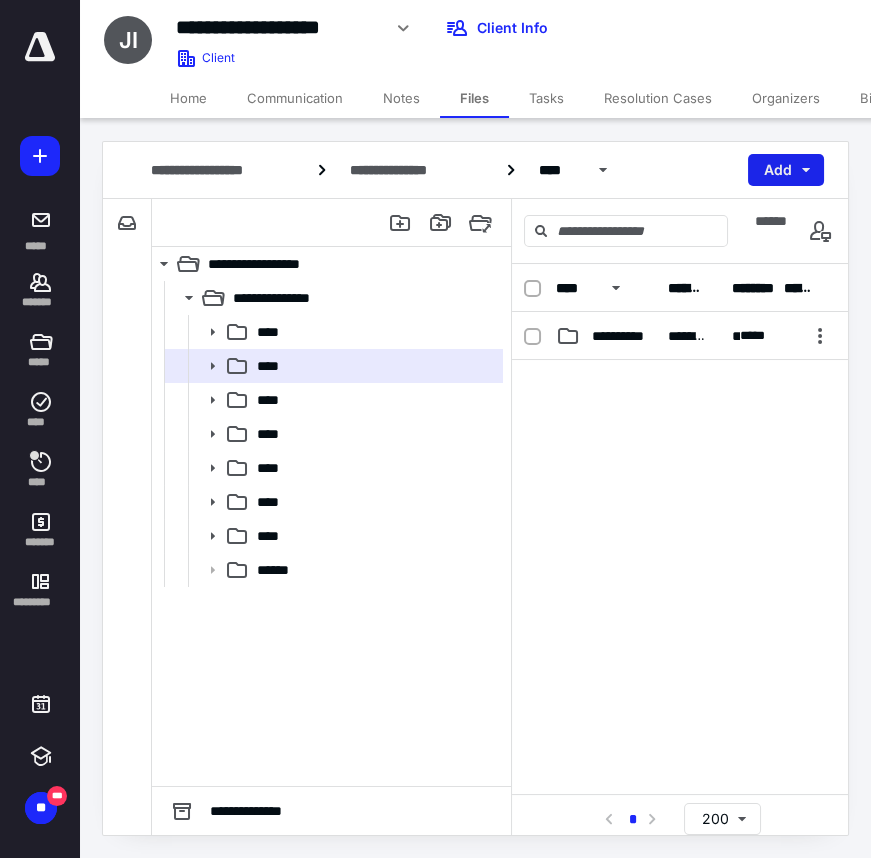click on "Add" at bounding box center (786, 170) 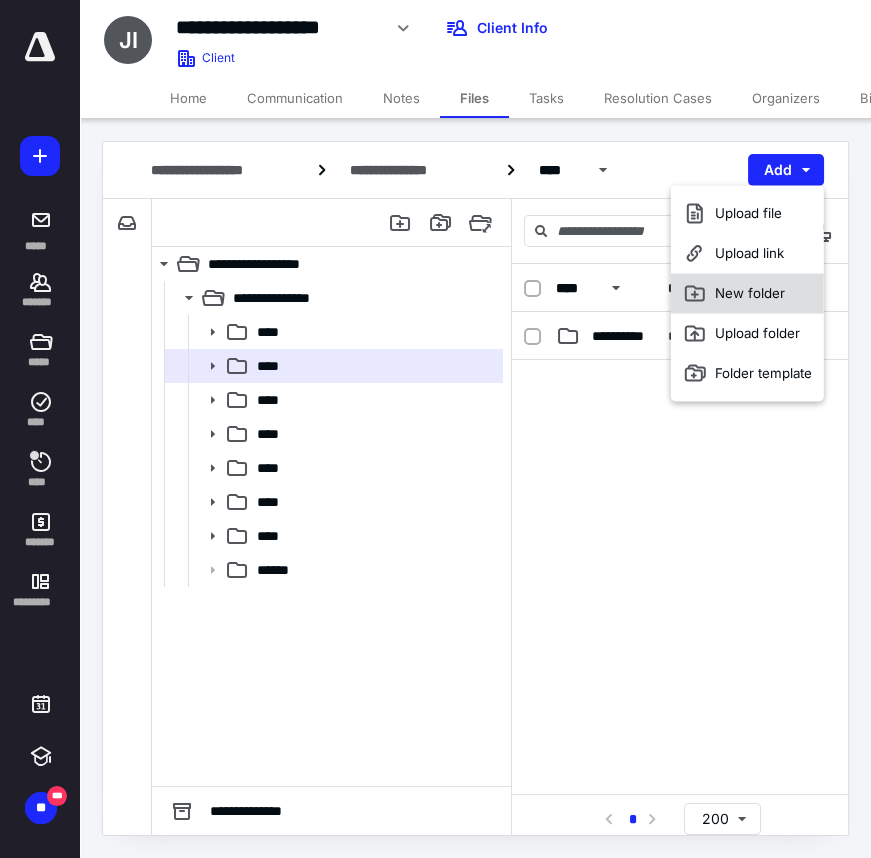click on "New folder" at bounding box center (747, 293) 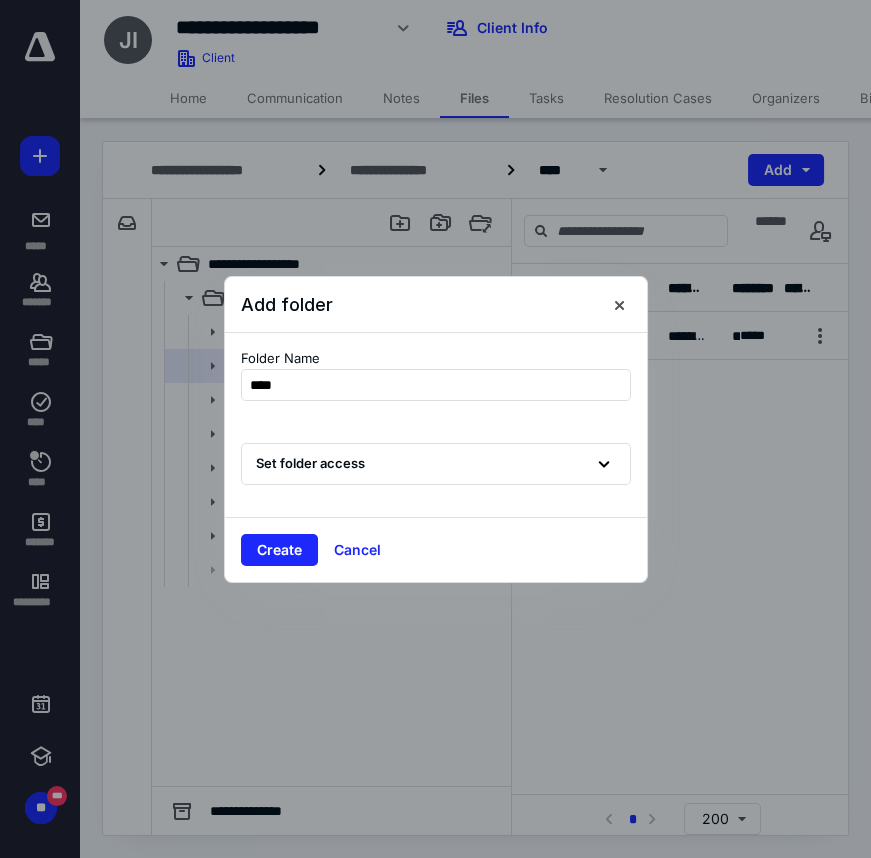 type on "*****" 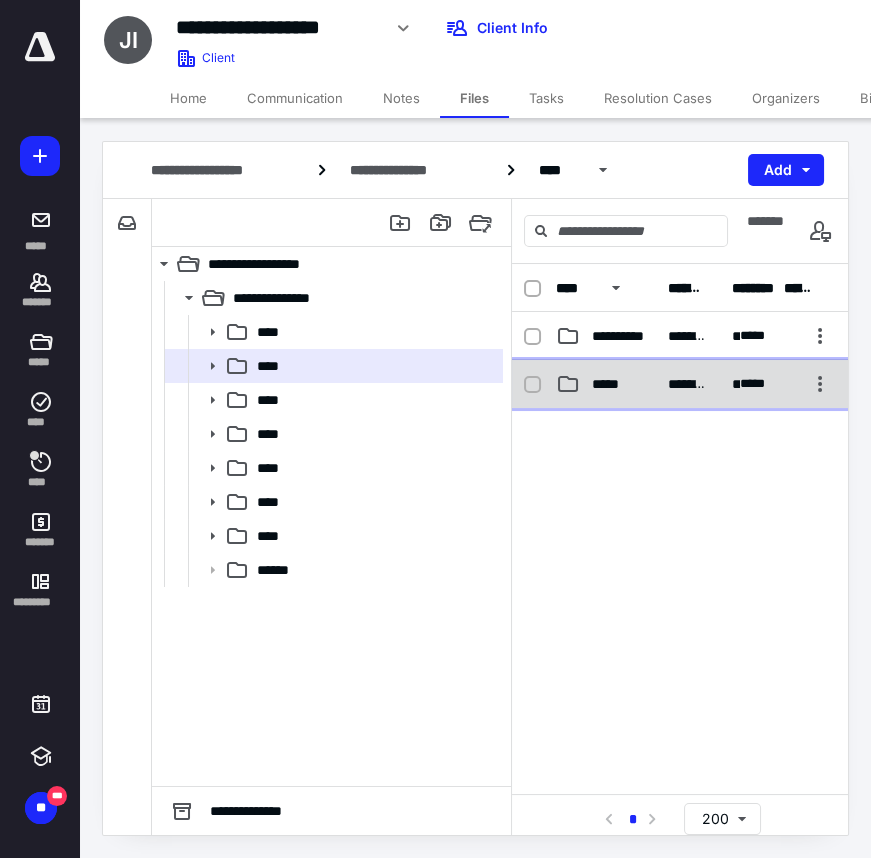 click on "**********" at bounding box center [680, 384] 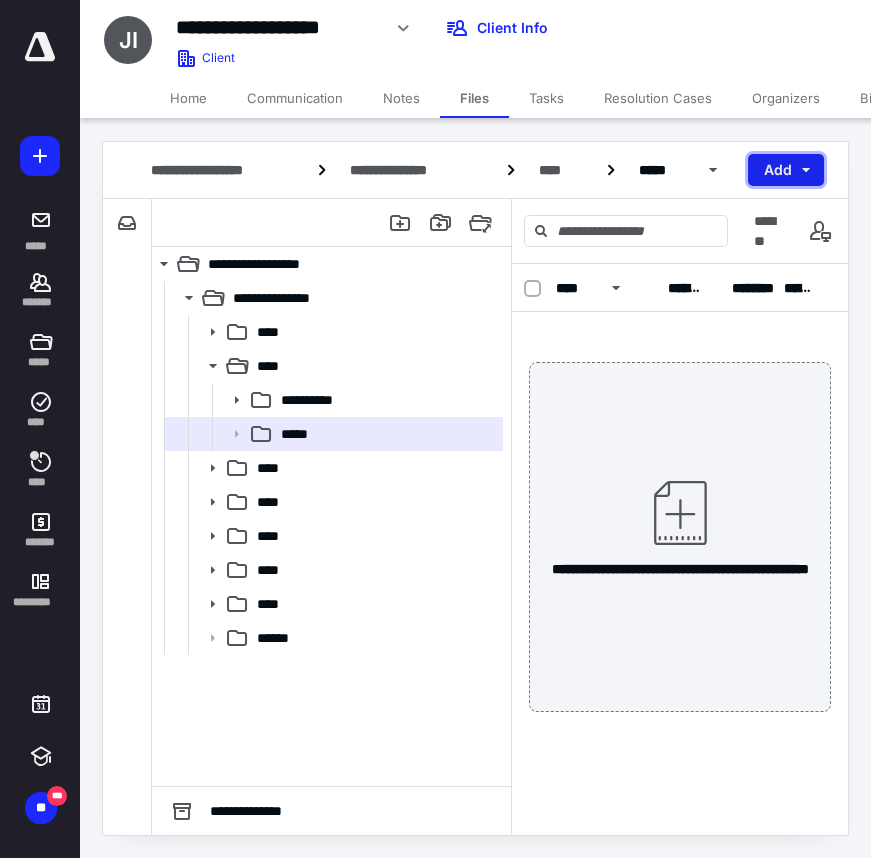 click on "Add" at bounding box center [786, 170] 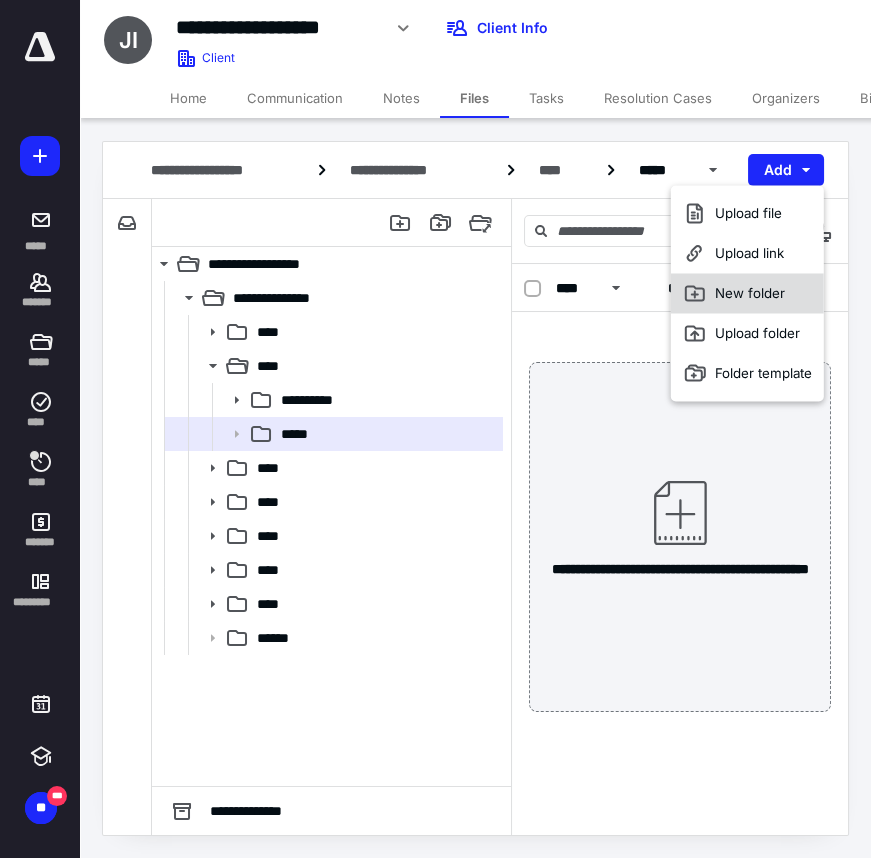 click on "New folder" at bounding box center (747, 293) 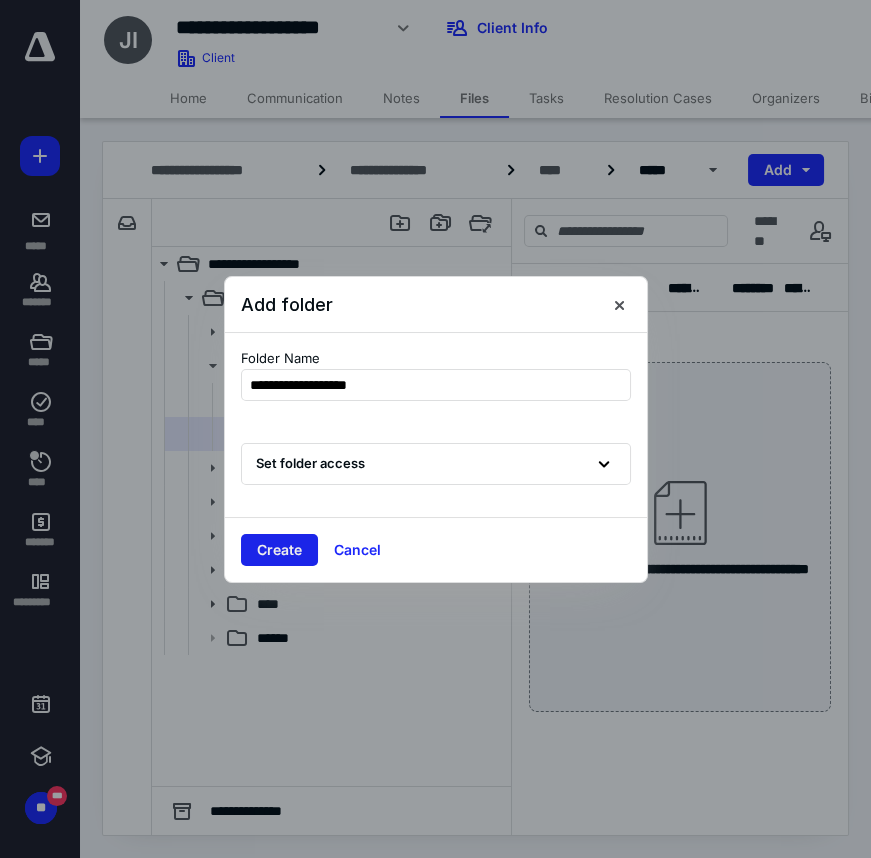type on "**********" 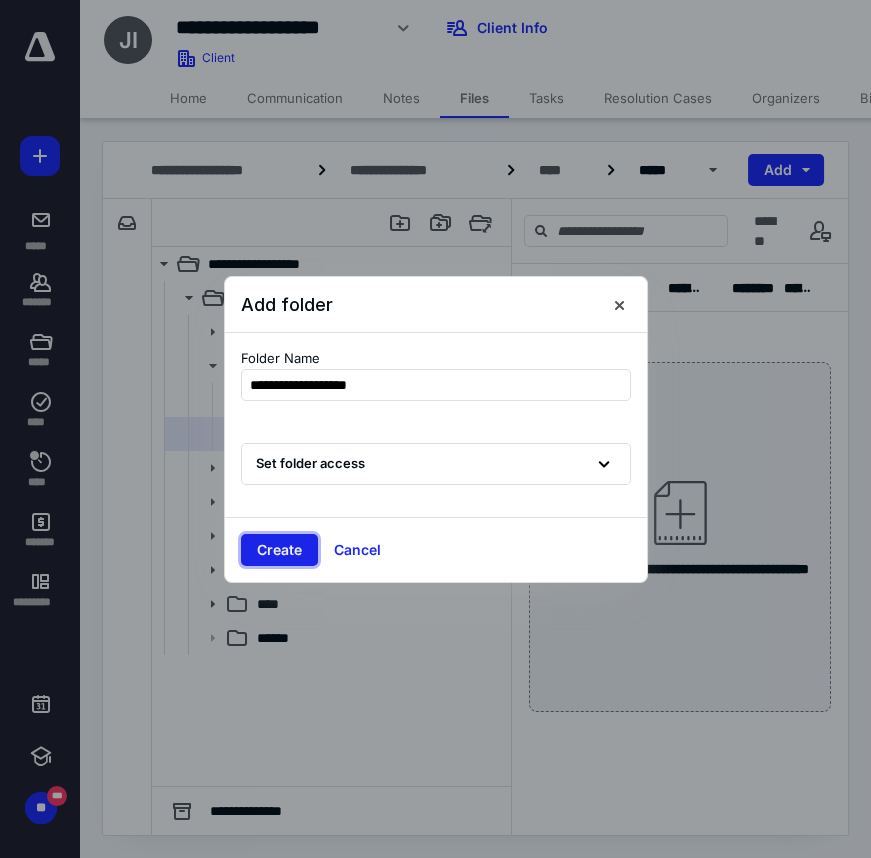 click on "Create" at bounding box center (279, 550) 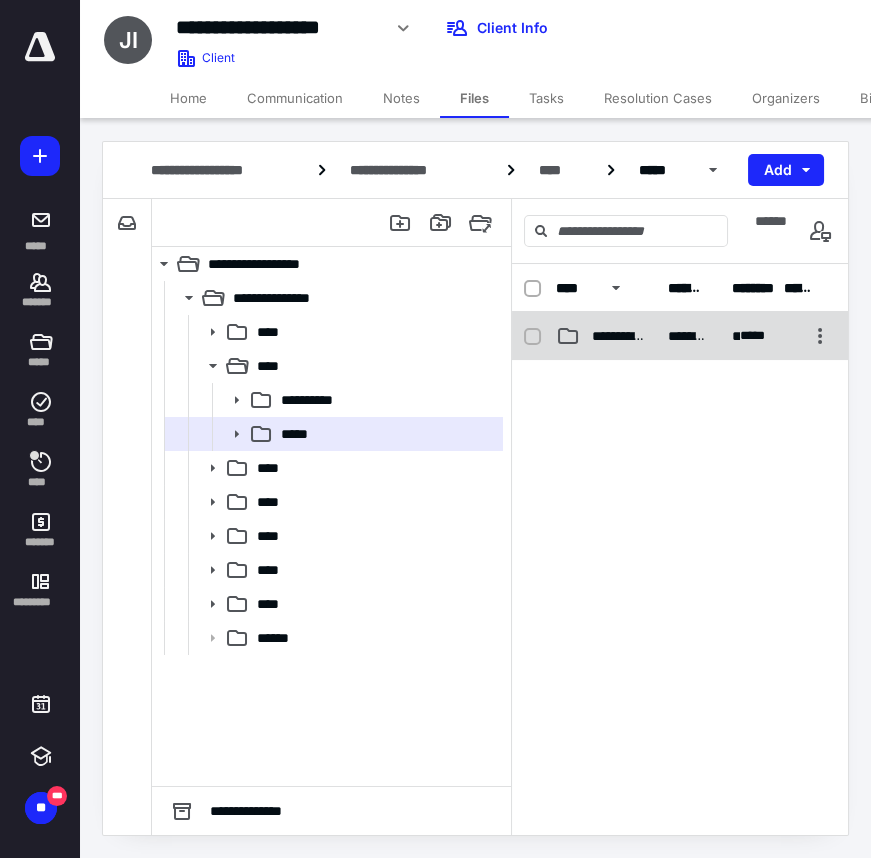 click on "**********" at bounding box center [680, 336] 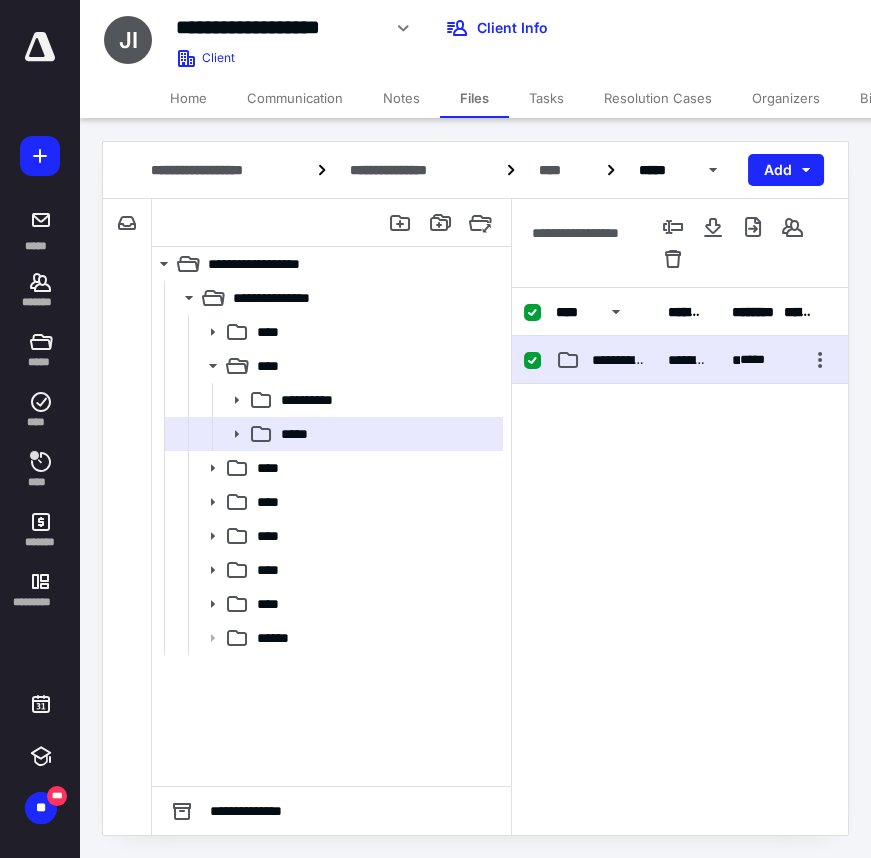 click on "*********" at bounding box center (688, 360) 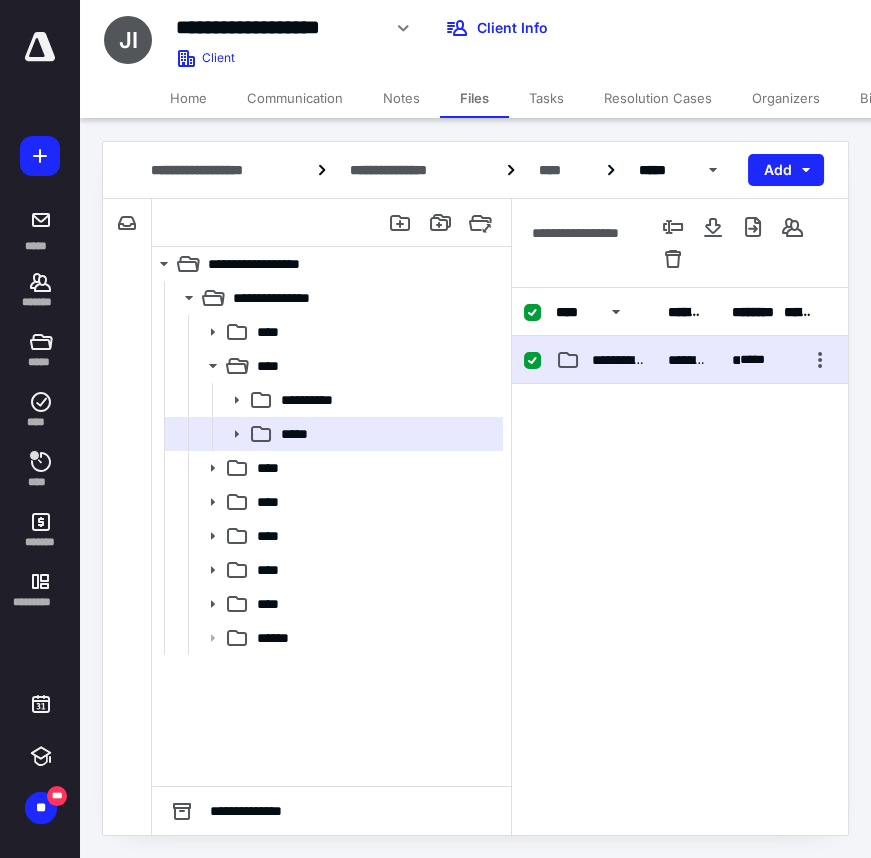 checkbox on "false" 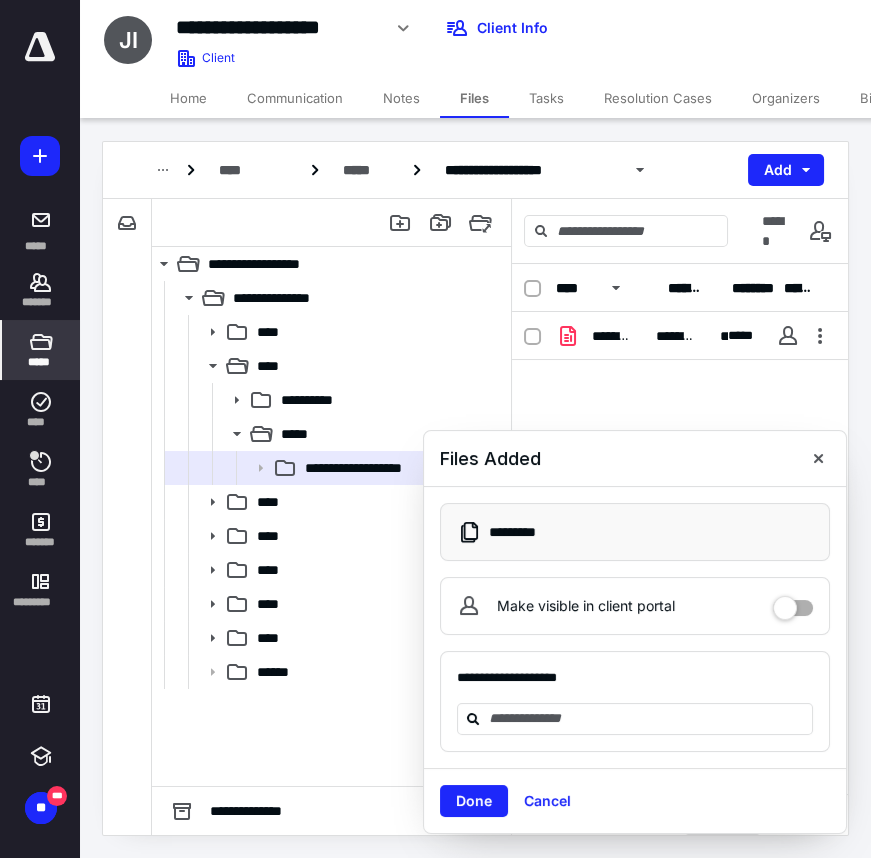 drag, startPoint x: 51, startPoint y: 310, endPoint x: 70, endPoint y: 328, distance: 26.172504 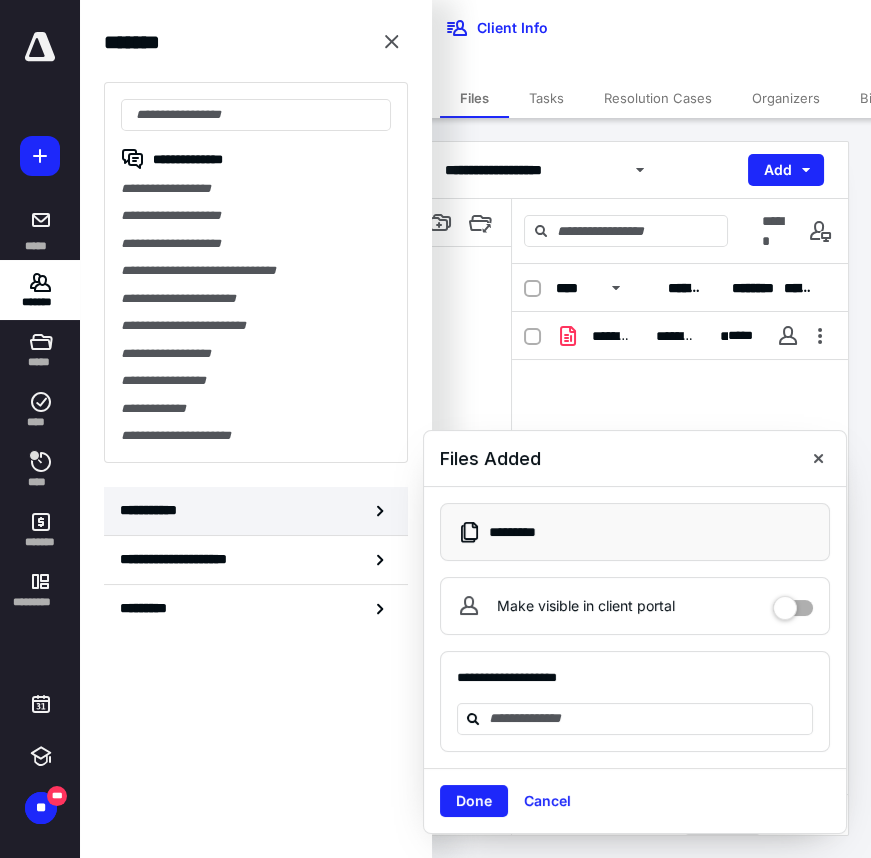 click on "**********" at bounding box center [256, 511] 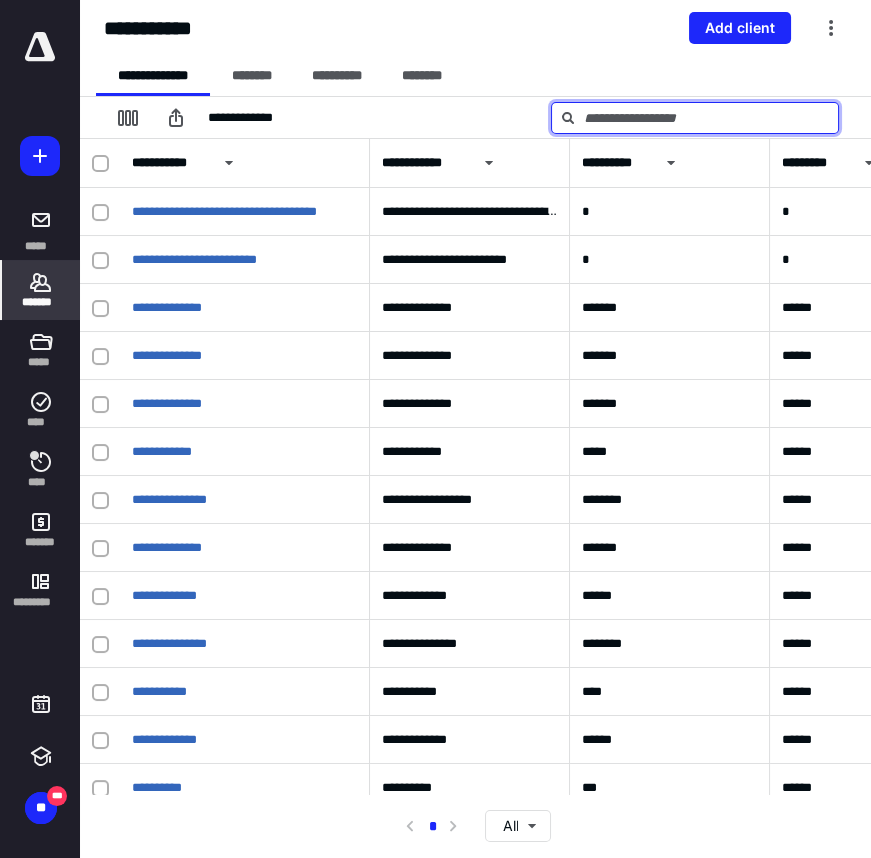 click at bounding box center (695, 118) 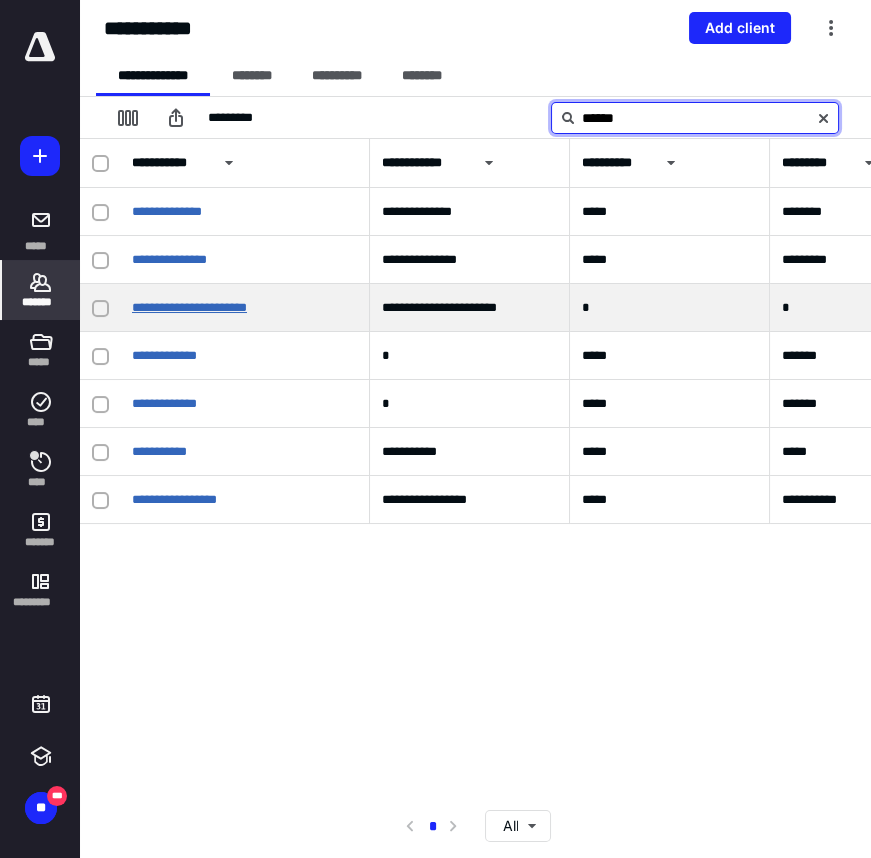 type on "*****" 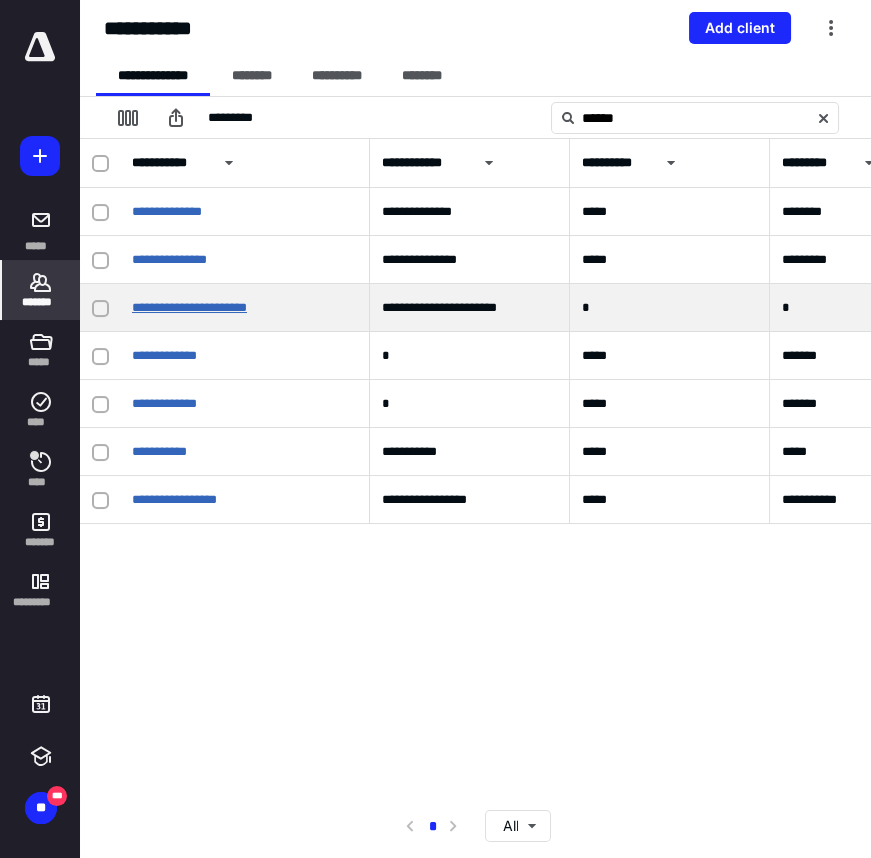 click on "**********" at bounding box center (189, 307) 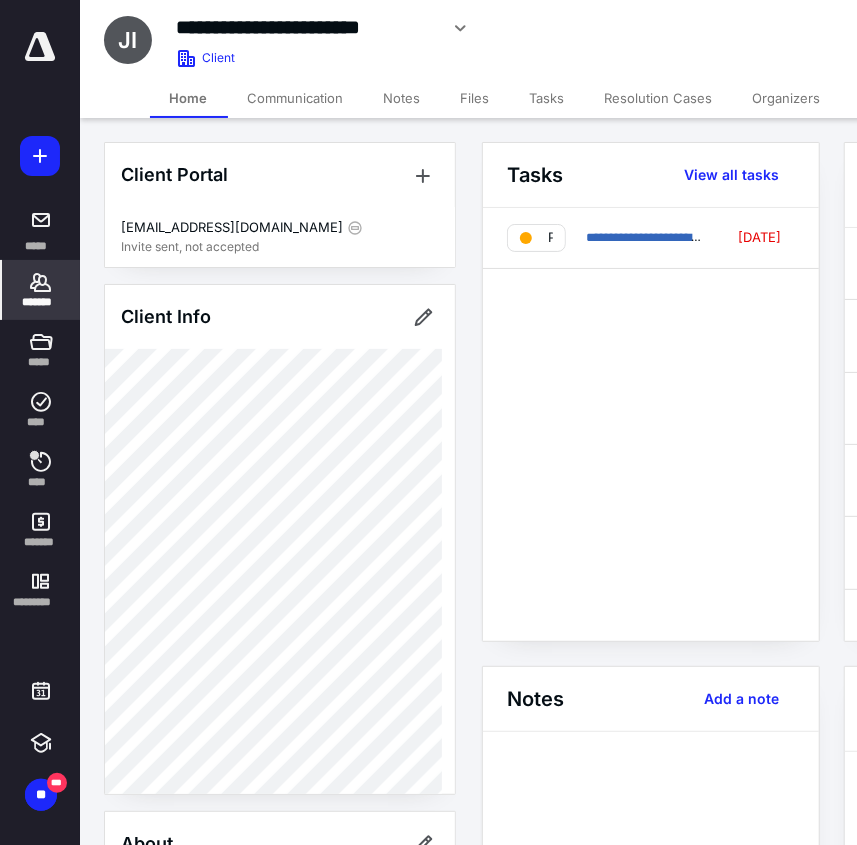 click on "Files" at bounding box center (475, 98) 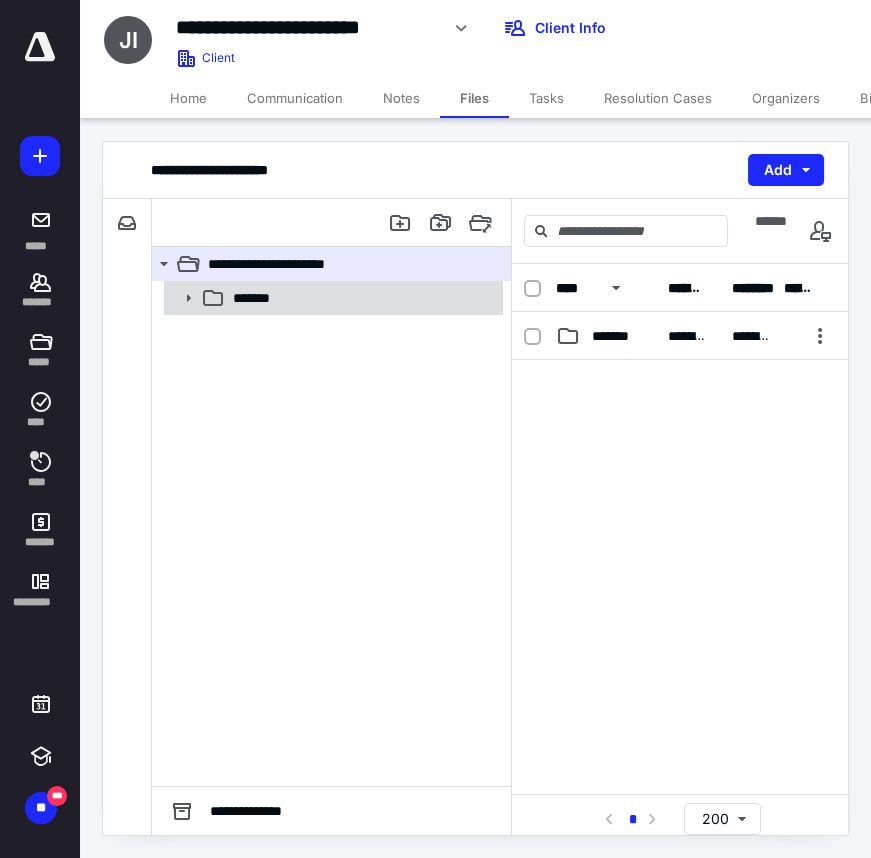 click on "*******" at bounding box center [362, 298] 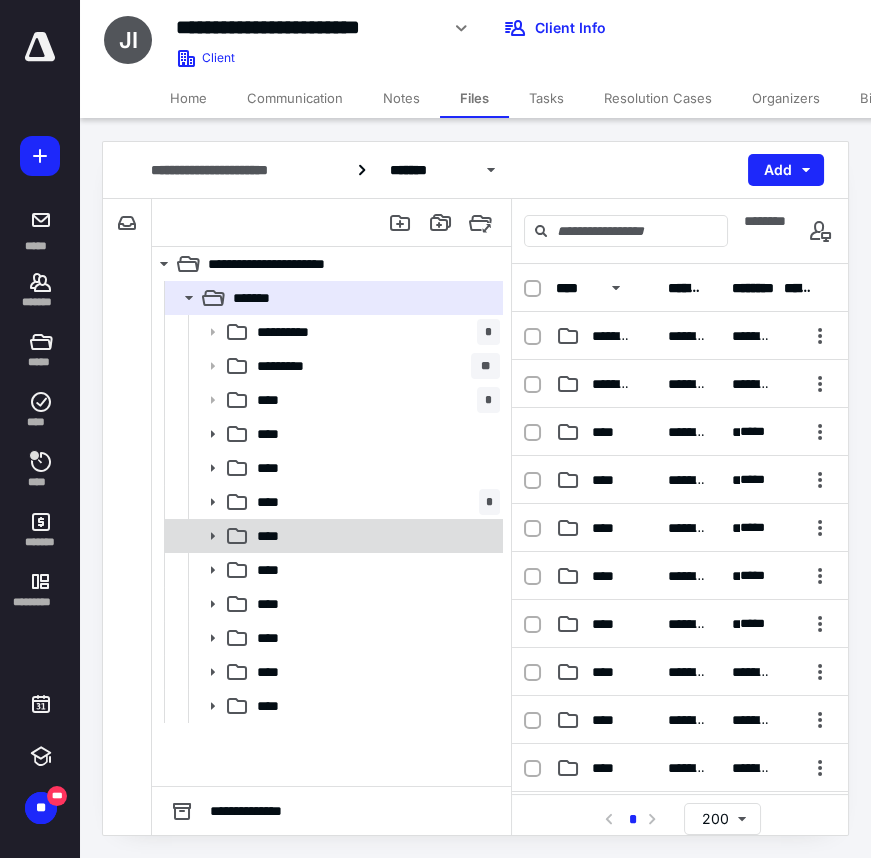click on "****" at bounding box center [332, 536] 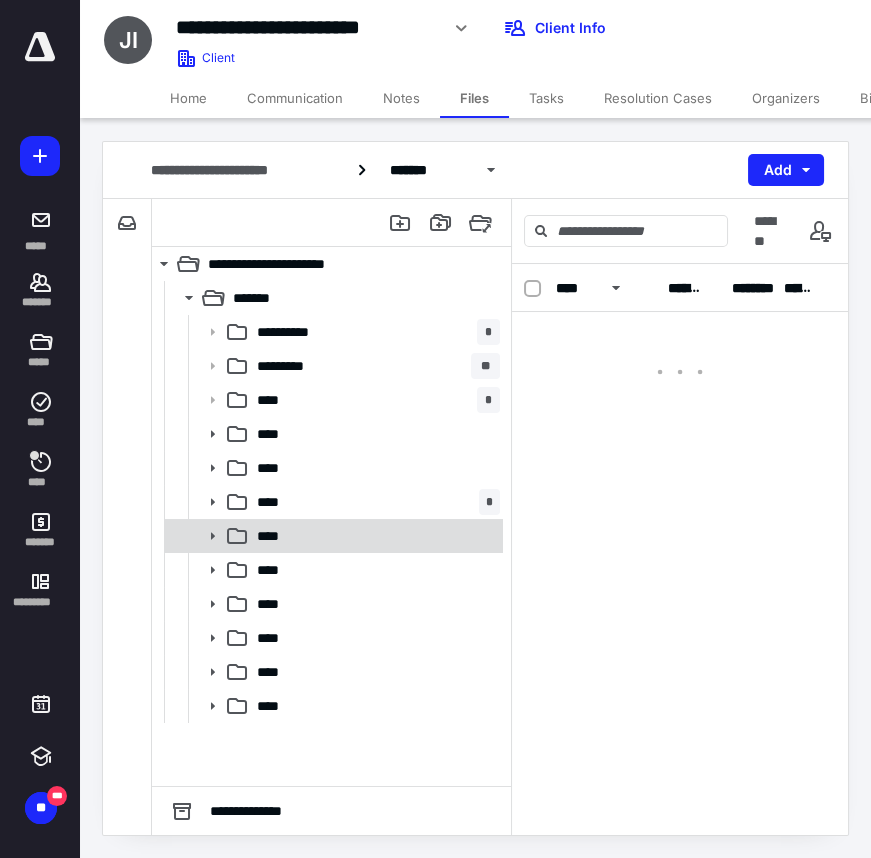 click on "****" at bounding box center (332, 536) 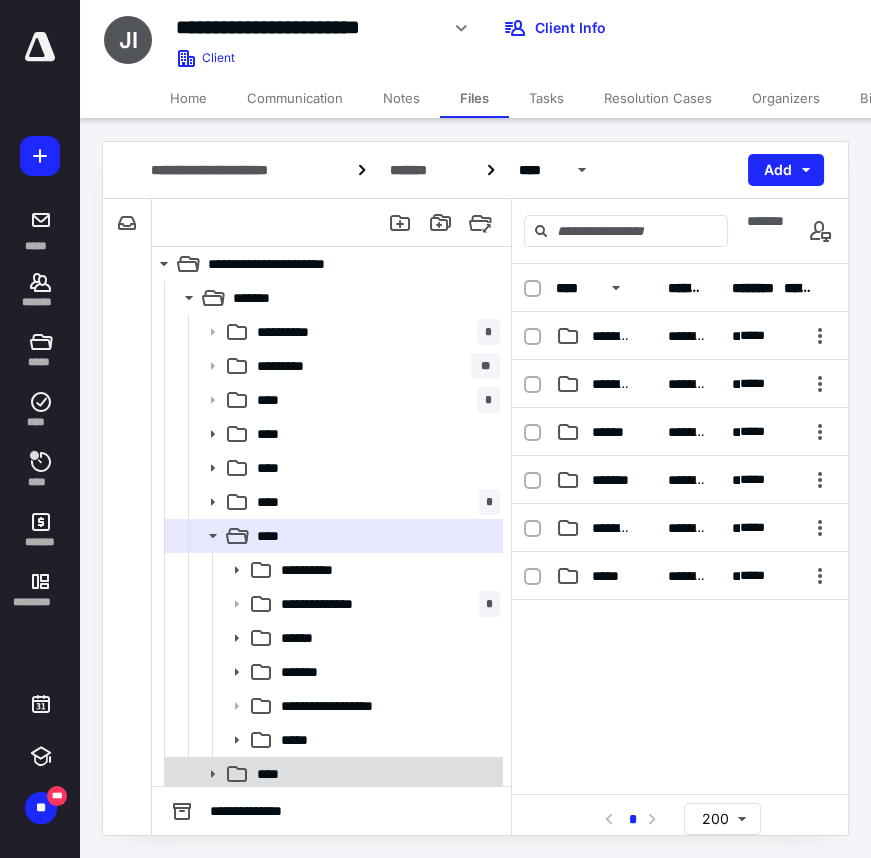 click on "****" at bounding box center [332, 774] 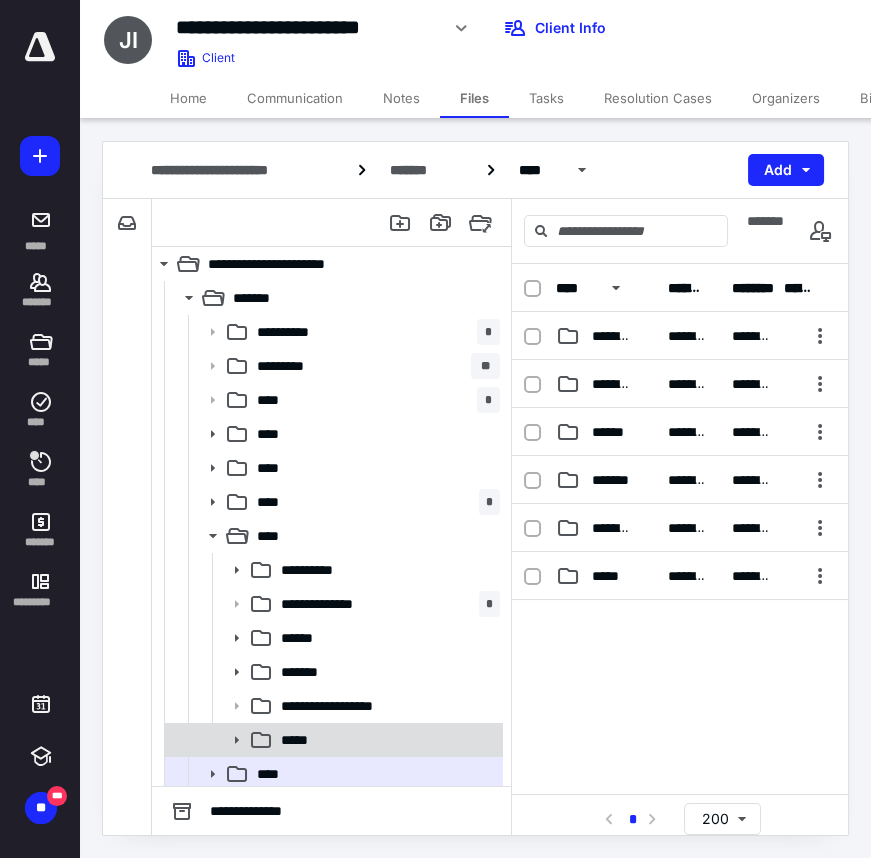 click on "*****" at bounding box center (332, 740) 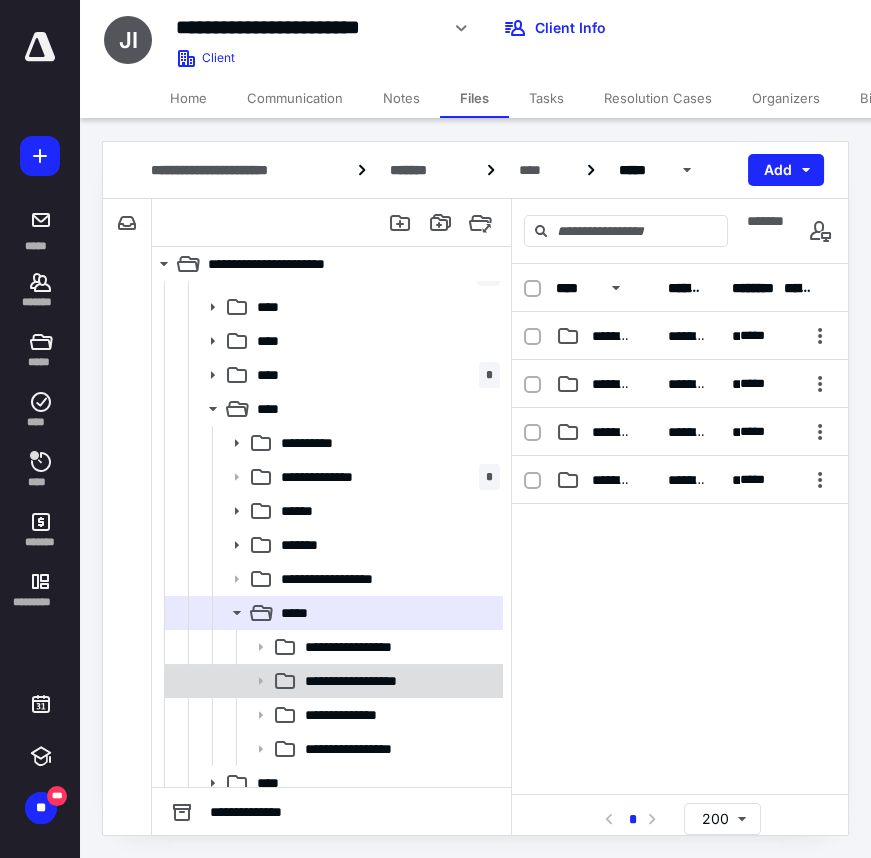scroll, scrollTop: 181, scrollLeft: 0, axis: vertical 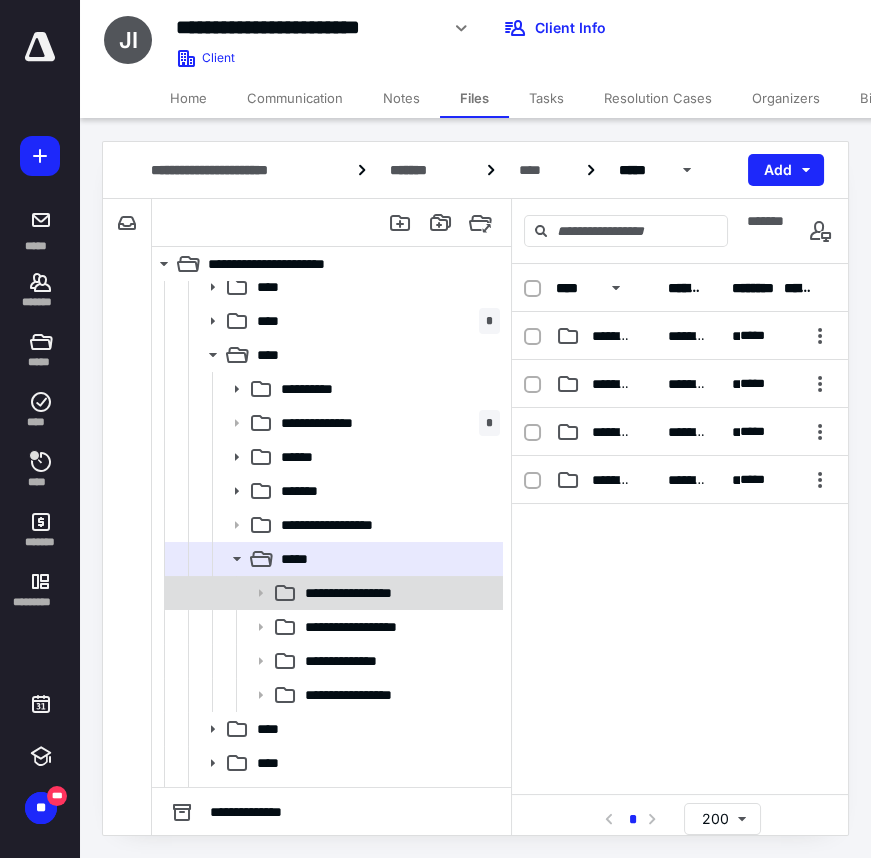 click on "**********" at bounding box center [367, 593] 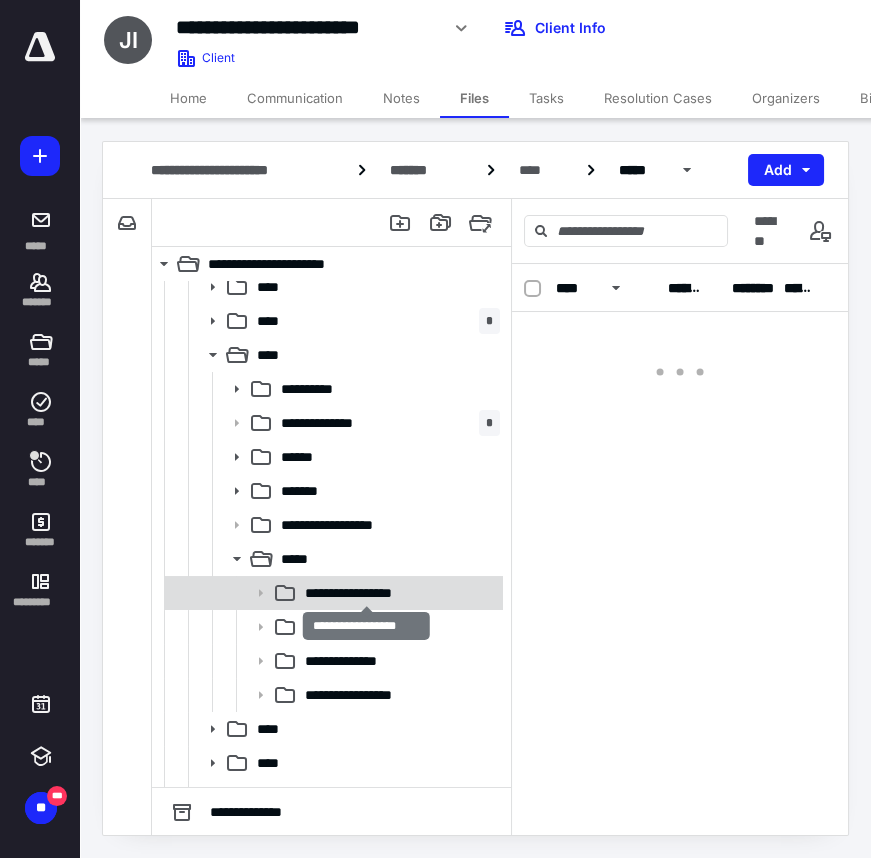 click on "**********" at bounding box center [367, 593] 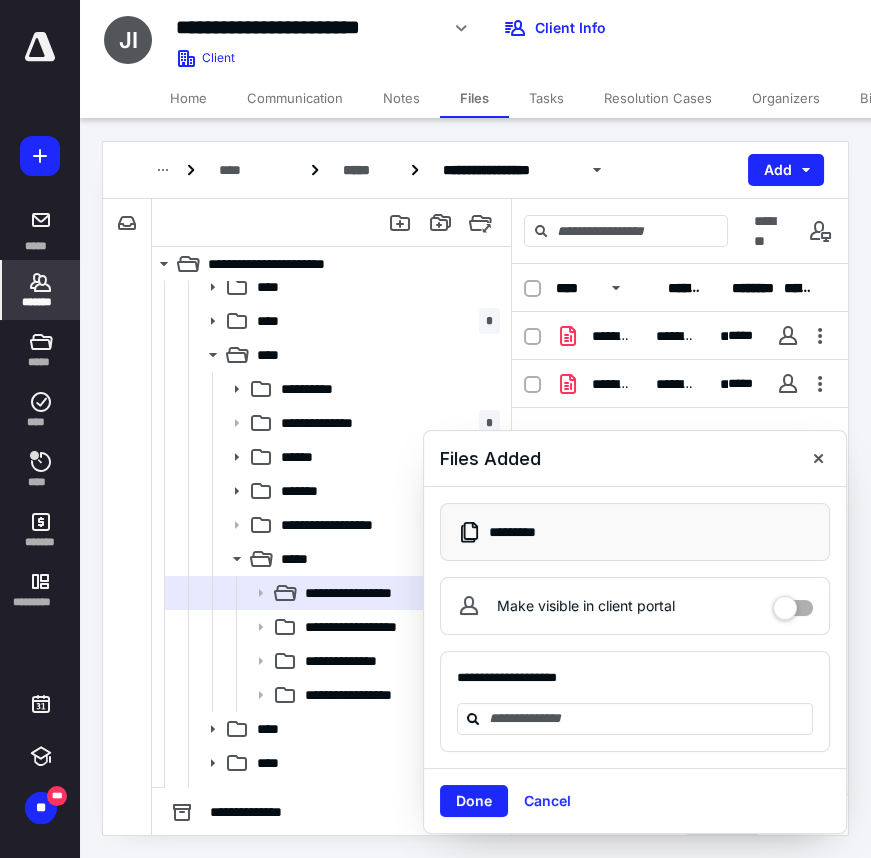 click 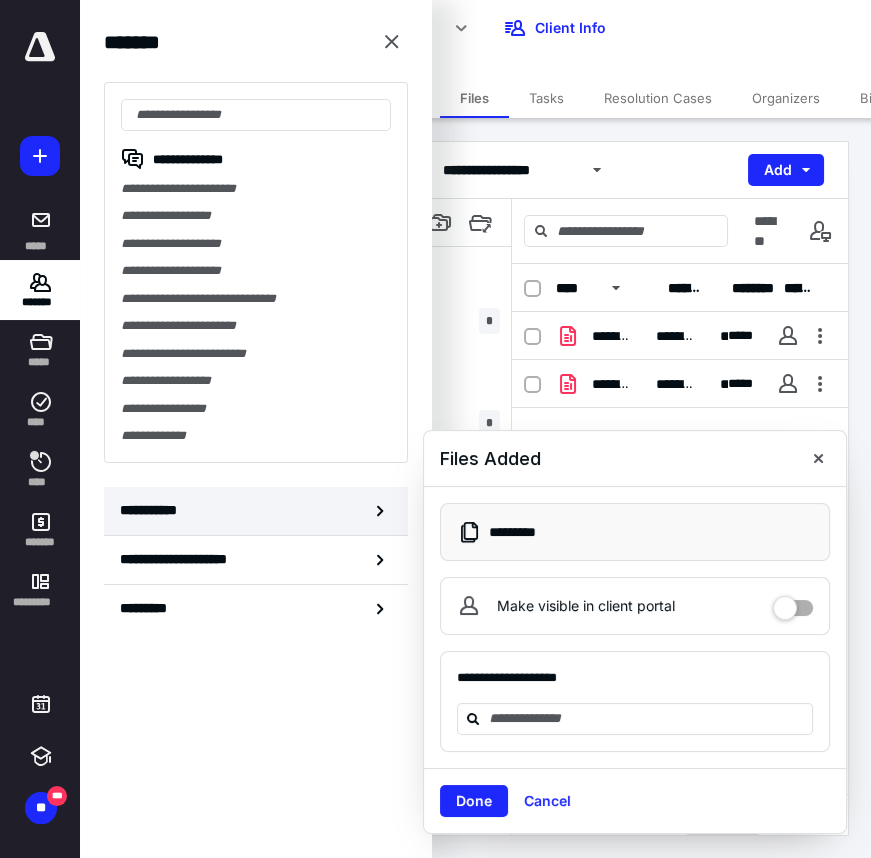 click on "**********" at bounding box center [153, 510] 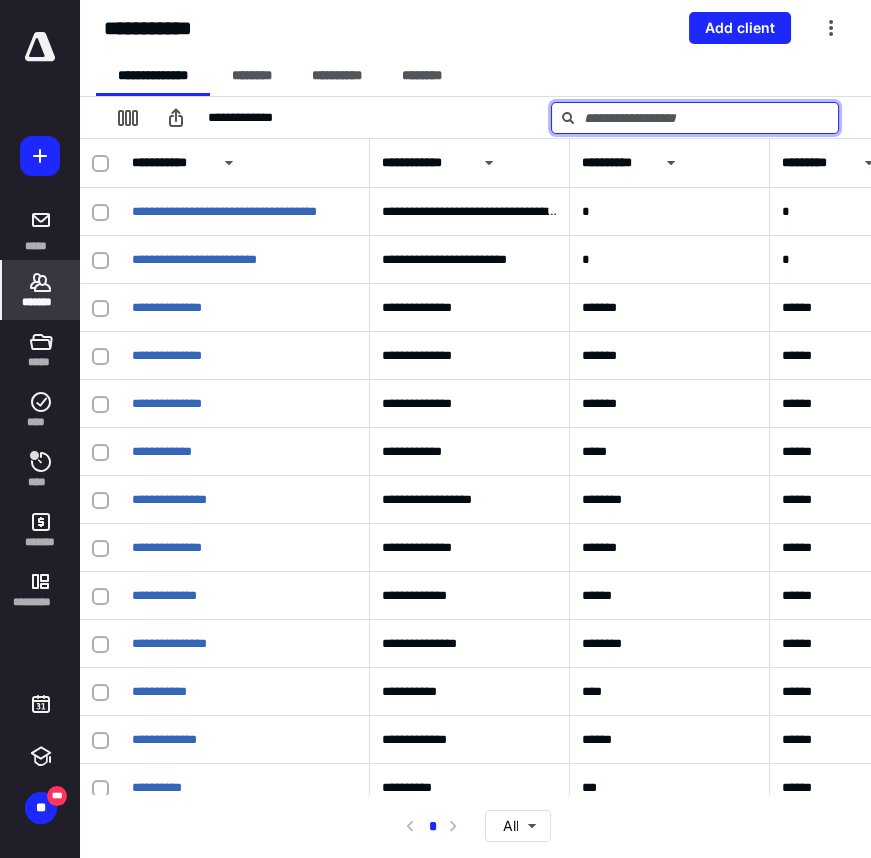 click at bounding box center (695, 118) 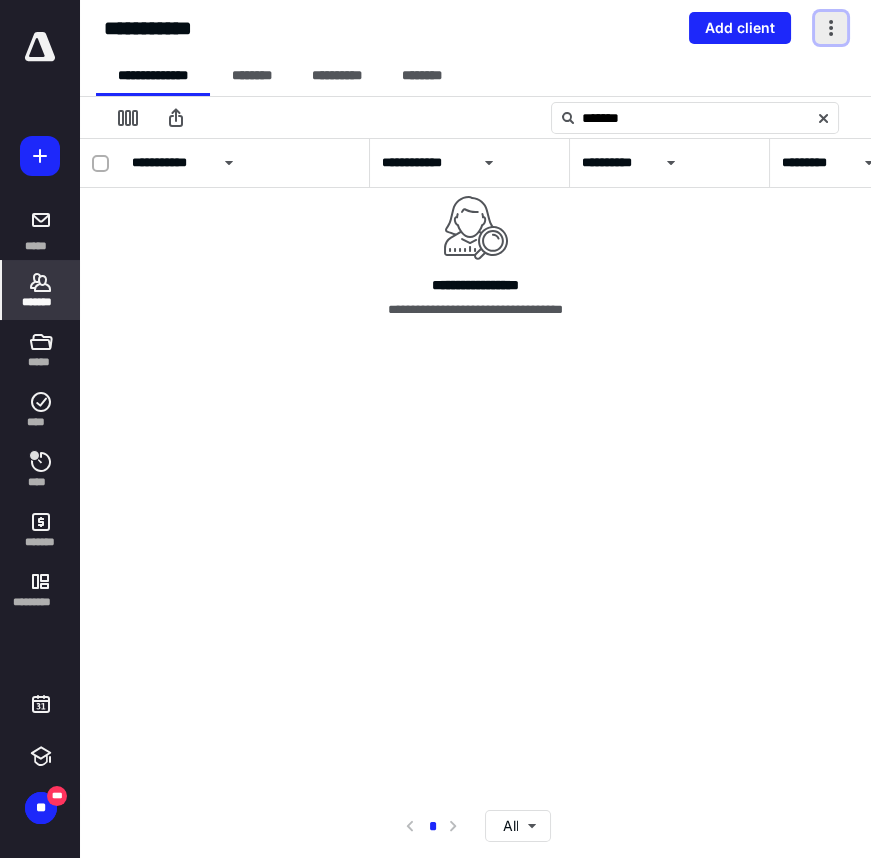 click at bounding box center (831, 28) 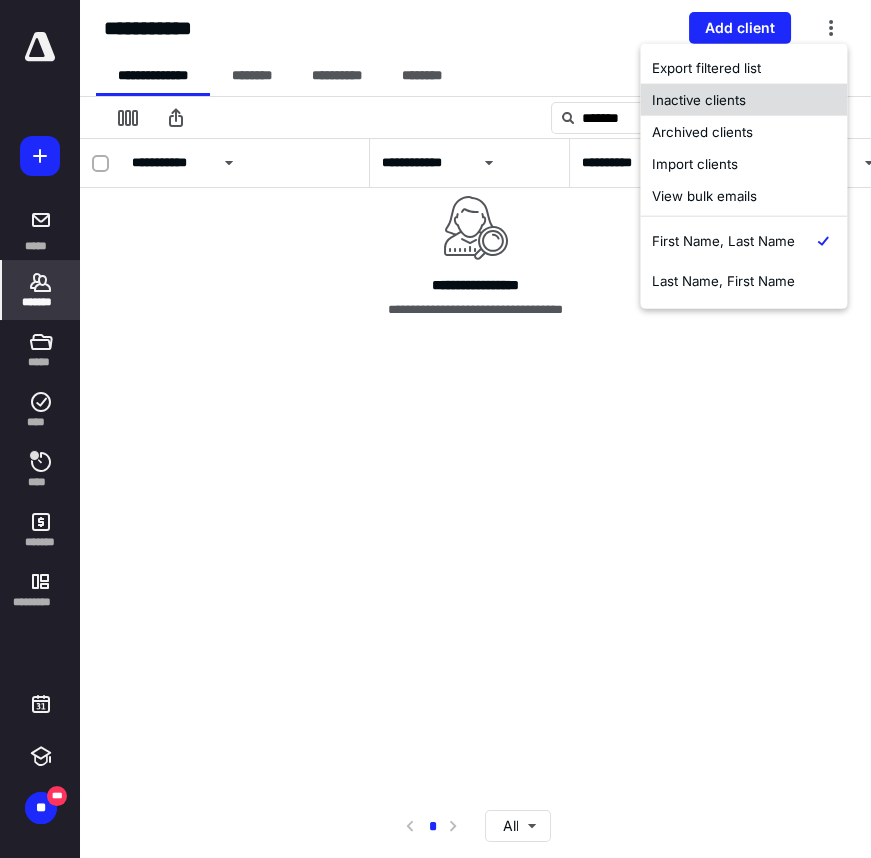 click on "Inactive clients" at bounding box center [743, 100] 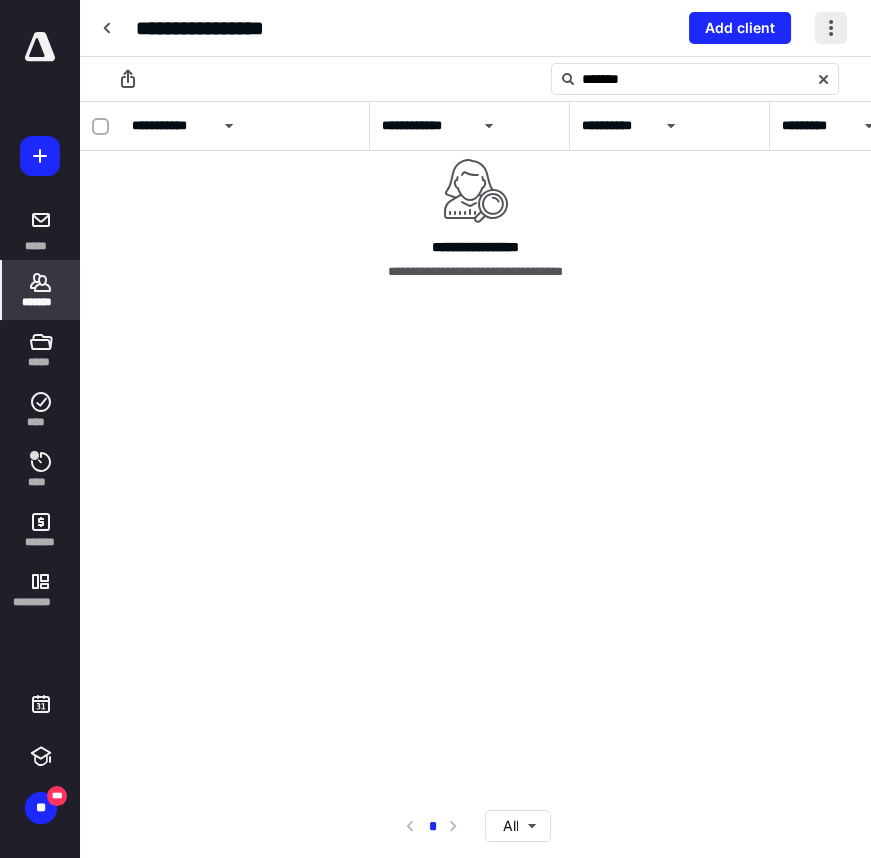click at bounding box center (831, 28) 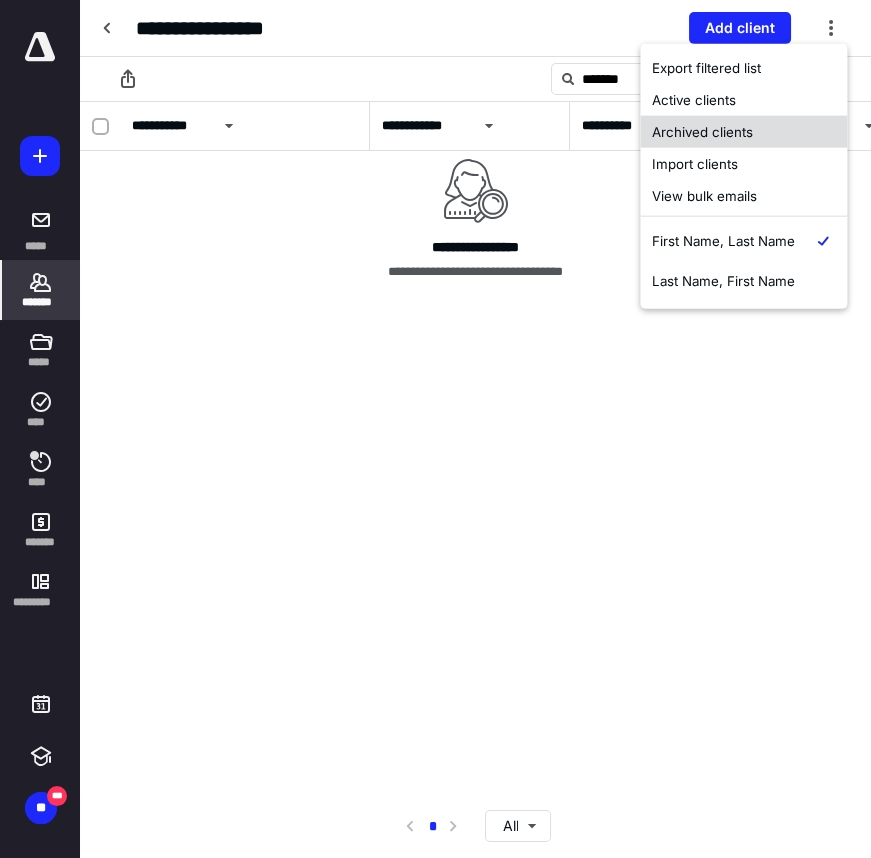 click on "Archived clients" at bounding box center [743, 132] 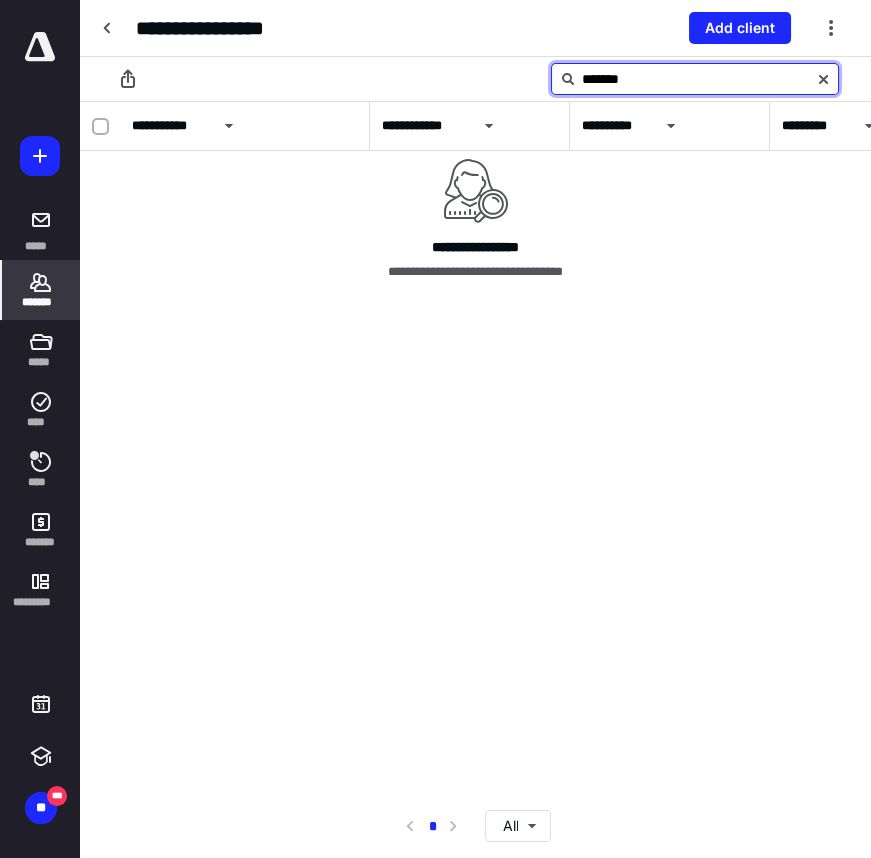 click on "*******" at bounding box center (695, 79) 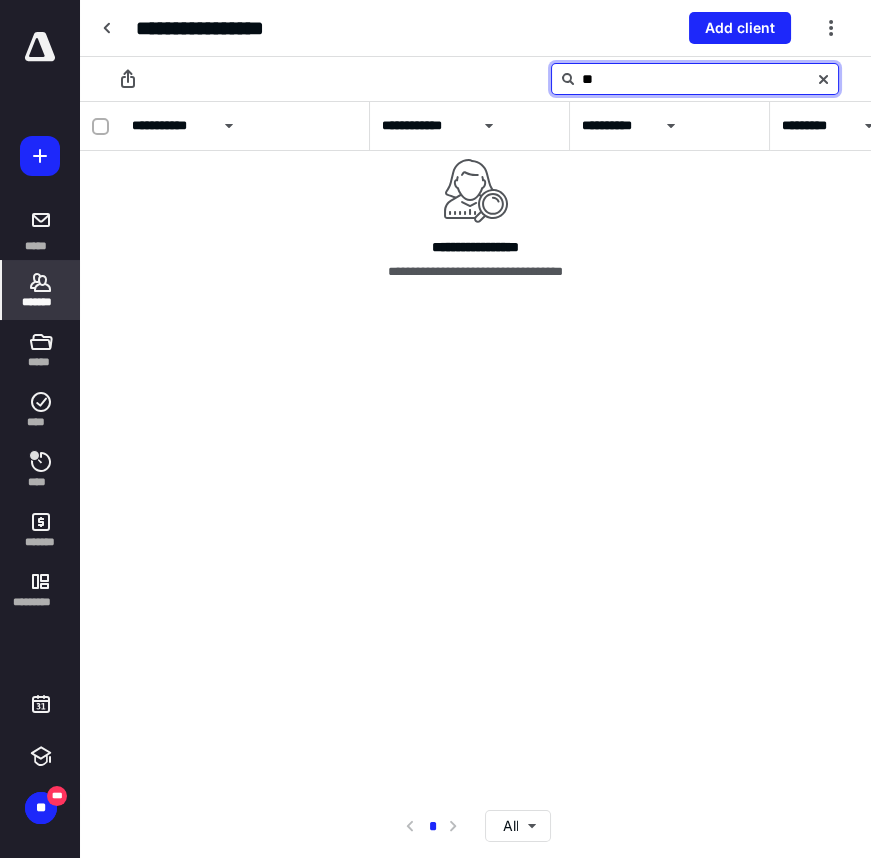 type on "*" 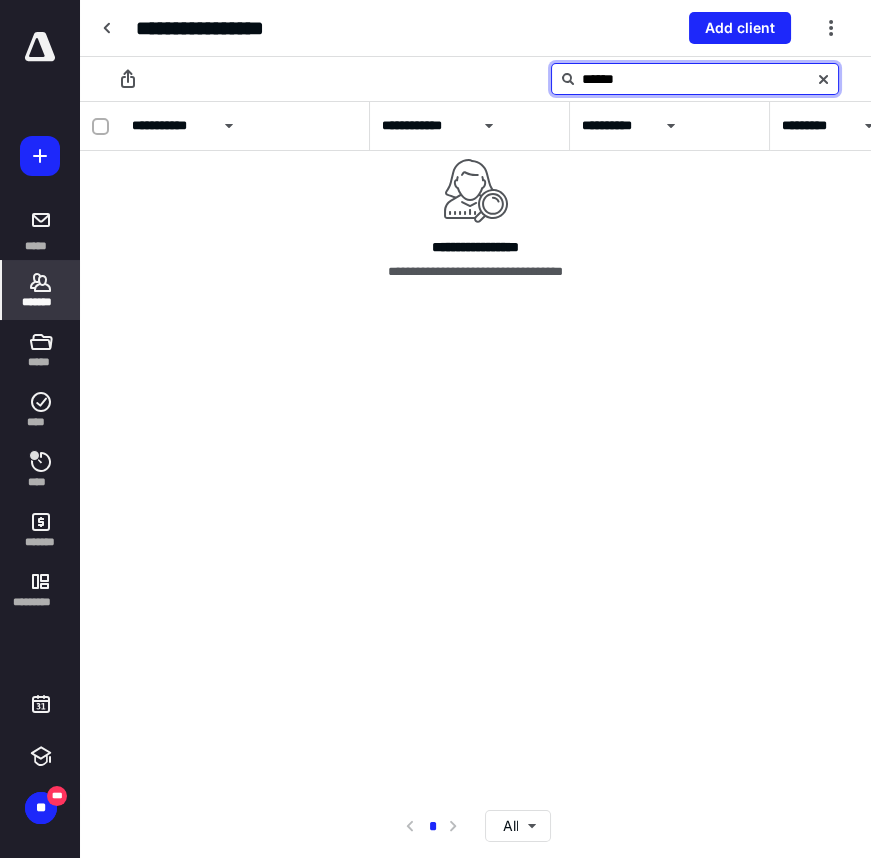 type on "*******" 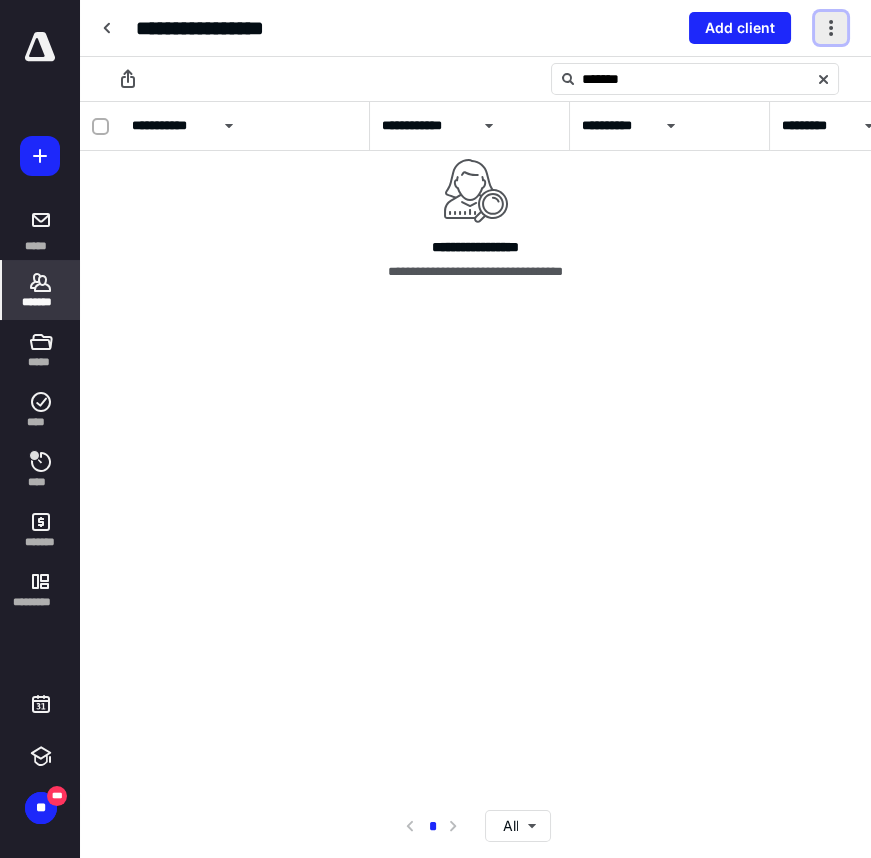 click at bounding box center [831, 28] 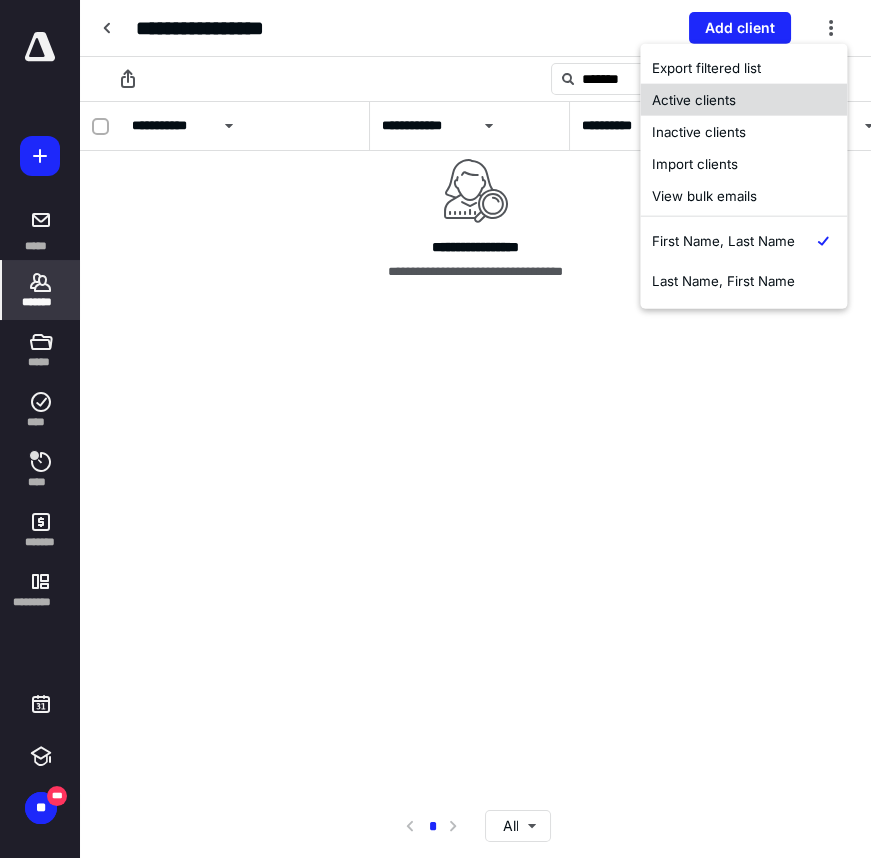 click on "Active clients" at bounding box center [743, 100] 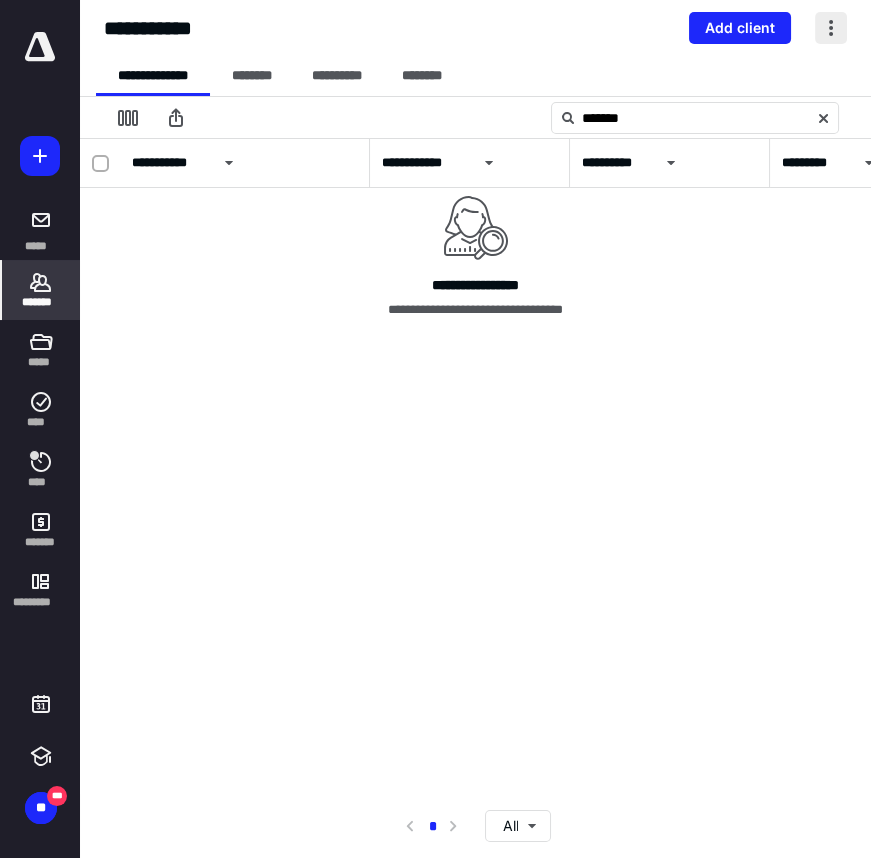 click at bounding box center (831, 28) 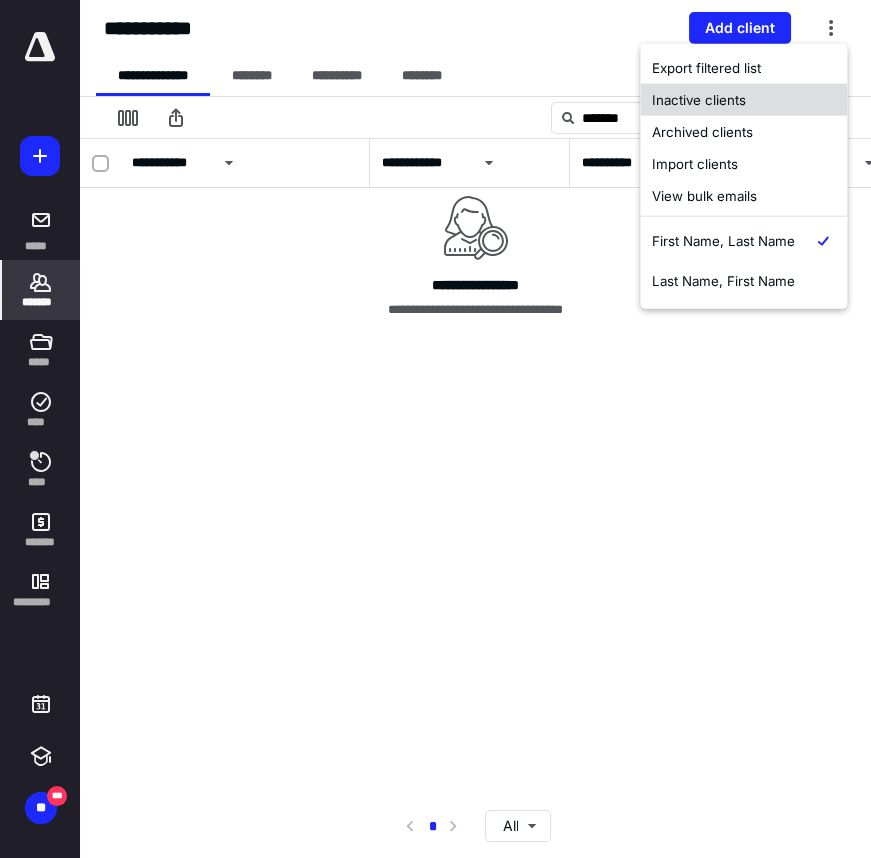 click on "Inactive clients" at bounding box center [743, 100] 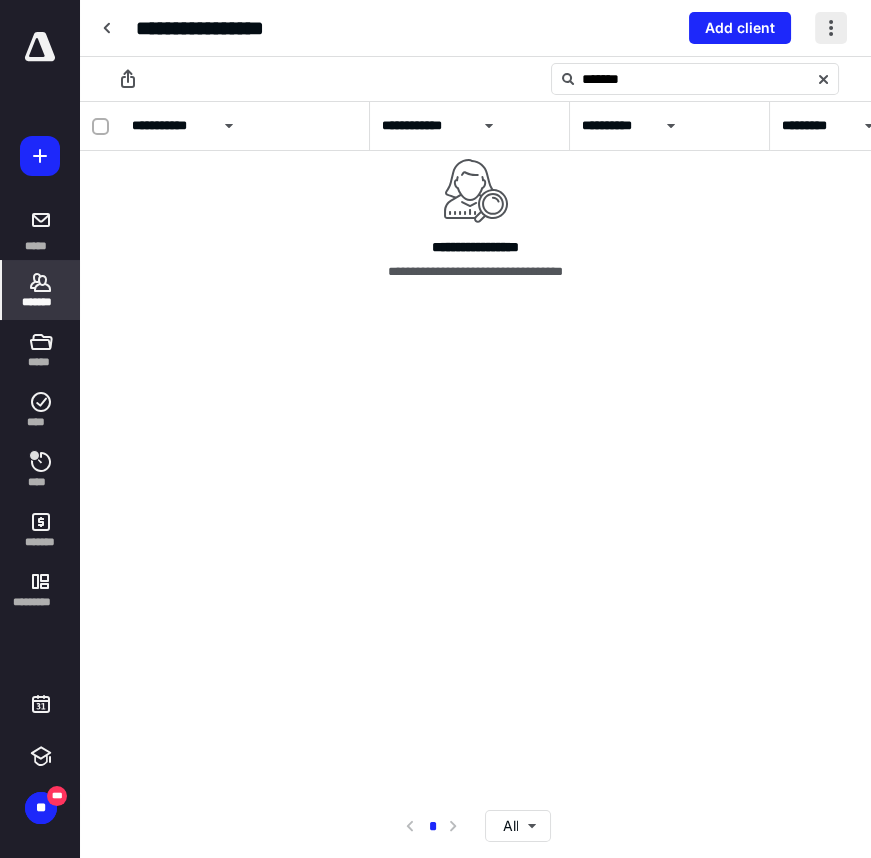 click at bounding box center [831, 28] 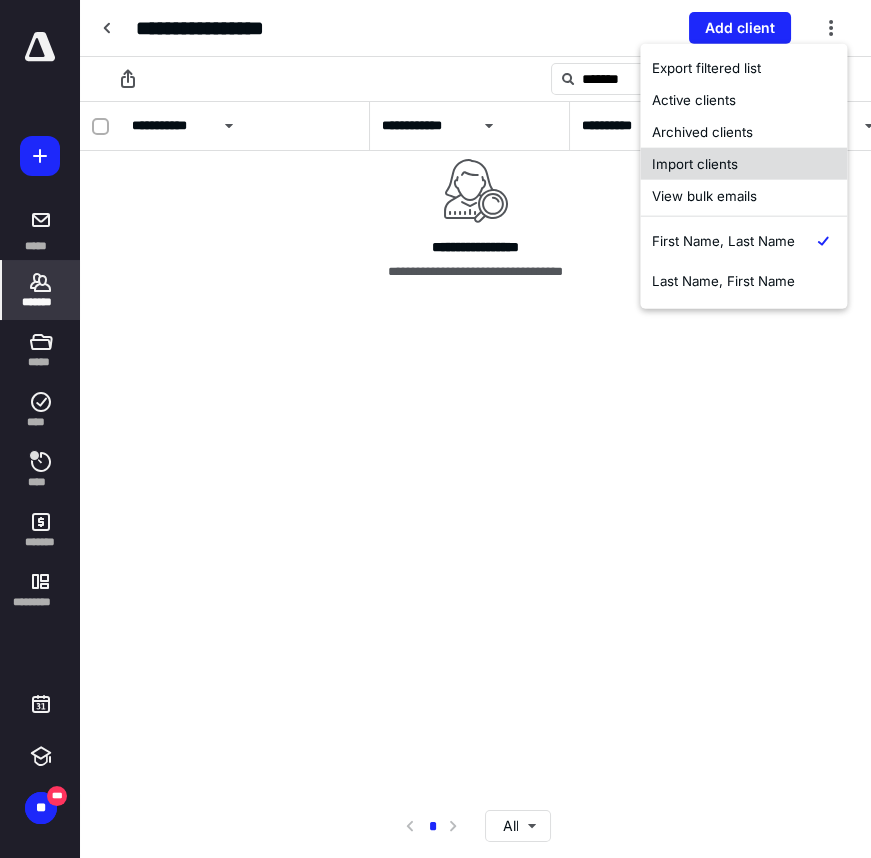 click on "Import clients" at bounding box center [743, 164] 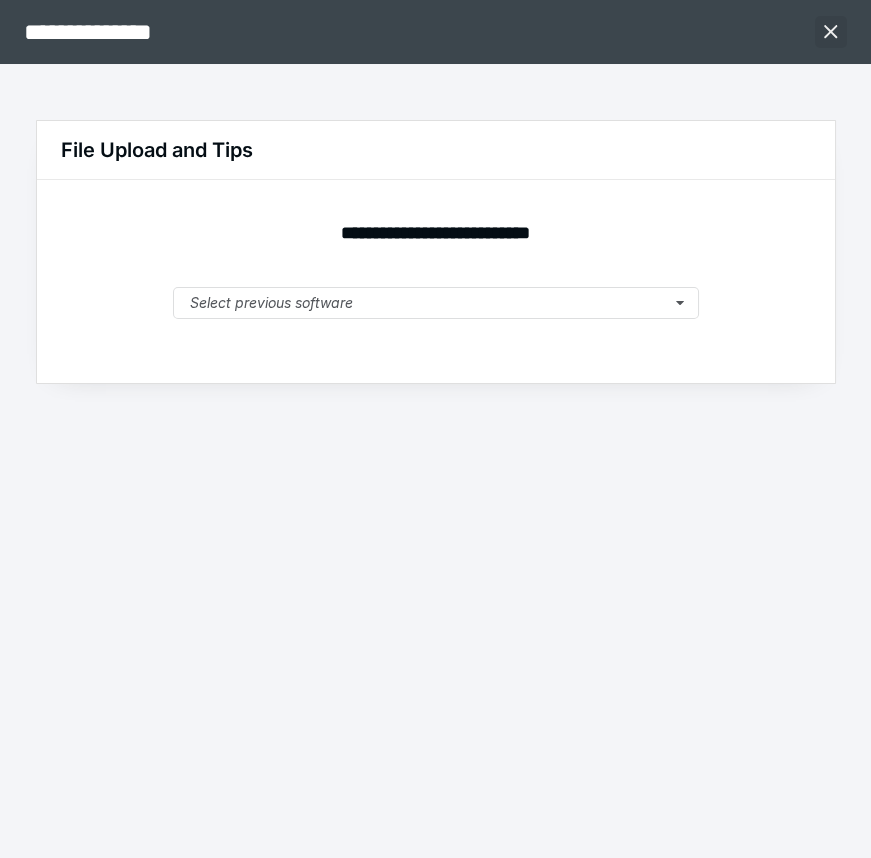 click at bounding box center [831, 32] 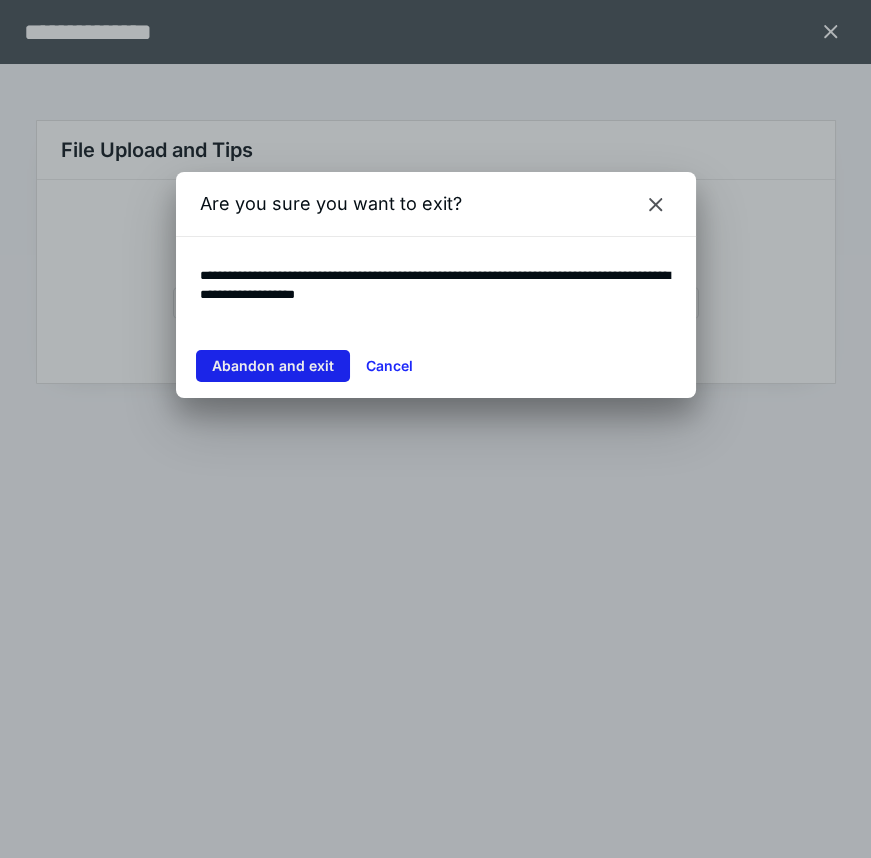 click on "Abandon and exit" at bounding box center [273, 366] 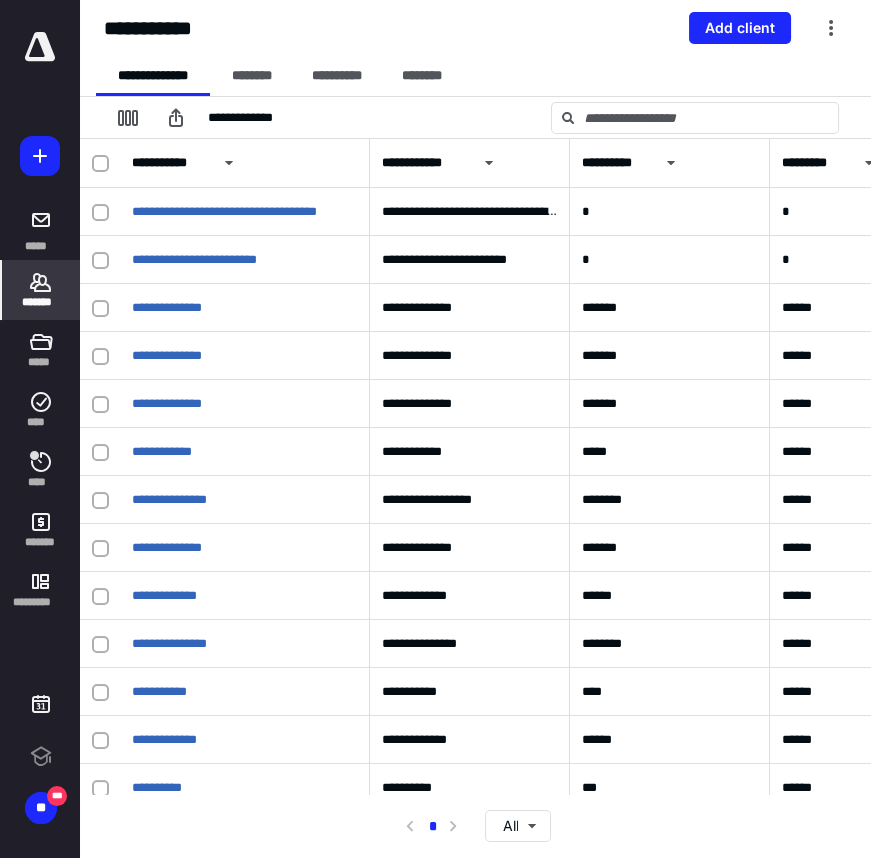 click on "*******" at bounding box center (41, 290) 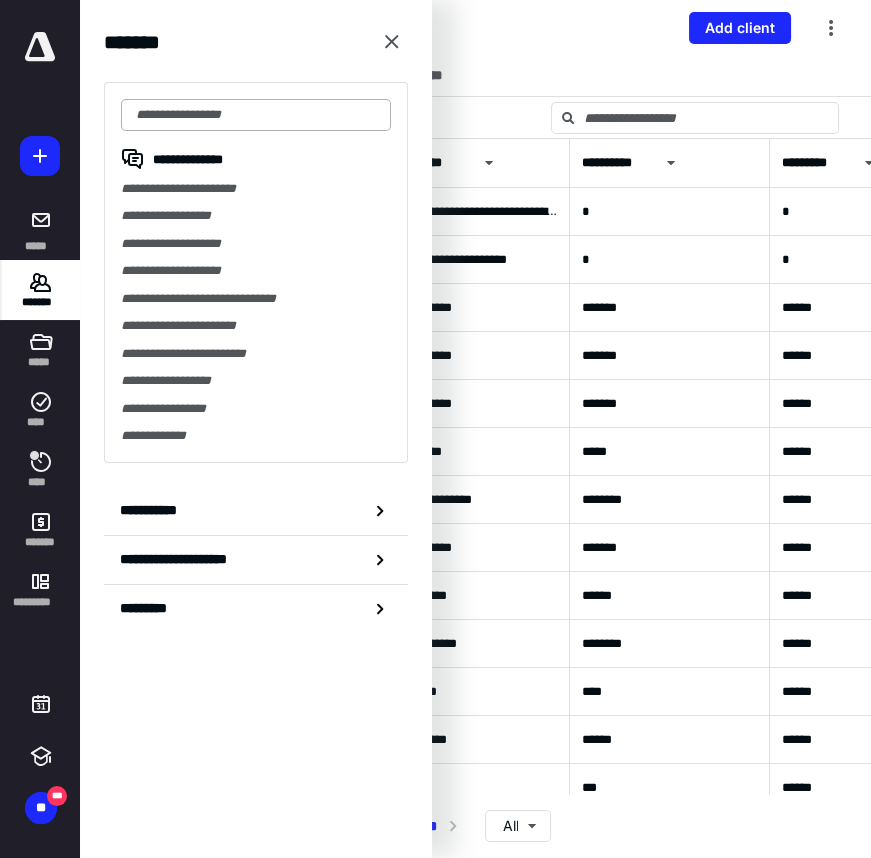 click at bounding box center [256, 115] 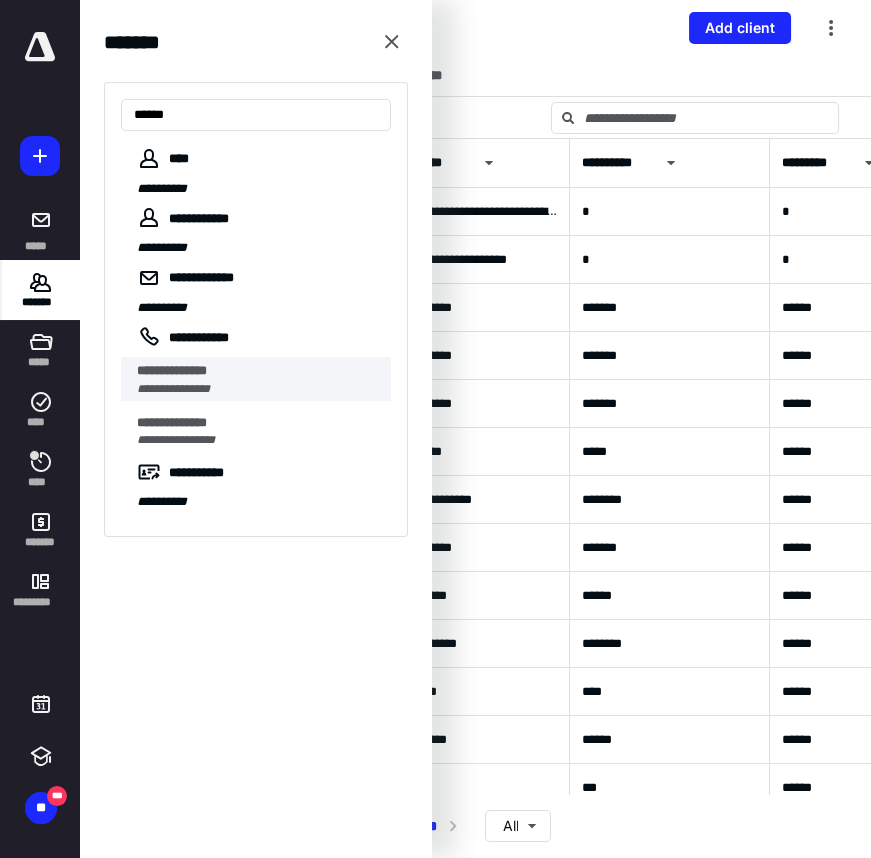 type on "******" 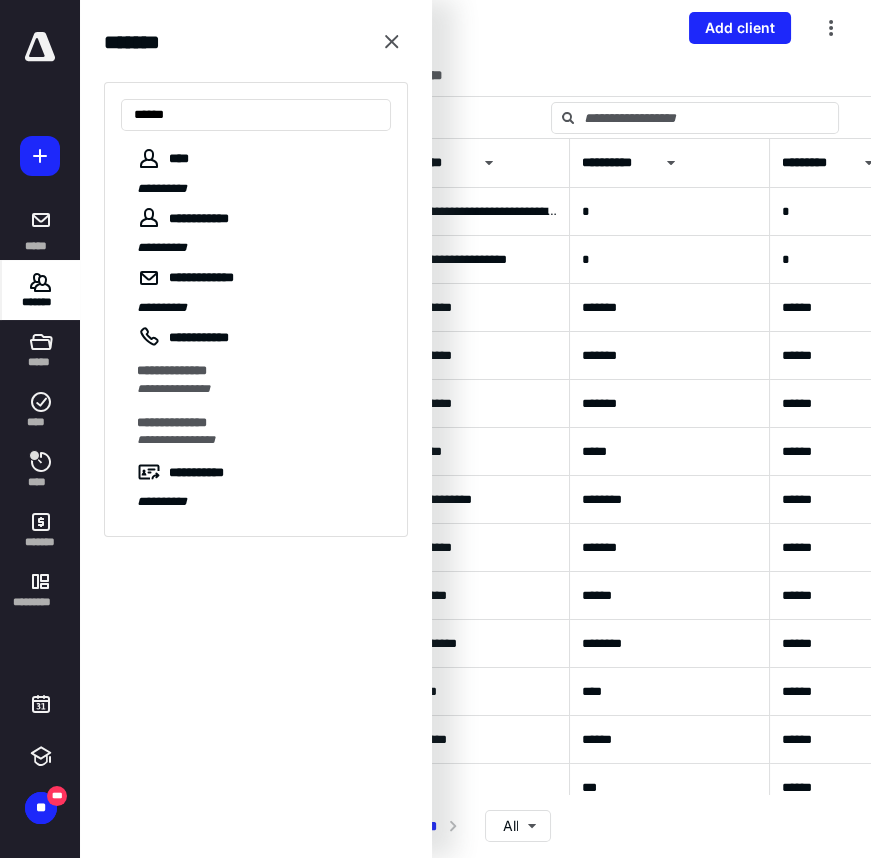 drag, startPoint x: 225, startPoint y: 378, endPoint x: 198, endPoint y: 378, distance: 27 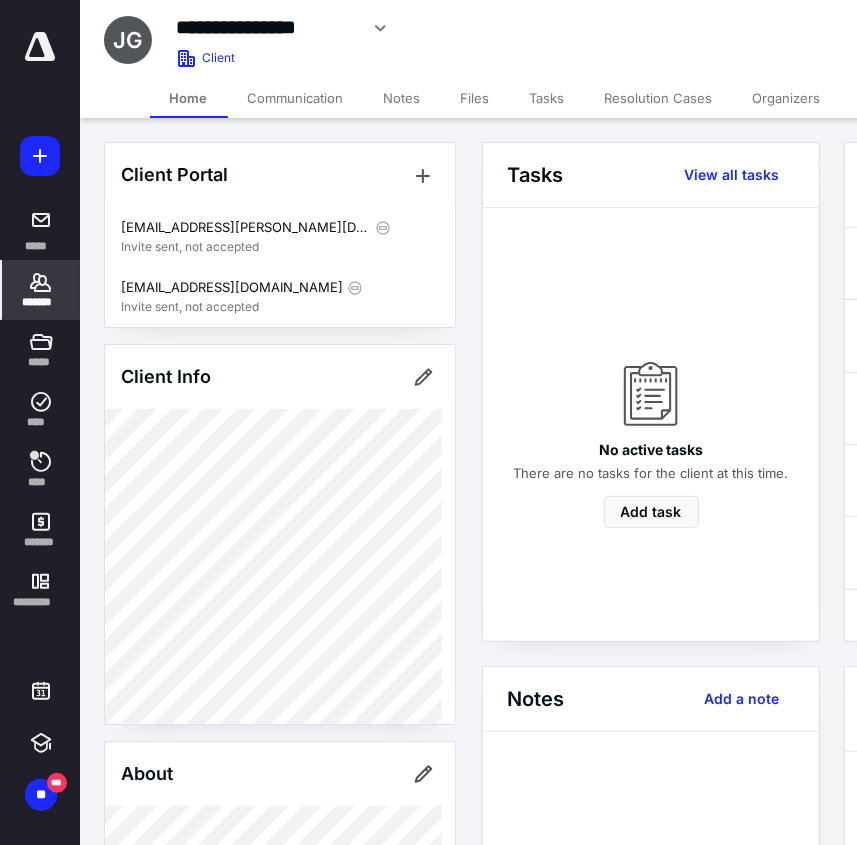 click on "Notes" at bounding box center (402, 98) 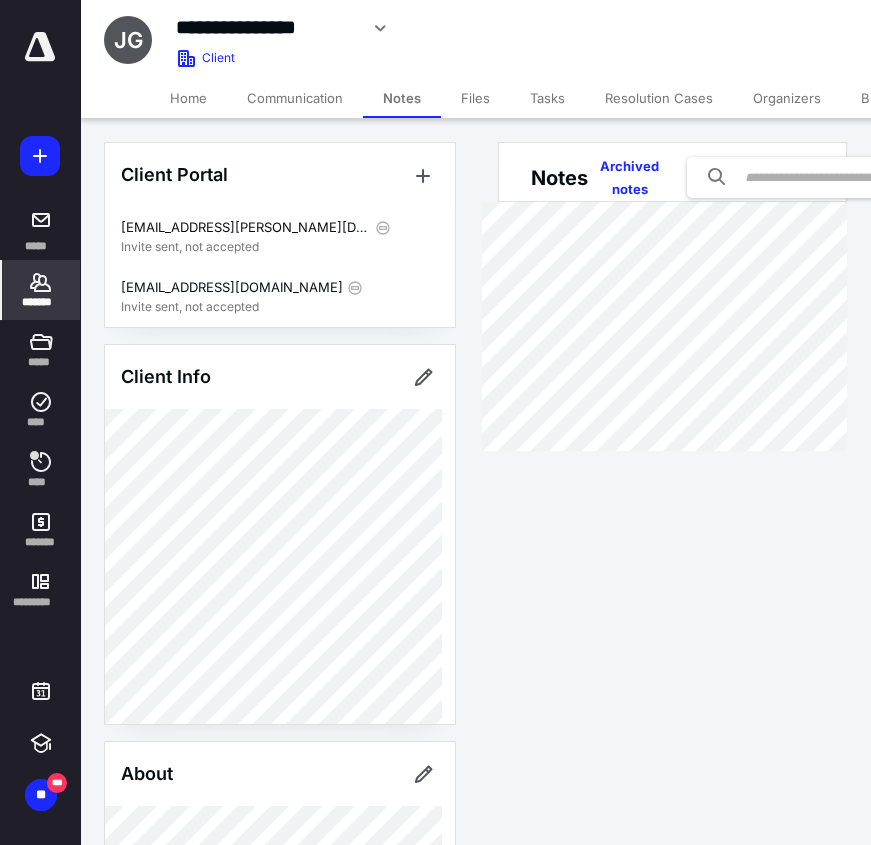 click on "Files" at bounding box center [475, 98] 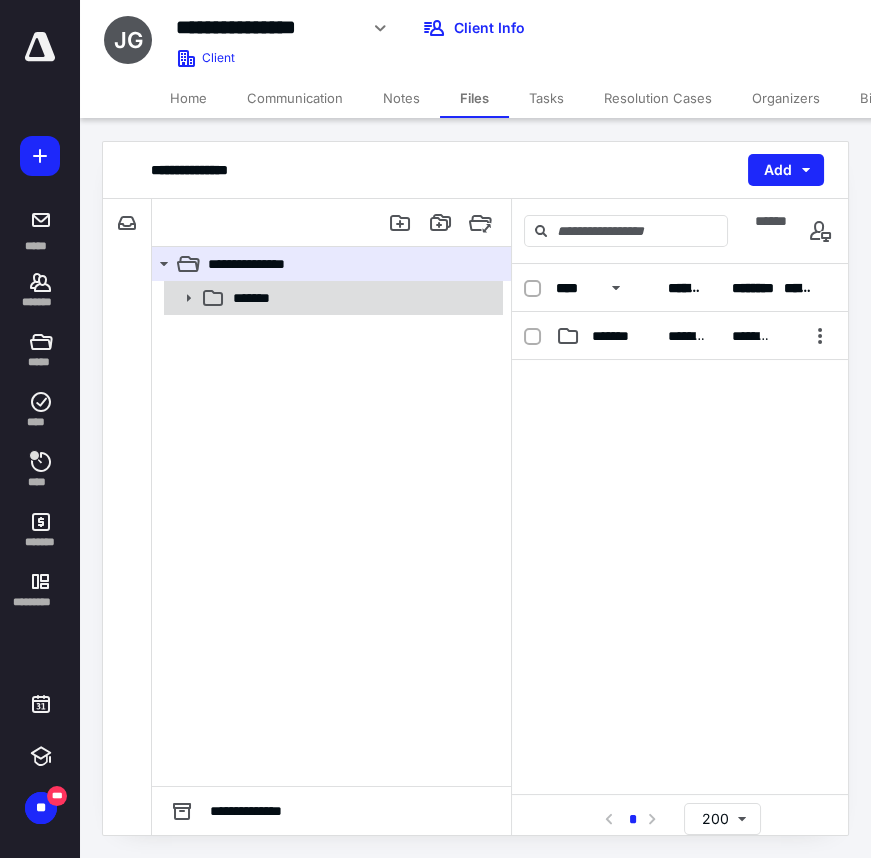 click on "*******" at bounding box center (362, 298) 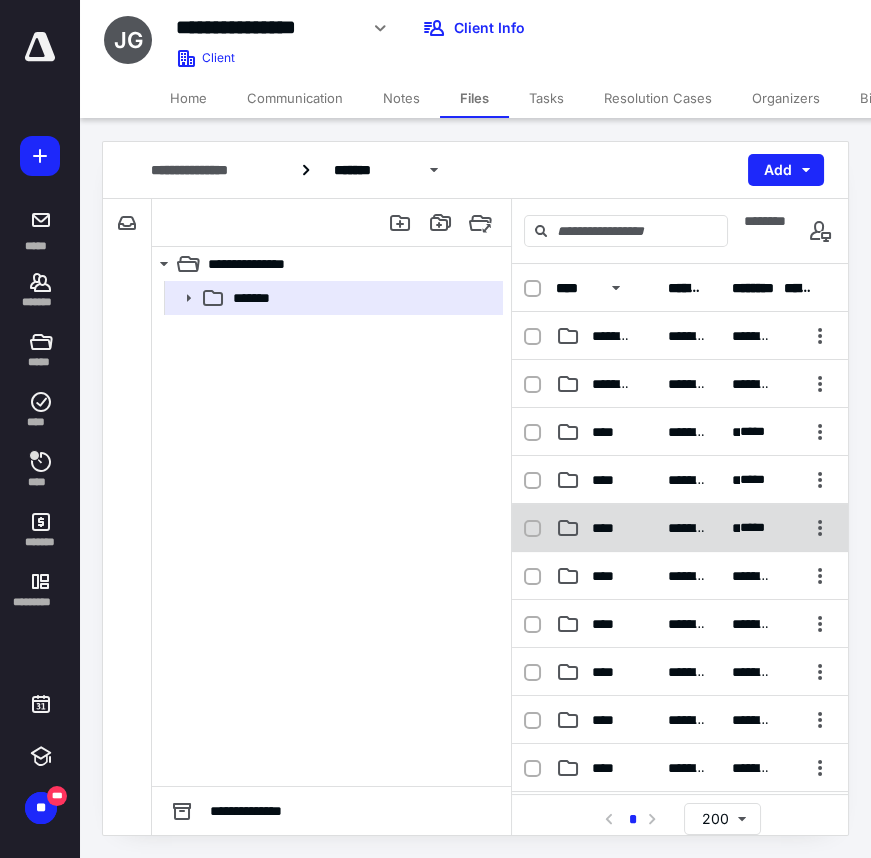 click on "****" at bounding box center [606, 528] 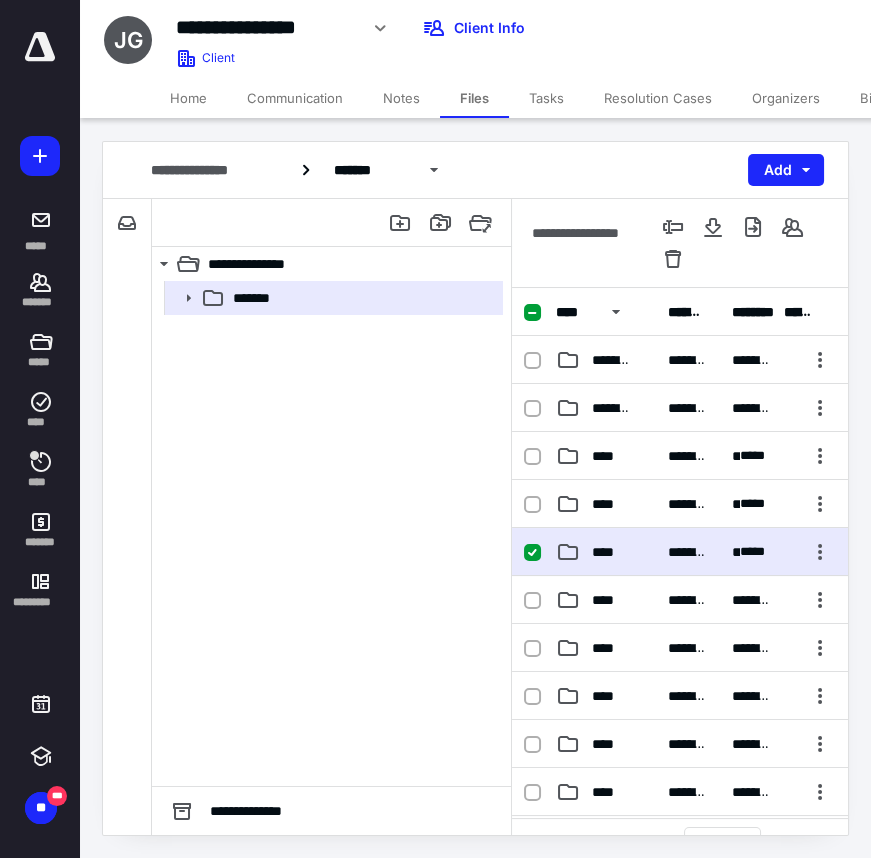 click on "**********" at bounding box center (680, 552) 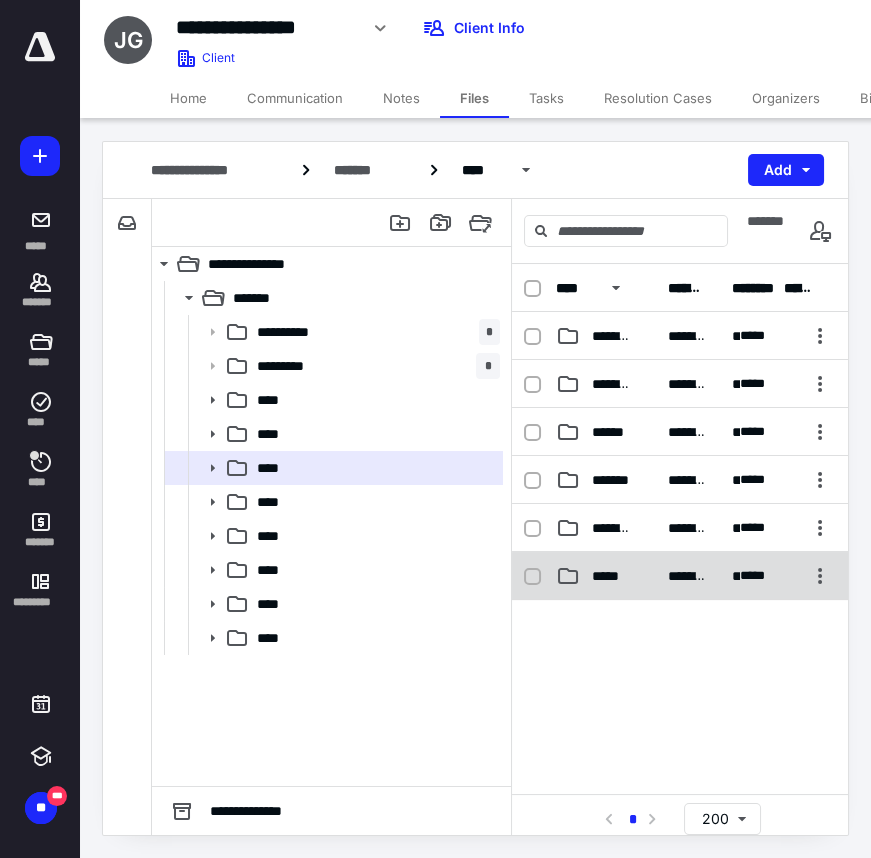 click on "*********" at bounding box center [688, 576] 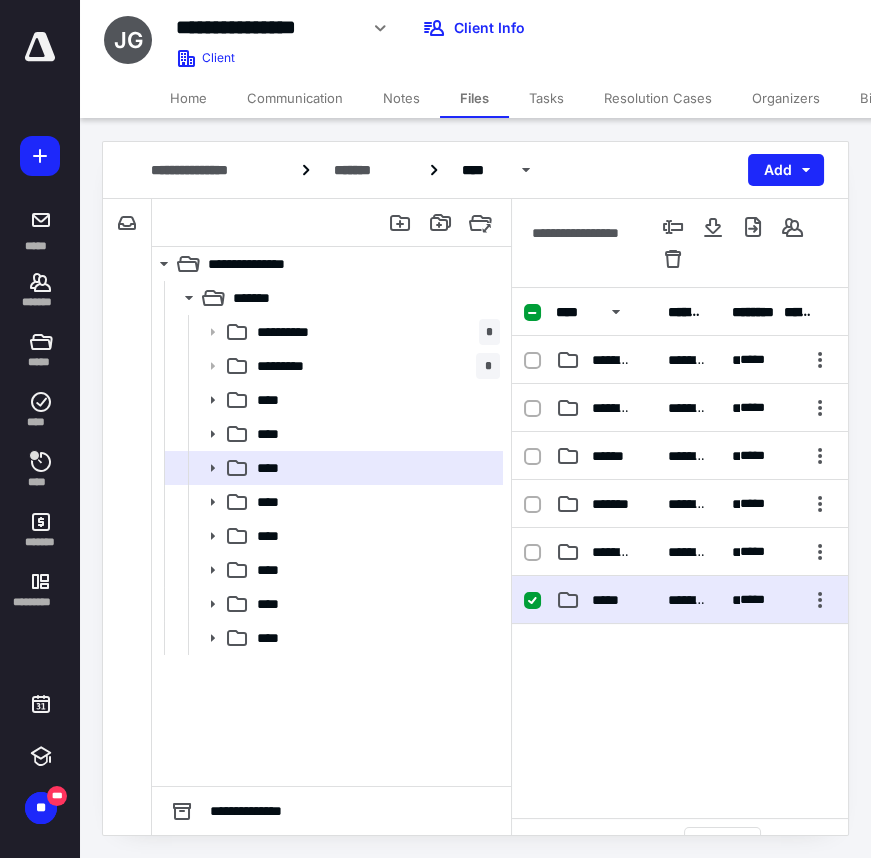 click on "**********" at bounding box center (680, 600) 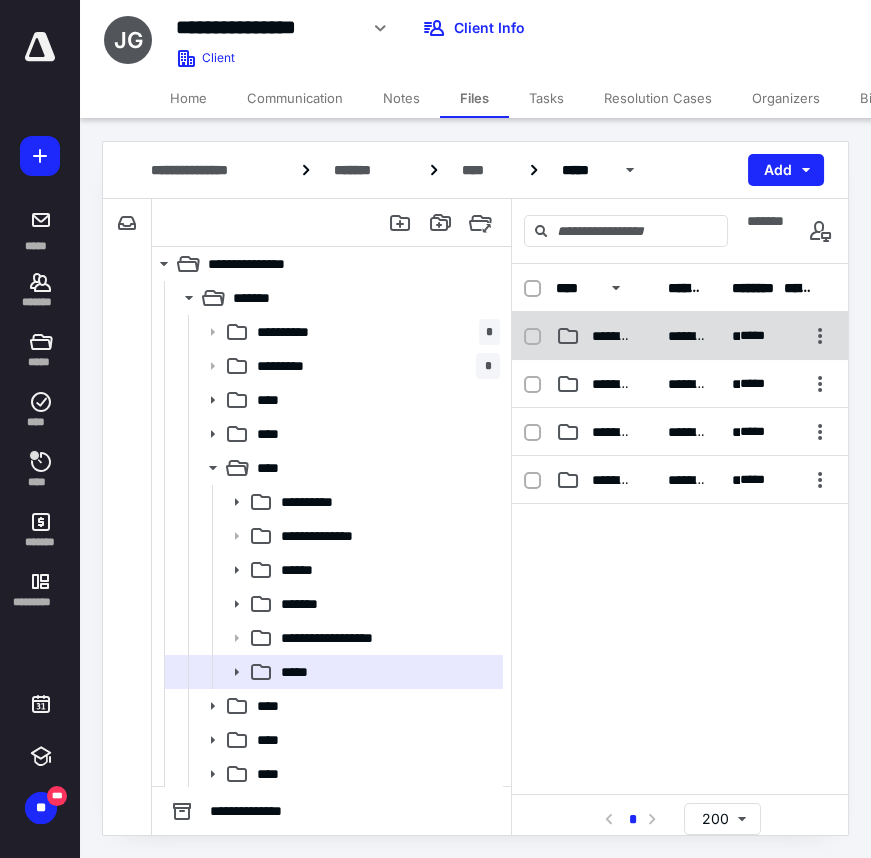 click on "**********" at bounding box center [680, 336] 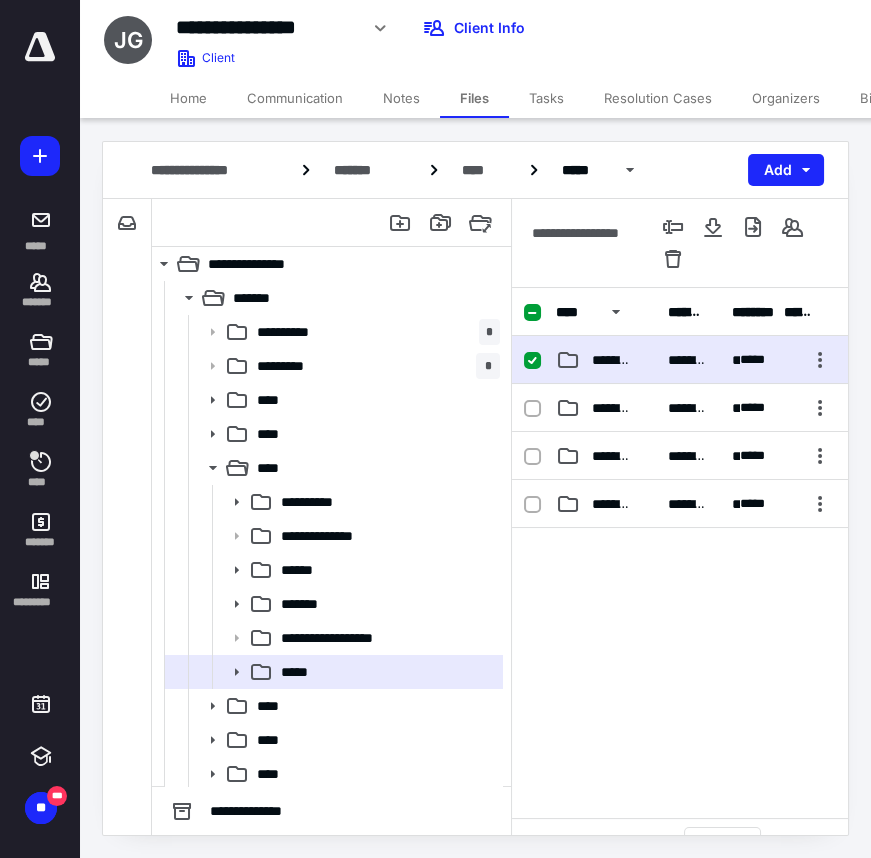 click on "**********" at bounding box center (680, 360) 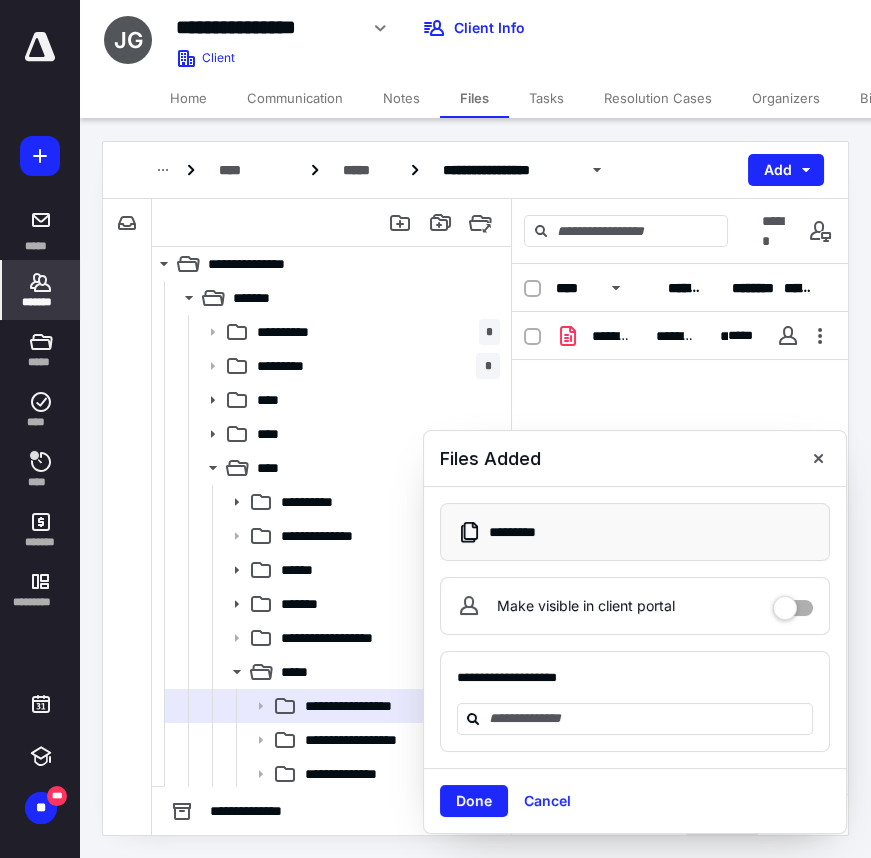 click 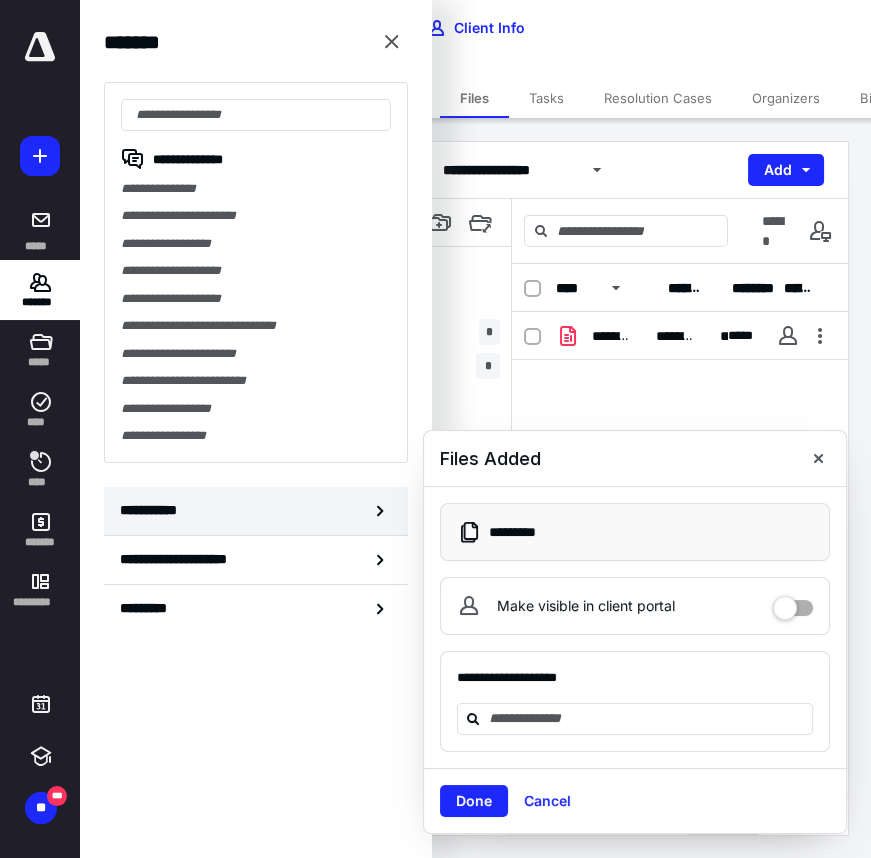 click on "**********" at bounding box center [256, 511] 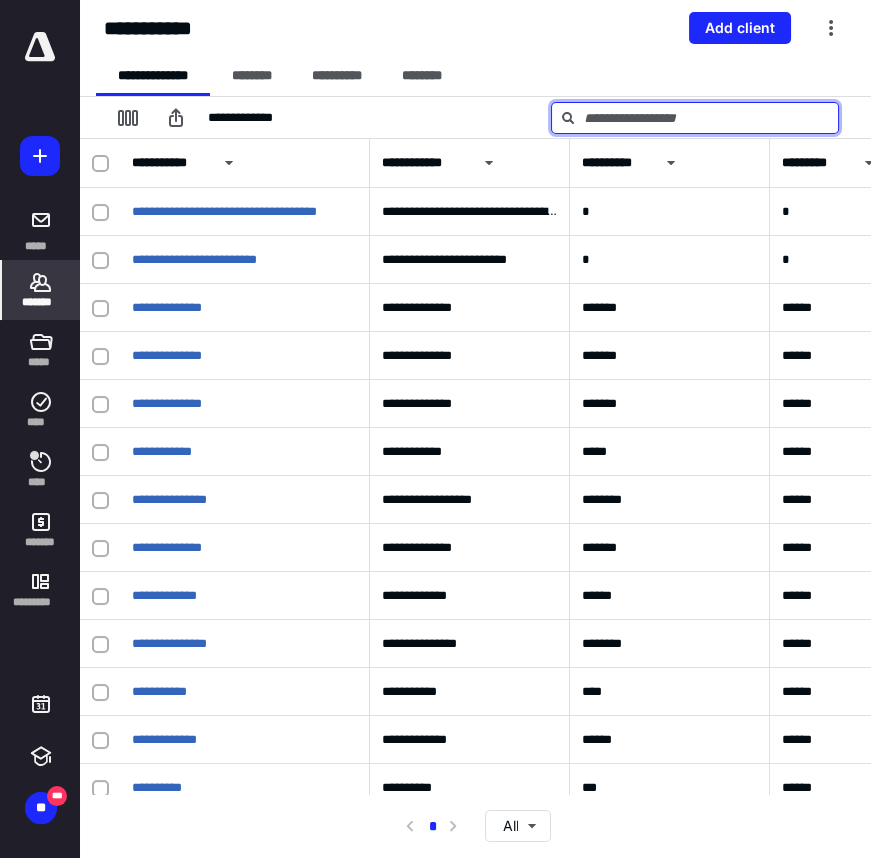 click at bounding box center (695, 118) 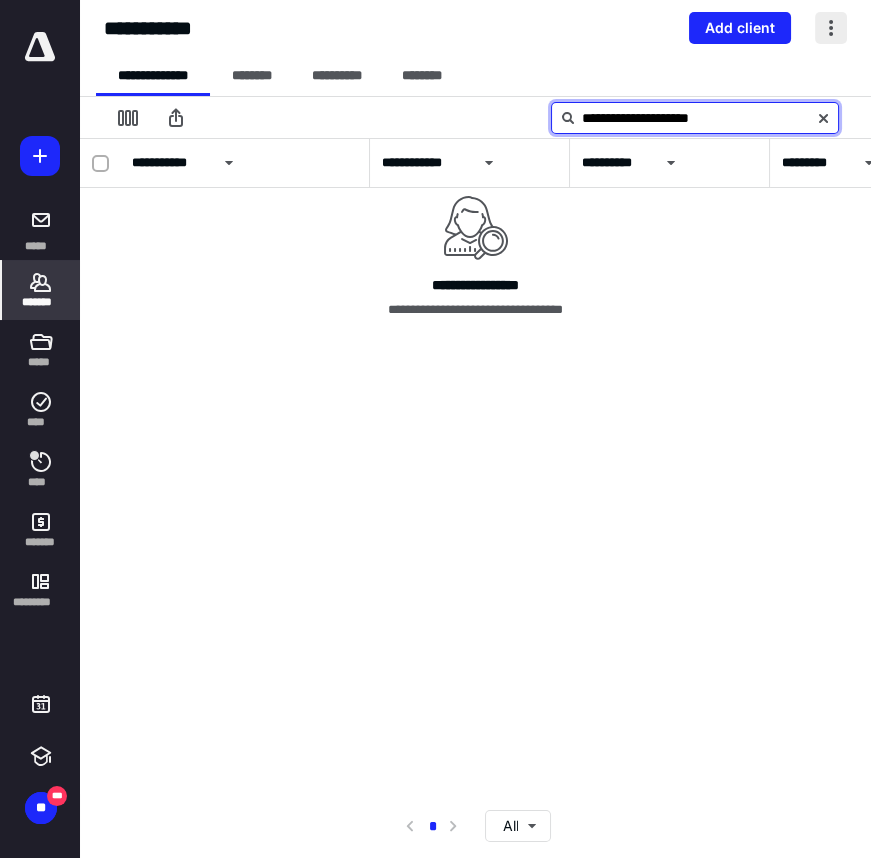 type on "**********" 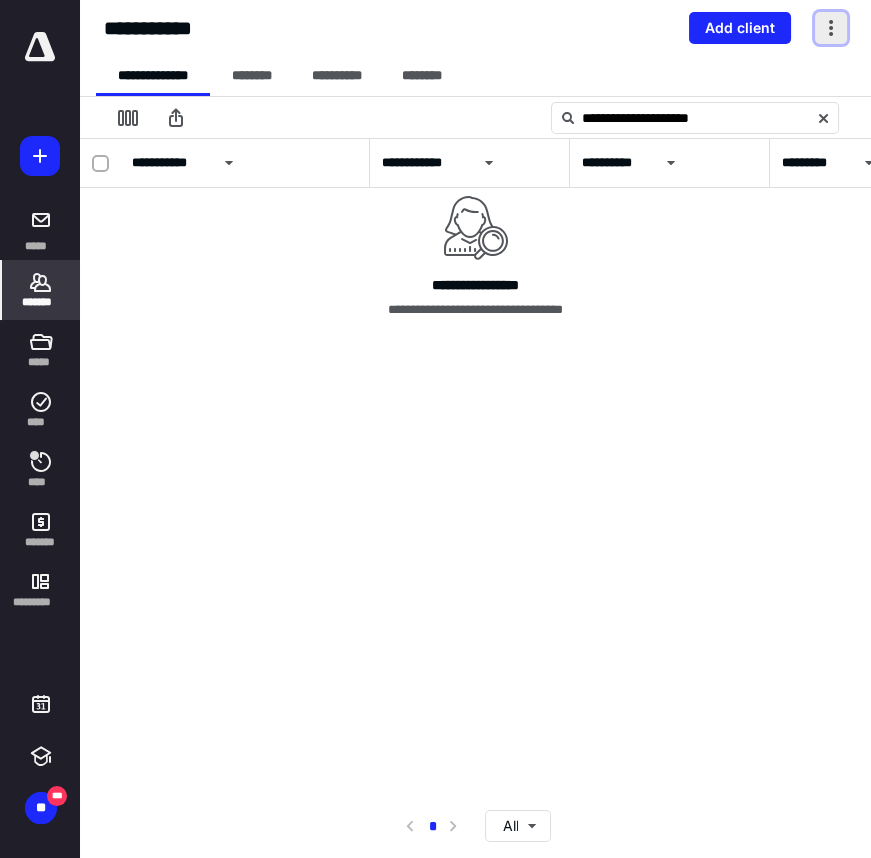 click at bounding box center [831, 28] 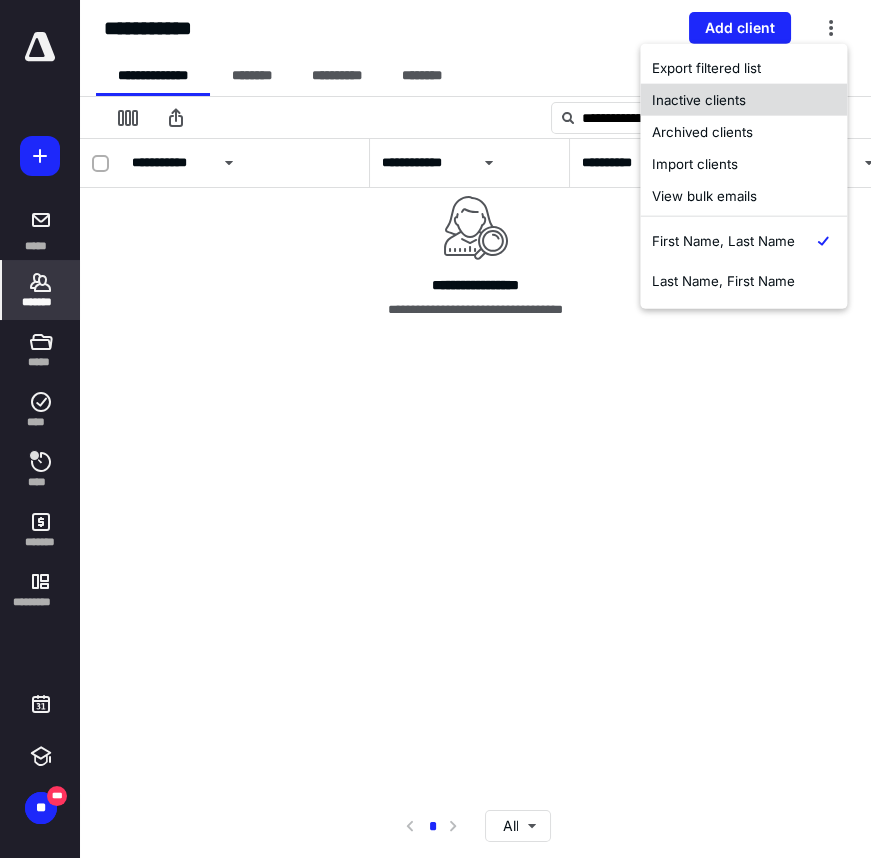 click on "Inactive clients" at bounding box center [743, 100] 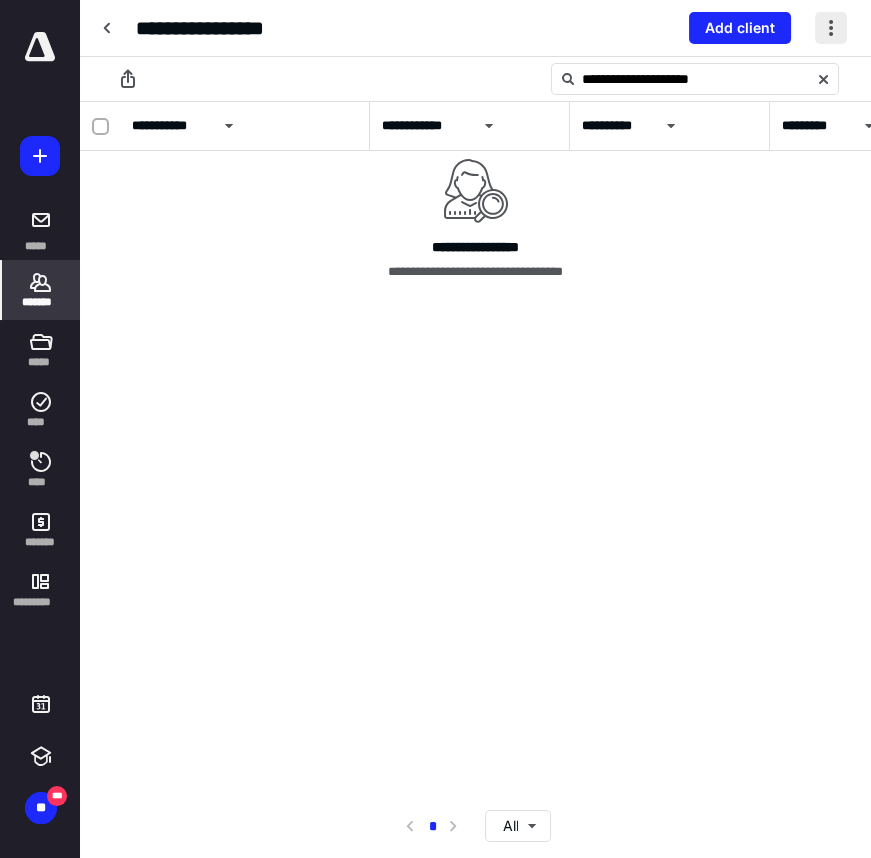 click at bounding box center (831, 28) 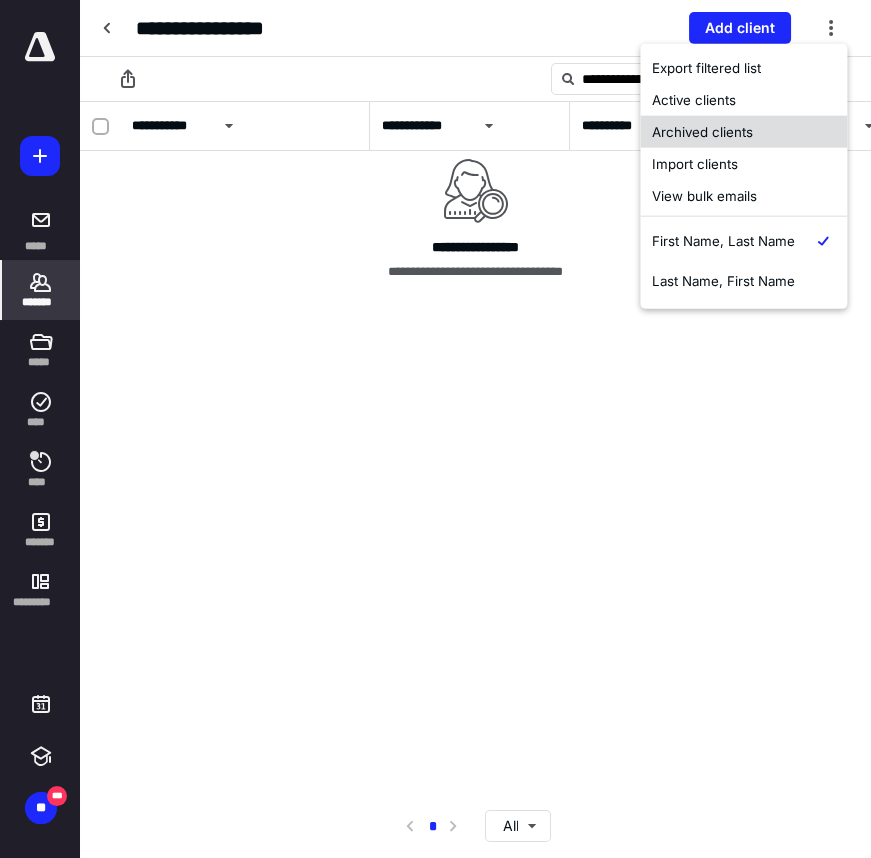 click on "Archived clients" at bounding box center [743, 132] 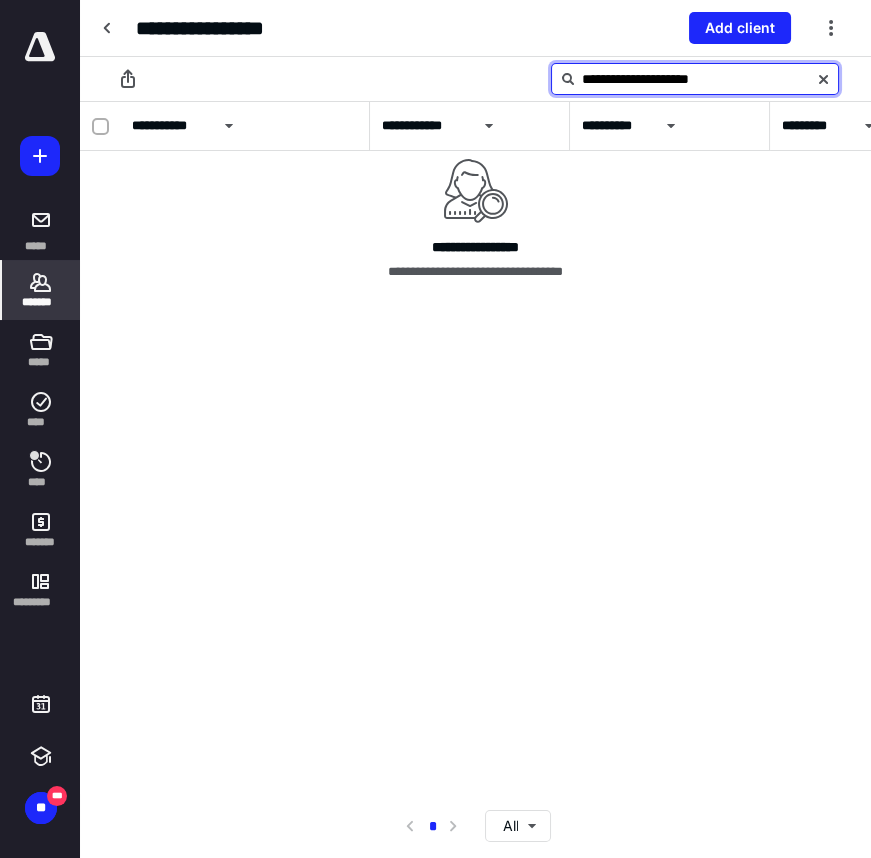click on "**********" at bounding box center [695, 79] 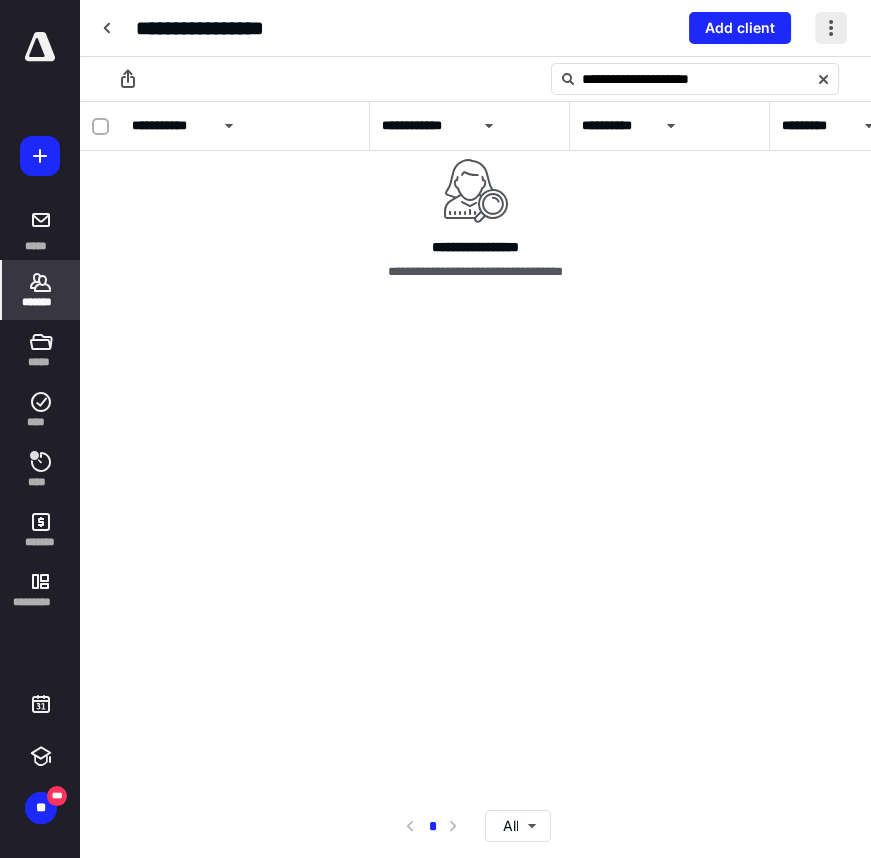 click at bounding box center [831, 28] 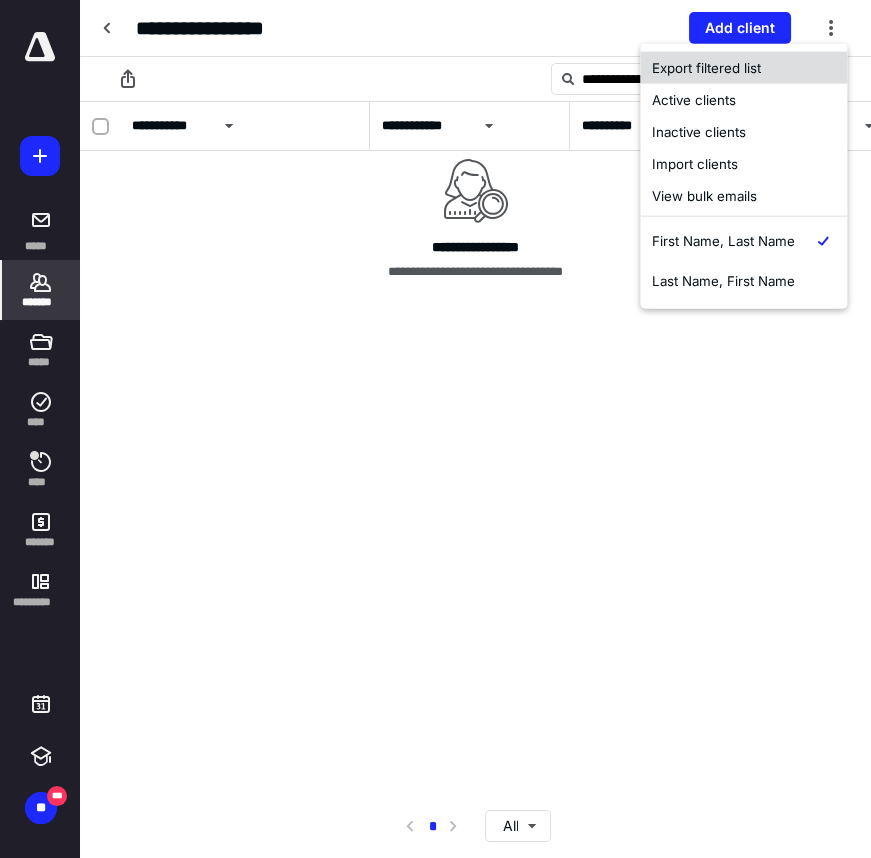 drag, startPoint x: 804, startPoint y: 90, endPoint x: 812, endPoint y: 68, distance: 23.409399 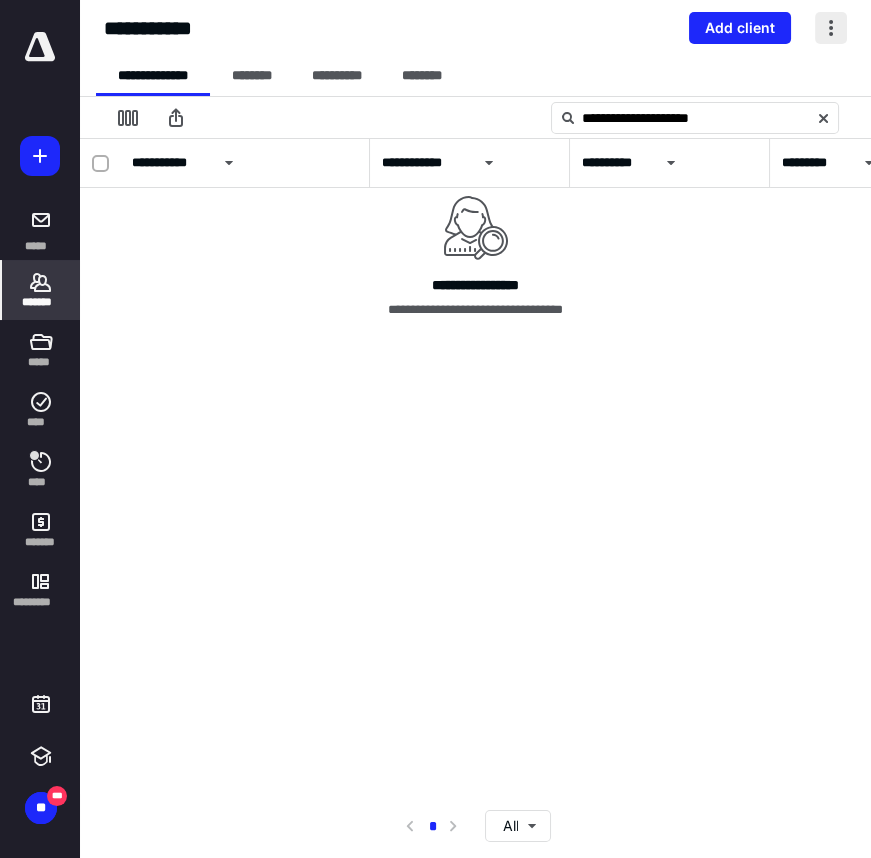 click at bounding box center [831, 28] 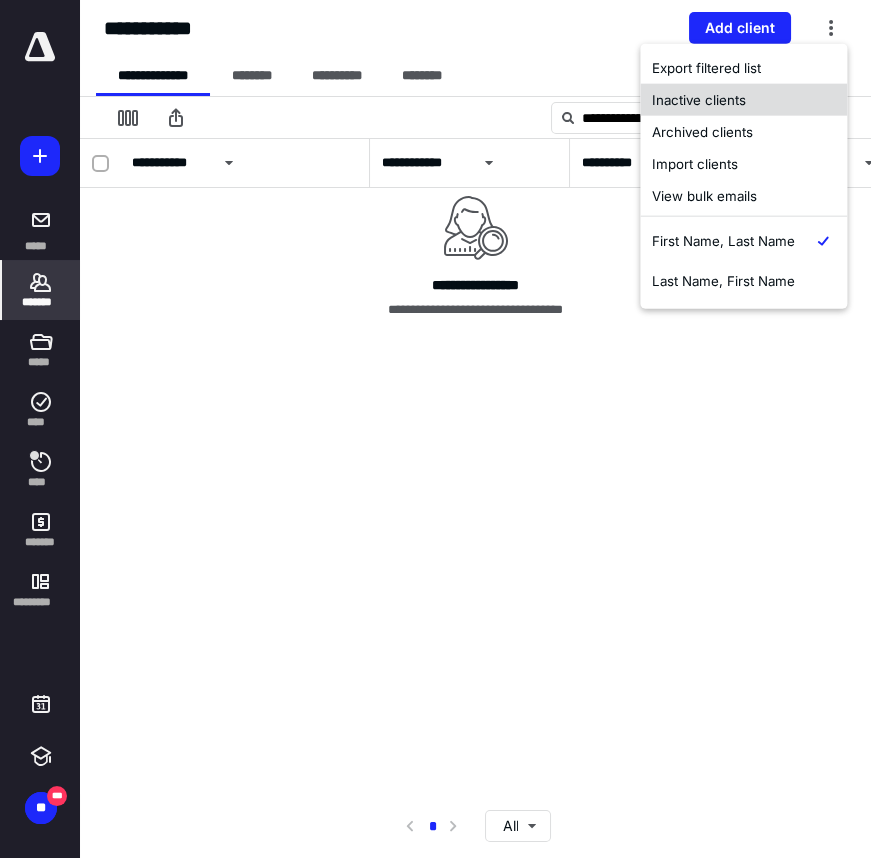 click on "Inactive clients" at bounding box center (743, 100) 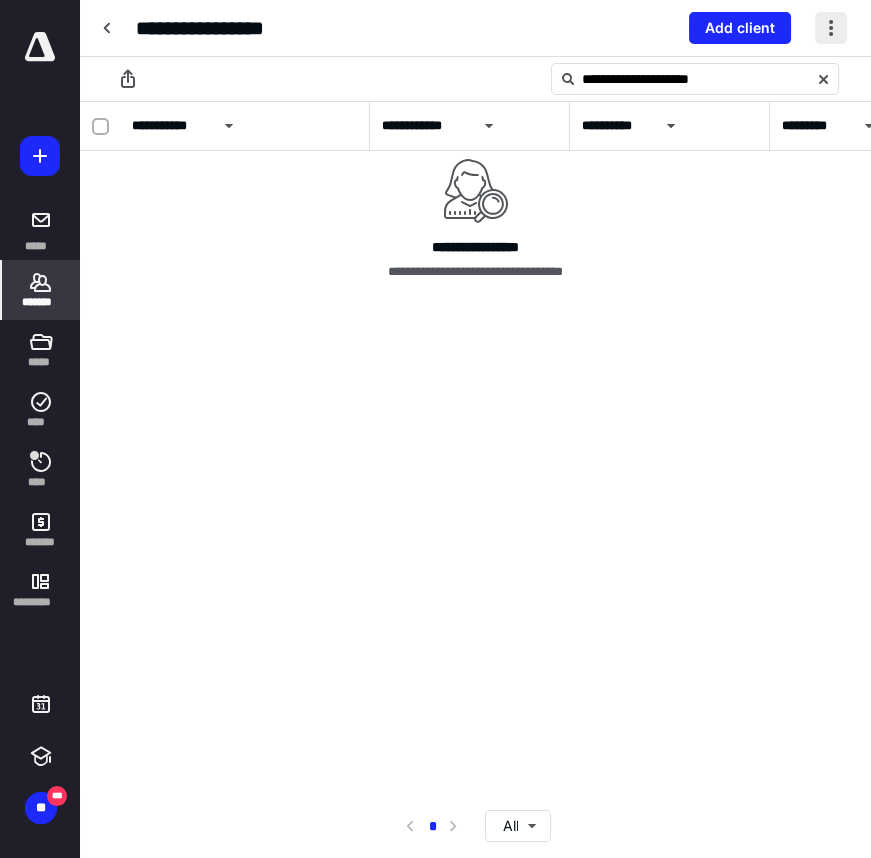 click at bounding box center [831, 28] 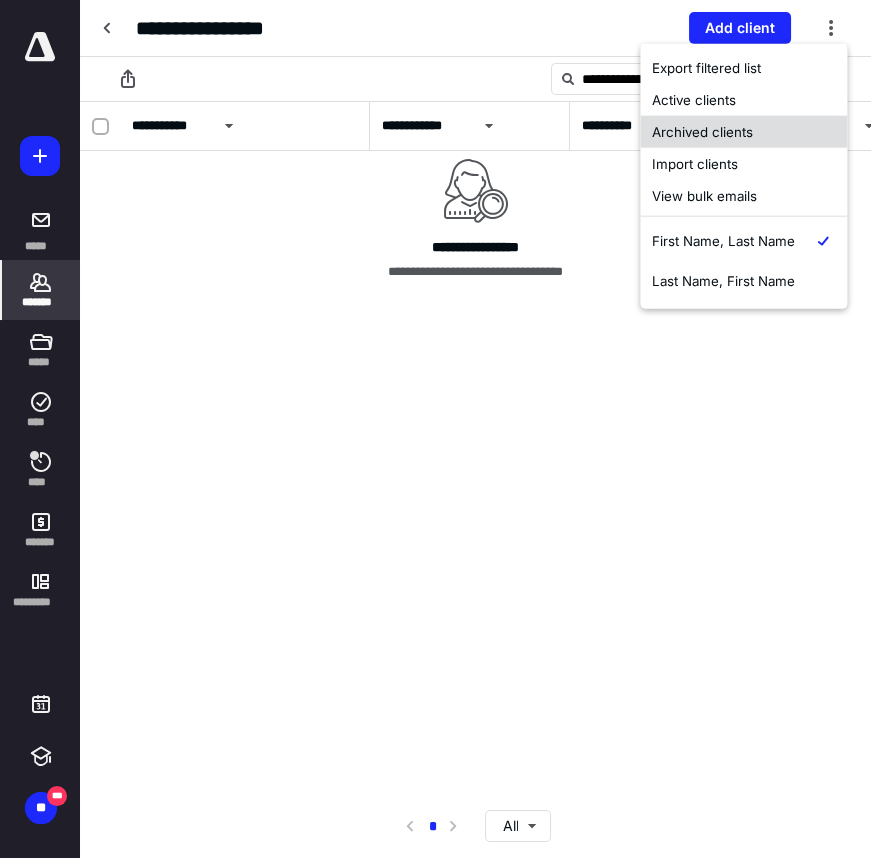 click on "Archived clients" at bounding box center (743, 132) 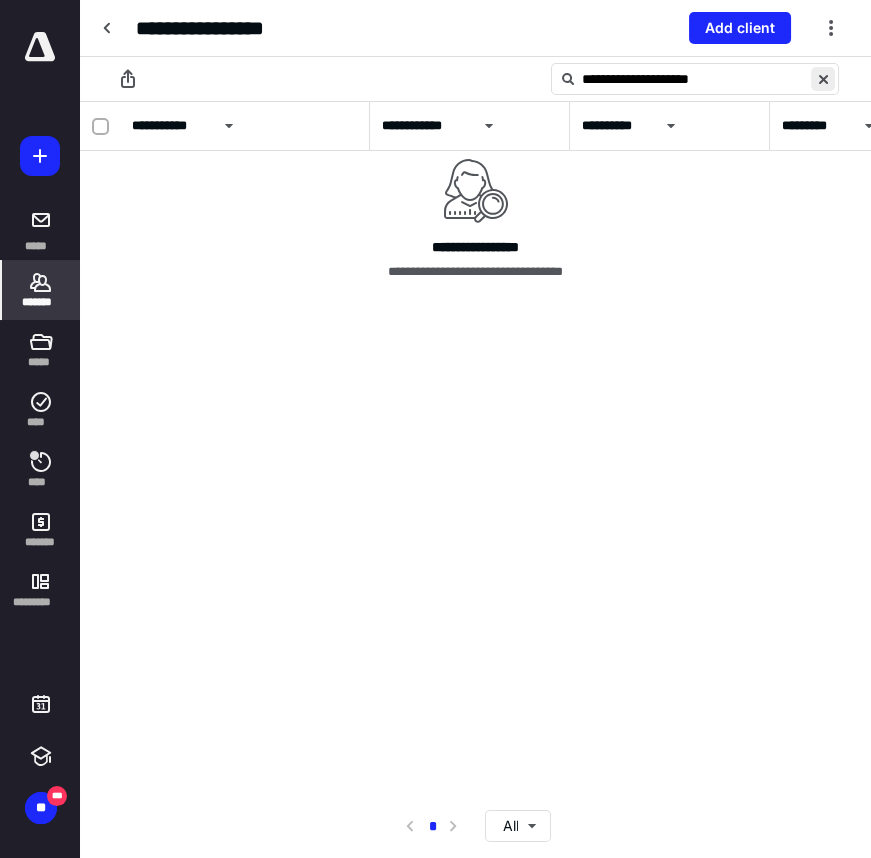 click at bounding box center (823, 79) 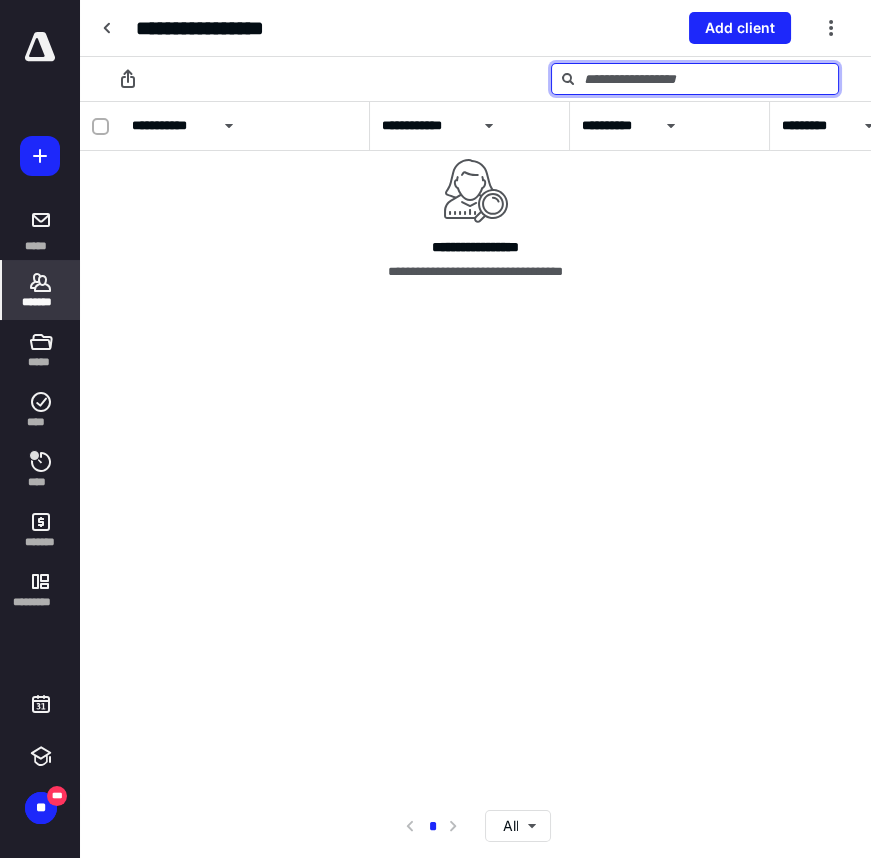 click at bounding box center (695, 79) 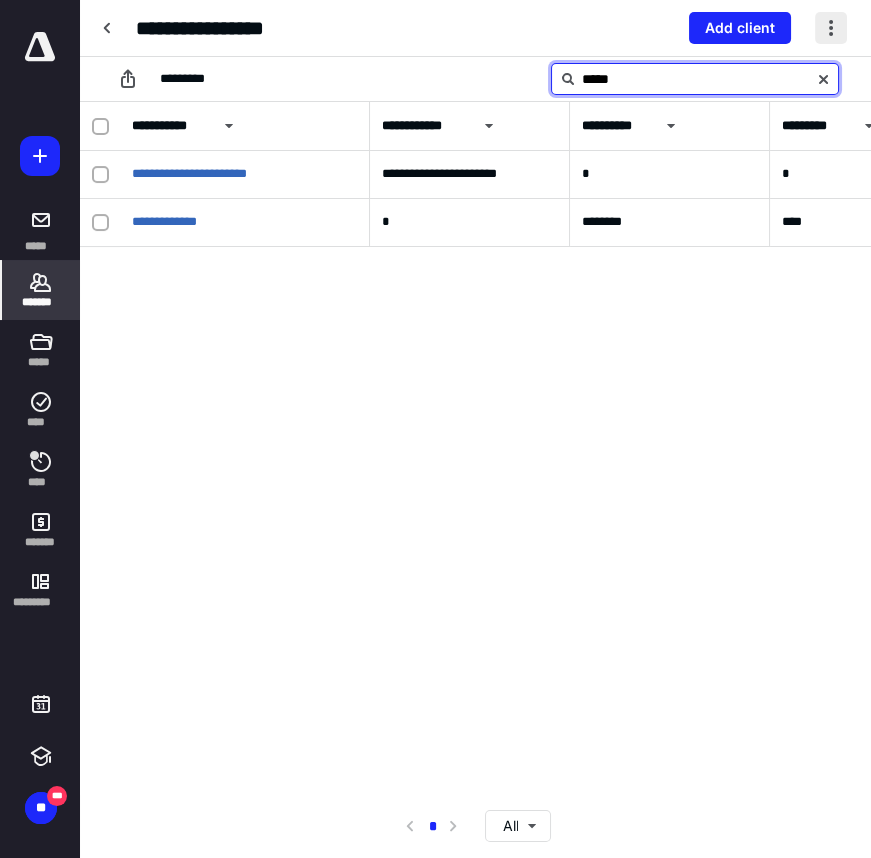 type on "****" 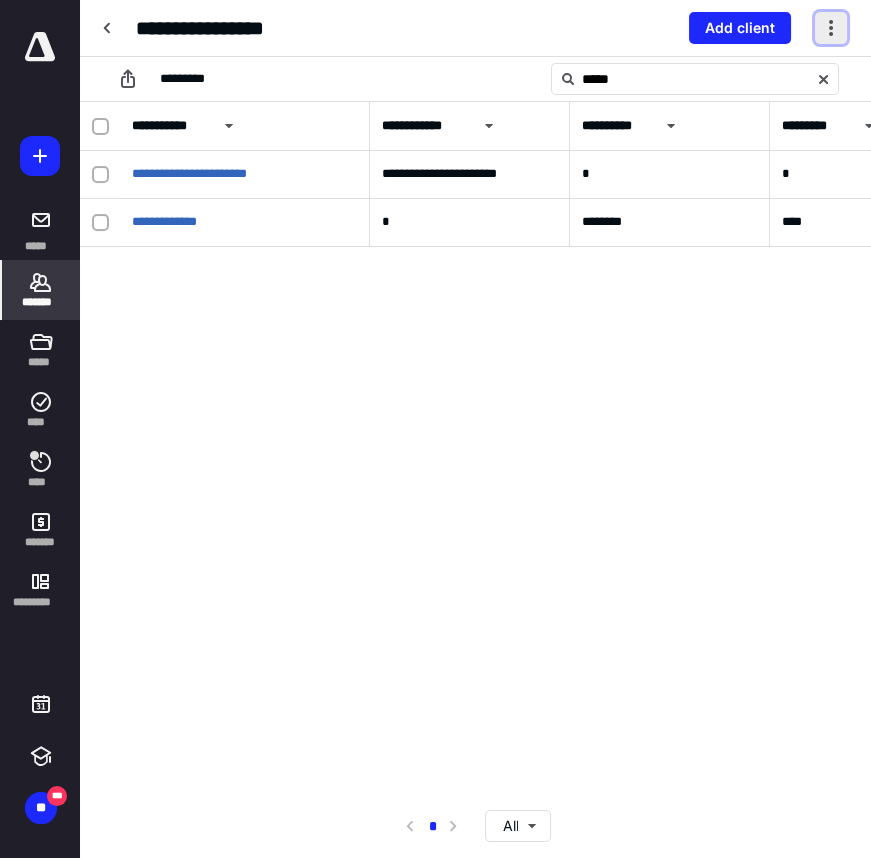click at bounding box center (831, 28) 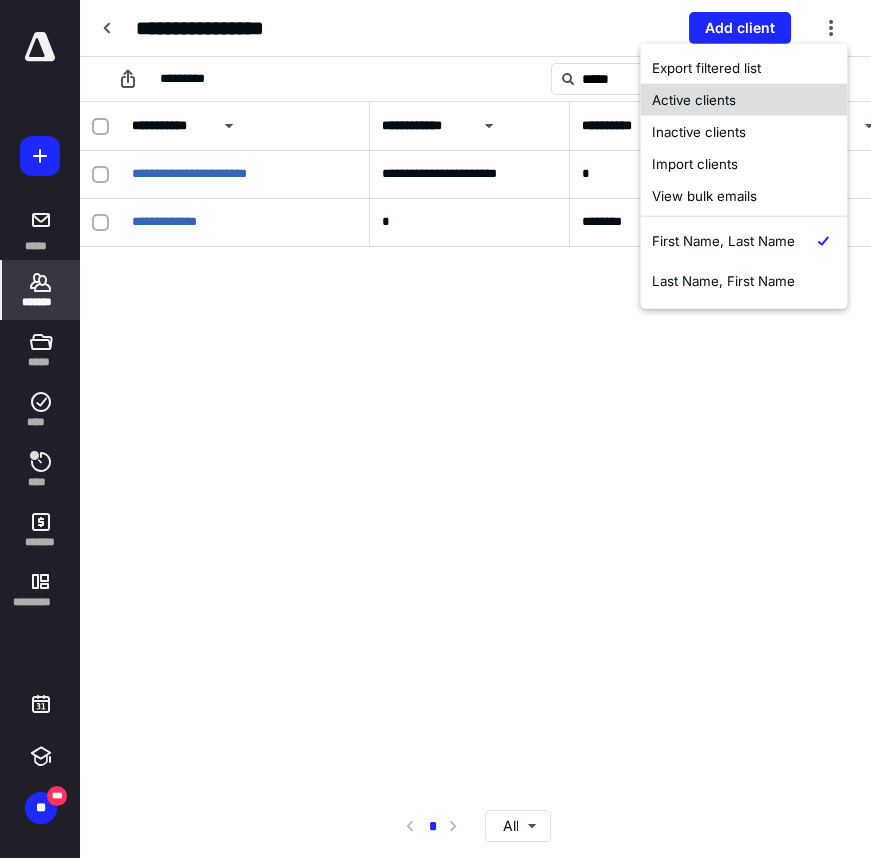 click on "Active clients" at bounding box center [743, 100] 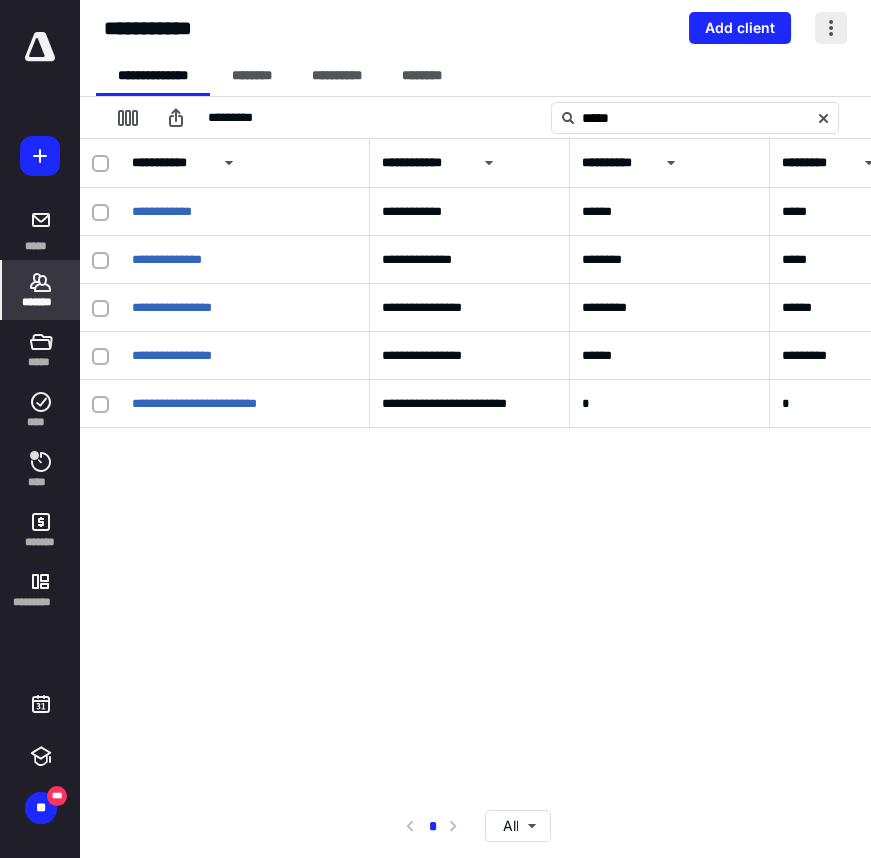 click at bounding box center (831, 28) 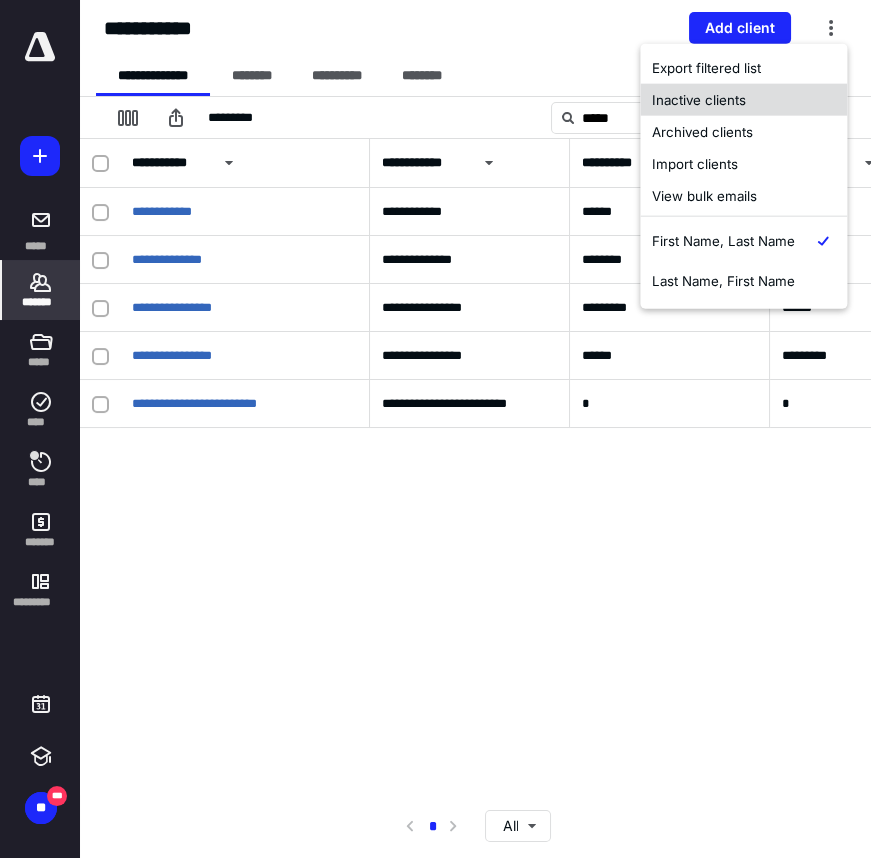 click on "Inactive clients" at bounding box center (743, 100) 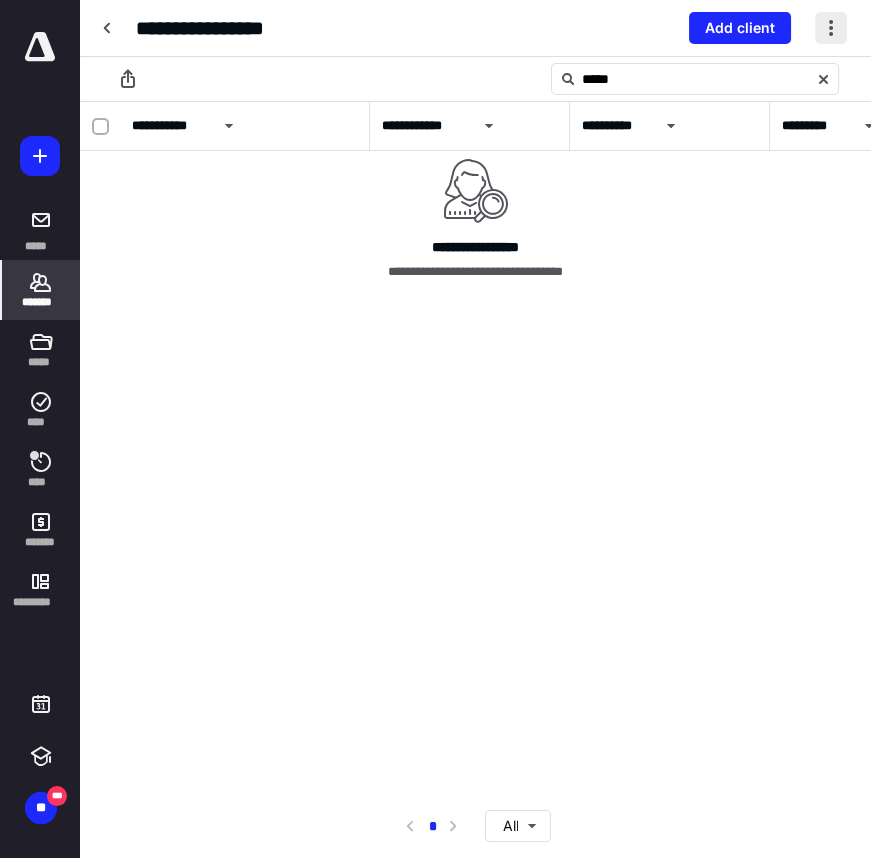 click at bounding box center (831, 28) 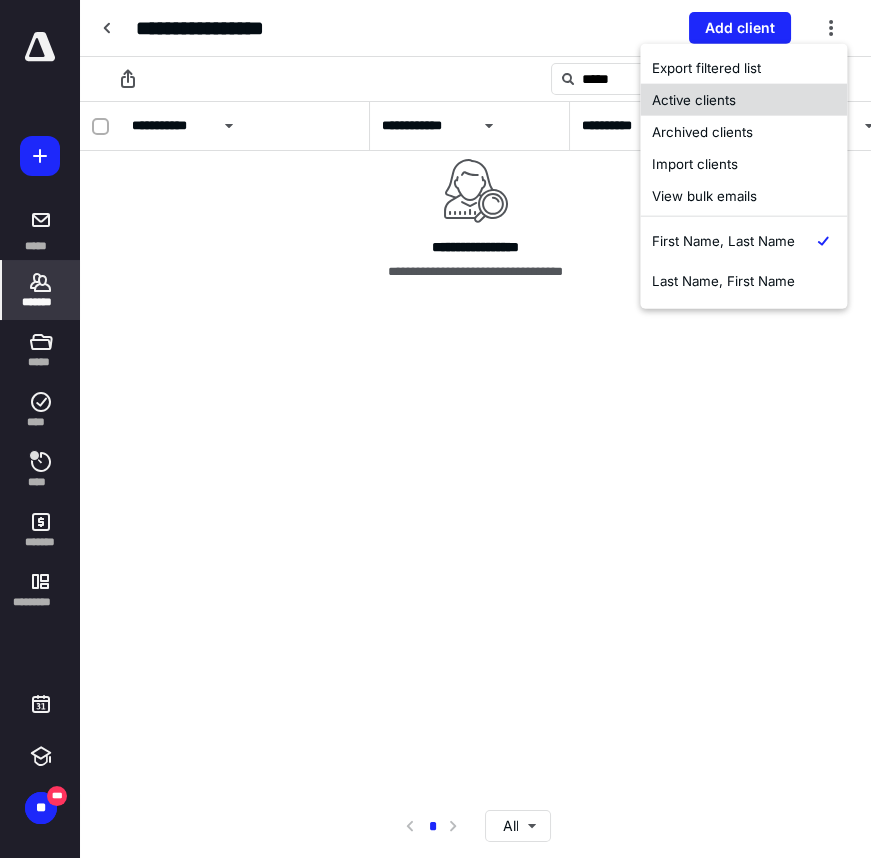 click on "Active clients" at bounding box center (743, 100) 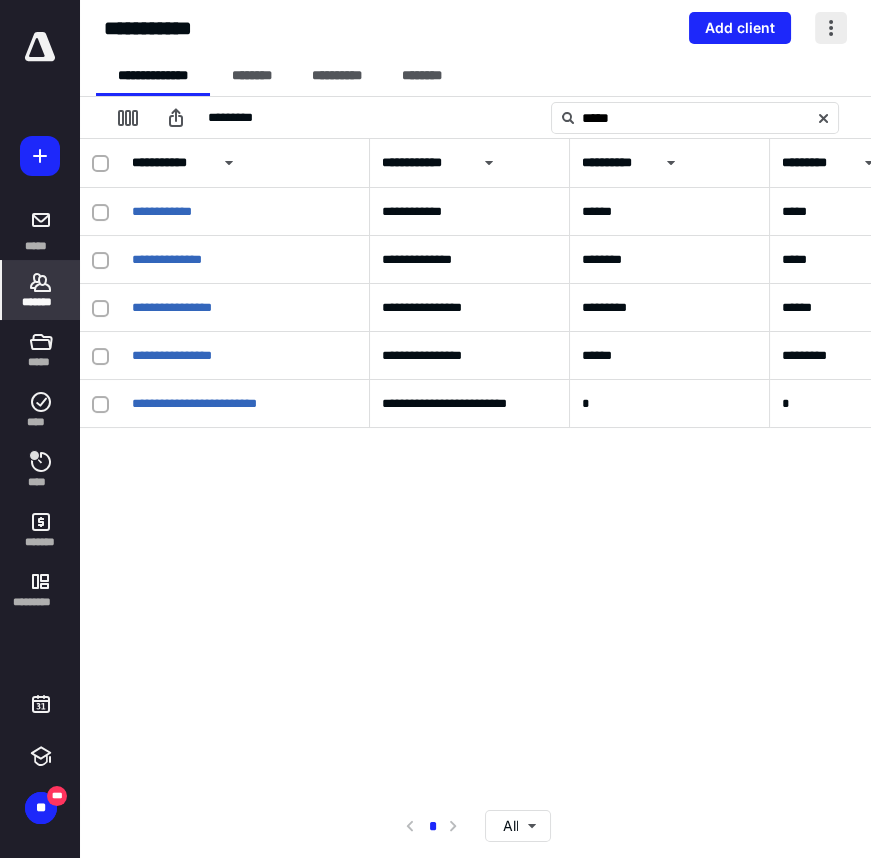 click at bounding box center (831, 28) 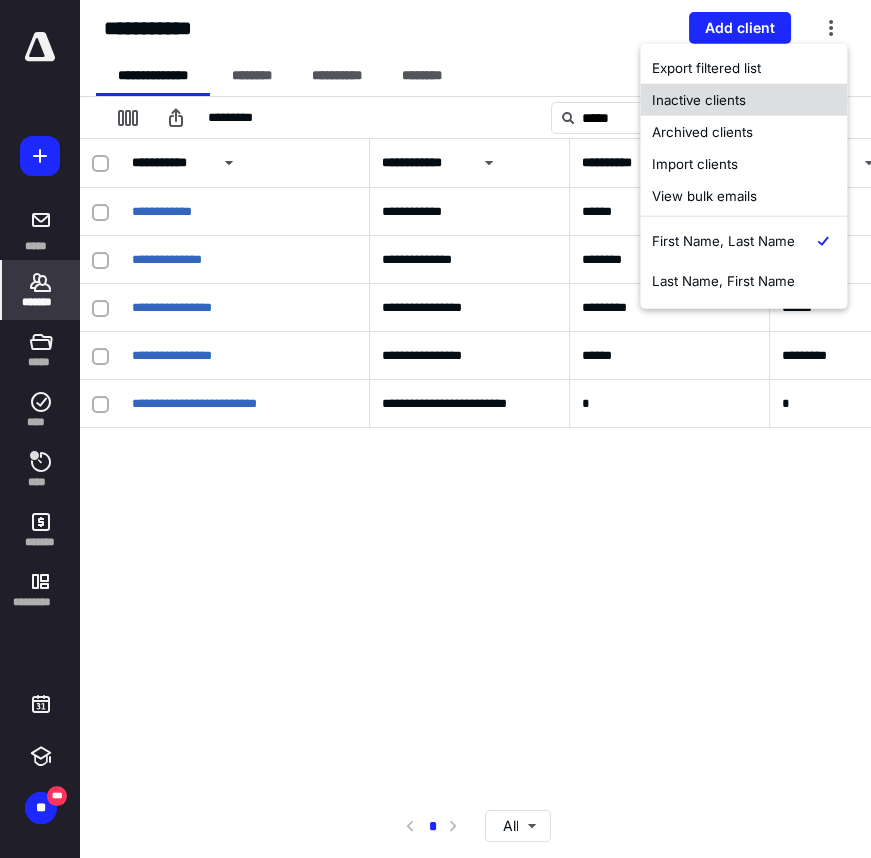 click on "Archived clients" at bounding box center (743, 132) 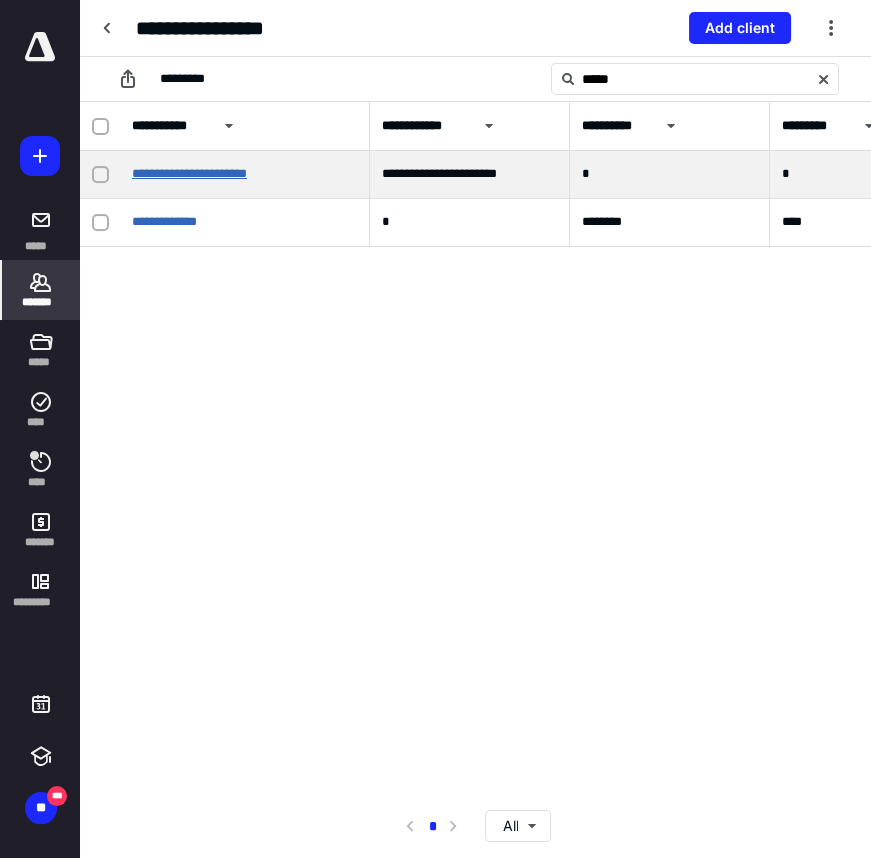 click on "**********" at bounding box center [189, 173] 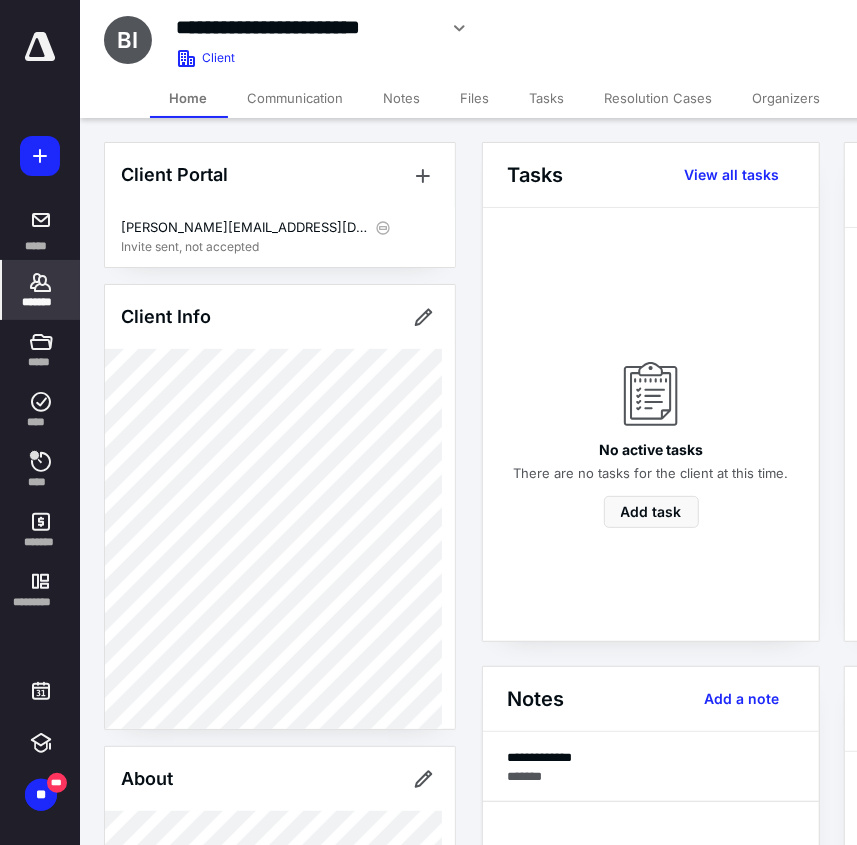 click on "Files" at bounding box center (475, 98) 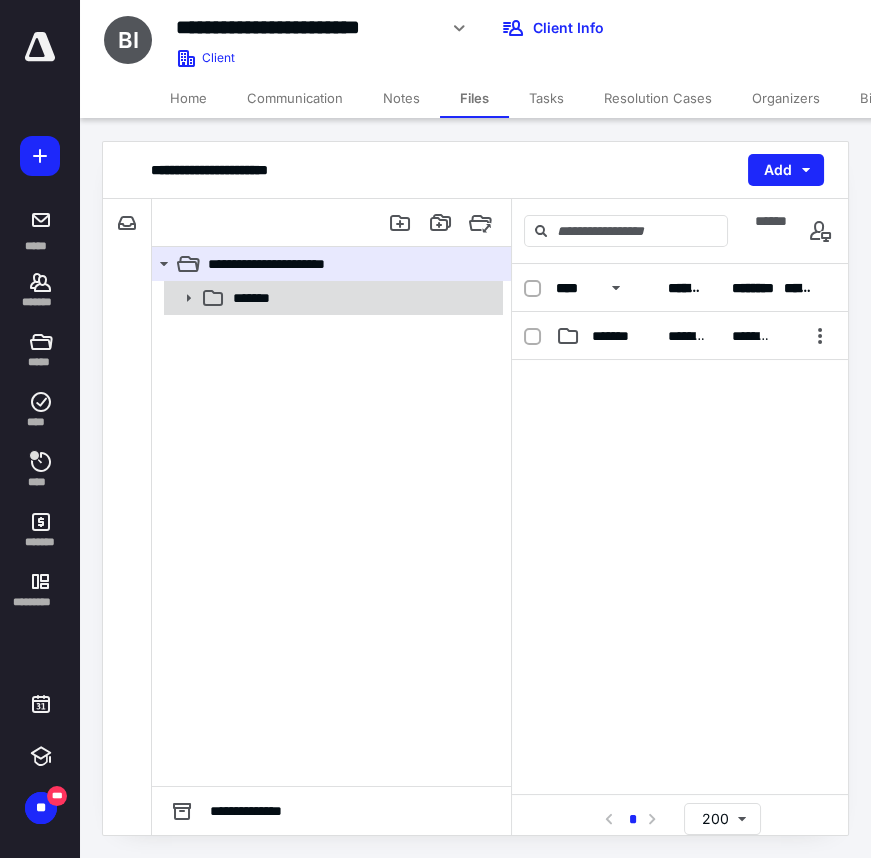 click on "*******" at bounding box center [362, 298] 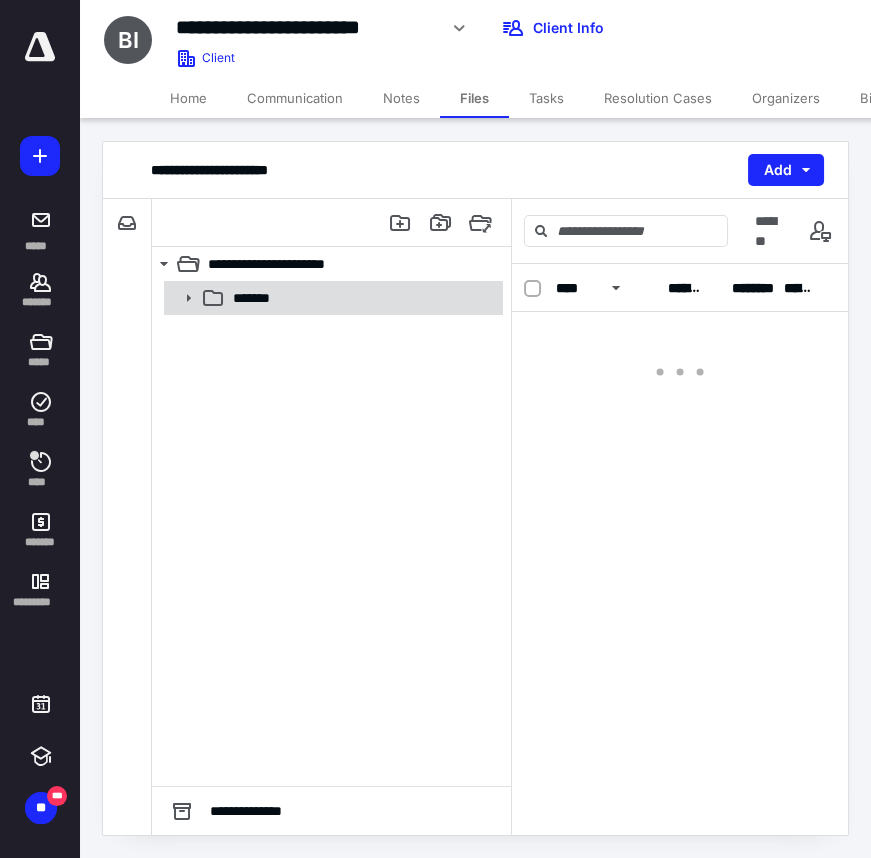 click on "*******" at bounding box center (362, 298) 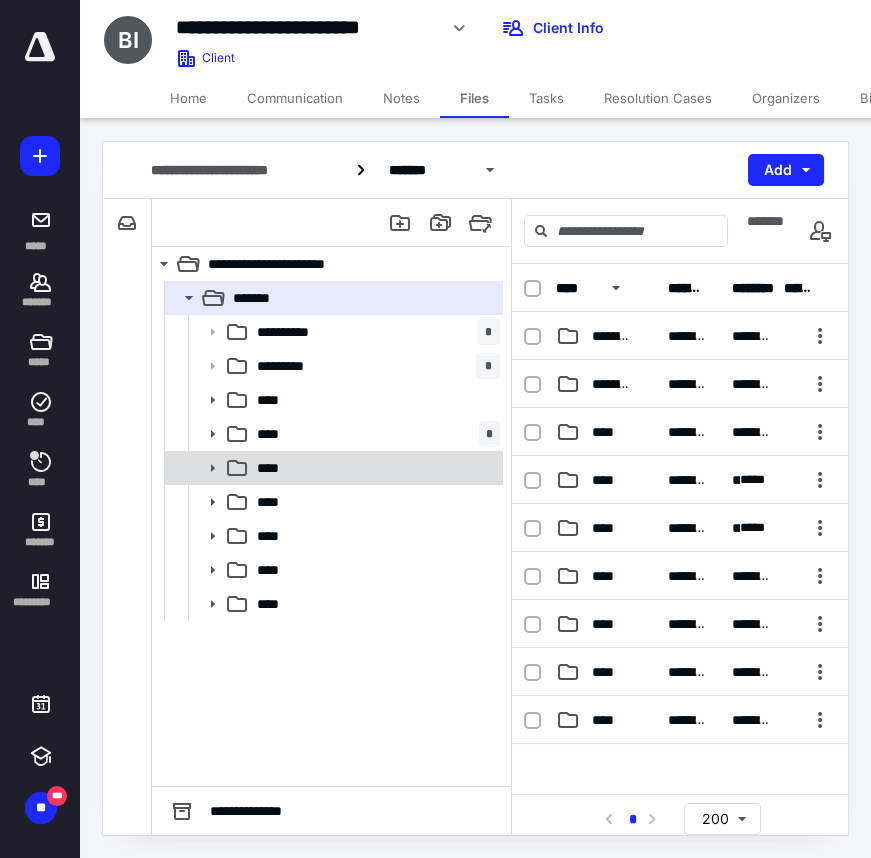 click on "****" at bounding box center [374, 468] 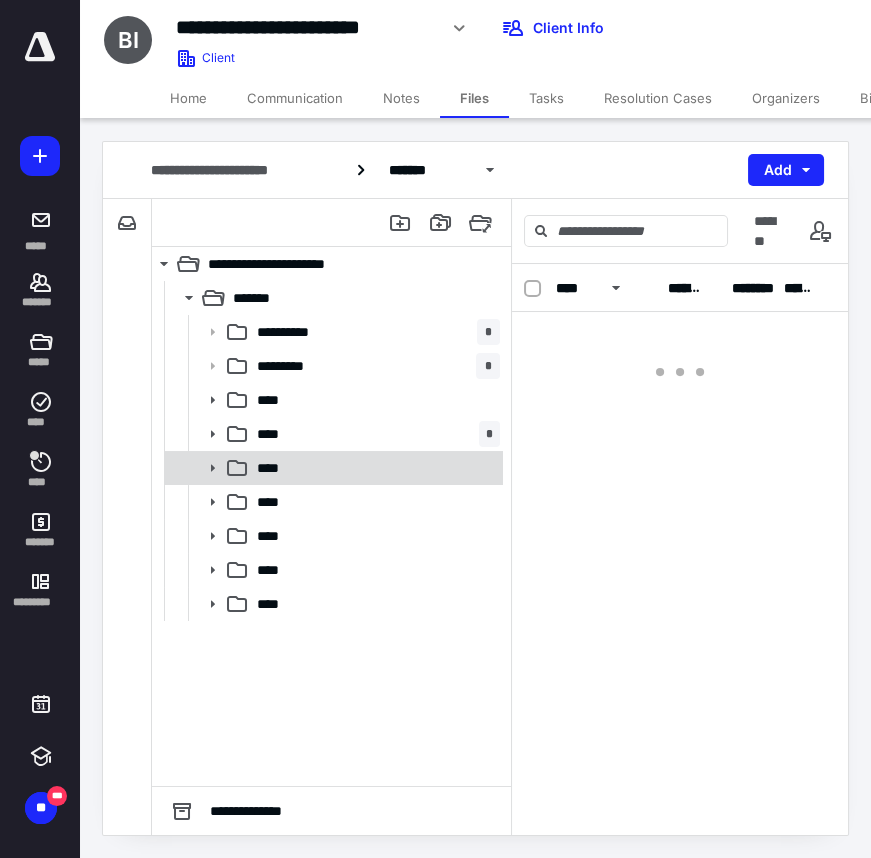 click on "****" at bounding box center (374, 468) 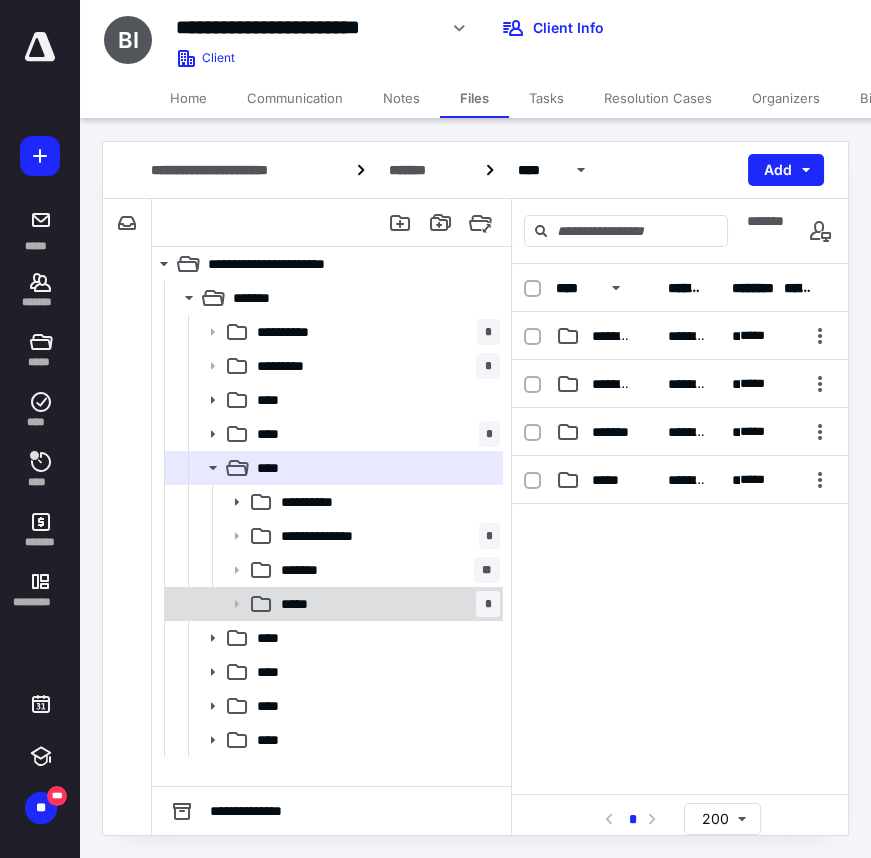 click on "***** *" at bounding box center [386, 604] 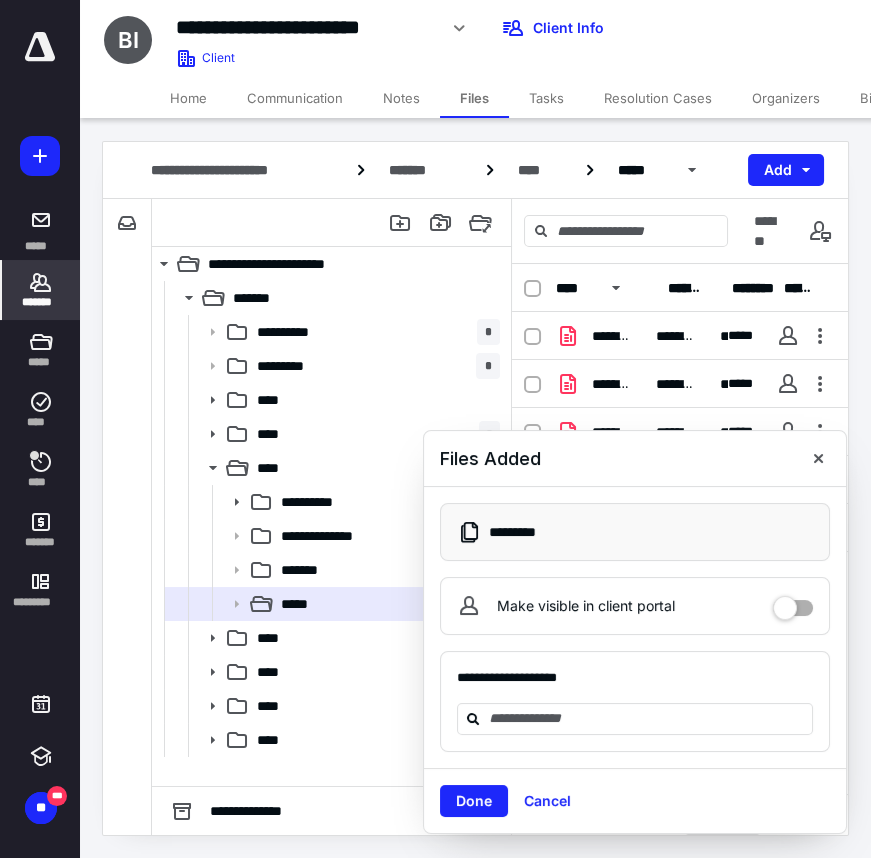 click on "*******" at bounding box center (41, 290) 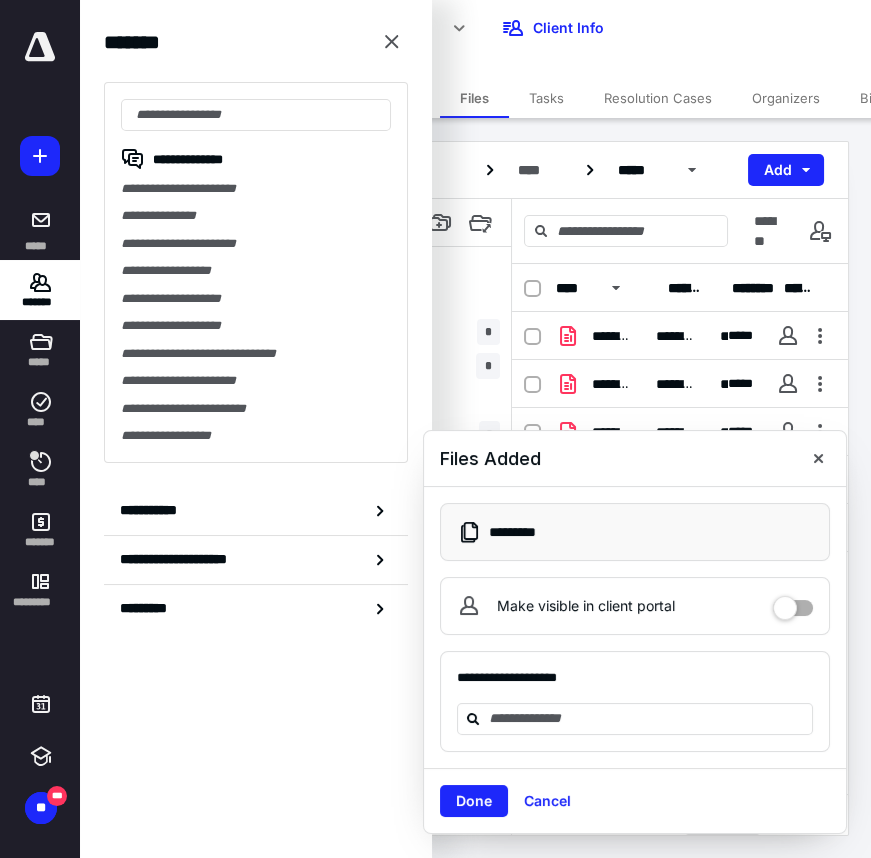 click on "**********" at bounding box center (256, 511) 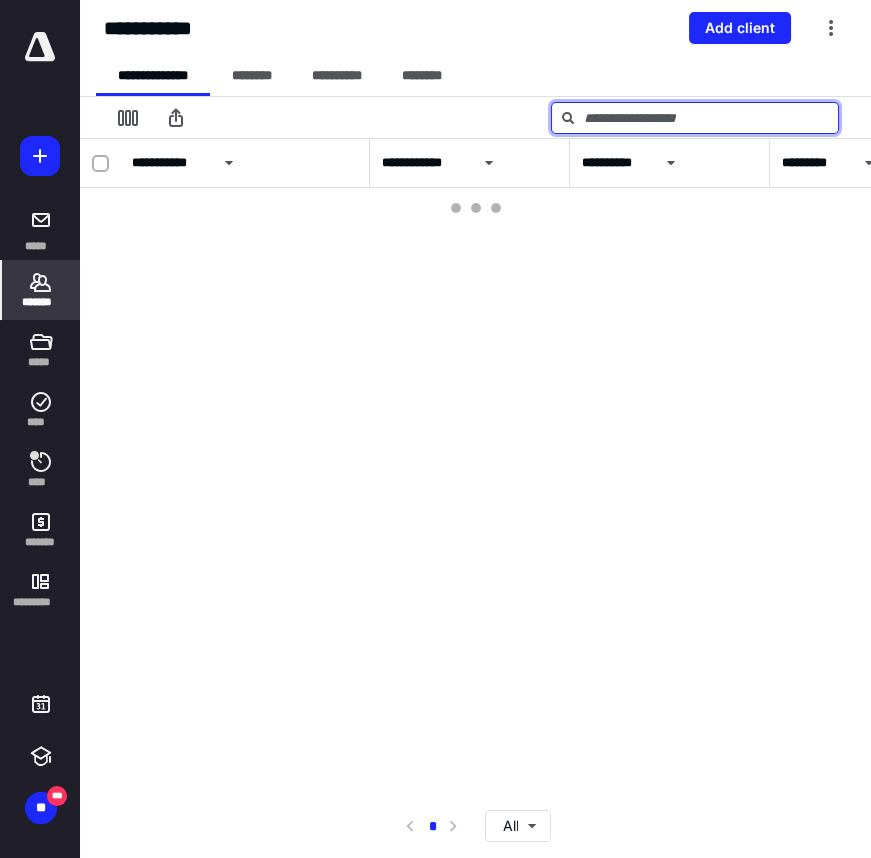 click at bounding box center (695, 118) 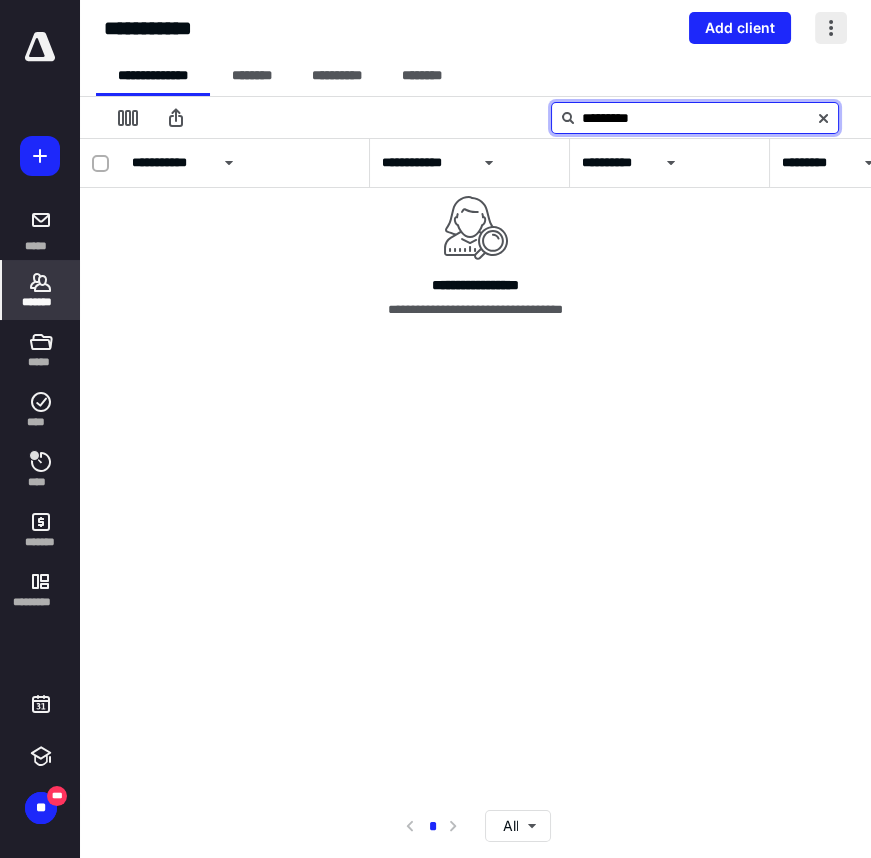 type on "*********" 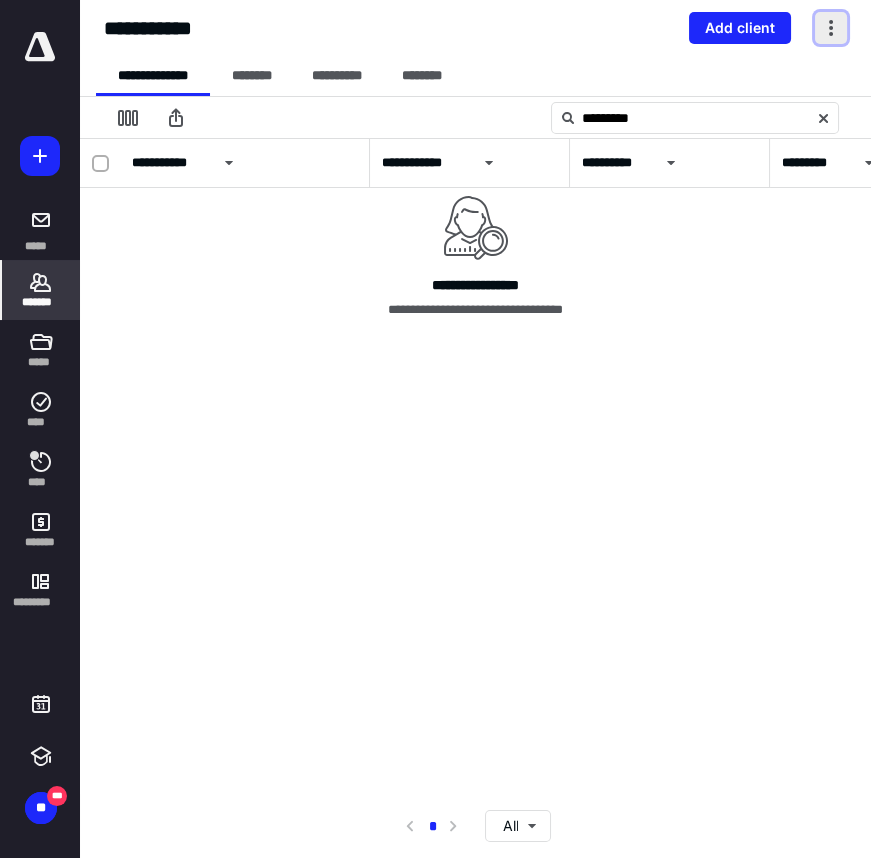 click at bounding box center [831, 28] 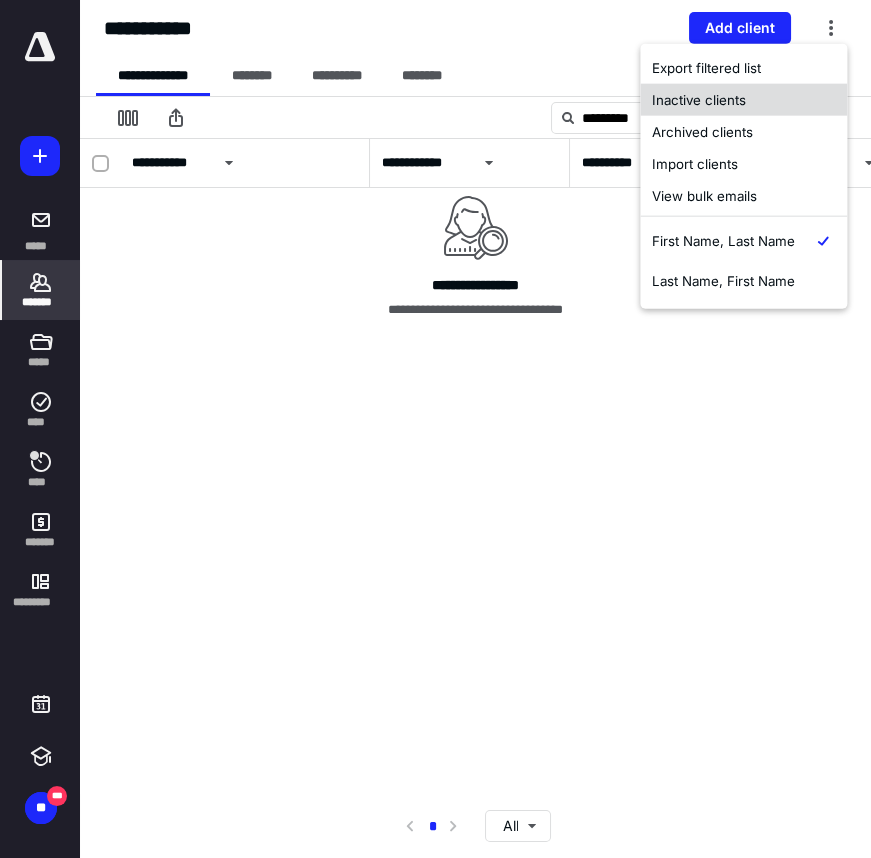click on "Inactive clients" at bounding box center (743, 100) 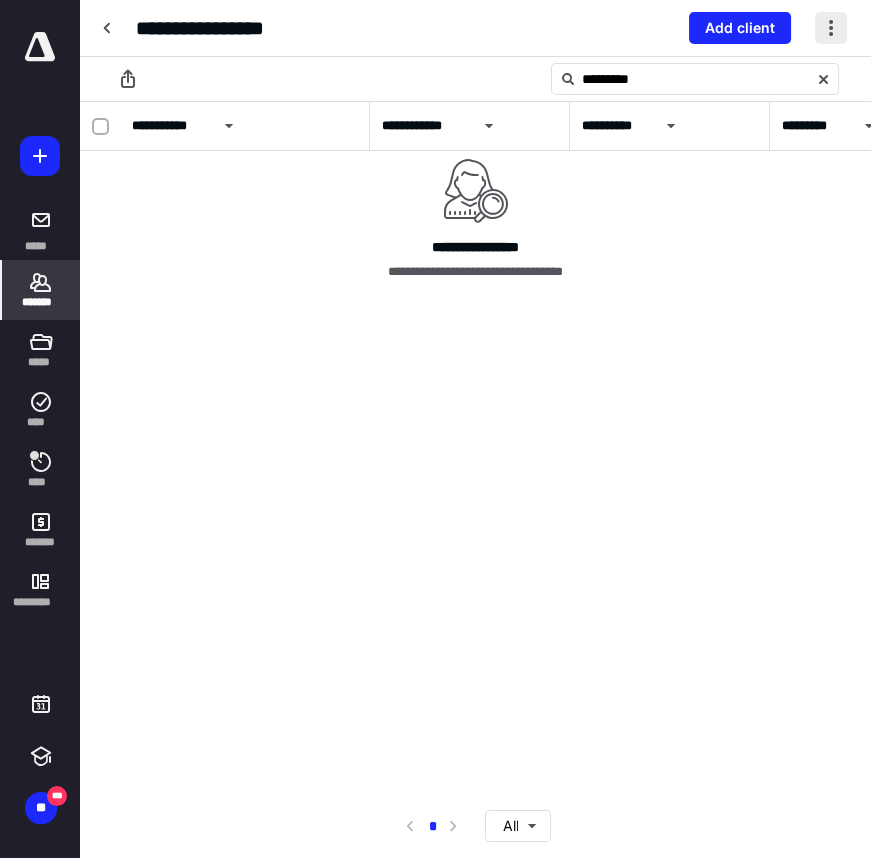 click at bounding box center (831, 28) 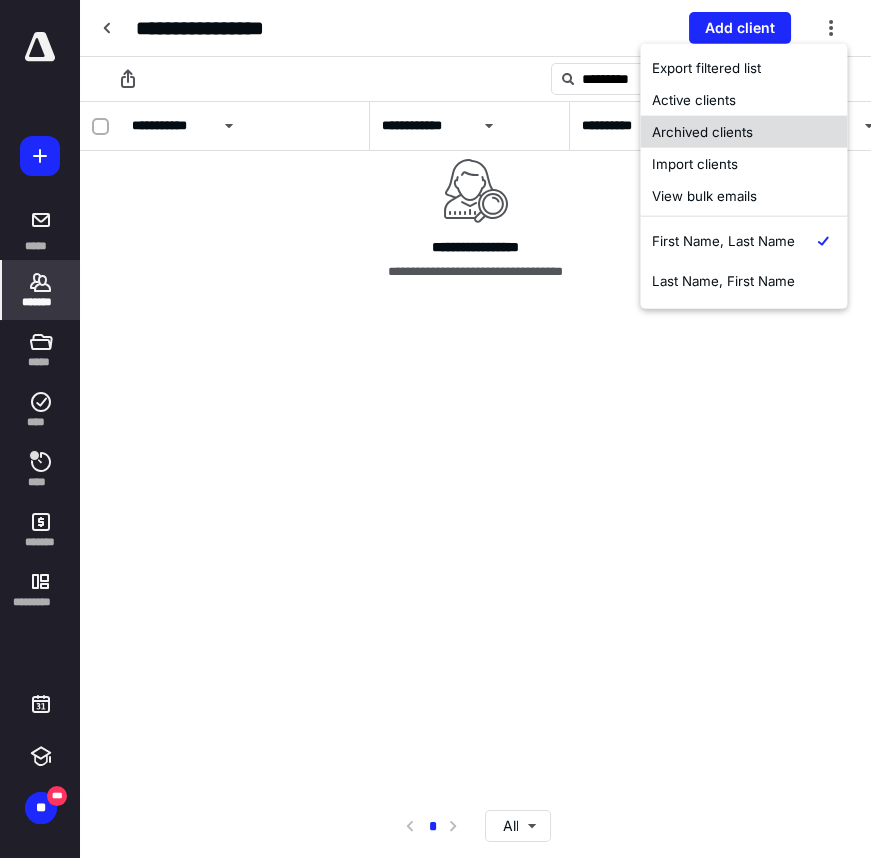 click on "Archived clients" at bounding box center (743, 132) 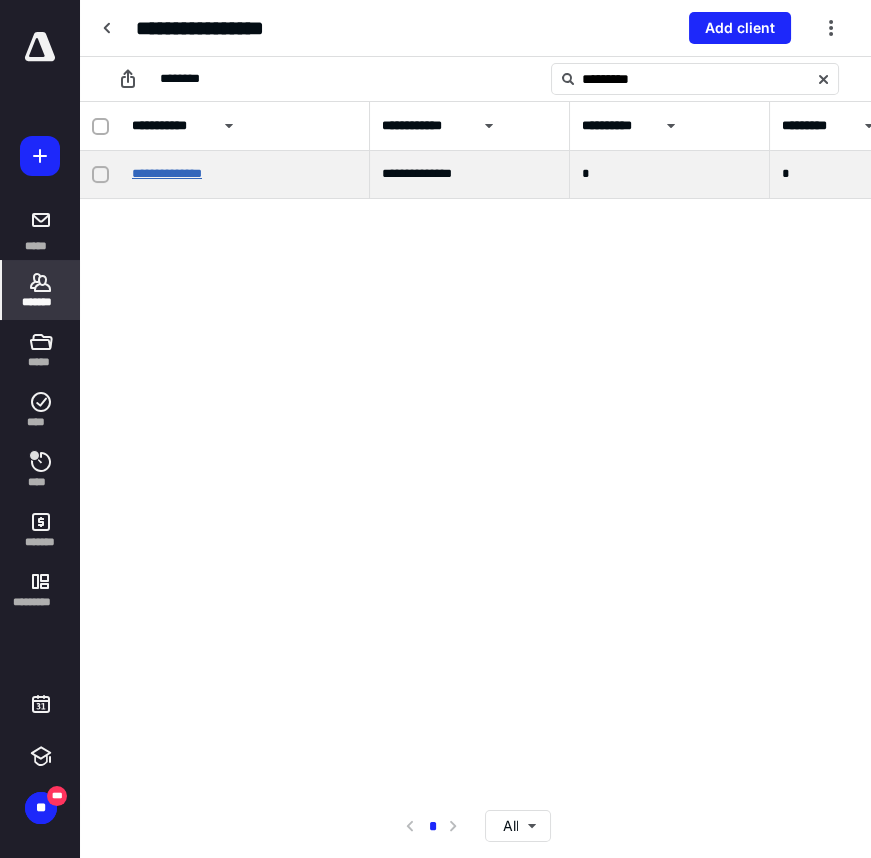 click on "**********" at bounding box center [167, 173] 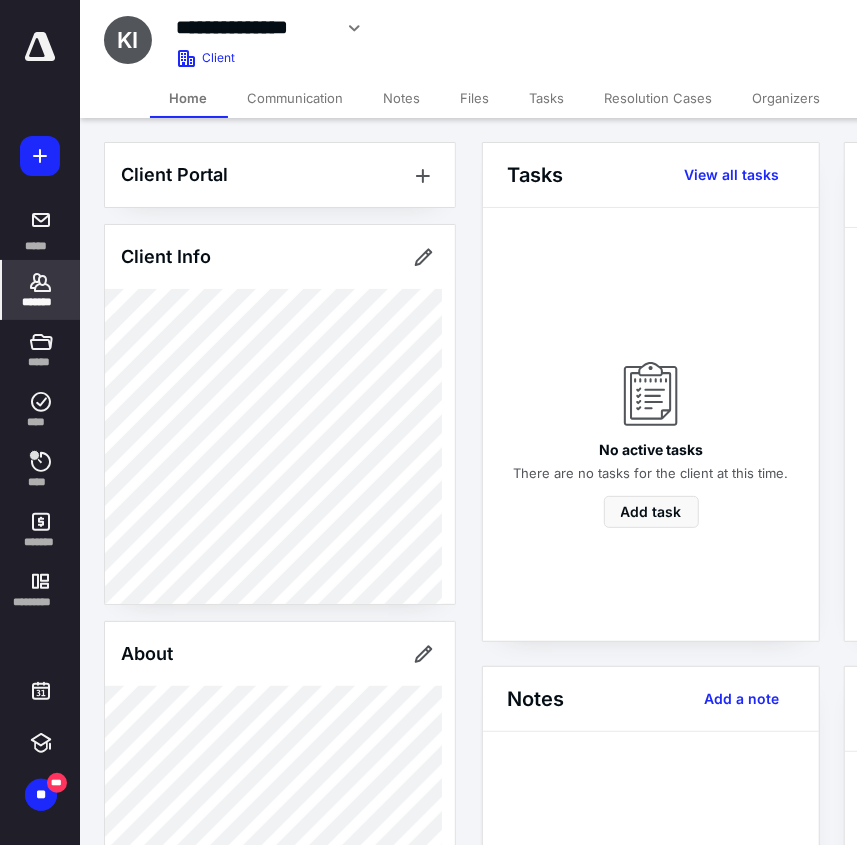 click on "Files" at bounding box center (475, 98) 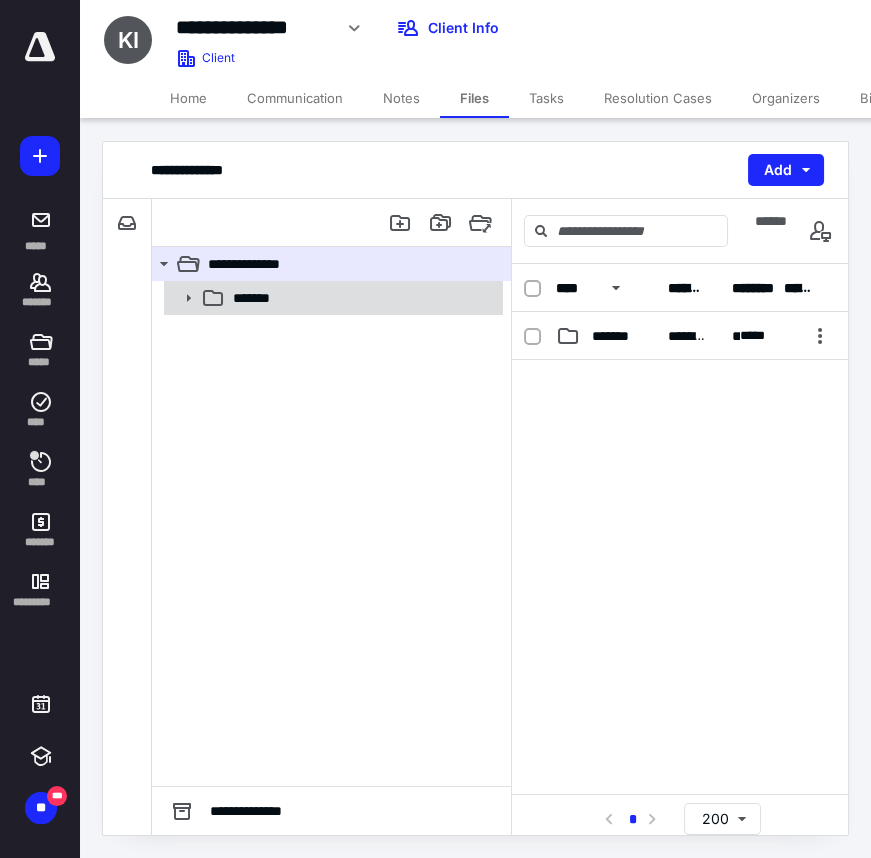 click on "*******" at bounding box center [332, 298] 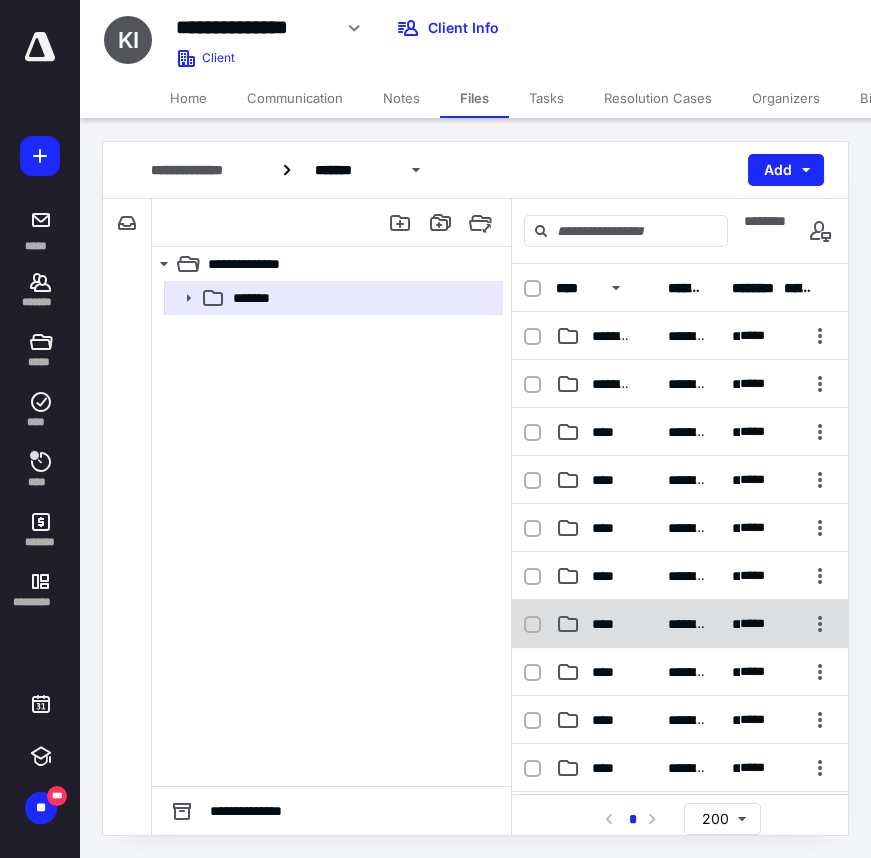 click on "****" at bounding box center (609, 624) 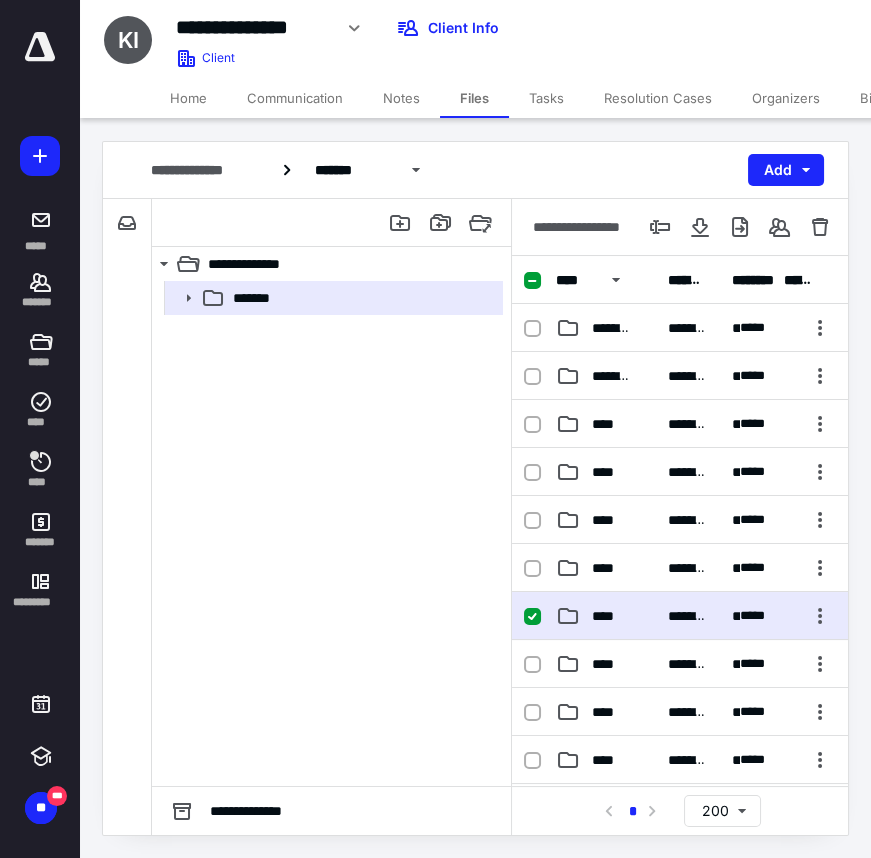 click on "**********" at bounding box center (680, 616) 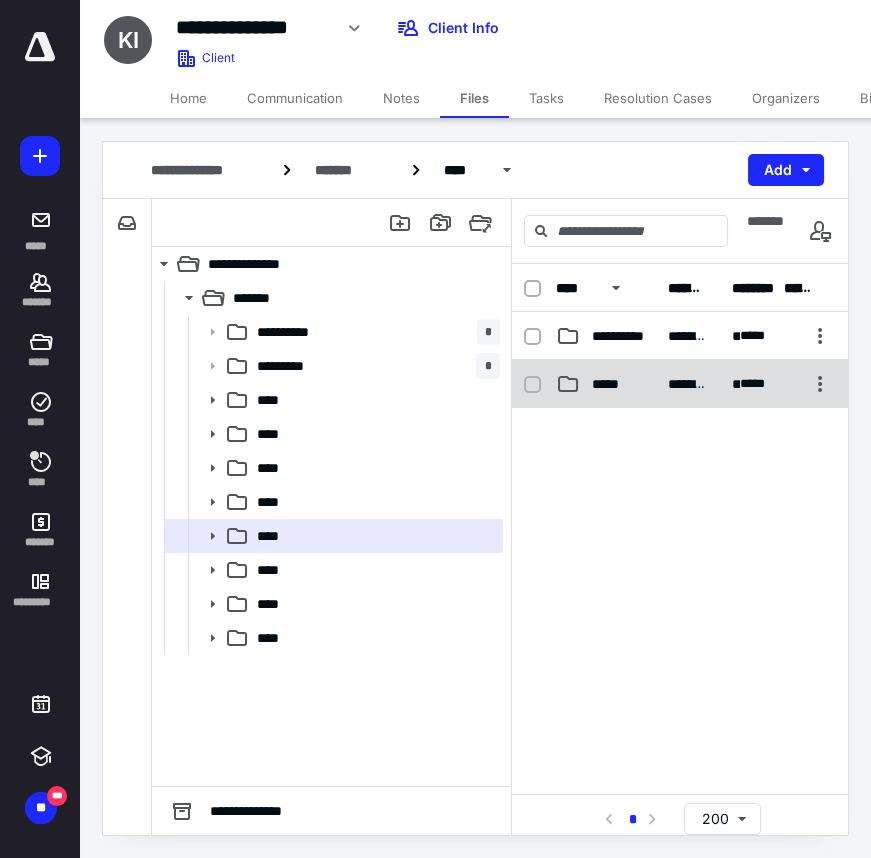 click on "**********" at bounding box center (680, 384) 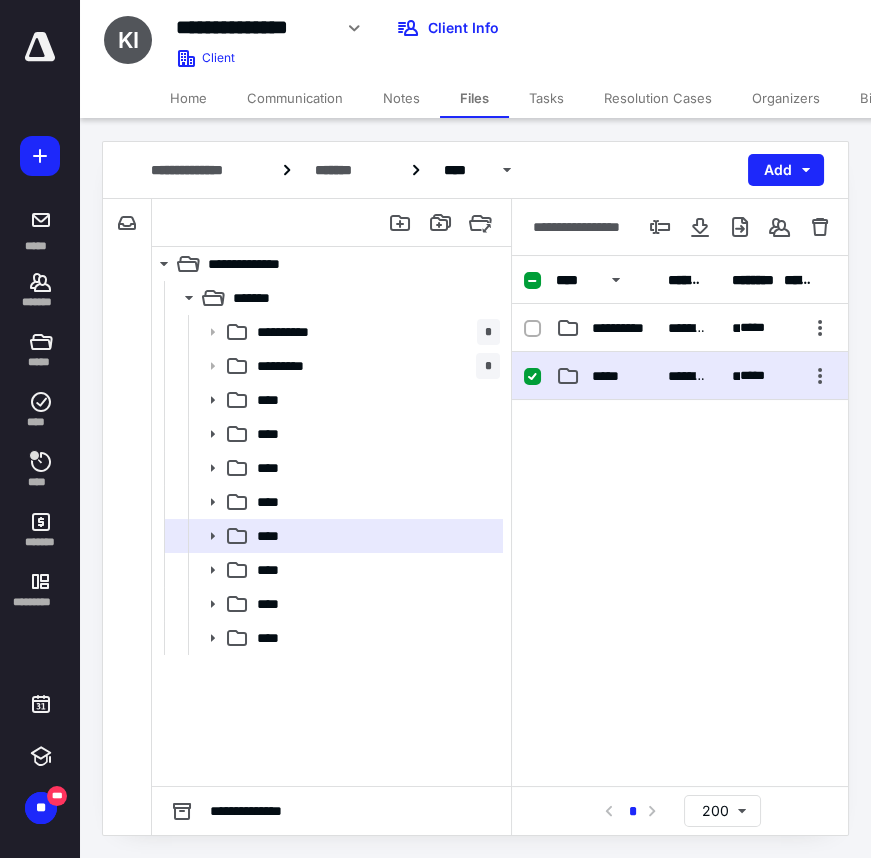 click on "**********" at bounding box center (680, 376) 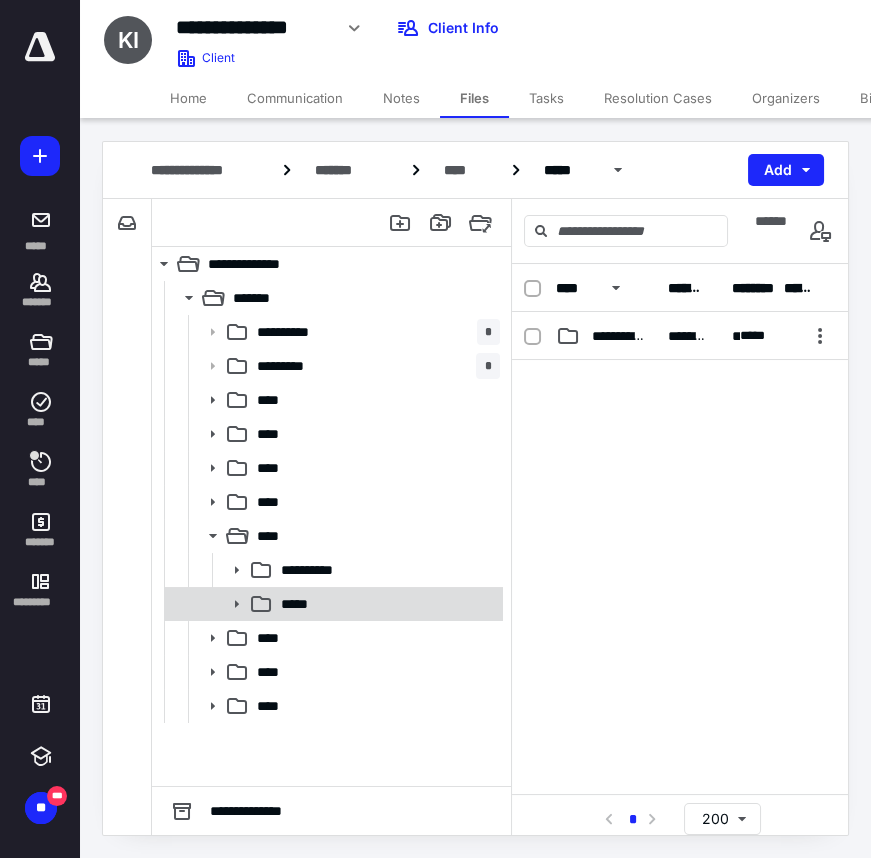 click on "*****" at bounding box center [386, 604] 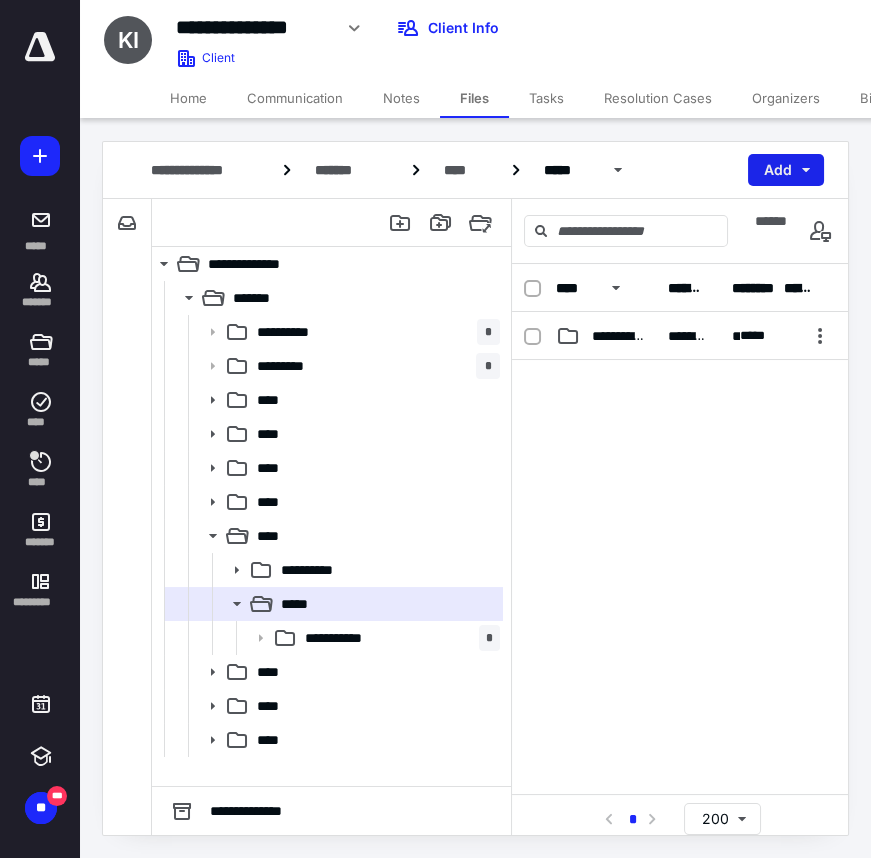 click on "Add" at bounding box center (786, 170) 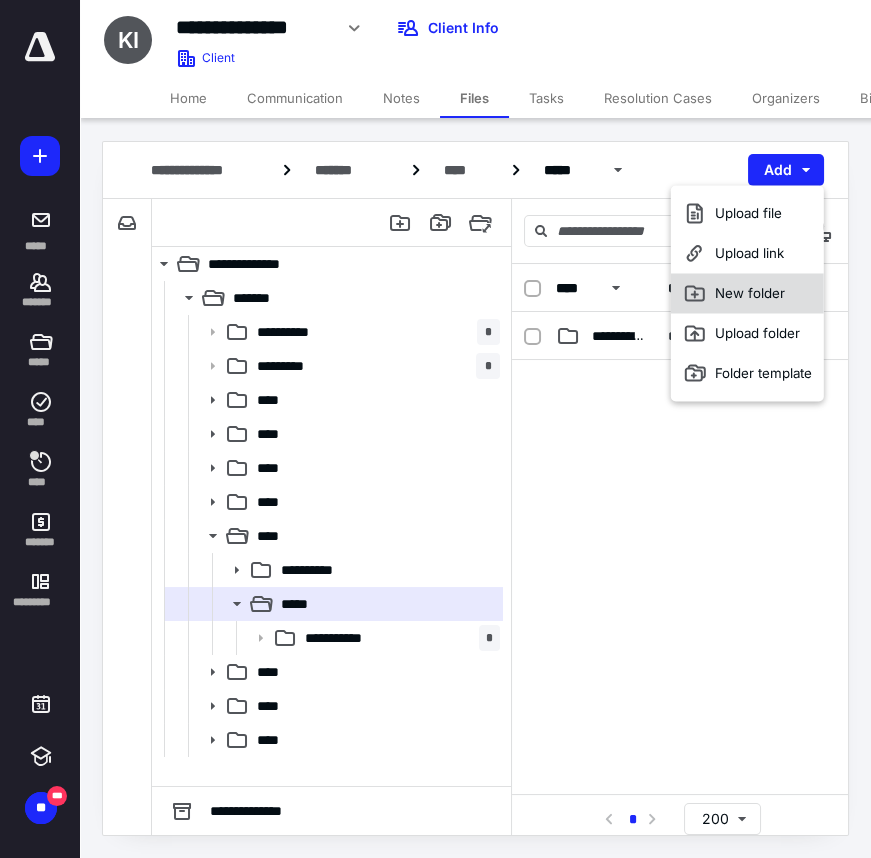 click on "New folder" at bounding box center (747, 293) 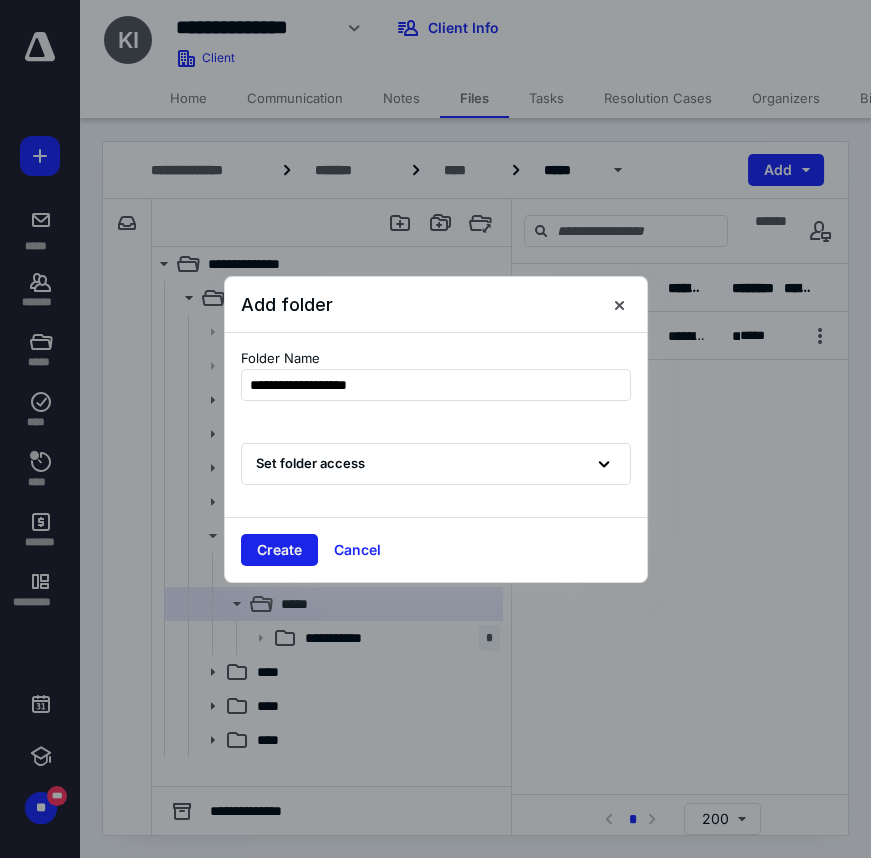 type on "**********" 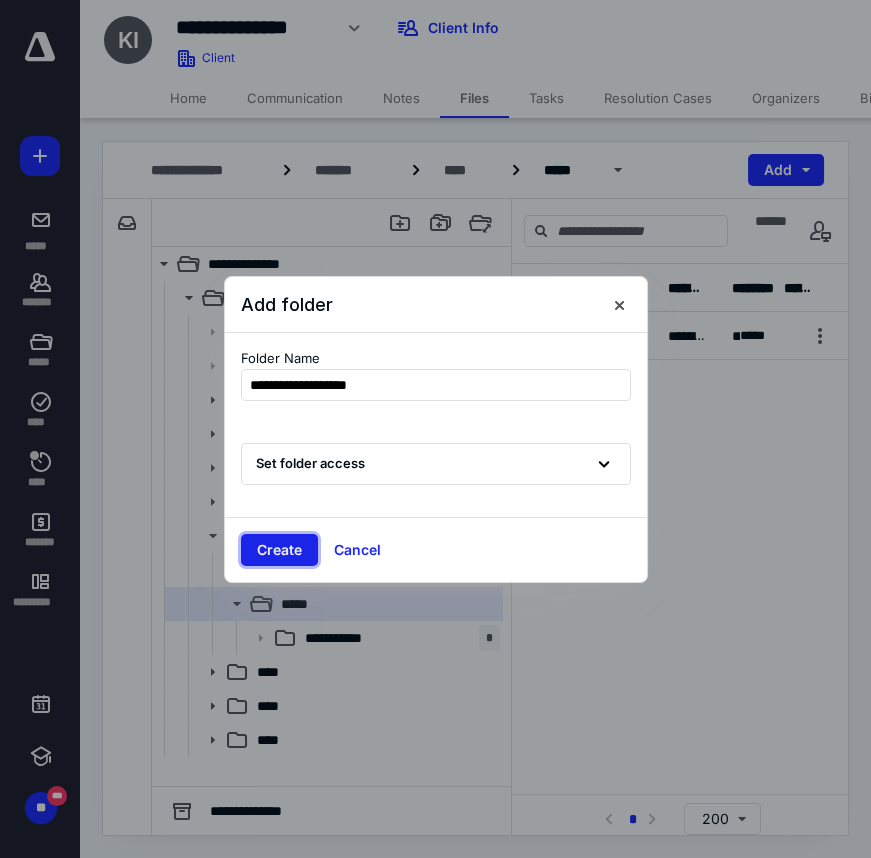 click on "Create" at bounding box center (279, 550) 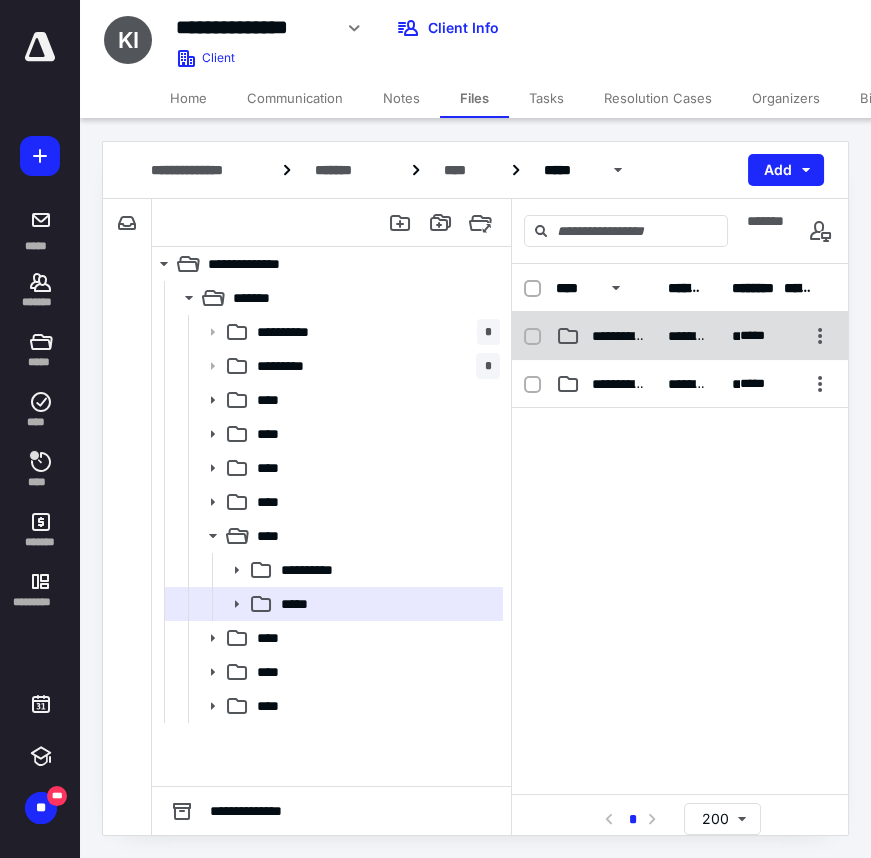 click on "**********" at bounding box center [618, 336] 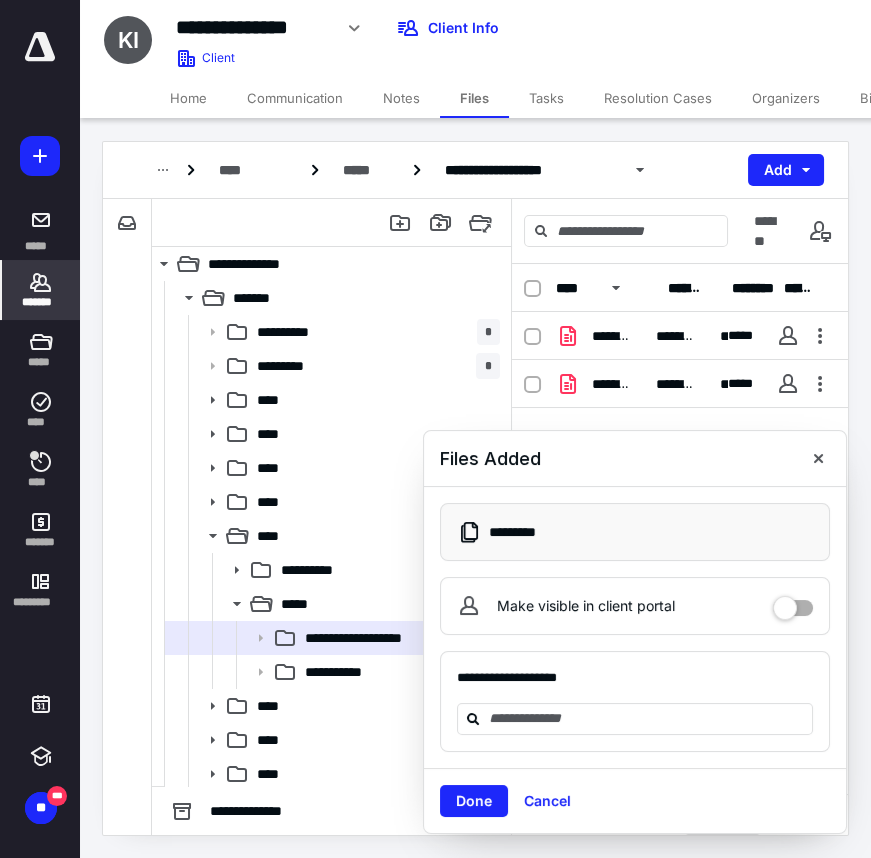 click on "*******" at bounding box center (41, 302) 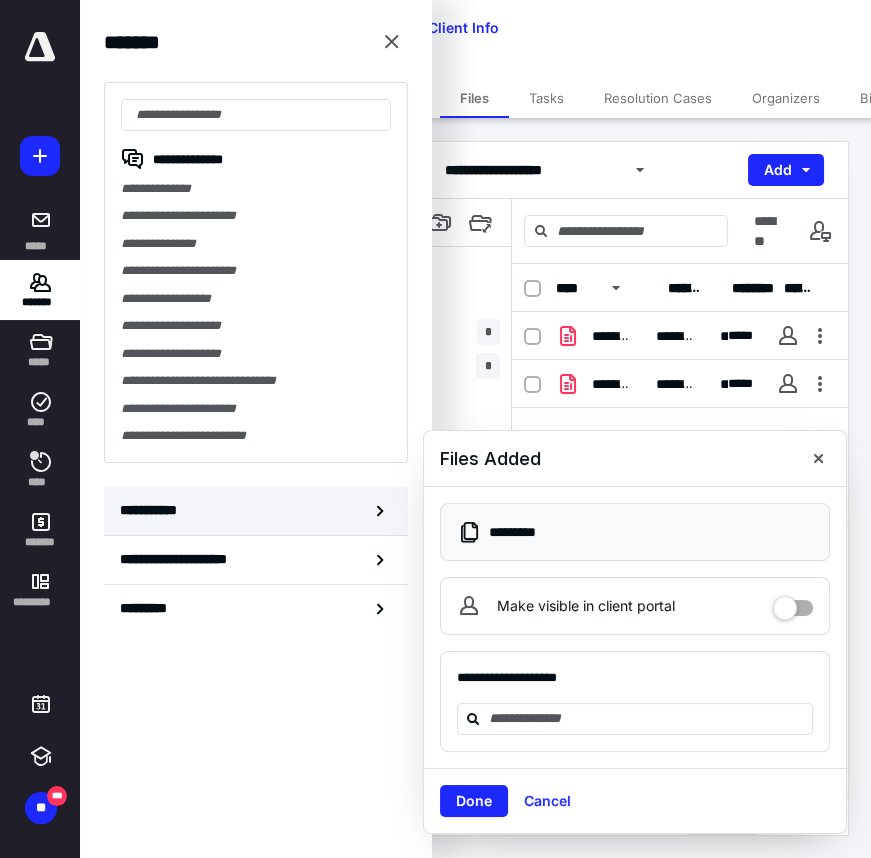 click on "**********" at bounding box center [256, 511] 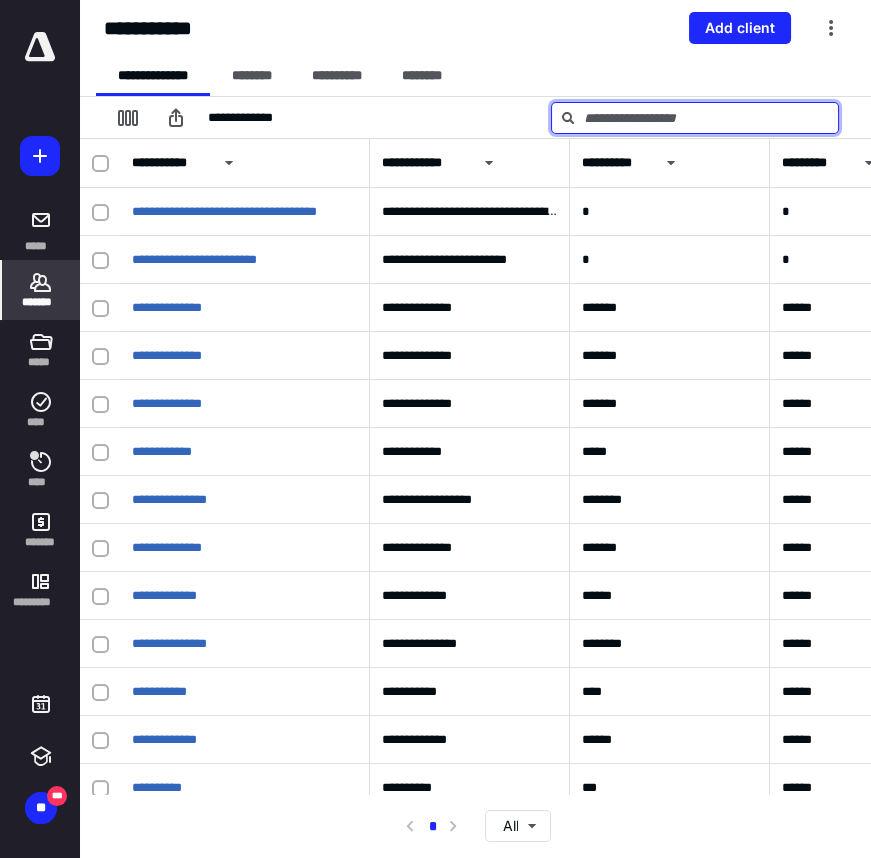 click at bounding box center (695, 118) 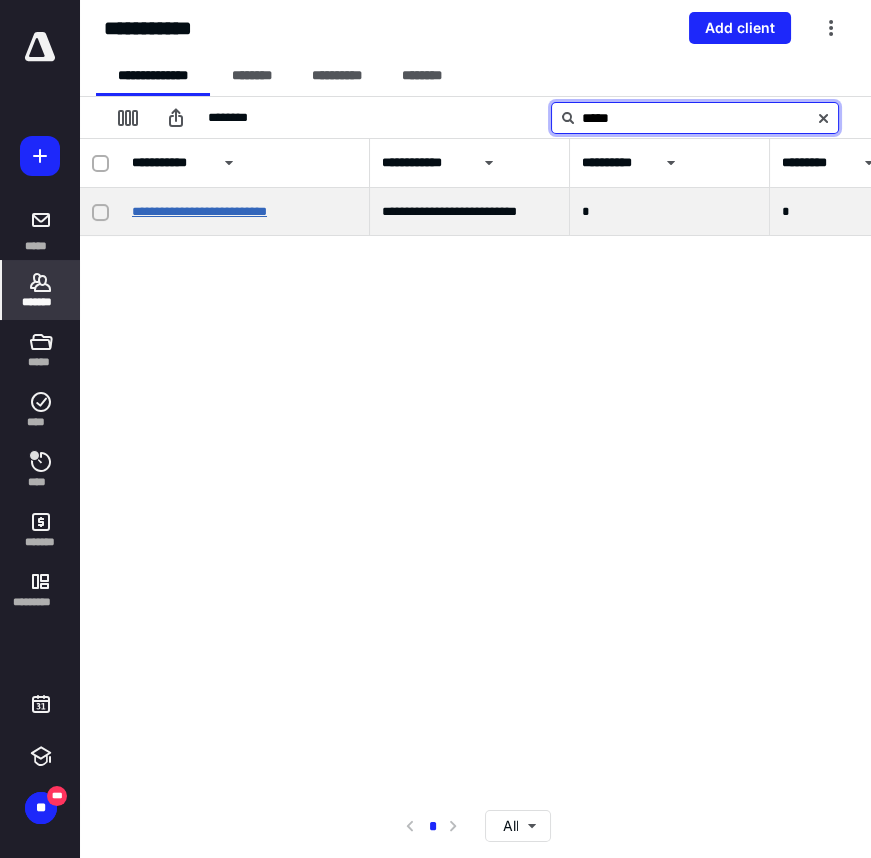 type on "*****" 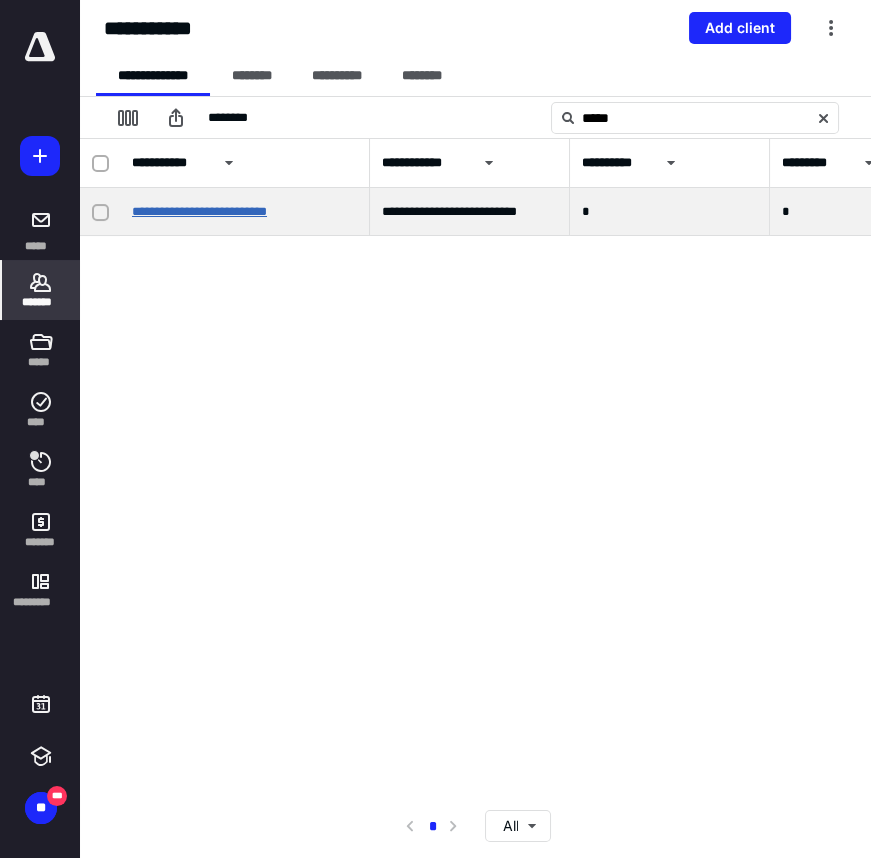 click on "**********" at bounding box center [199, 211] 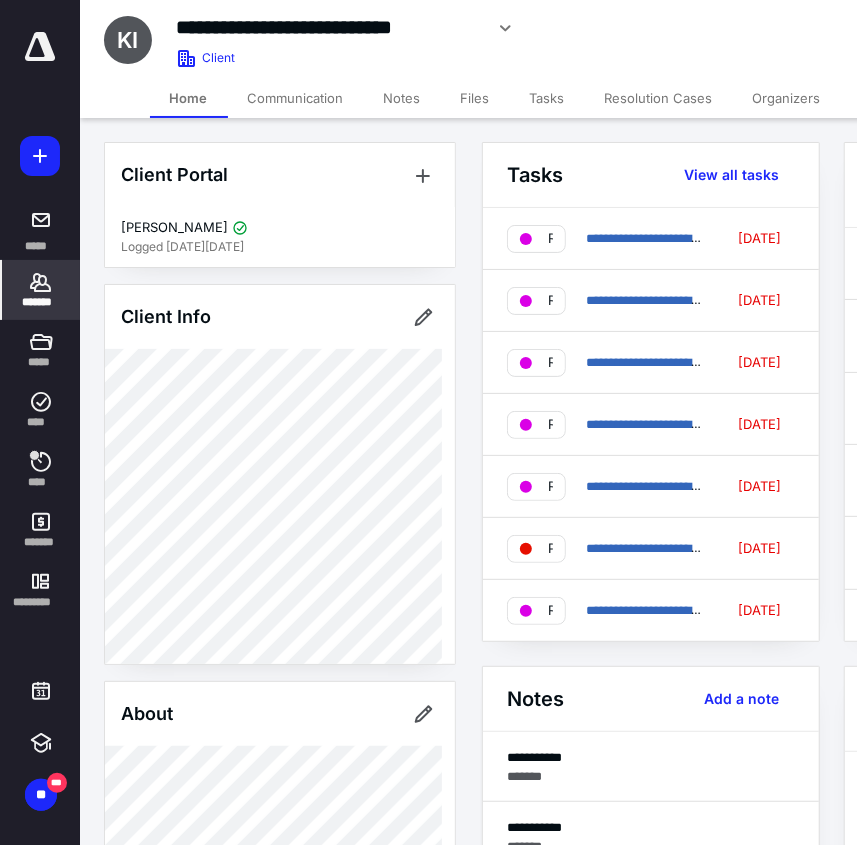 click on "Files" at bounding box center [475, 98] 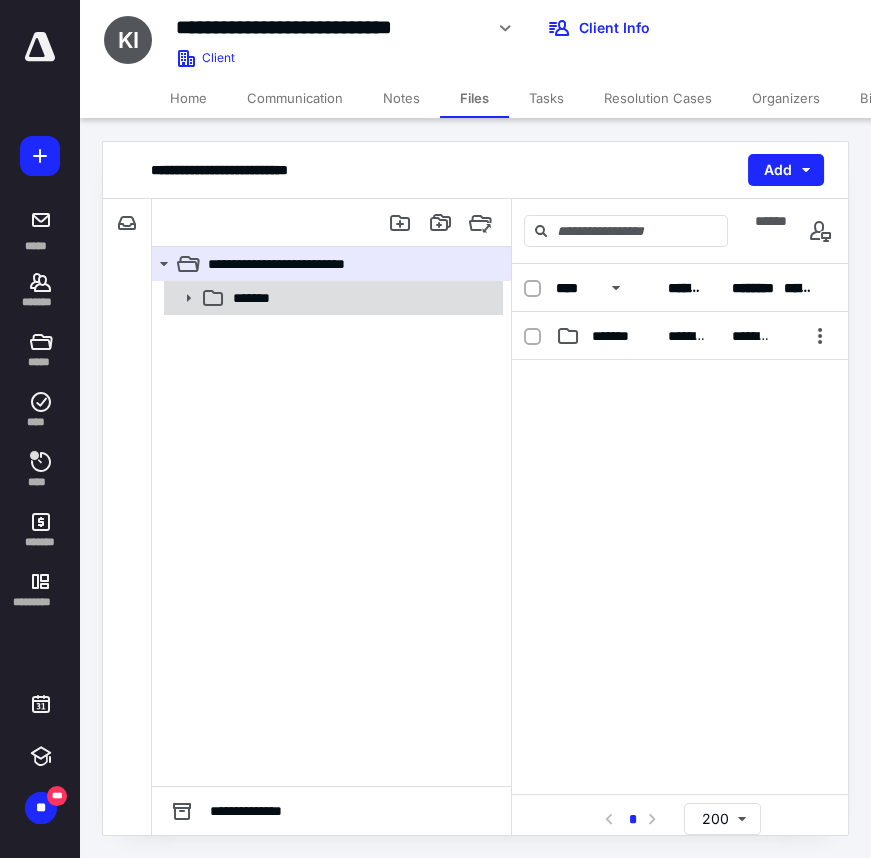 click on "*******" at bounding box center (362, 298) 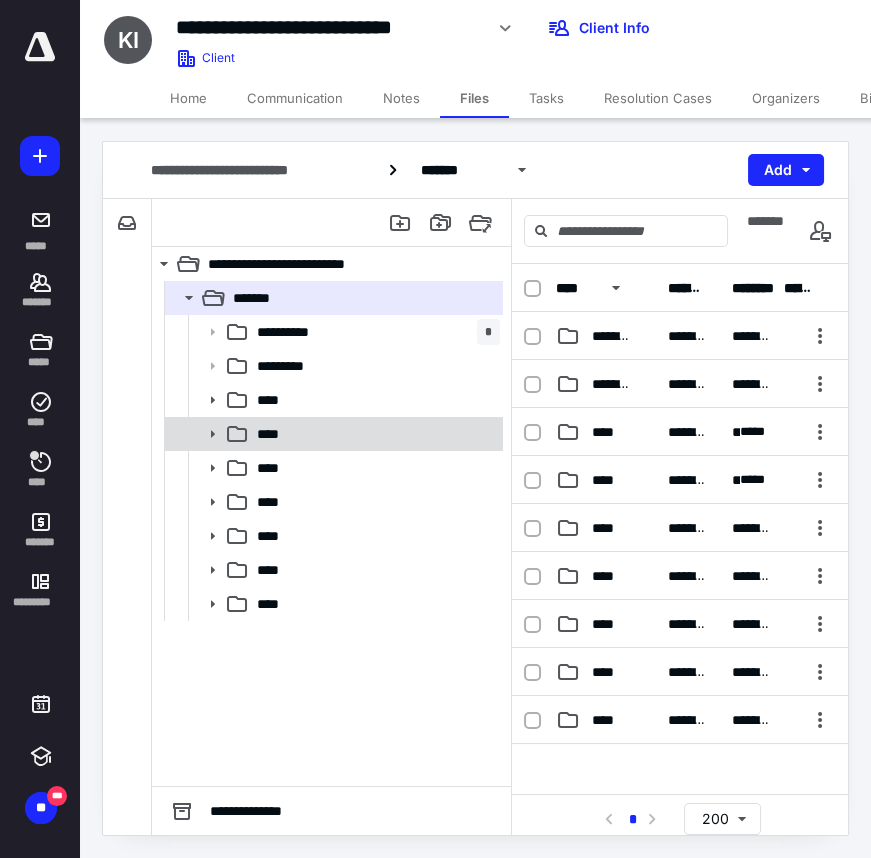click on "****" at bounding box center [374, 434] 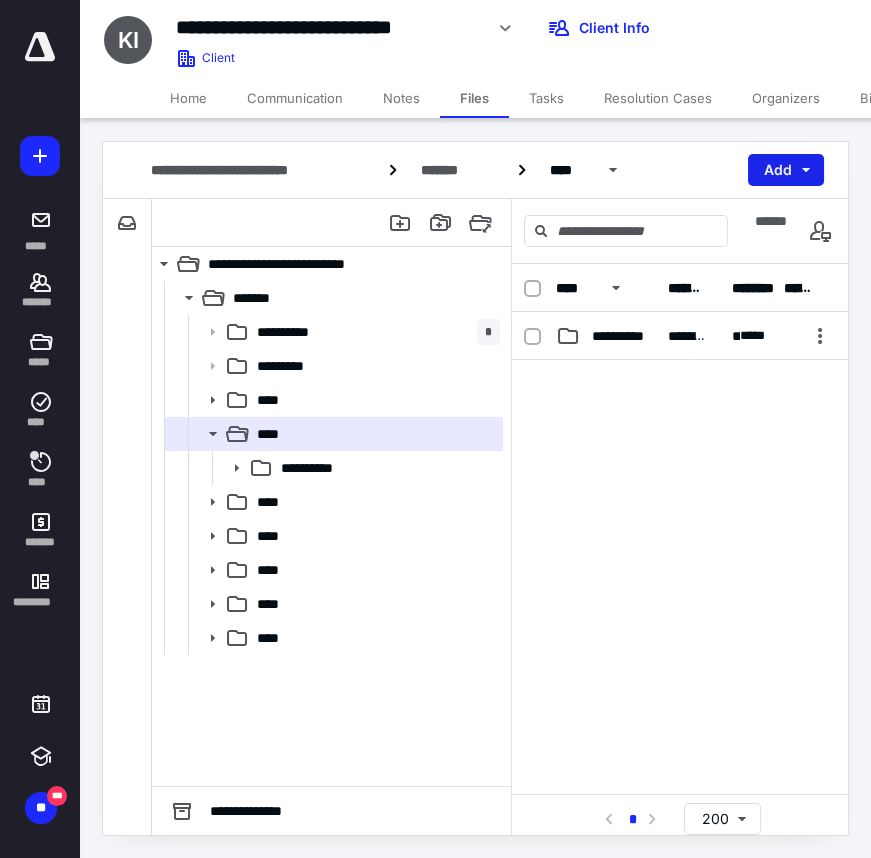 click on "Add" at bounding box center (786, 170) 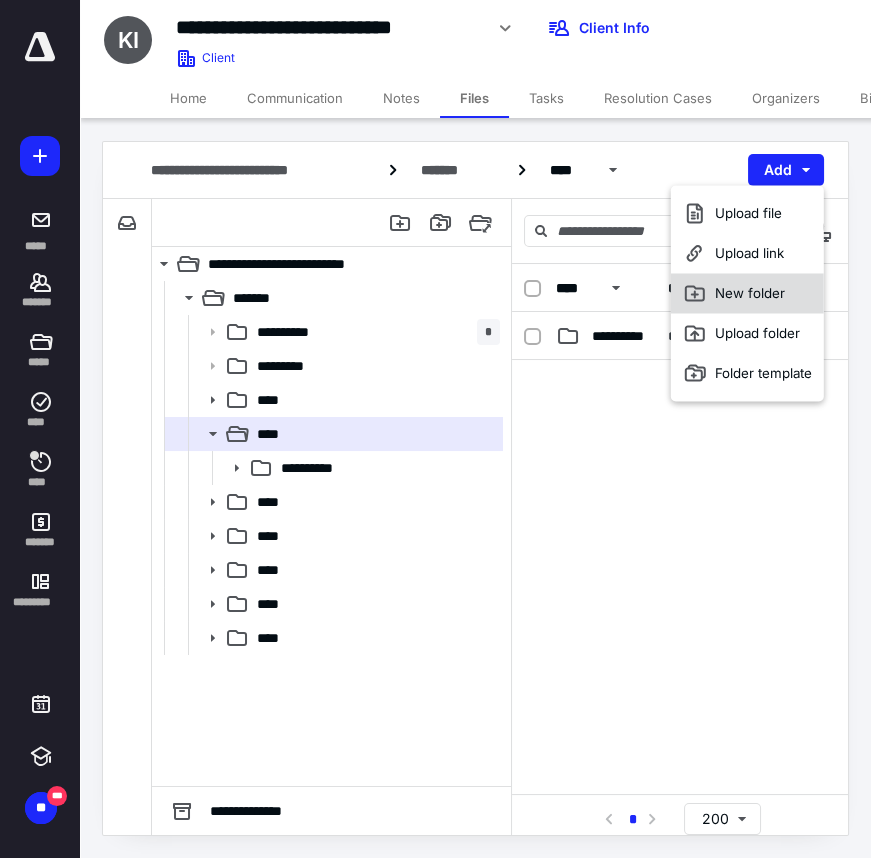 click on "New folder" at bounding box center [747, 293] 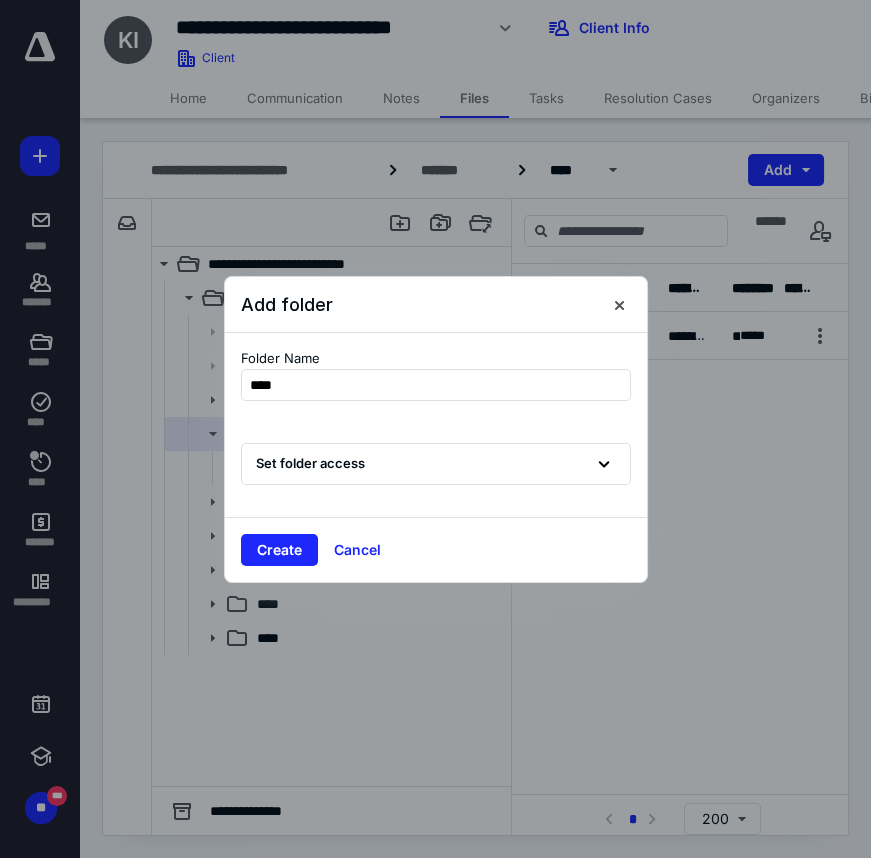 type on "*****" 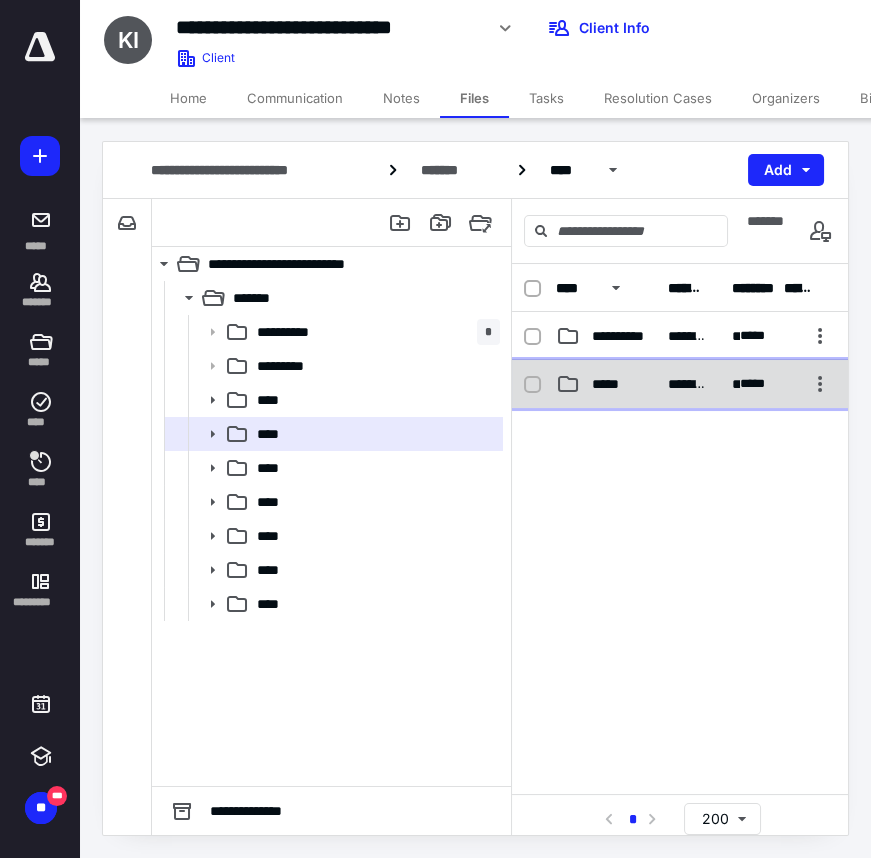 click on "**********" at bounding box center [680, 384] 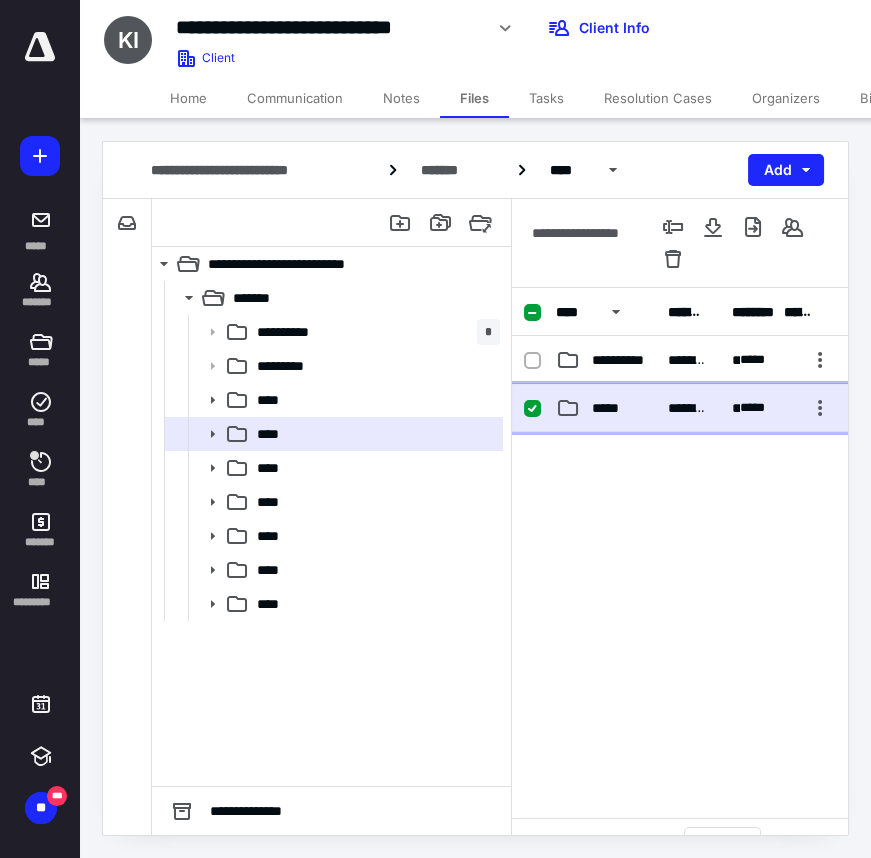 click on "*********" at bounding box center [688, 408] 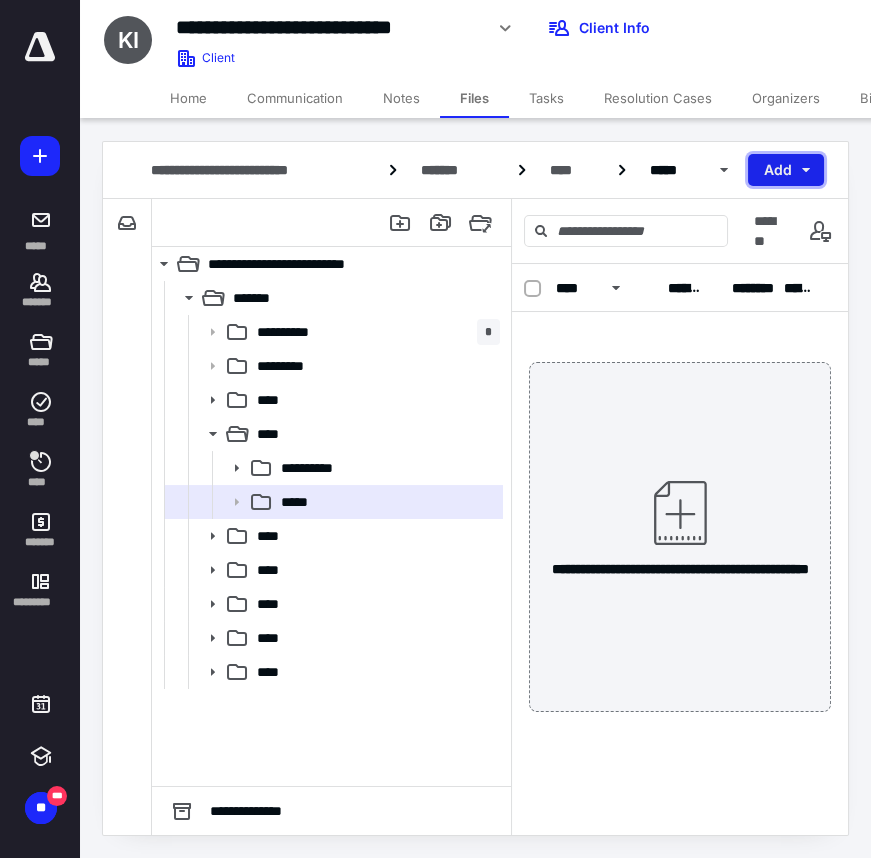 click on "Add" at bounding box center [786, 170] 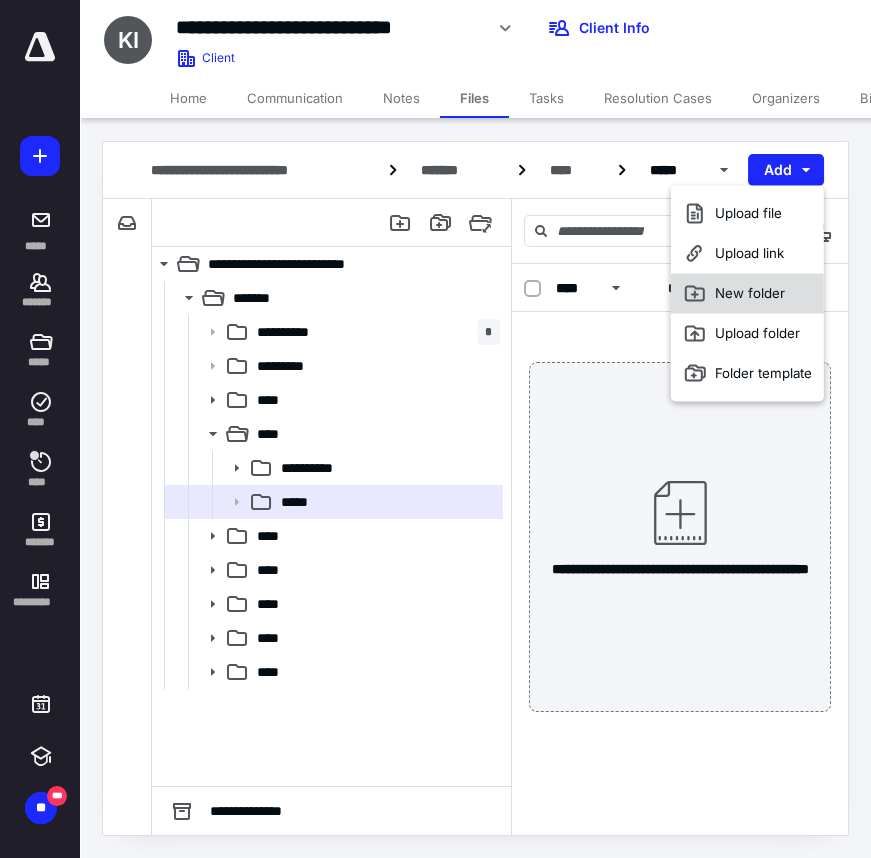 click on "New folder" at bounding box center (747, 293) 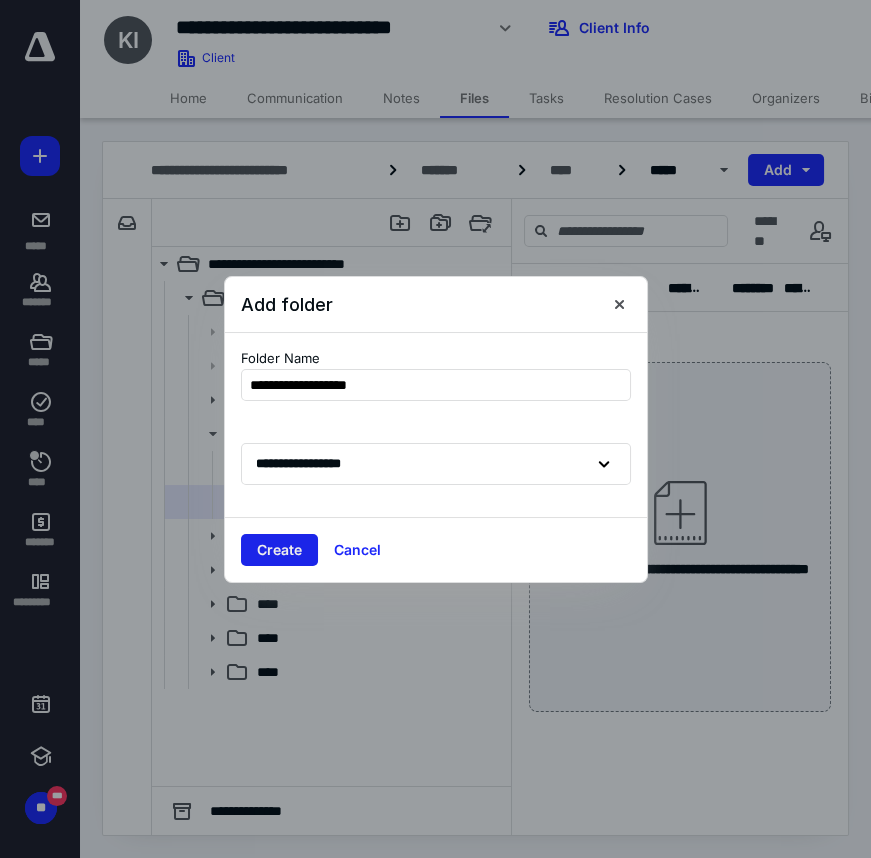 type on "**********" 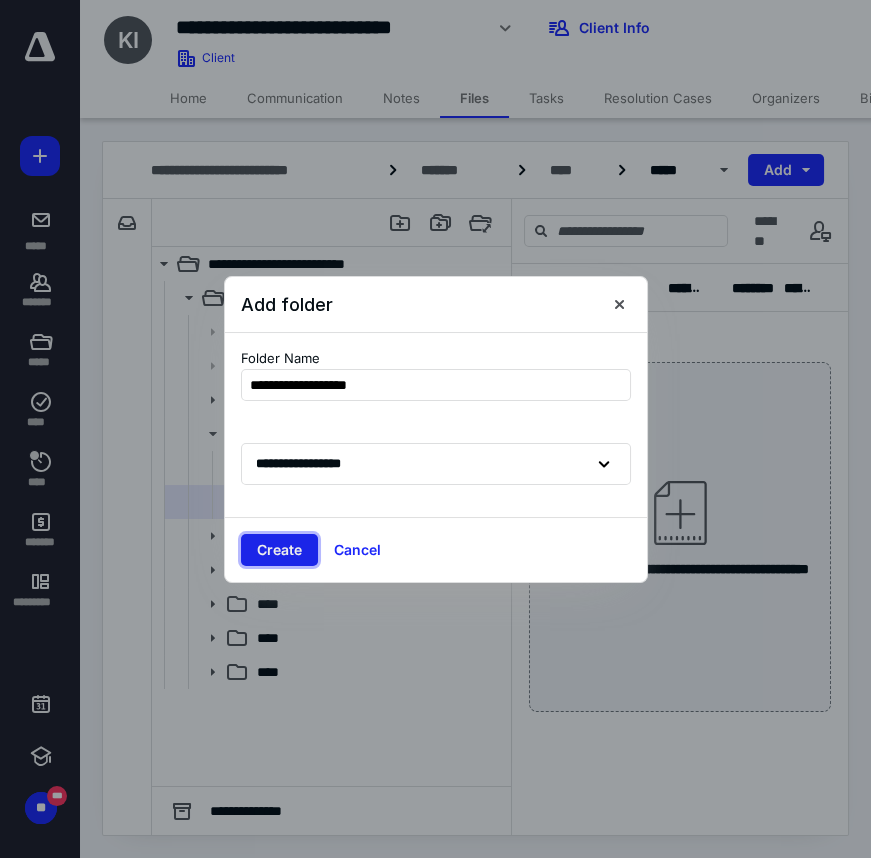 click on "Create" at bounding box center [279, 550] 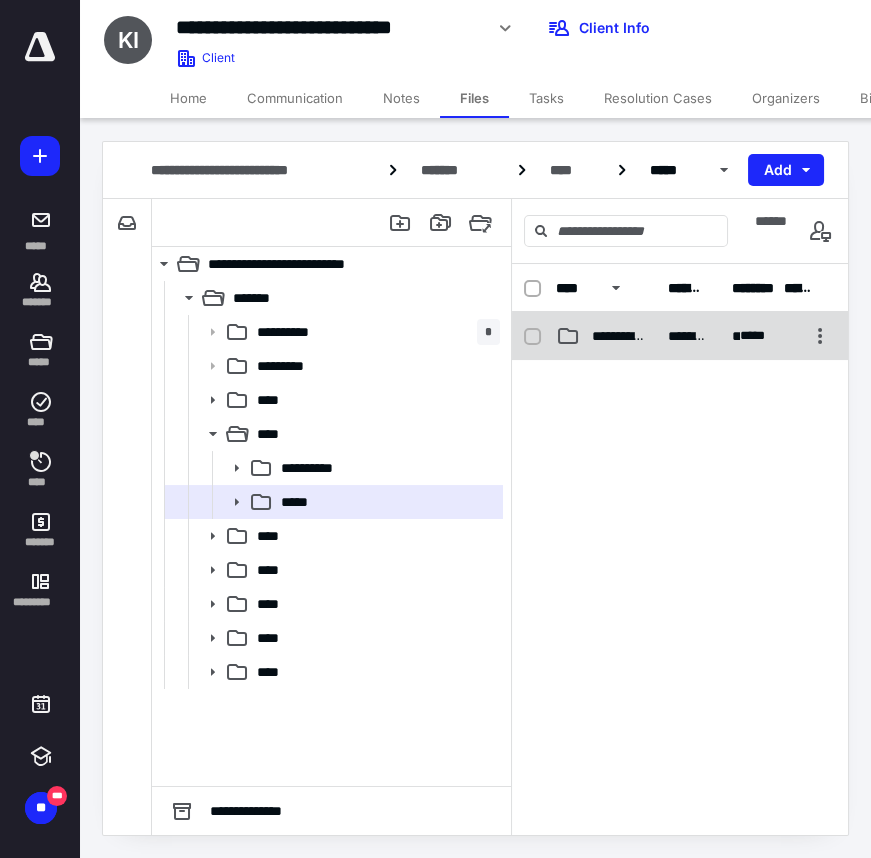 click on "**********" at bounding box center [680, 336] 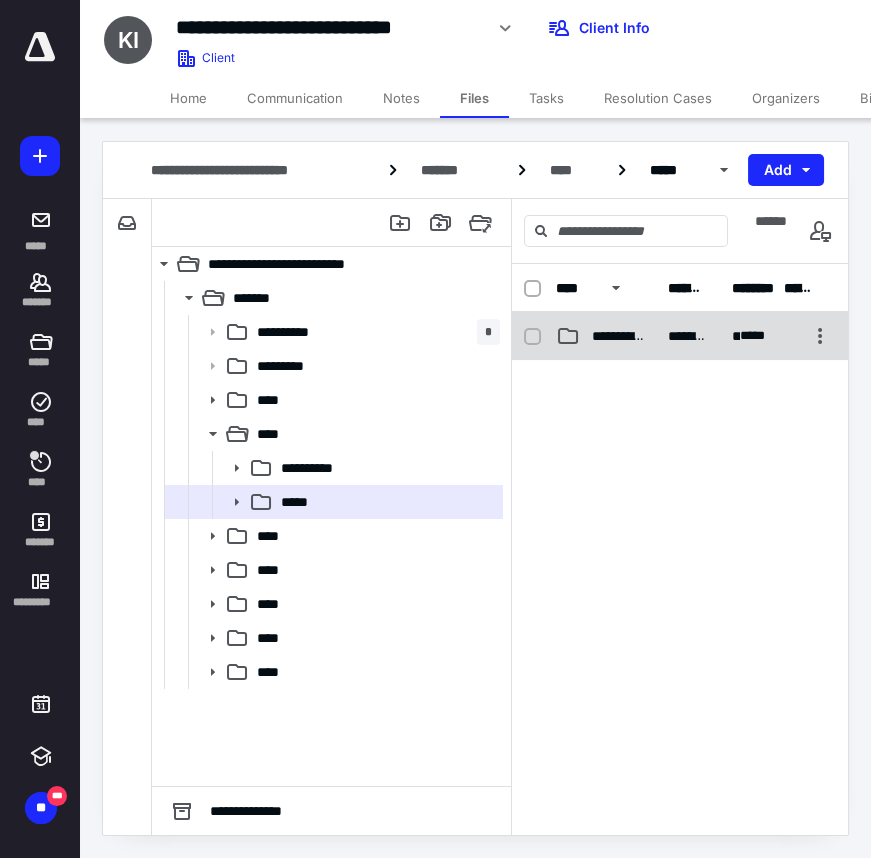 checkbox on "false" 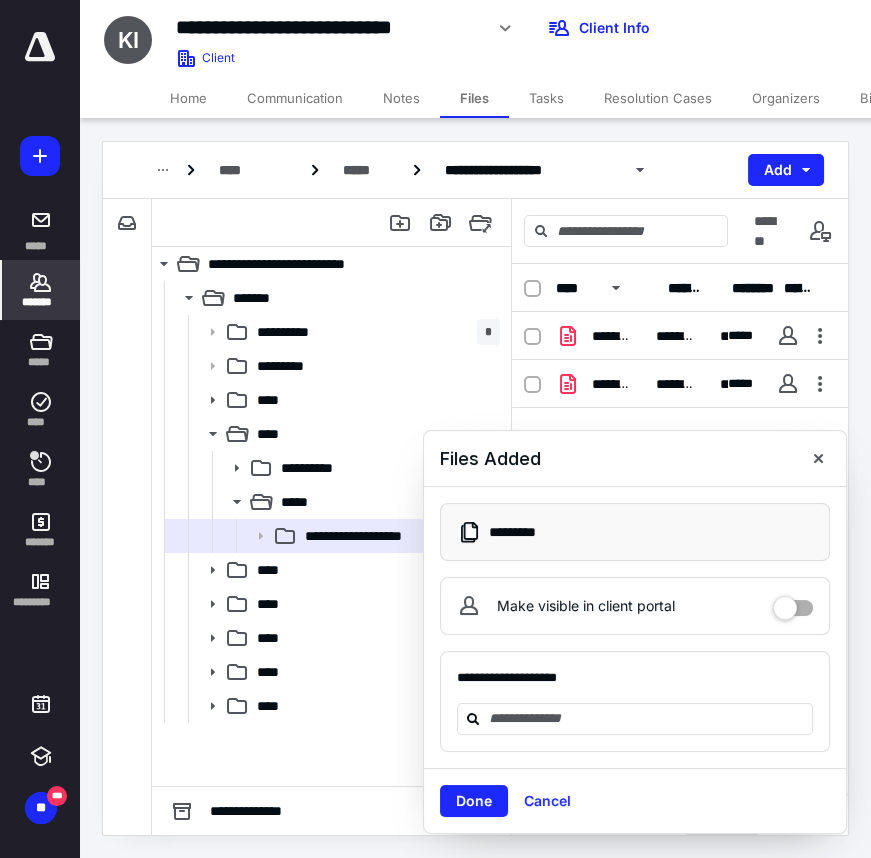 click 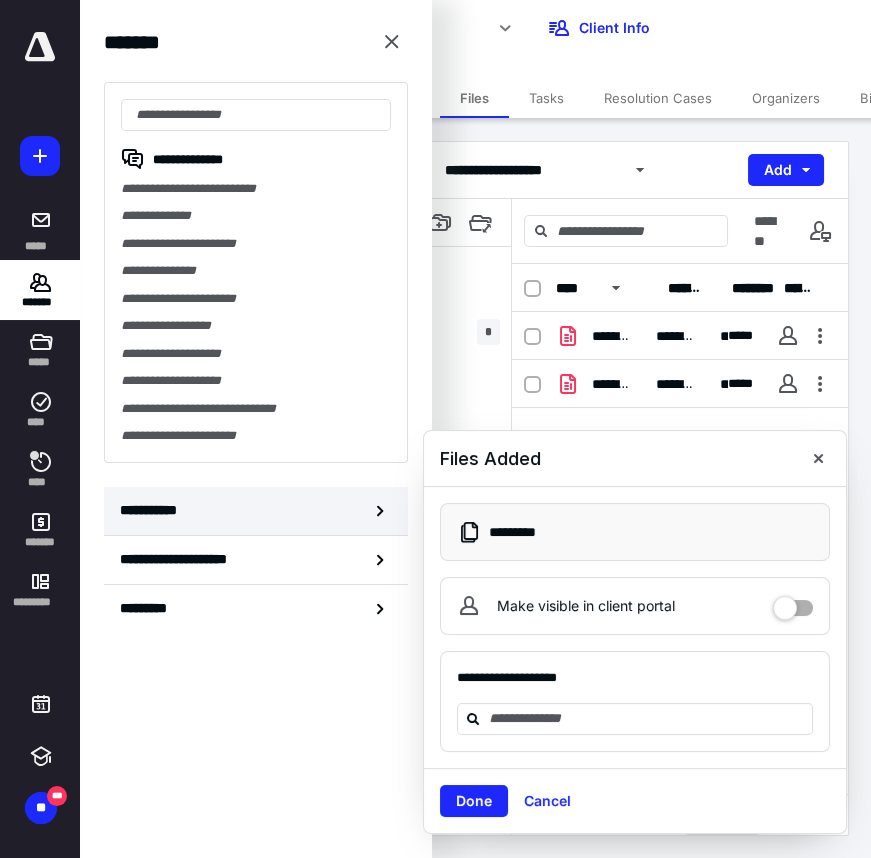 click on "**********" at bounding box center (153, 510) 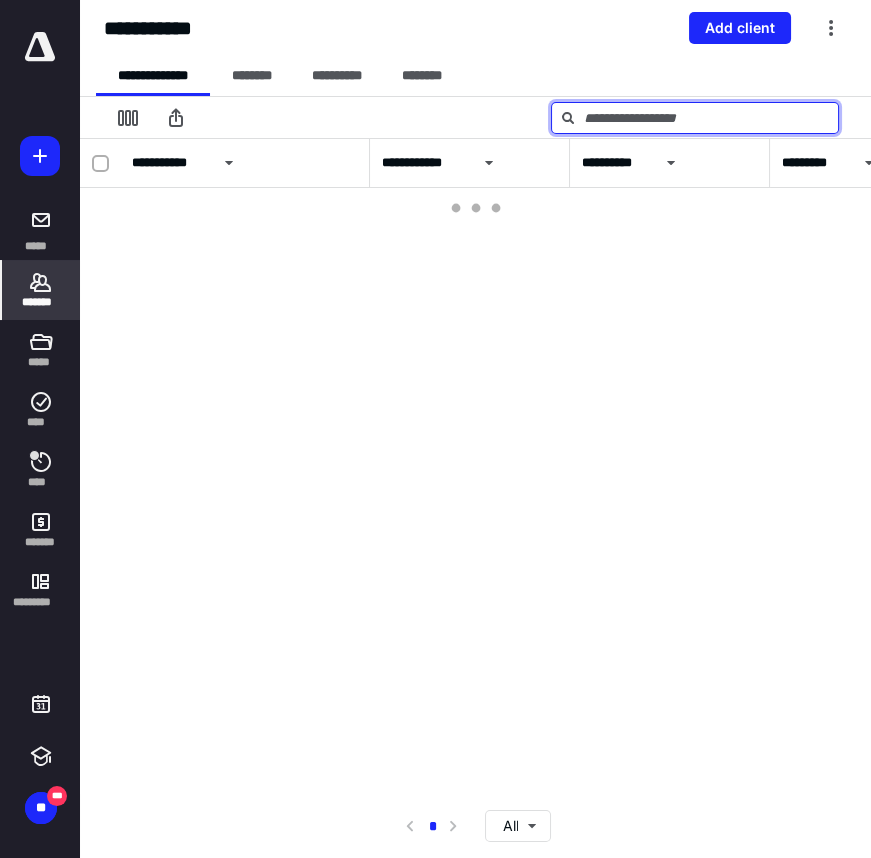 click at bounding box center [695, 118] 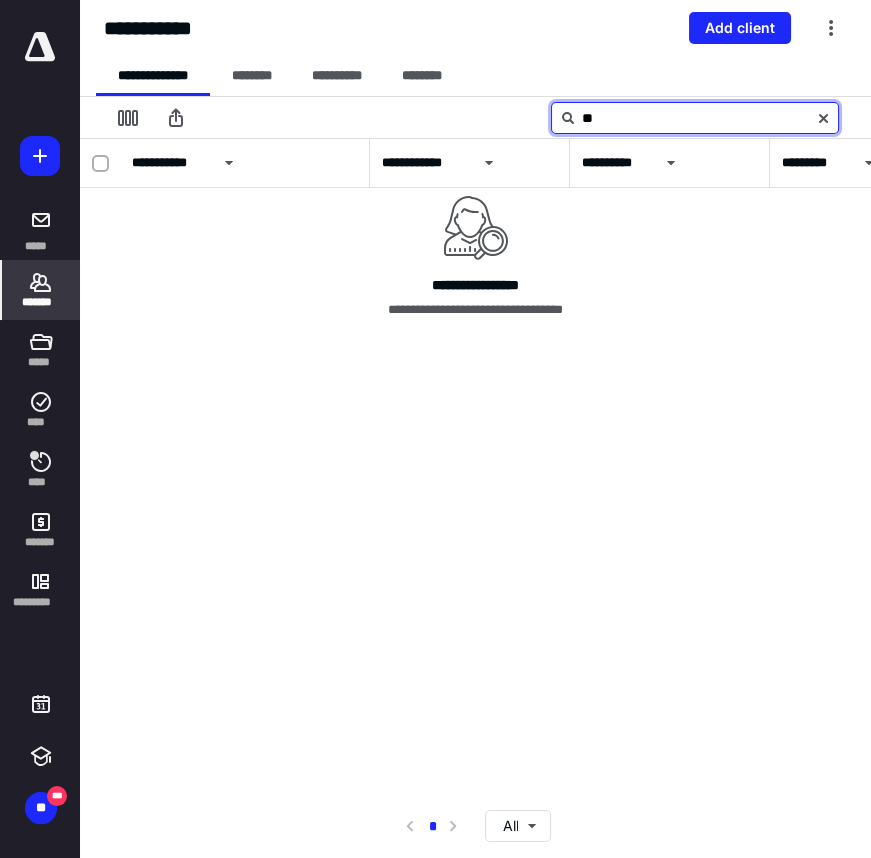 type on "*" 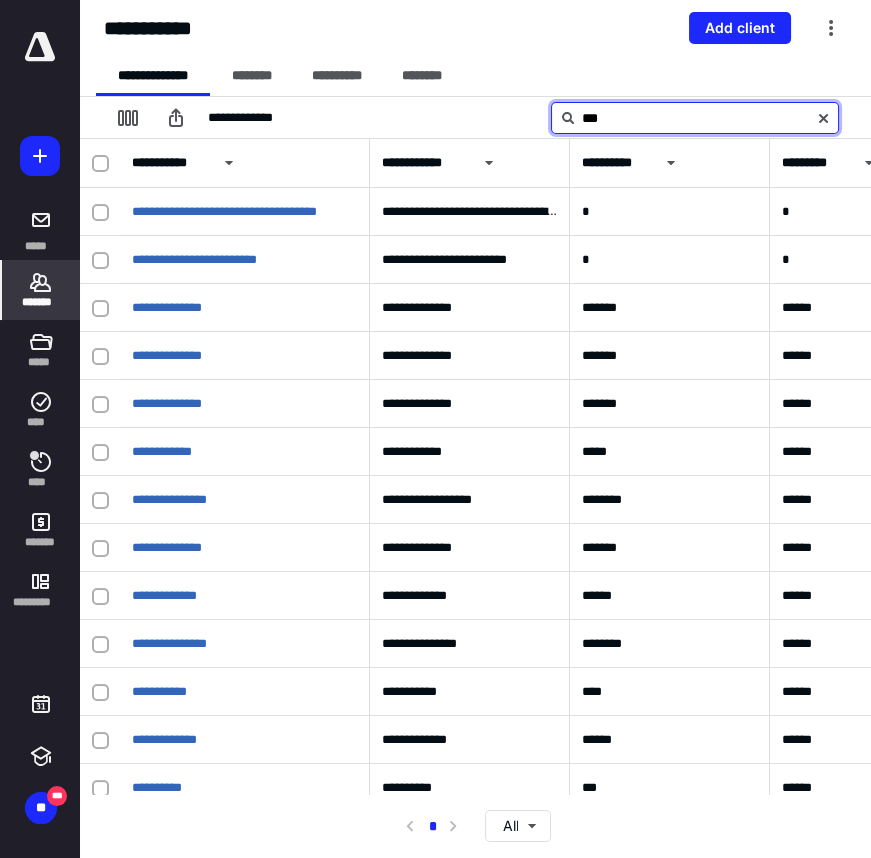 type on "*" 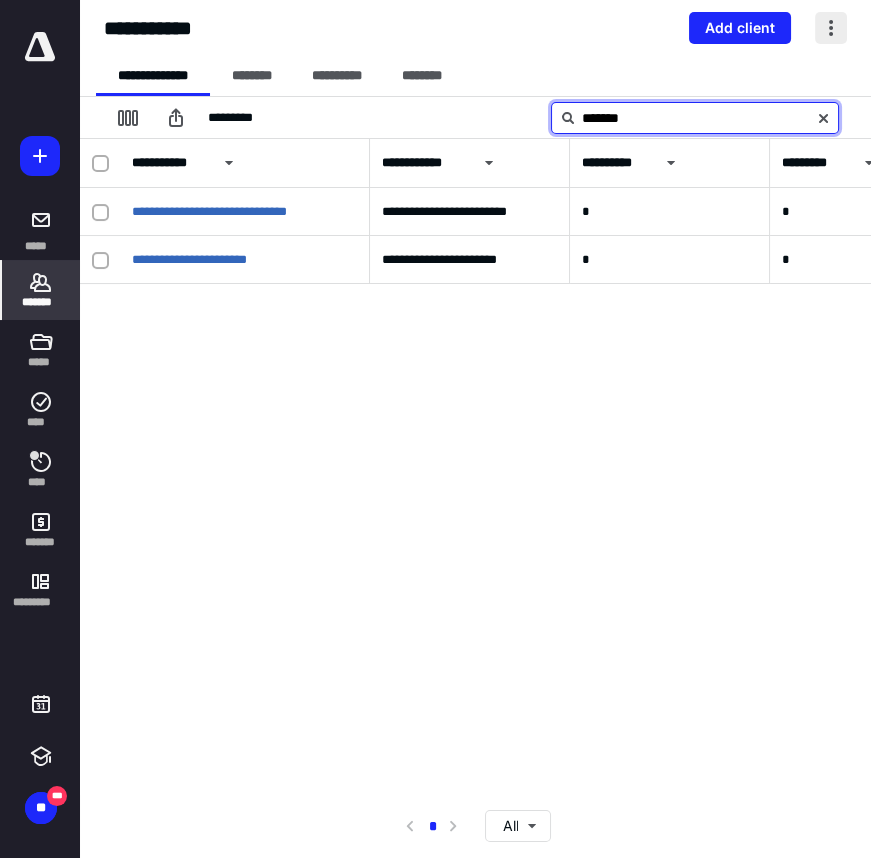 type on "*******" 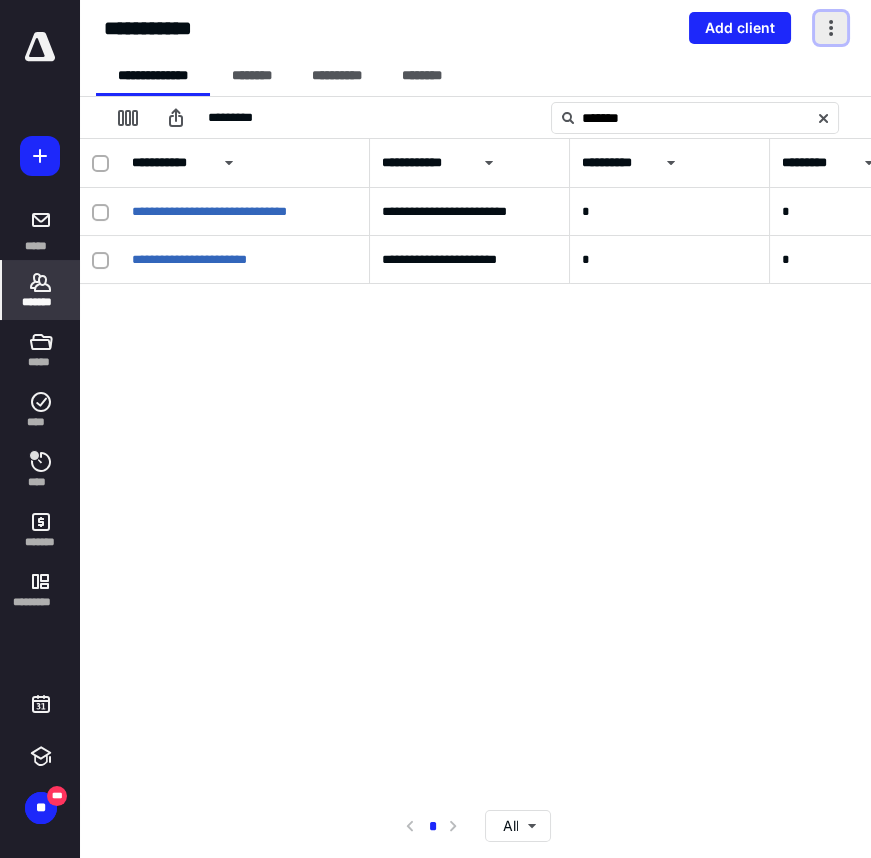 click at bounding box center [831, 28] 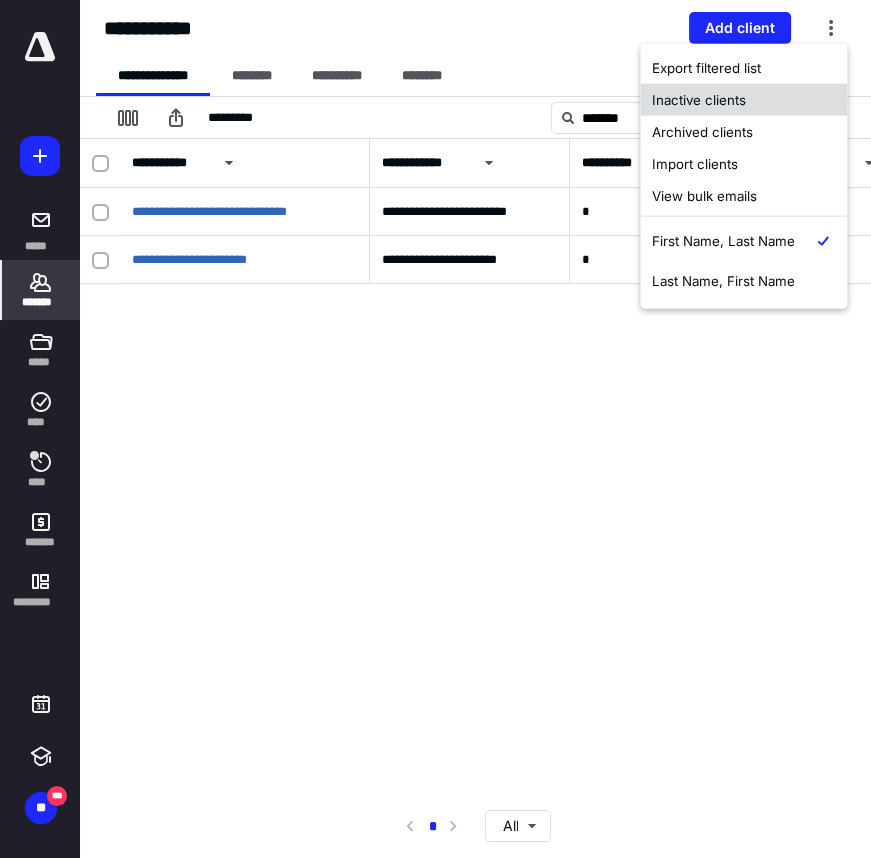 click on "Inactive clients" at bounding box center (743, 100) 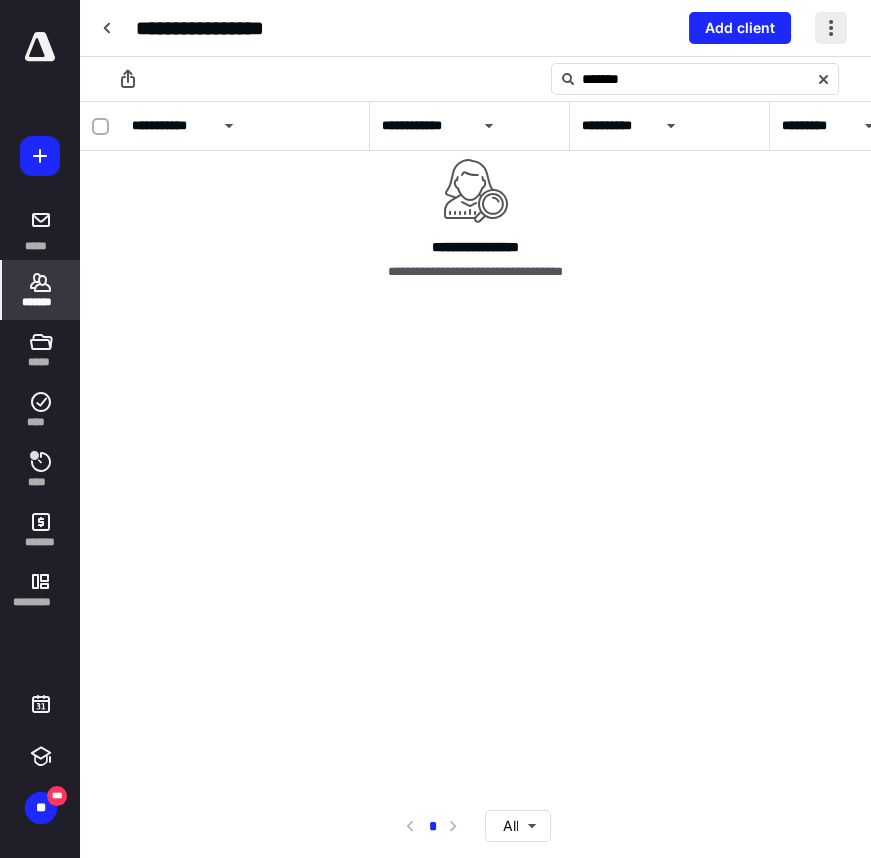 click at bounding box center (831, 28) 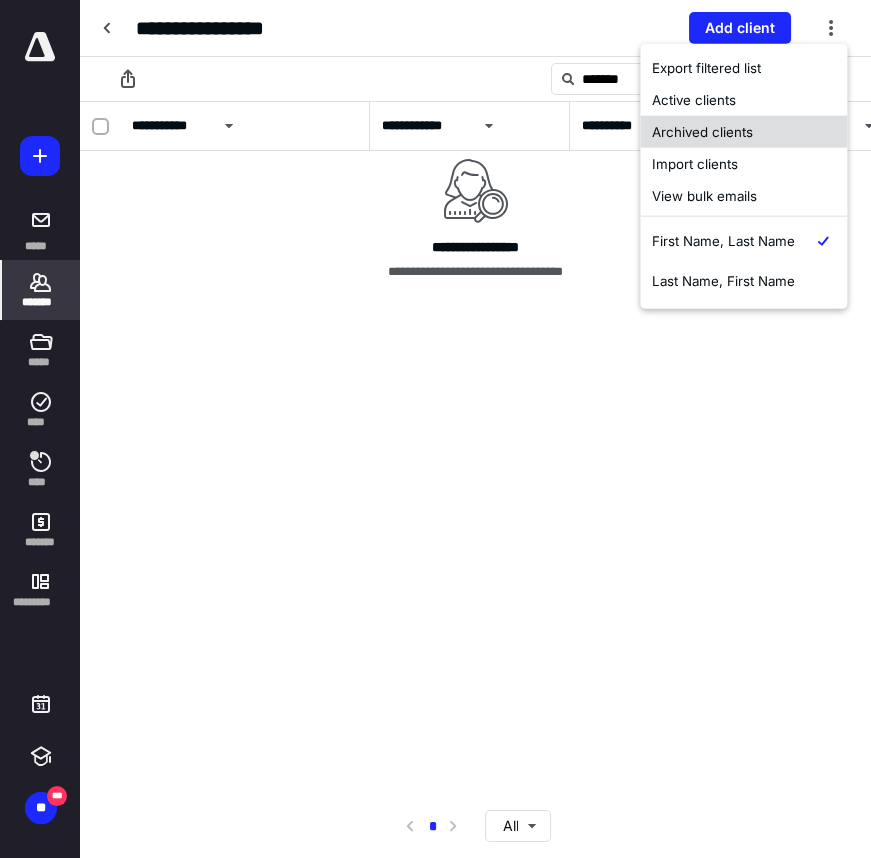 click on "Archived clients" at bounding box center [743, 132] 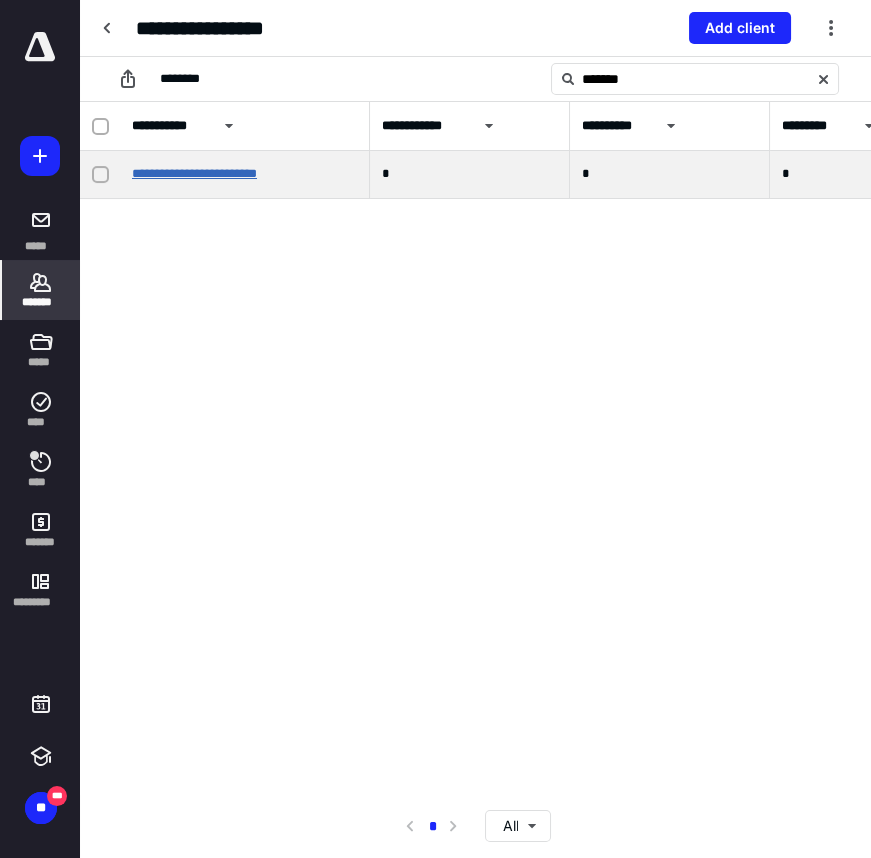 click on "**********" at bounding box center (194, 173) 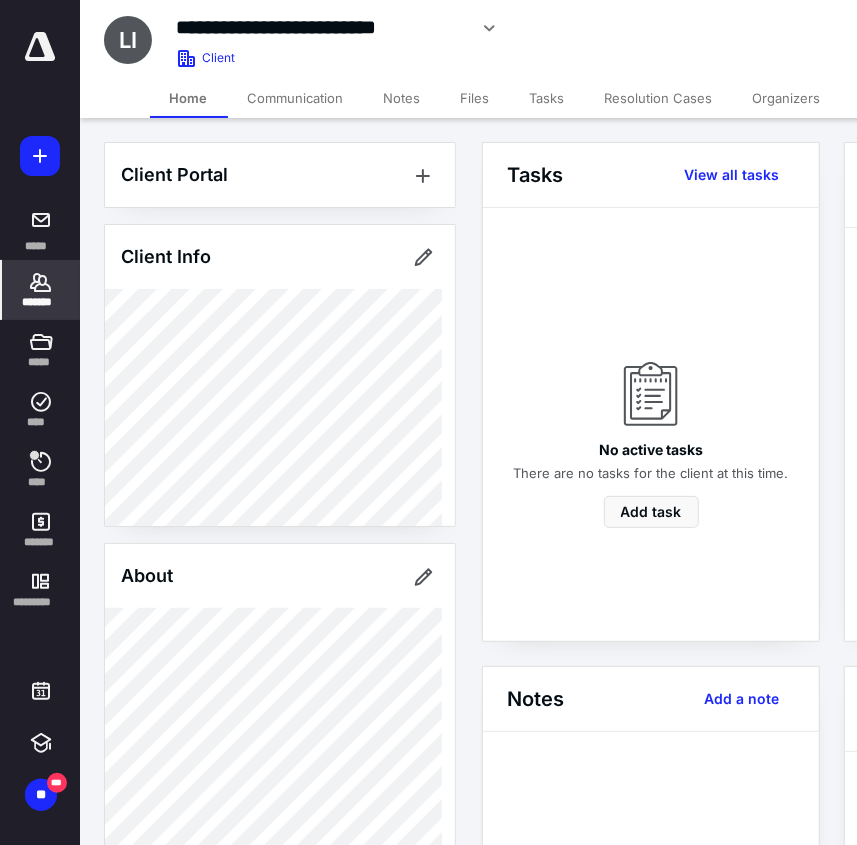 click on "Files" at bounding box center [475, 98] 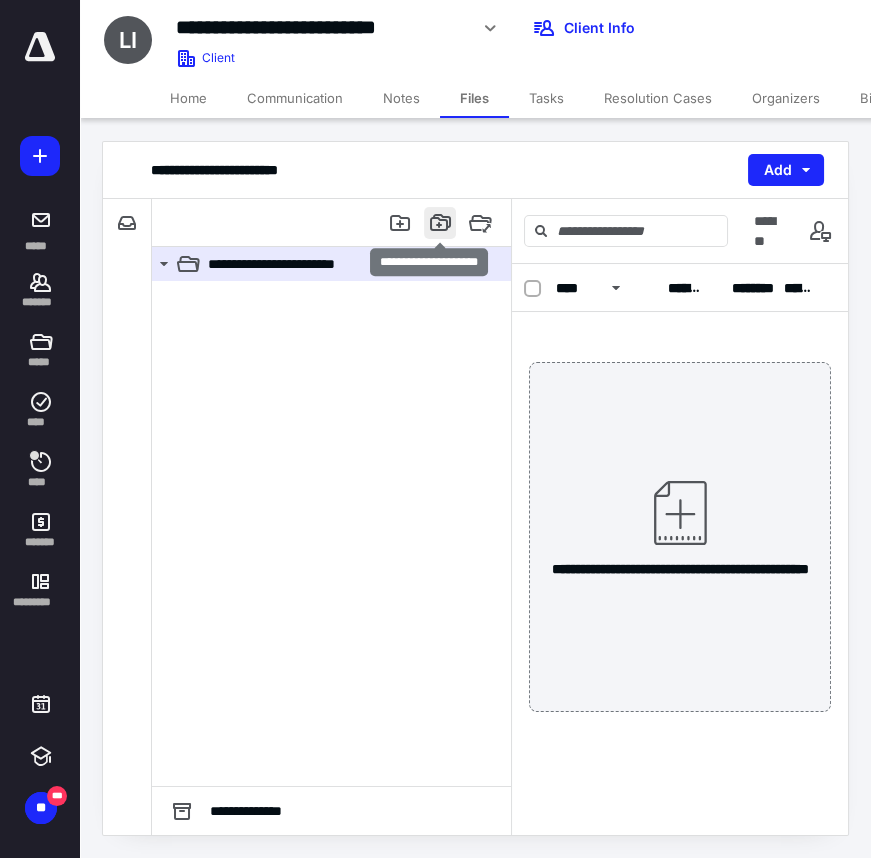 click at bounding box center (440, 223) 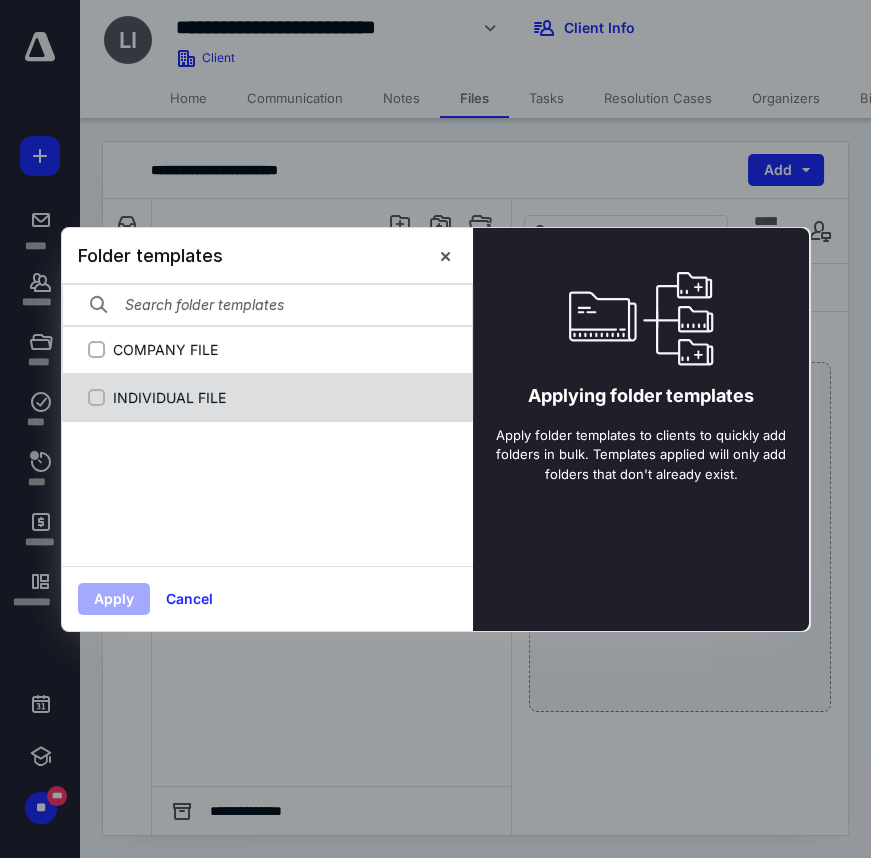 click on "INDIVIDUAL FILE" at bounding box center (278, 397) 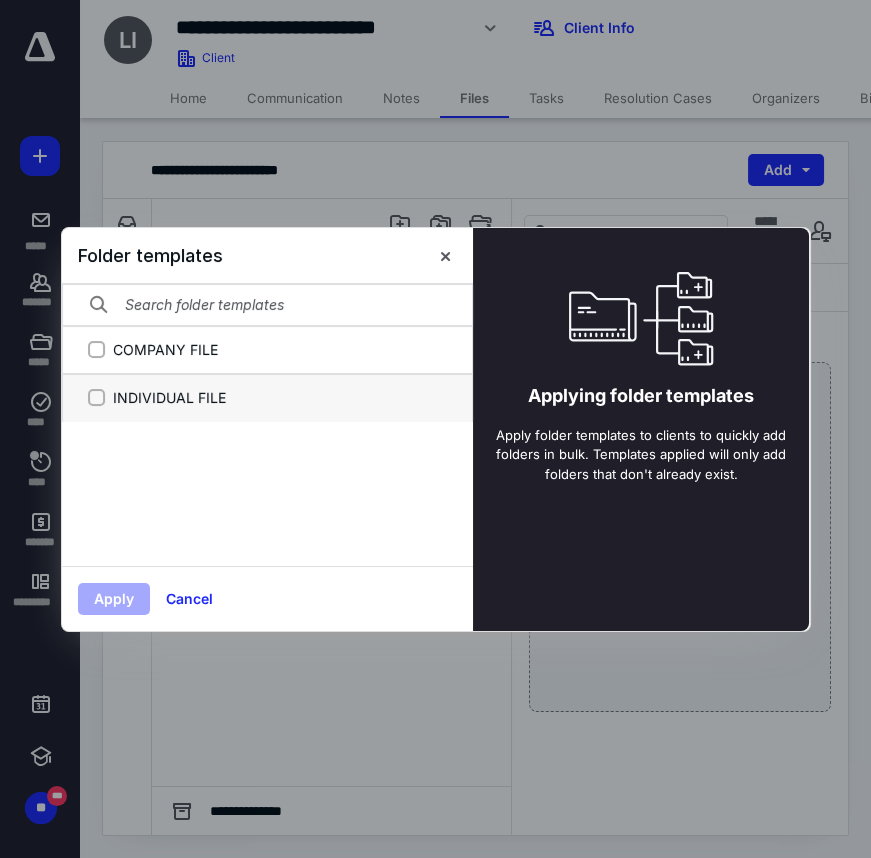 click on "INDIVIDUAL FILE" at bounding box center (96, 397) 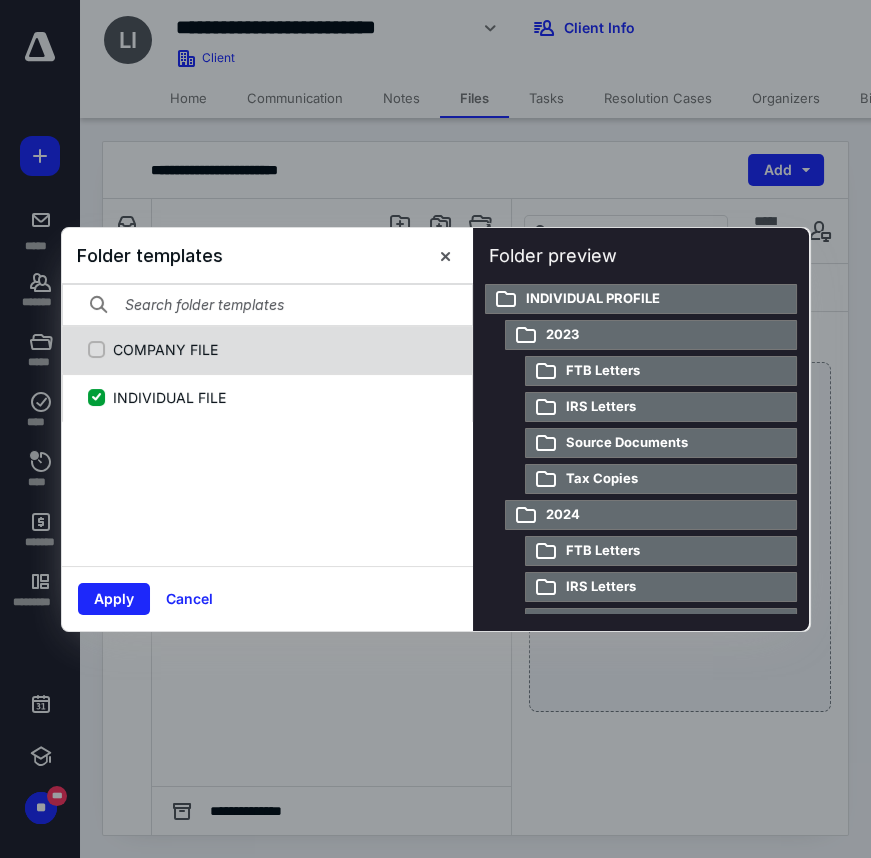 click on "COMPANY FILE" at bounding box center (278, 349) 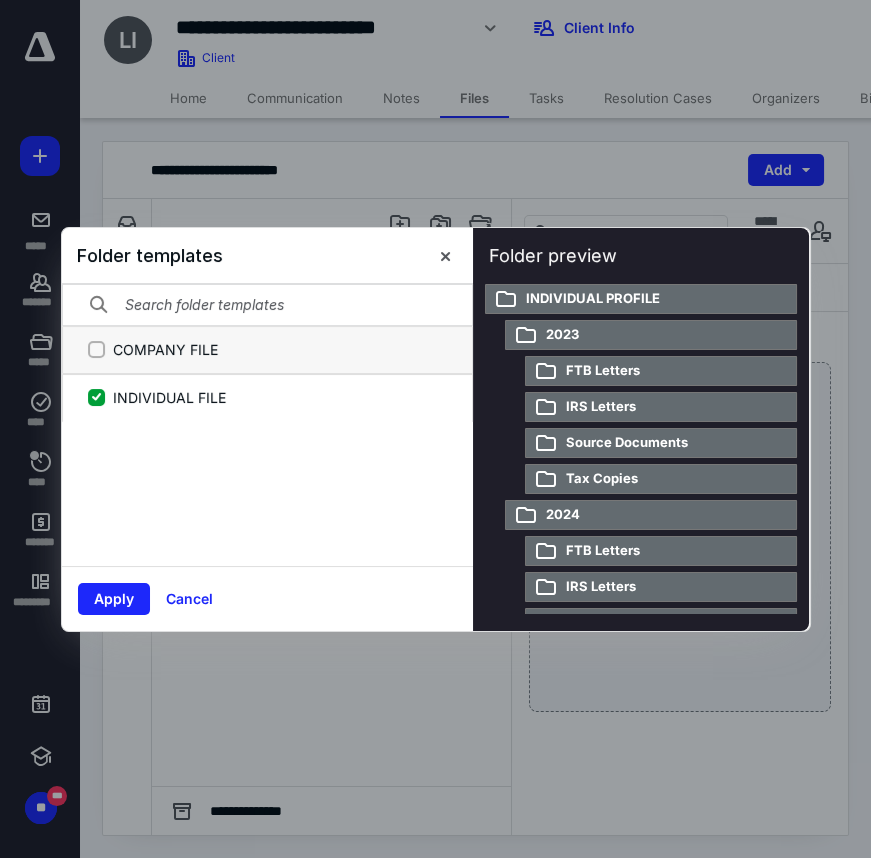 click on "COMPANY FILE" at bounding box center (96, 349) 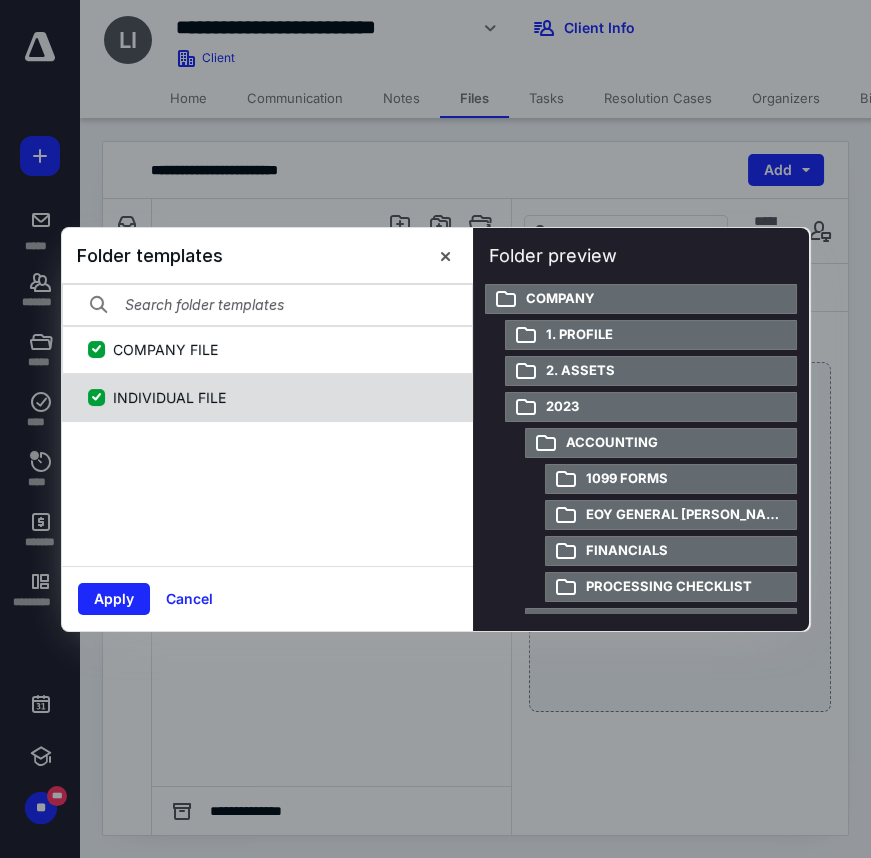 drag, startPoint x: 224, startPoint y: 392, endPoint x: 188, endPoint y: 503, distance: 116.6919 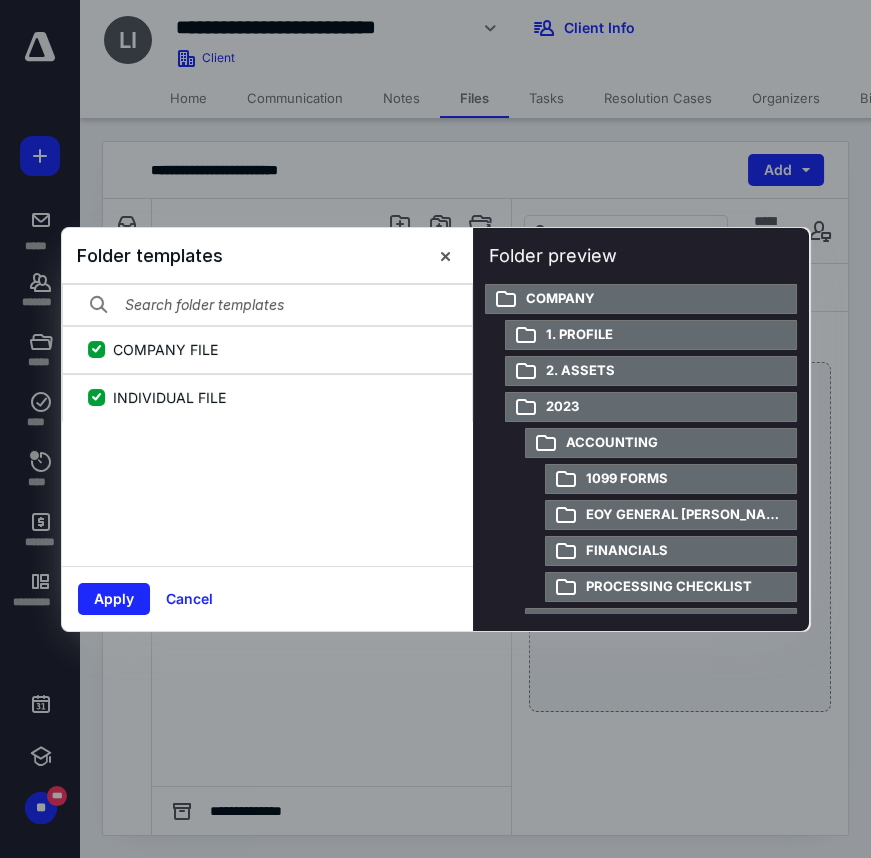click on "INDIVIDUAL FILE" at bounding box center [96, 397] 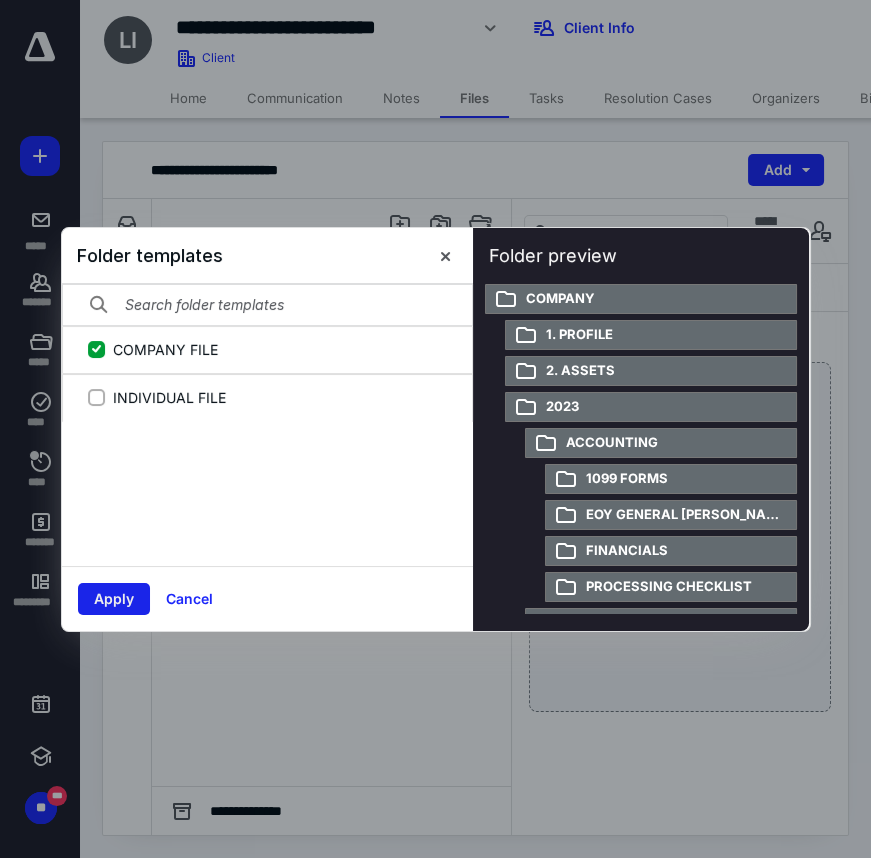 click on "Apply" at bounding box center [114, 599] 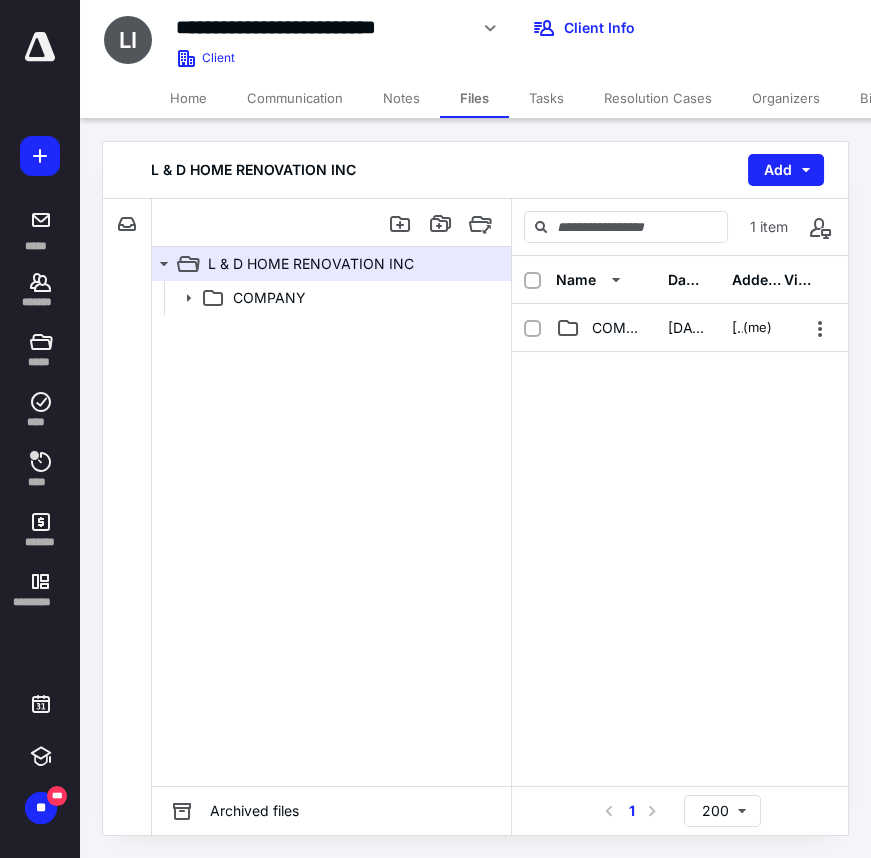 click on "COMPANY [DATE] [PERSON_NAME]  (me)" at bounding box center [680, 328] 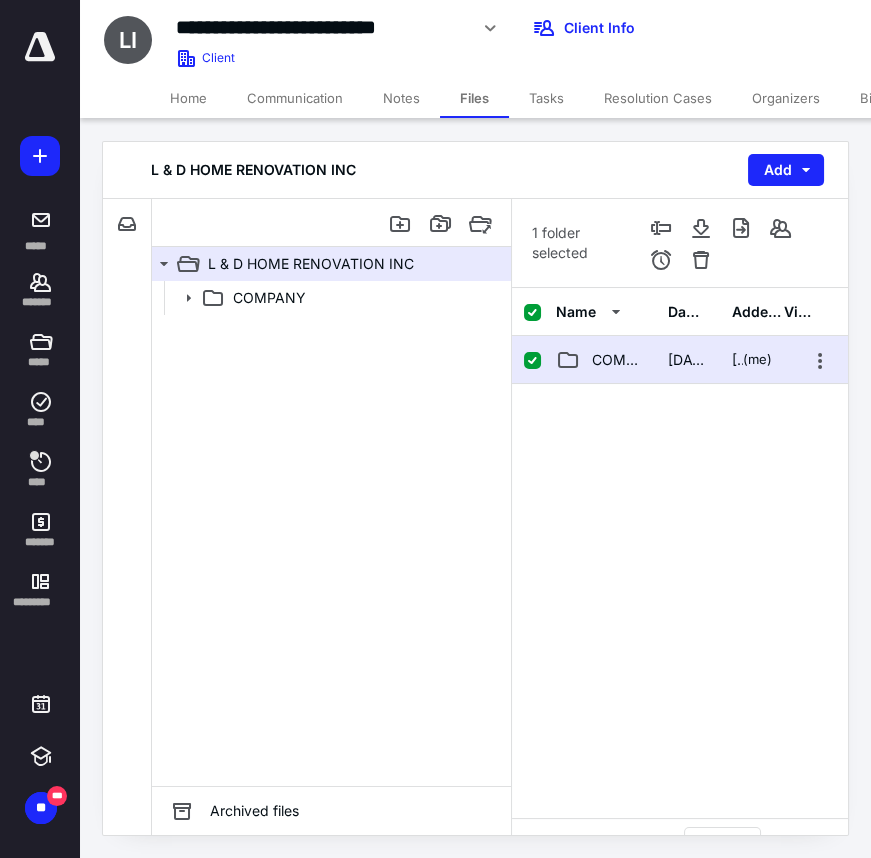 click on "[DATE]" at bounding box center (688, 360) 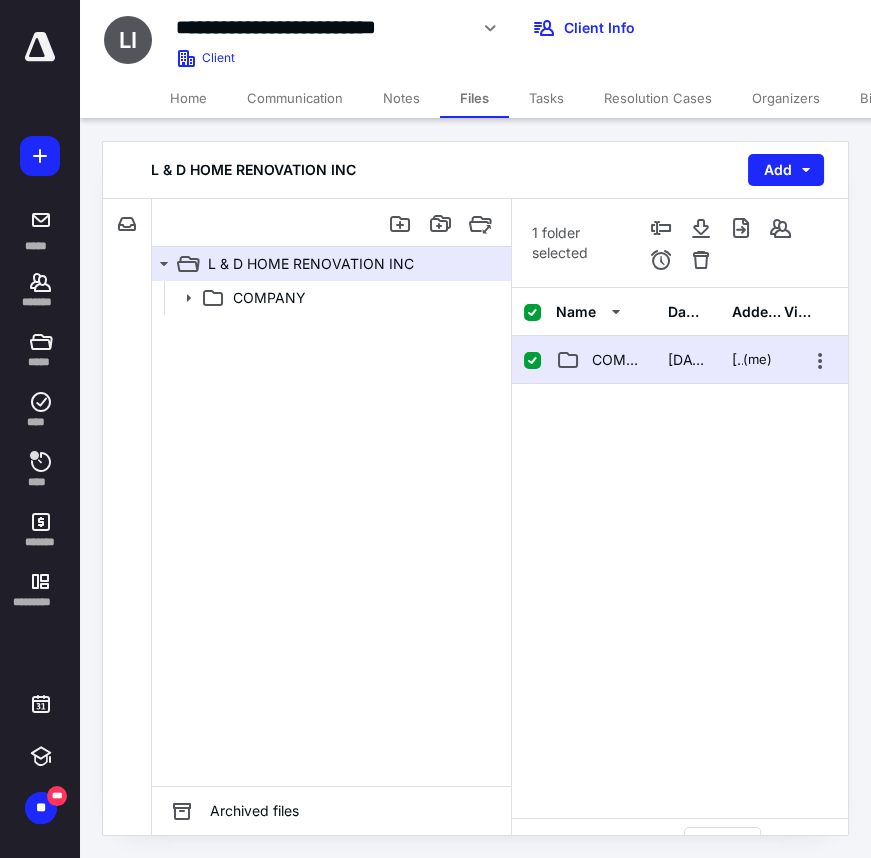 checkbox on "false" 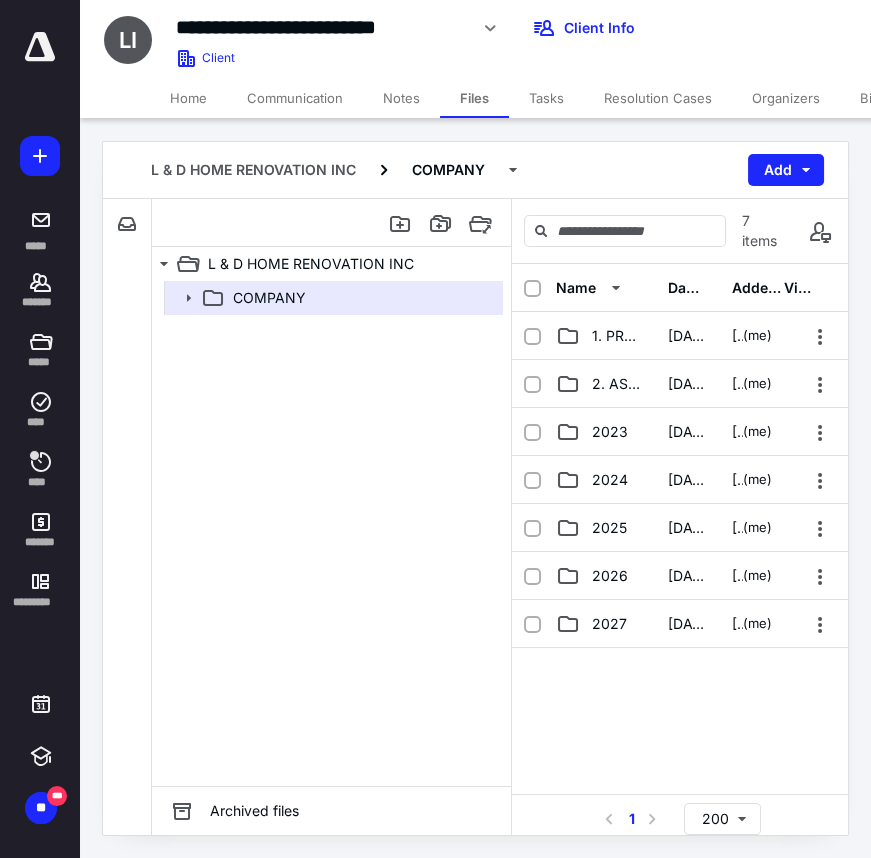 click on "L & D HOME RENOVATION INC COMPANY   Add" at bounding box center (475, 170) 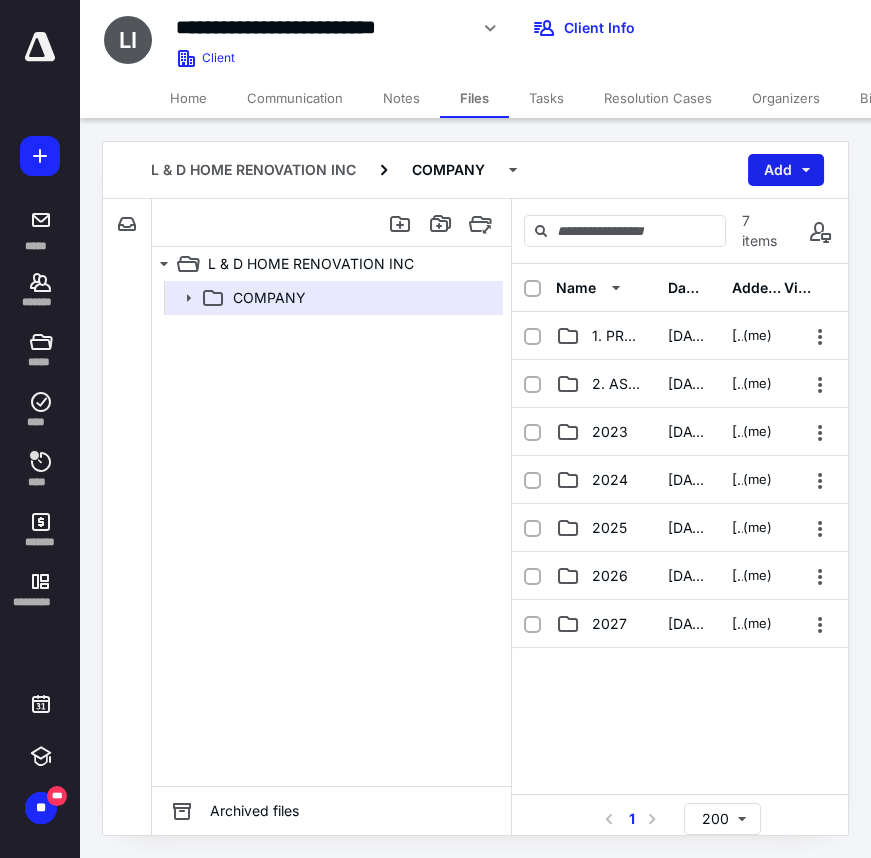 click on "Add" at bounding box center [786, 170] 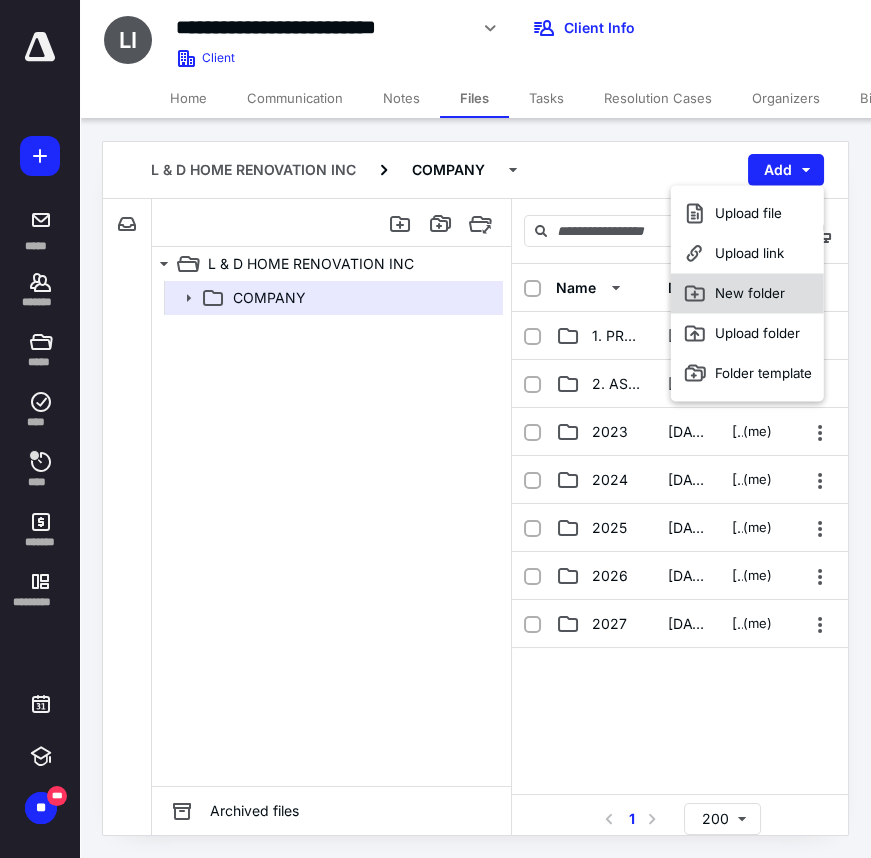 click on "New folder" at bounding box center [747, 293] 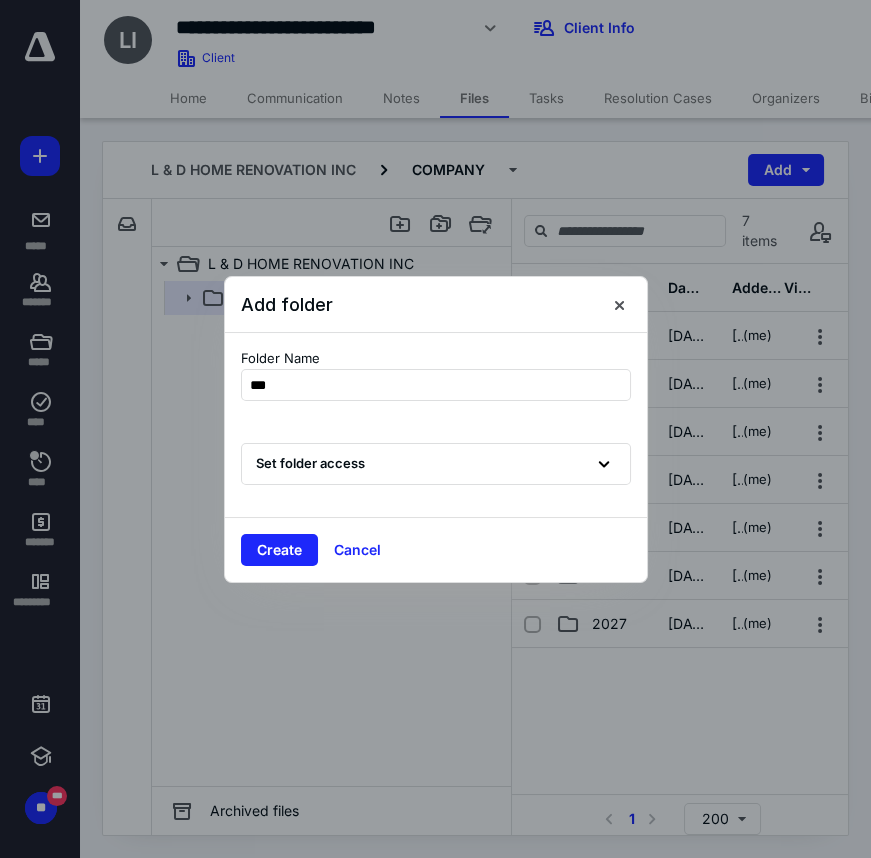type on "****" 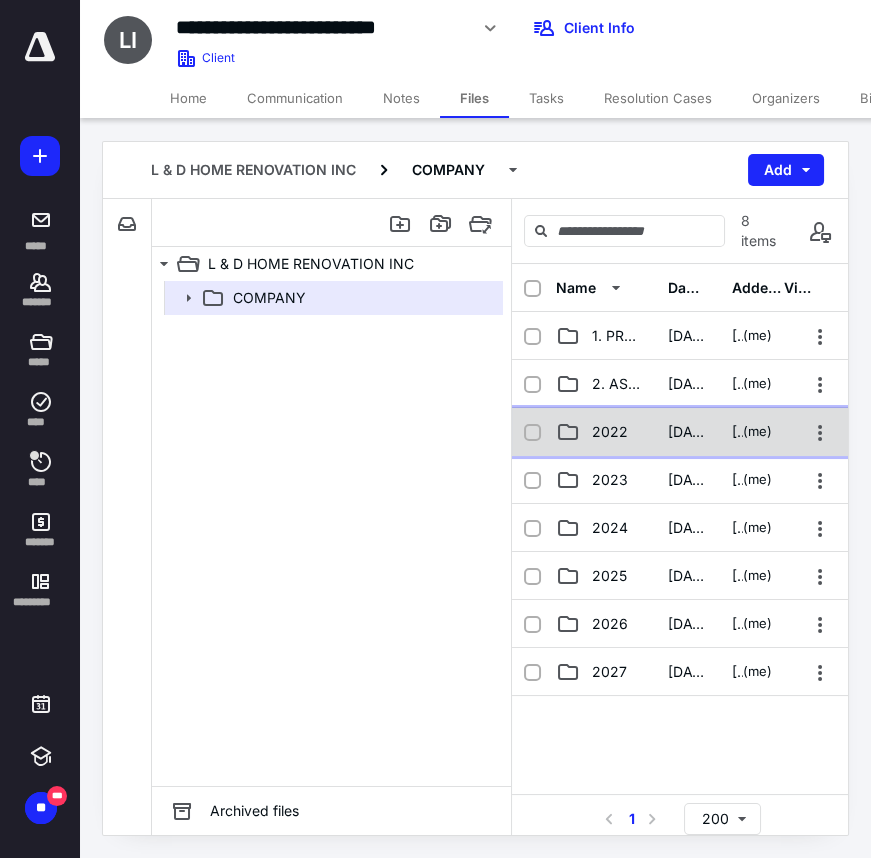 click on "2022 [DATE] [PERSON_NAME]  (me)" at bounding box center [680, 432] 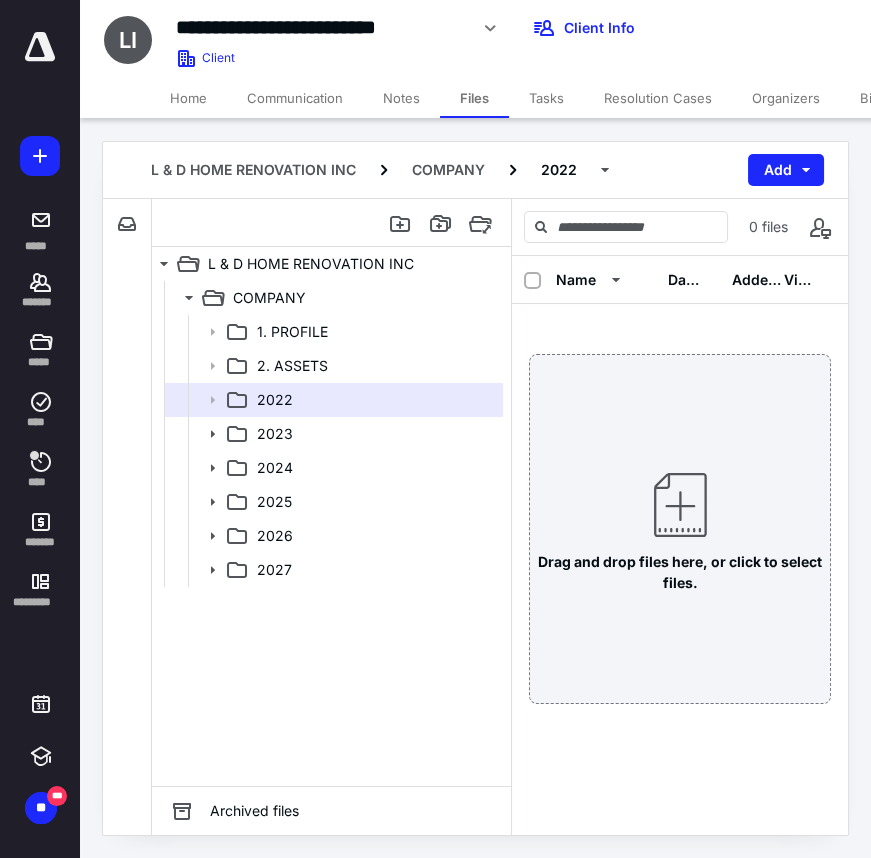 click on "L & D HOME RENOVATION INC COMPANY 2022   Add" at bounding box center [475, 170] 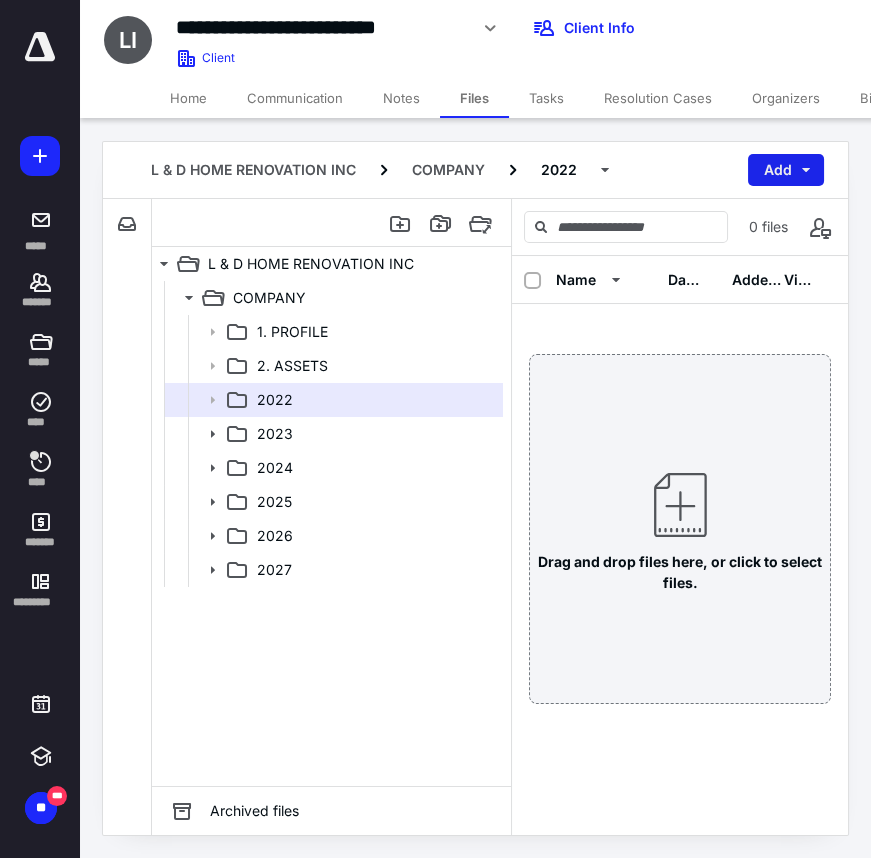 click on "Add" at bounding box center (786, 170) 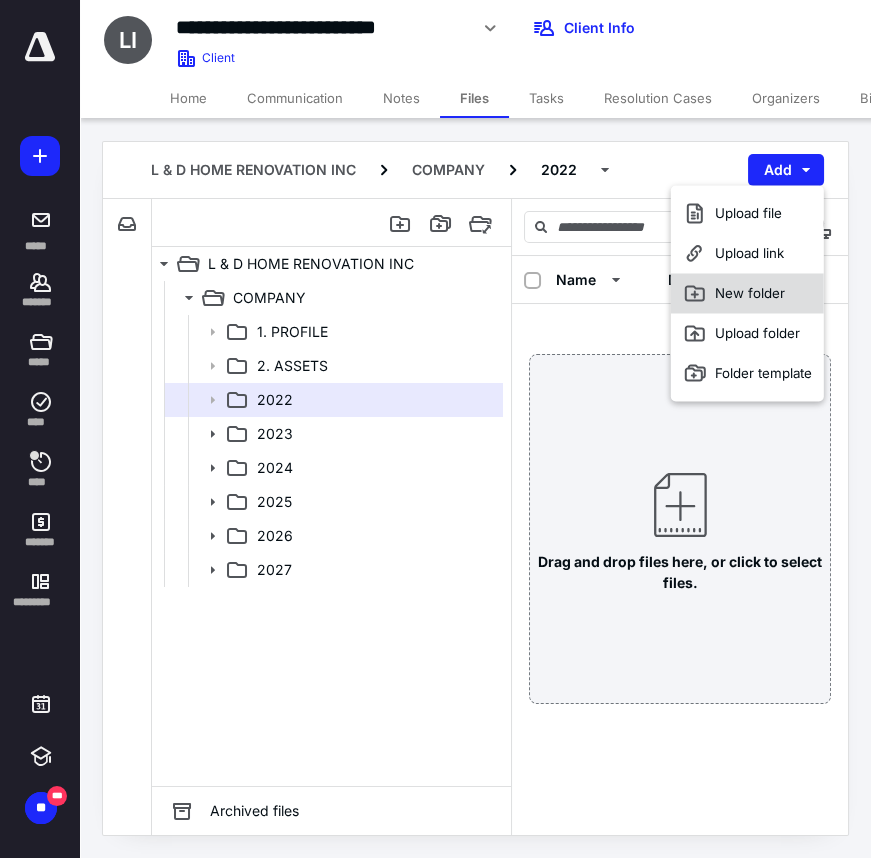 click on "New folder" at bounding box center [747, 293] 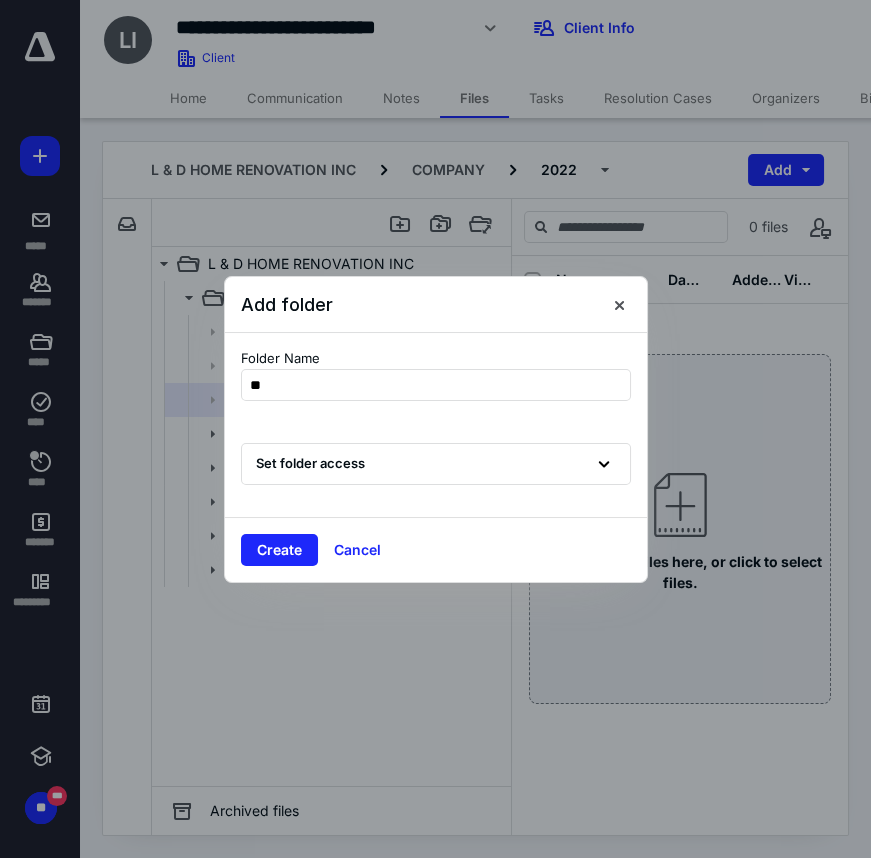type on "*" 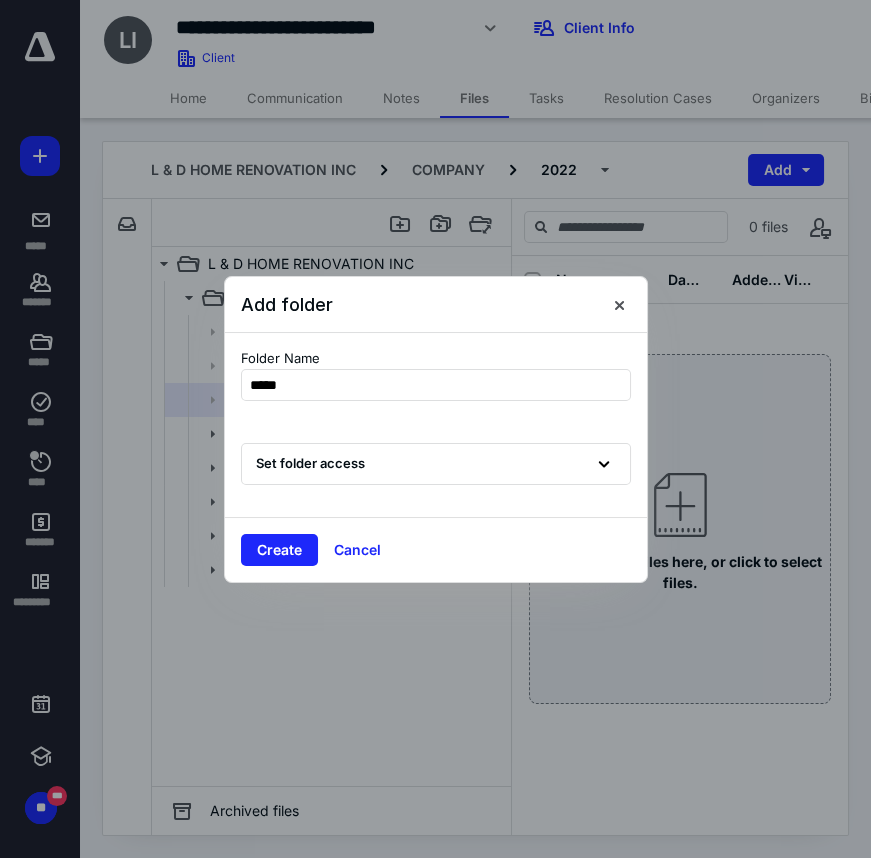 type on "*****" 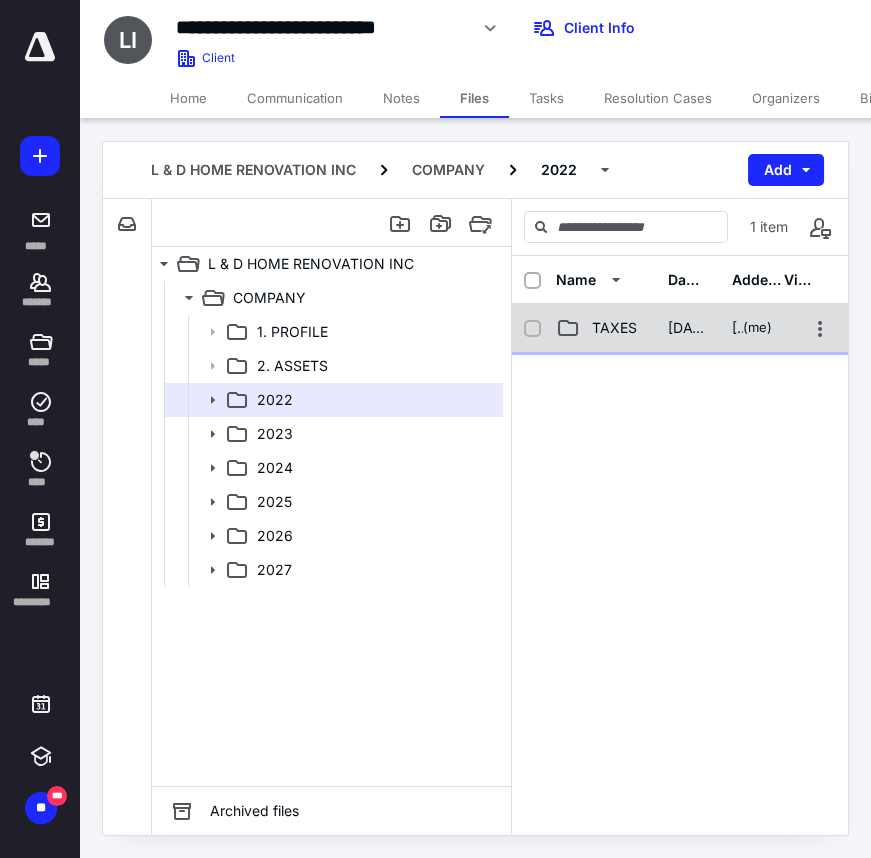 click on "[PERSON_NAME]" at bounding box center [737, 328] 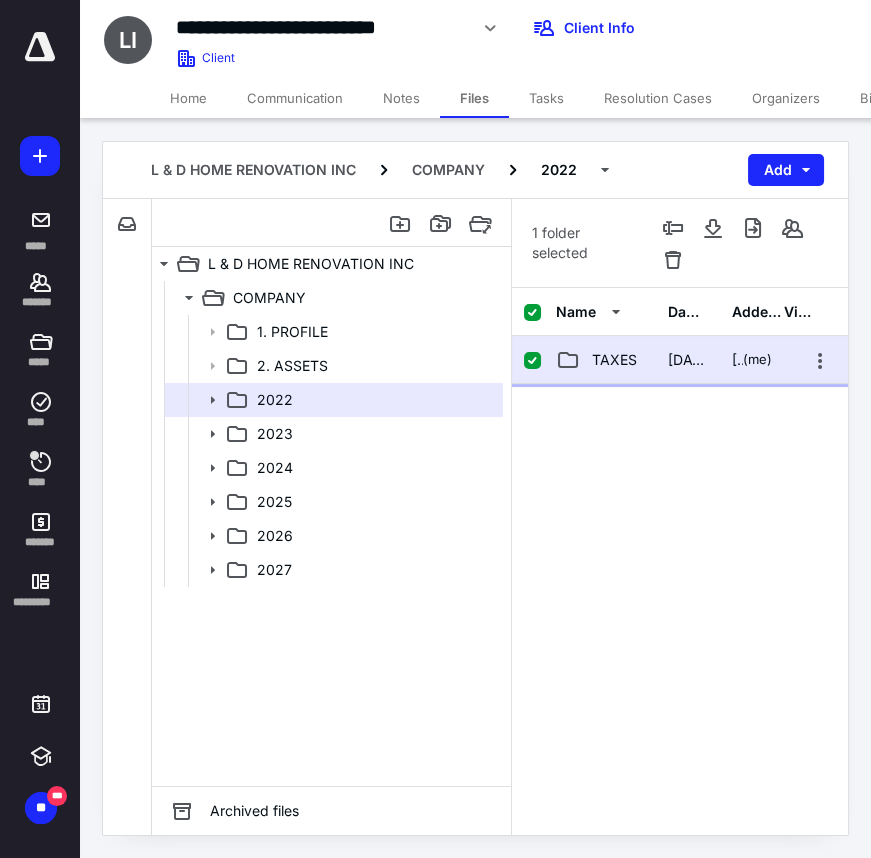 click on "TAXES [DATE] [PERSON_NAME]  (me)" at bounding box center [680, 360] 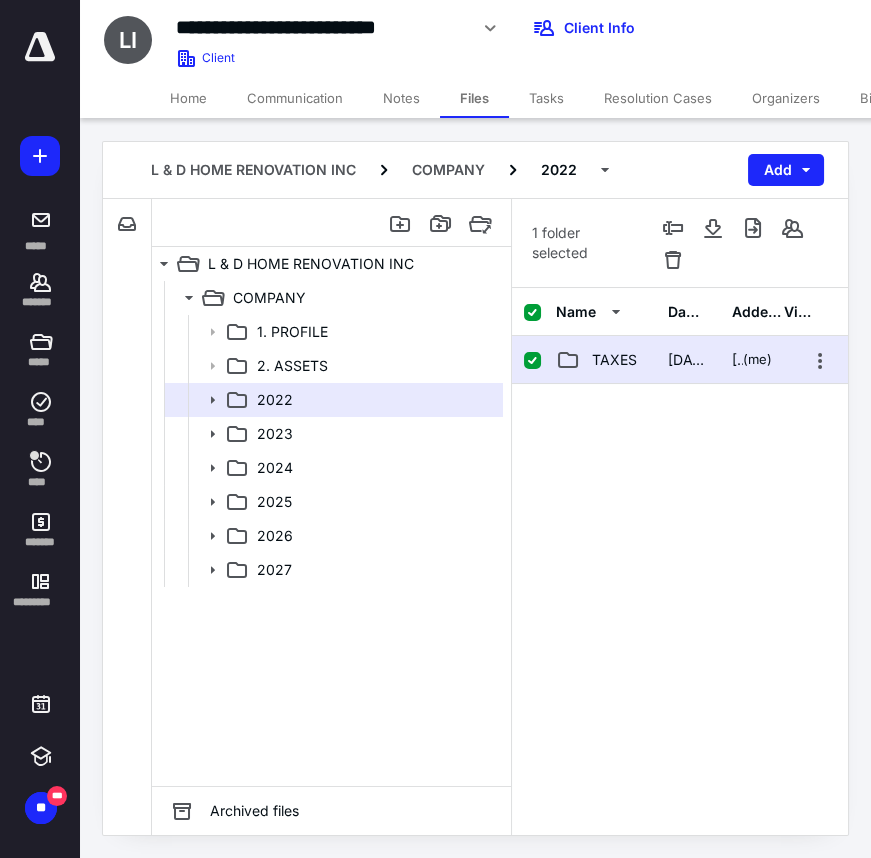 checkbox on "false" 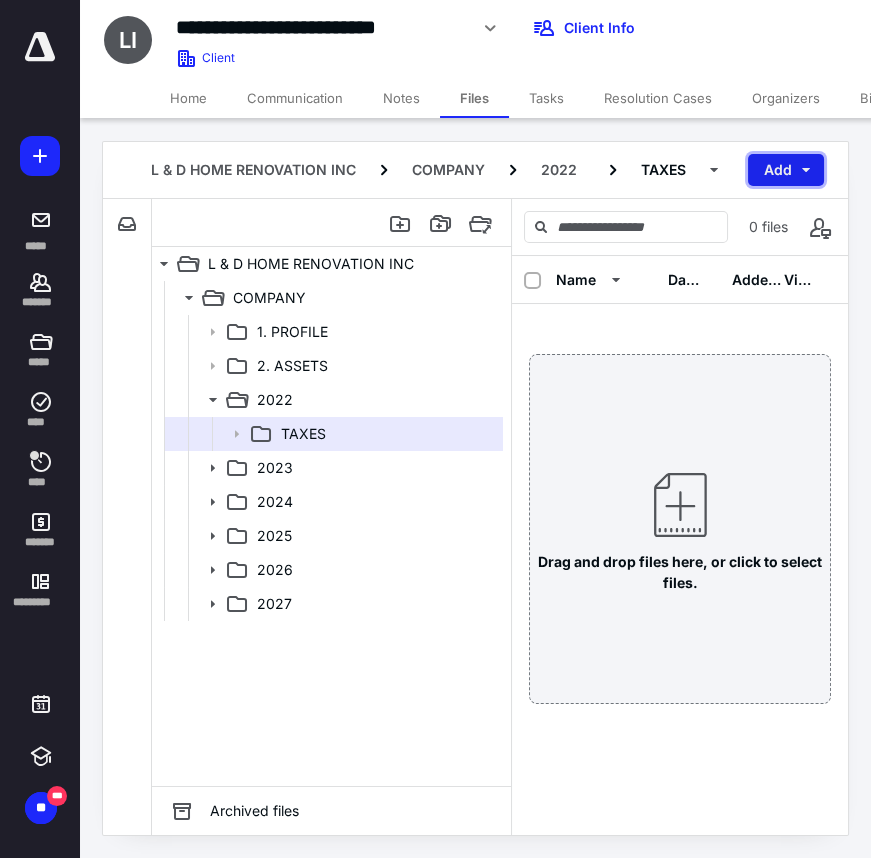 click on "Add" at bounding box center (786, 170) 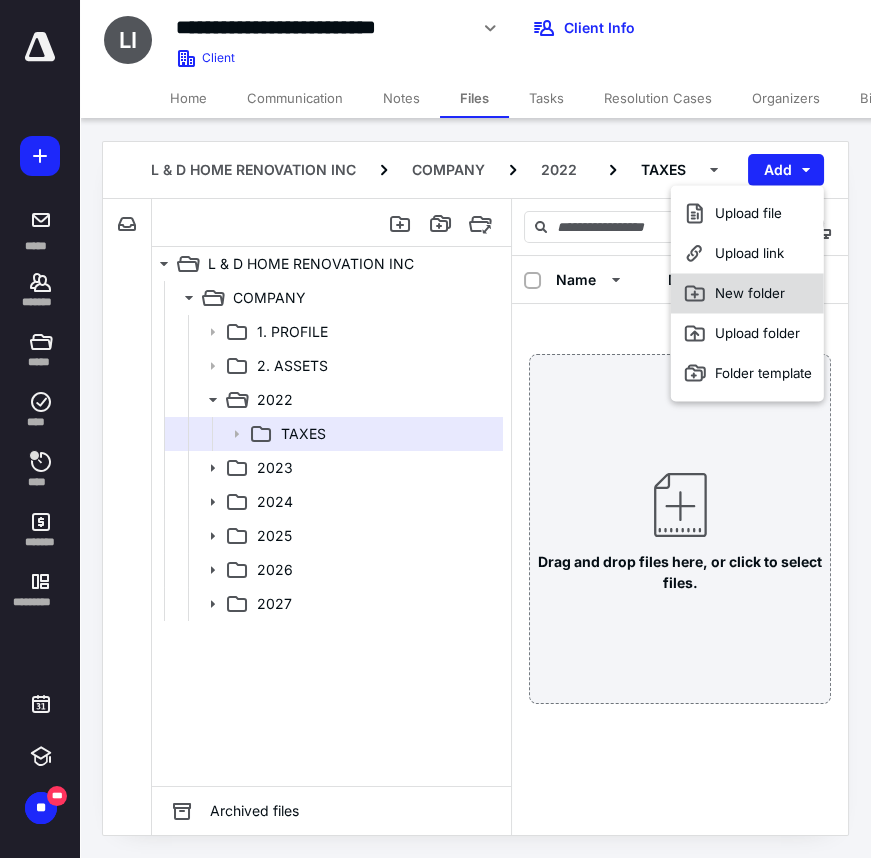click on "New folder" at bounding box center (747, 293) 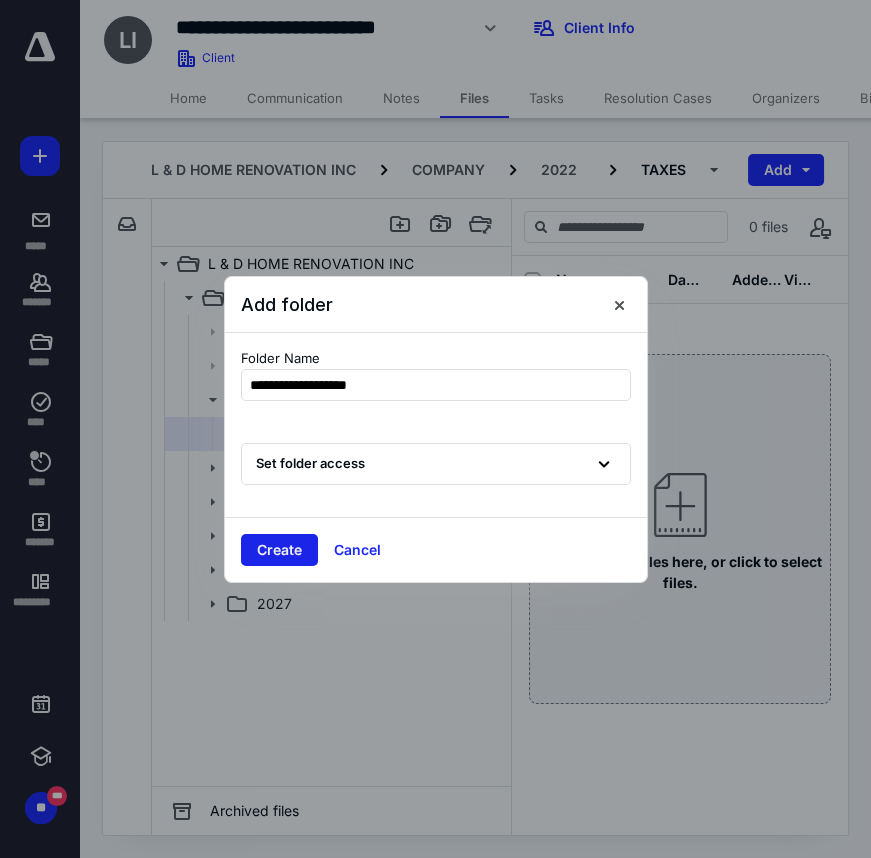 type on "**********" 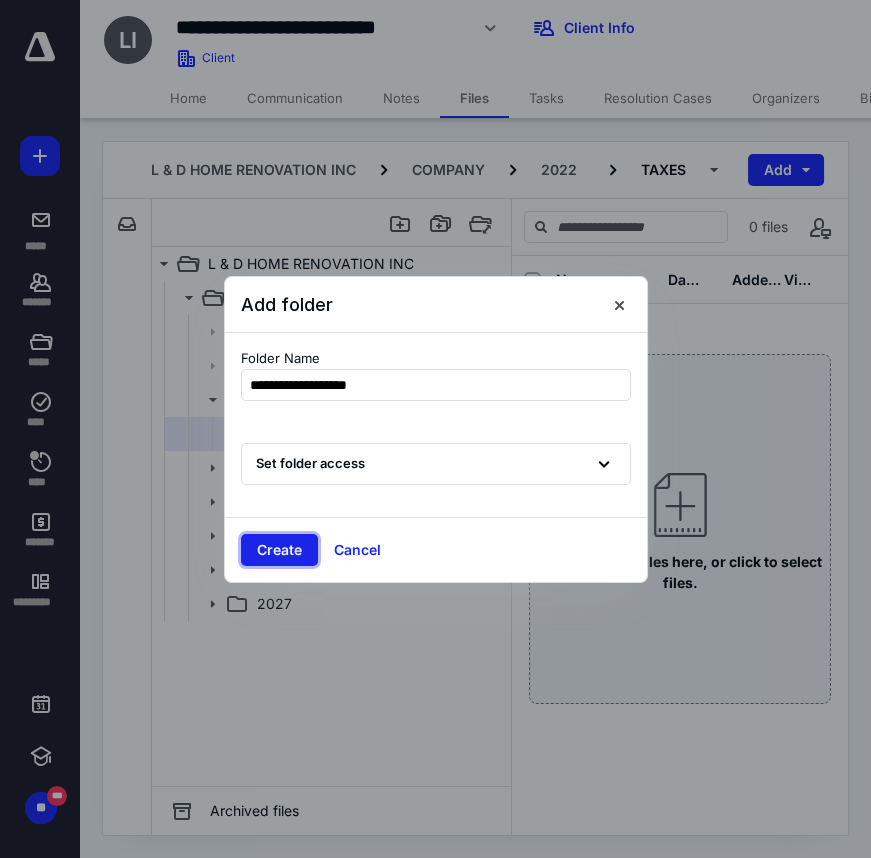 click on "Create" at bounding box center (279, 550) 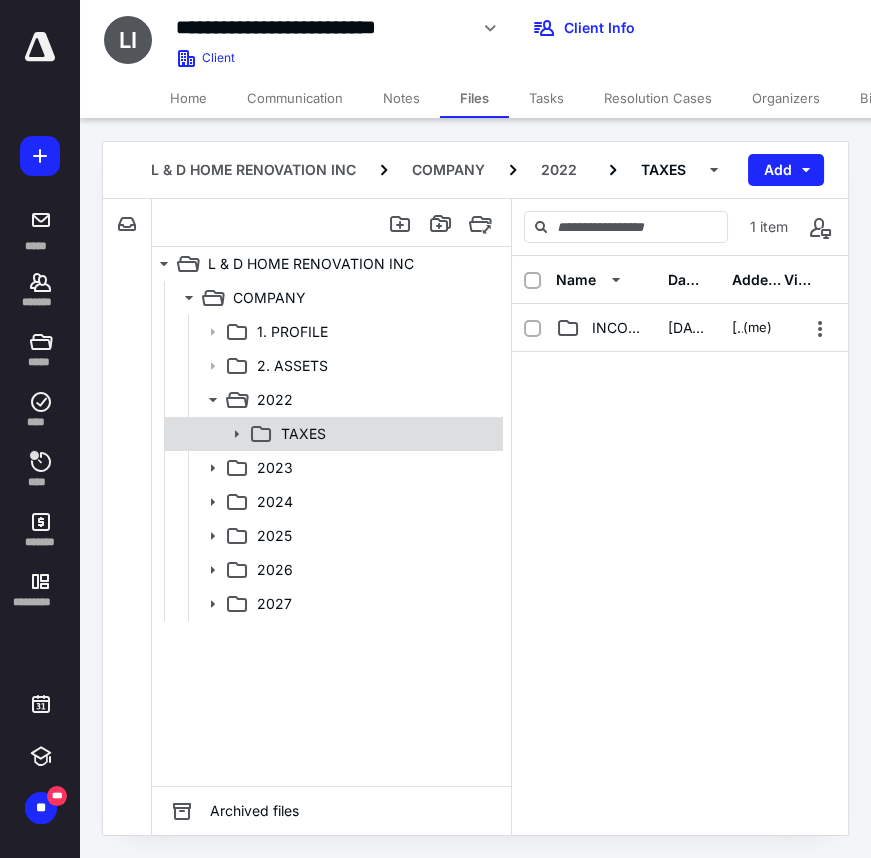 click on "TAXES" at bounding box center [386, 434] 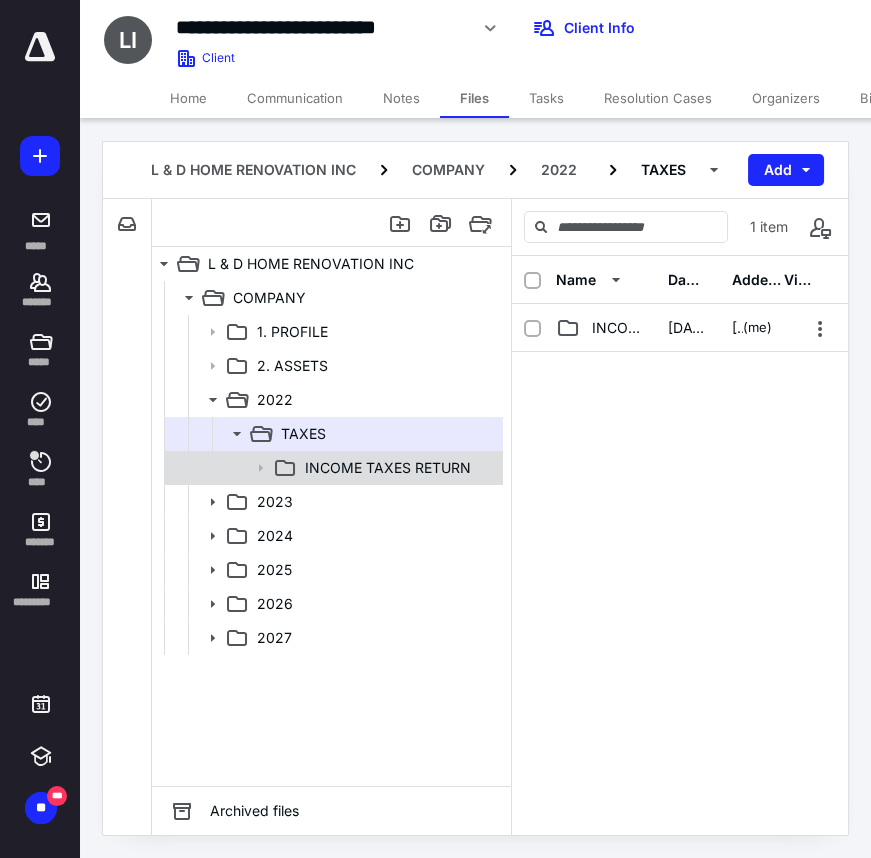 click on "INCOME TAXES RETURN" at bounding box center (388, 468) 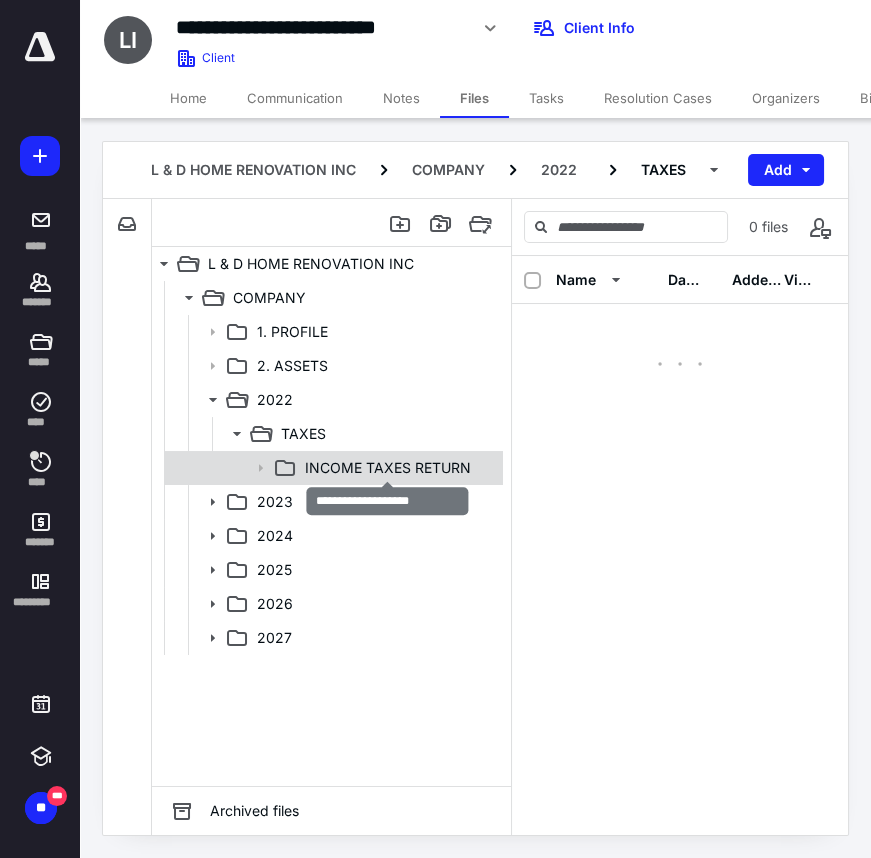 click on "INCOME TAXES RETURN" at bounding box center (388, 468) 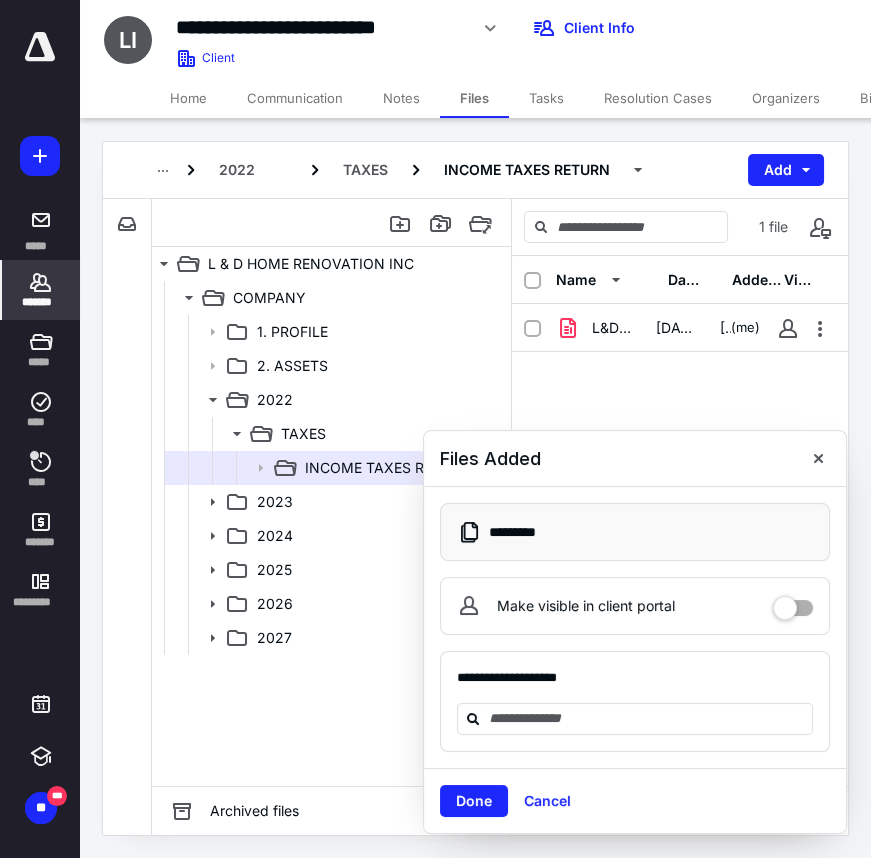 drag, startPoint x: 39, startPoint y: 295, endPoint x: 16, endPoint y: 277, distance: 29.206163 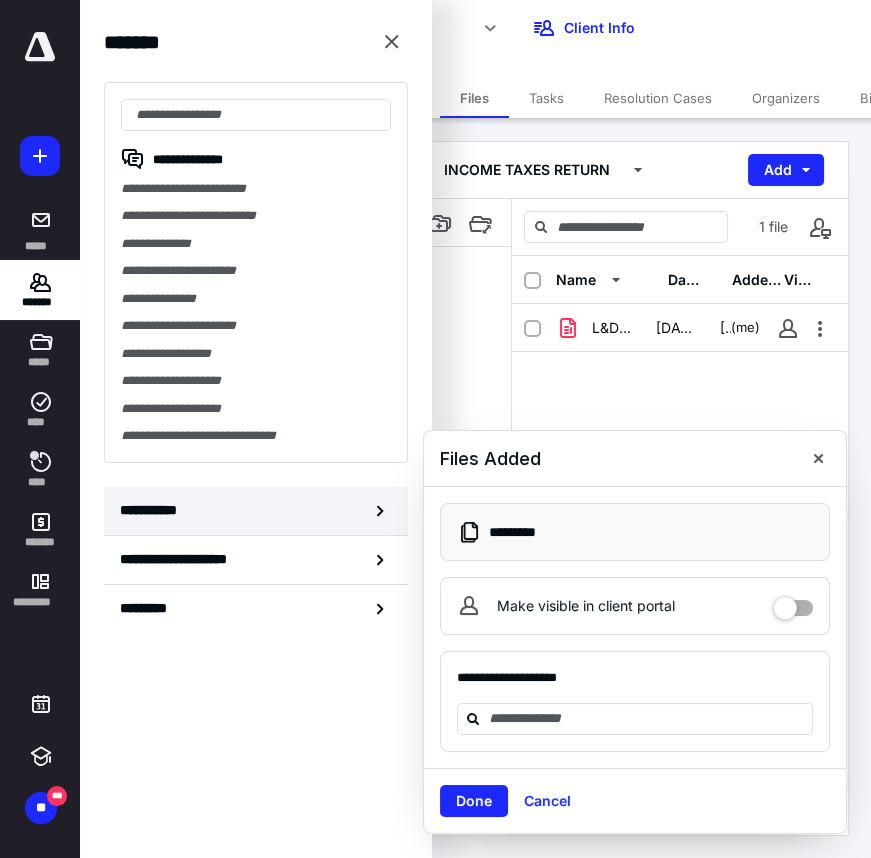 click on "**********" at bounding box center (256, 511) 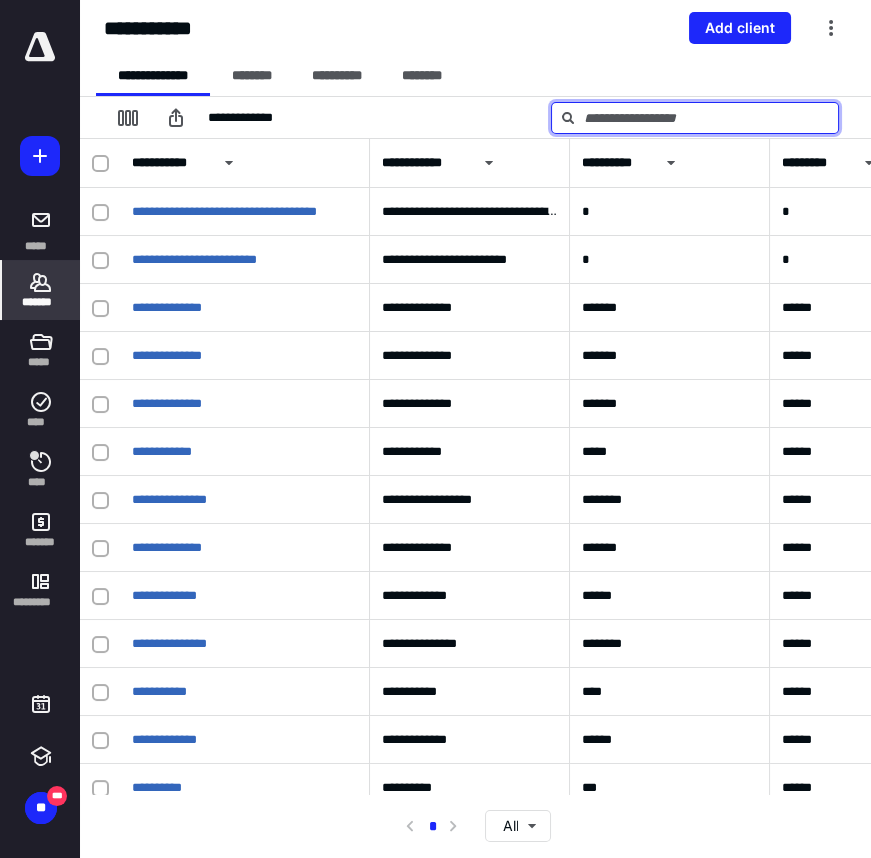click at bounding box center [695, 118] 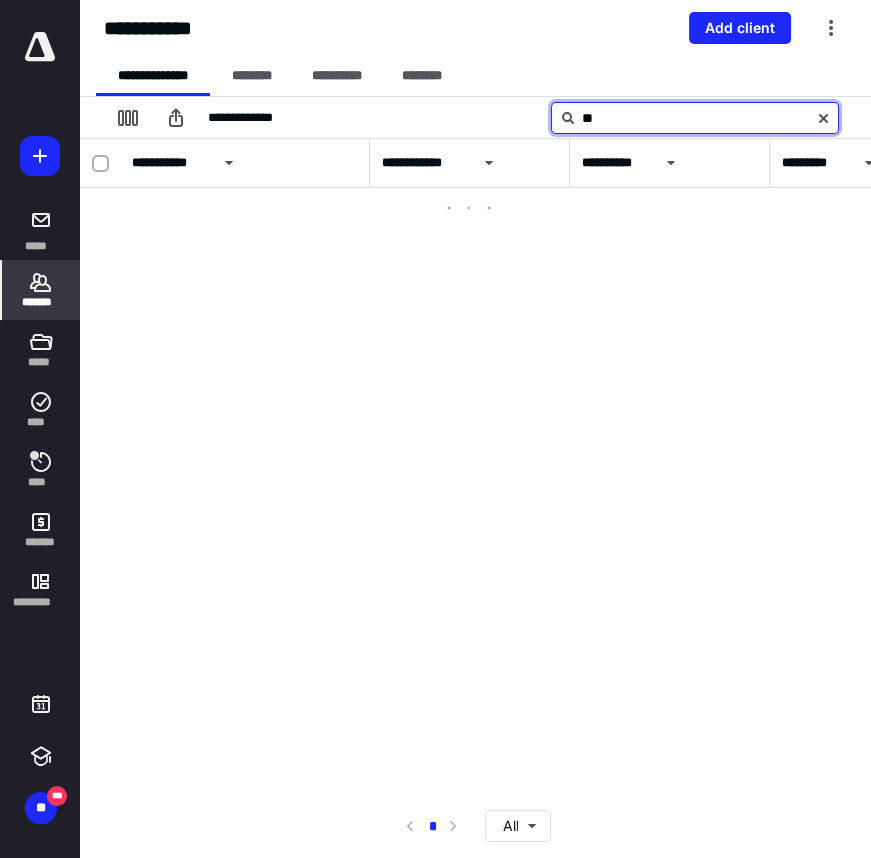 type on "*" 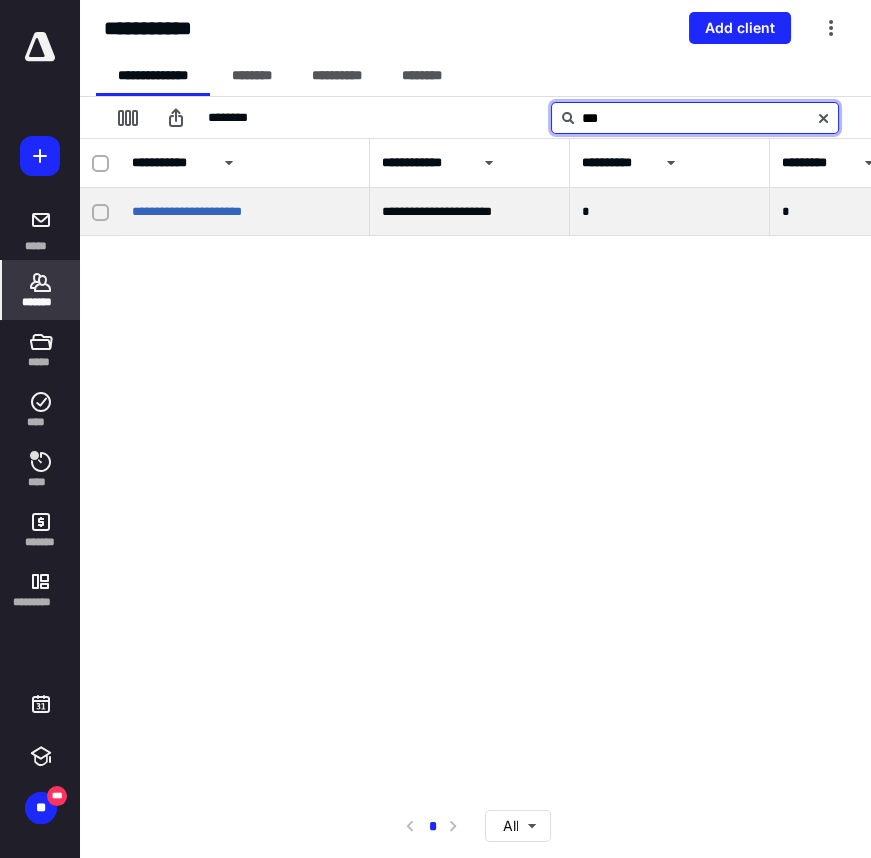 type on "***" 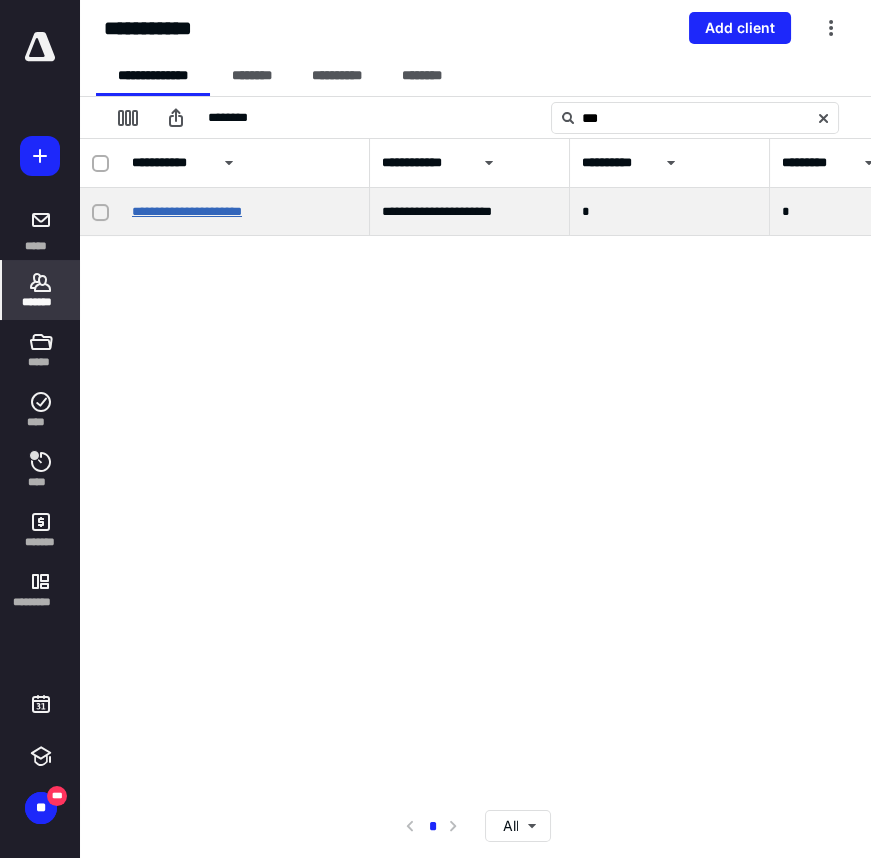 click on "**********" at bounding box center (245, 212) 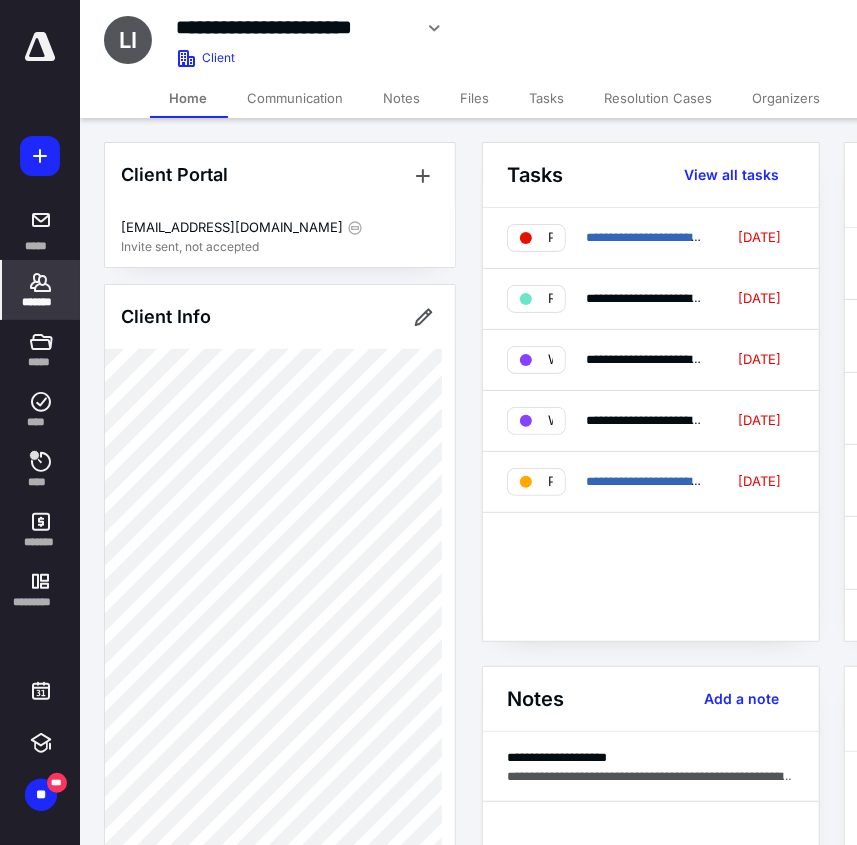 click on "Files" at bounding box center [475, 98] 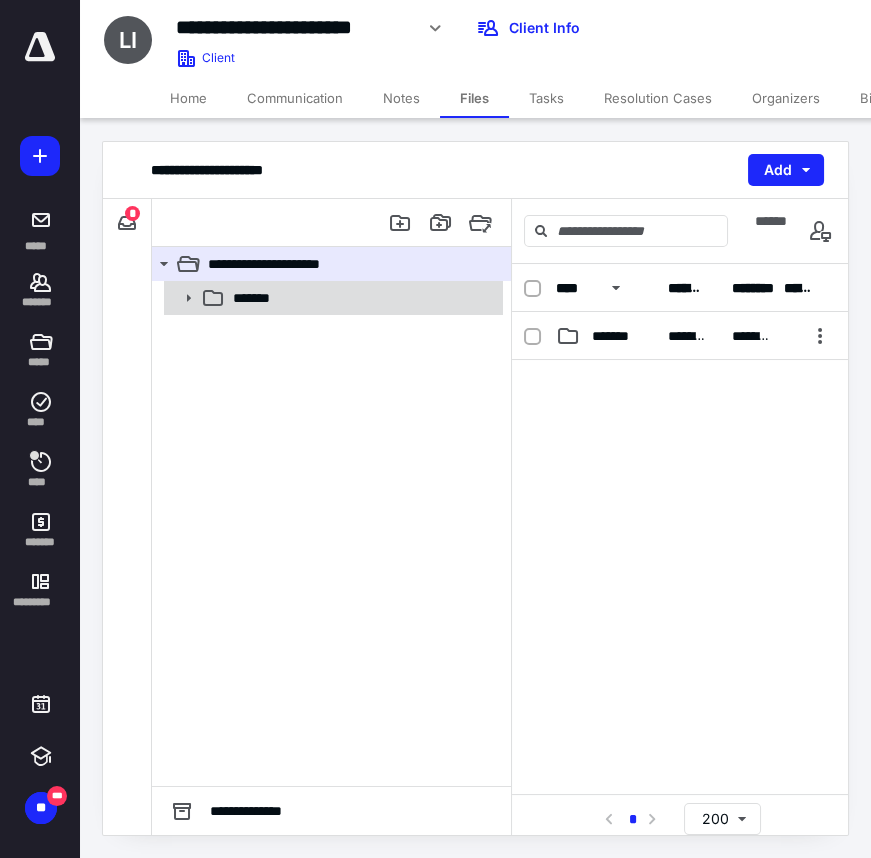 click on "*******" at bounding box center (362, 298) 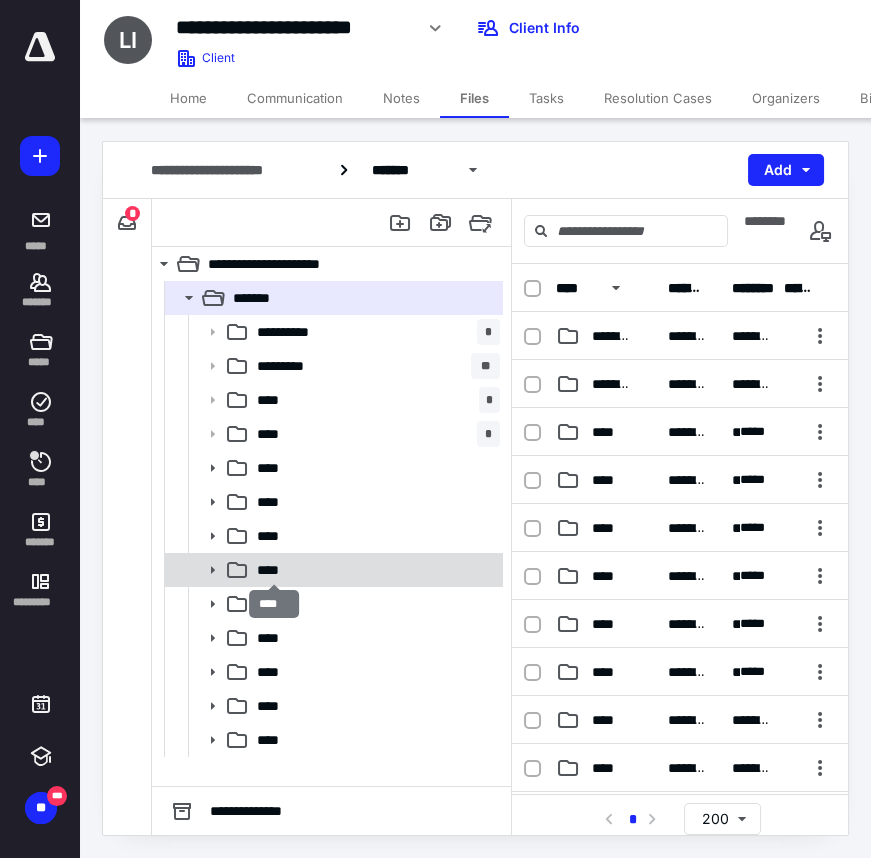 click on "****" at bounding box center [274, 570] 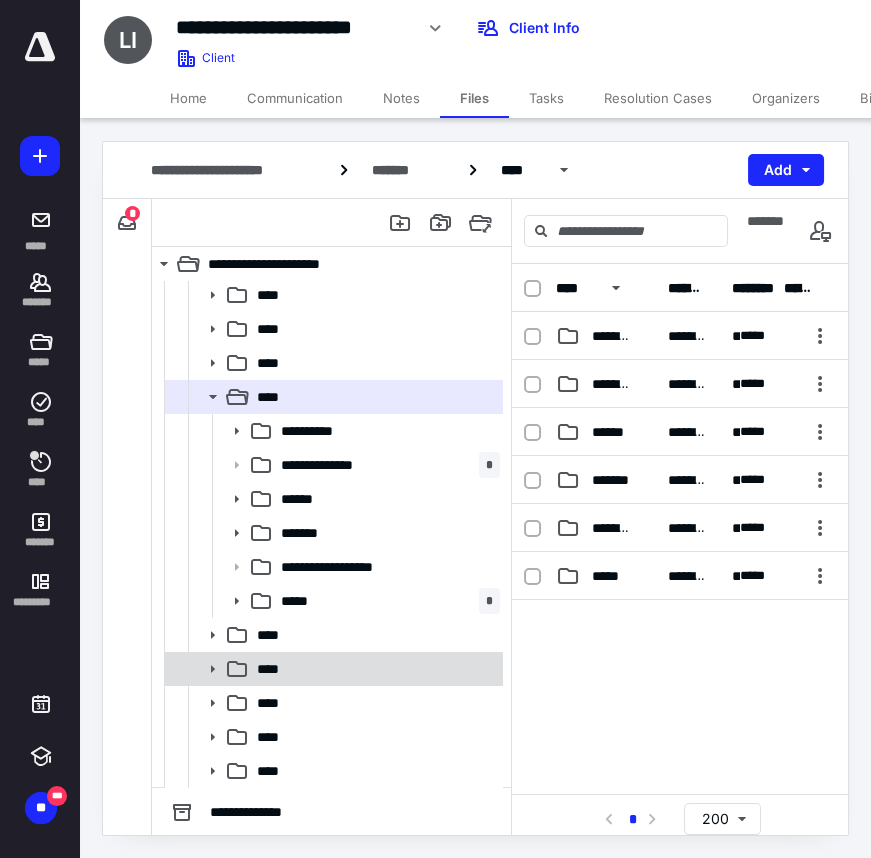 scroll, scrollTop: 174, scrollLeft: 0, axis: vertical 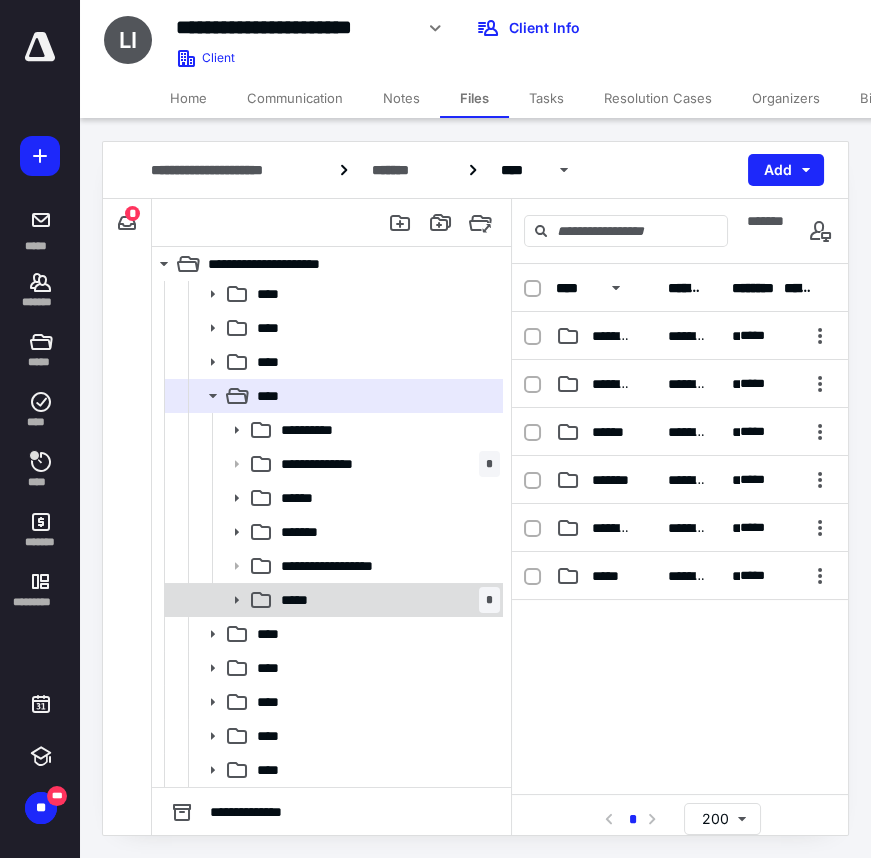 click on "***** *" at bounding box center [332, 600] 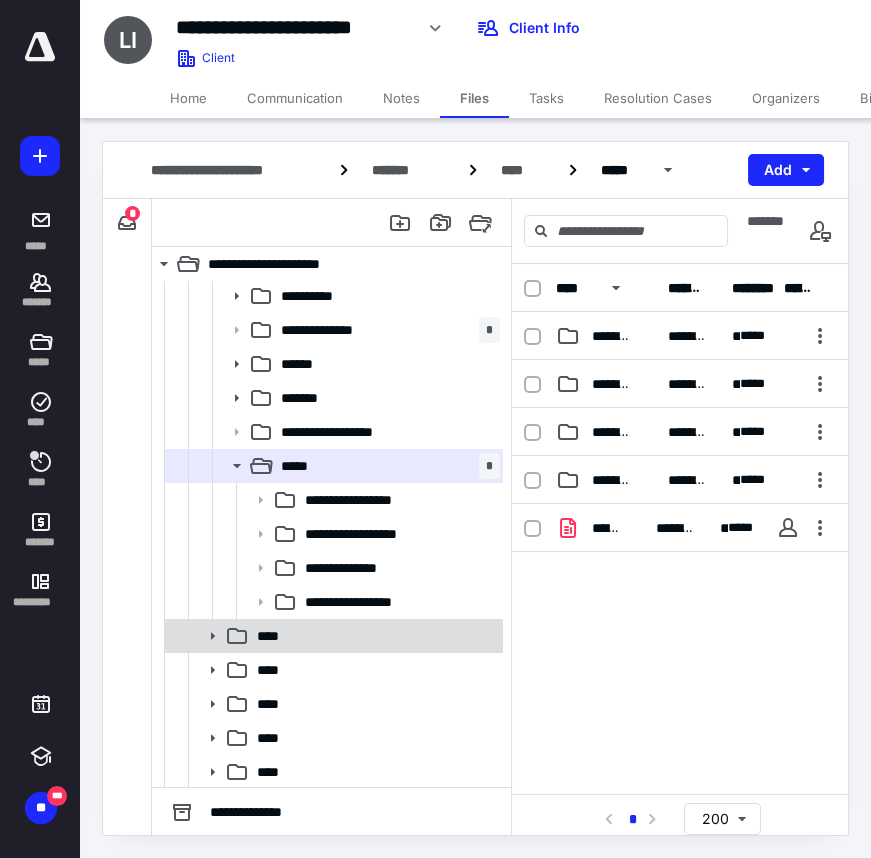 scroll, scrollTop: 310, scrollLeft: 0, axis: vertical 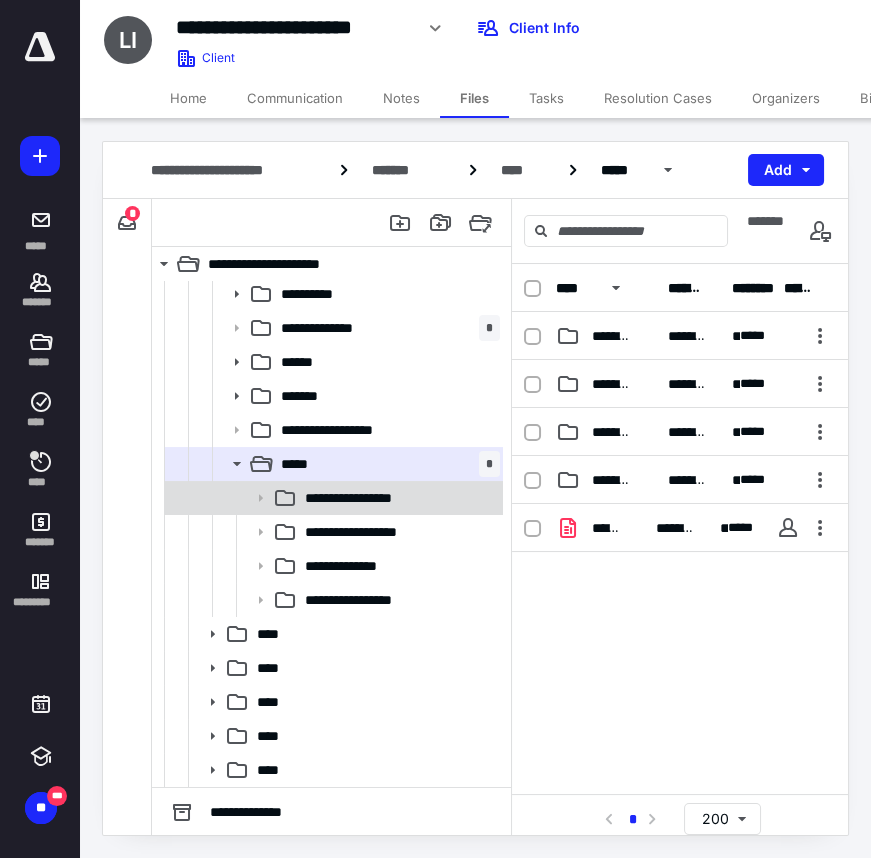 click on "**********" at bounding box center (398, 498) 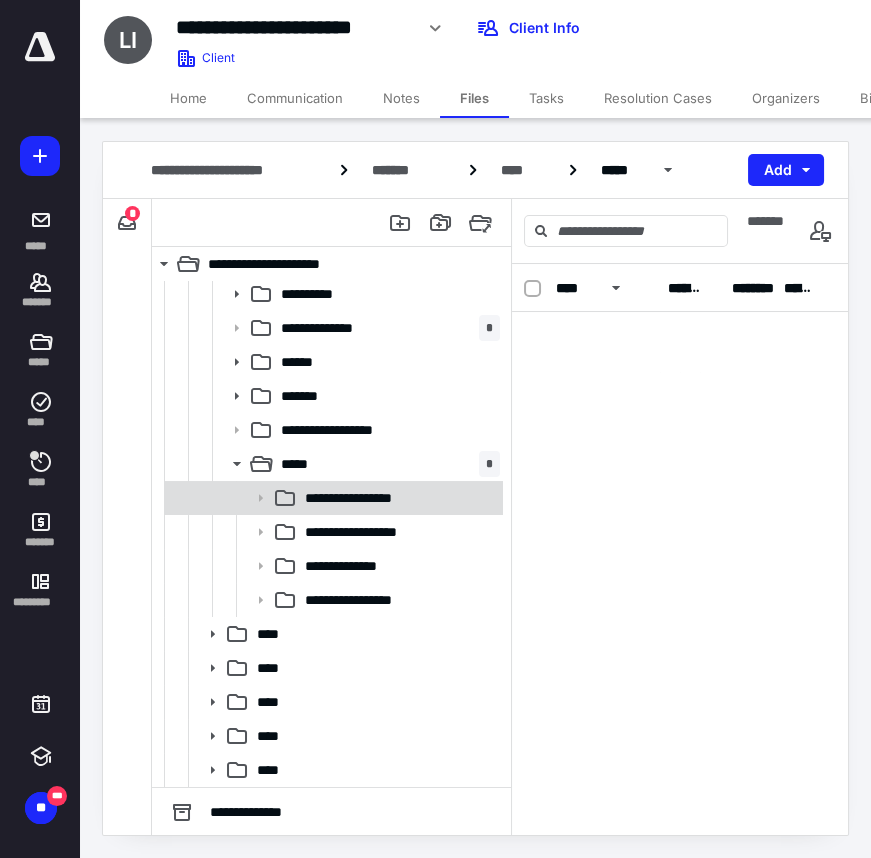 click on "**********" at bounding box center (398, 498) 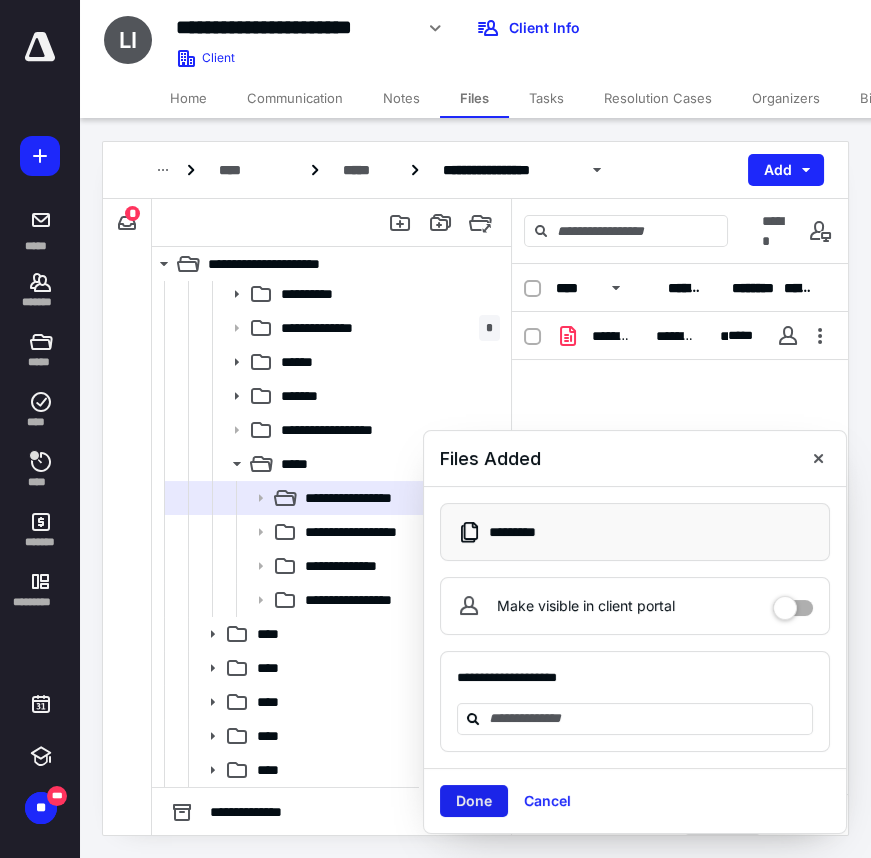 click on "Done" at bounding box center (474, 801) 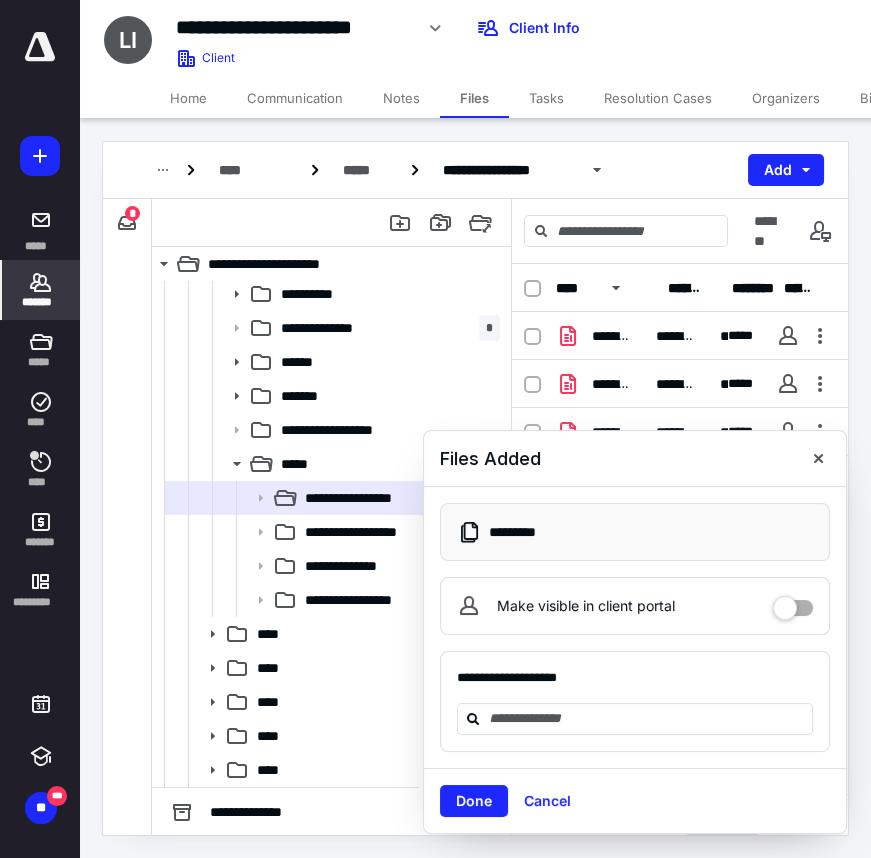 click on "*******" at bounding box center [41, 302] 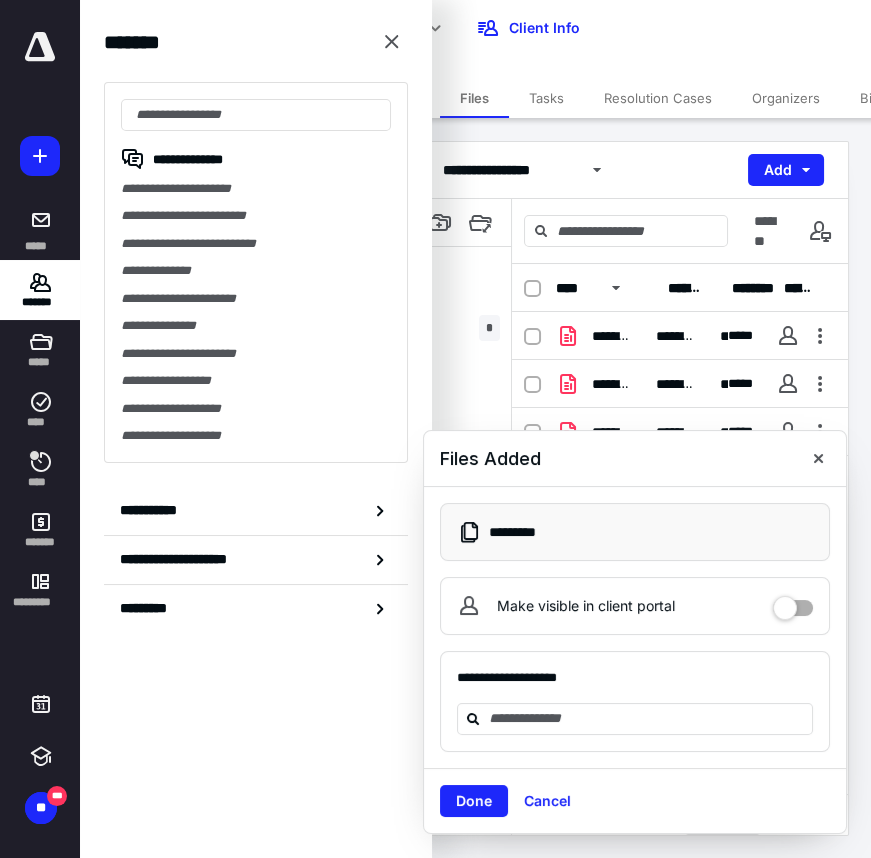 drag, startPoint x: 266, startPoint y: 499, endPoint x: 302, endPoint y: 430, distance: 77.82673 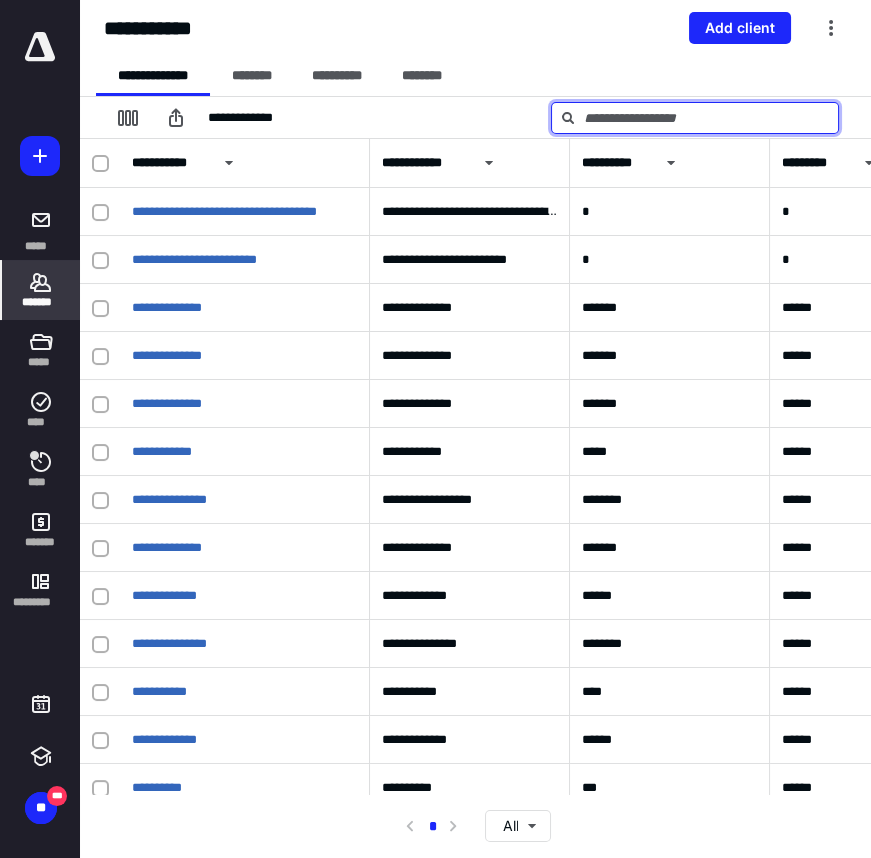 click at bounding box center (695, 118) 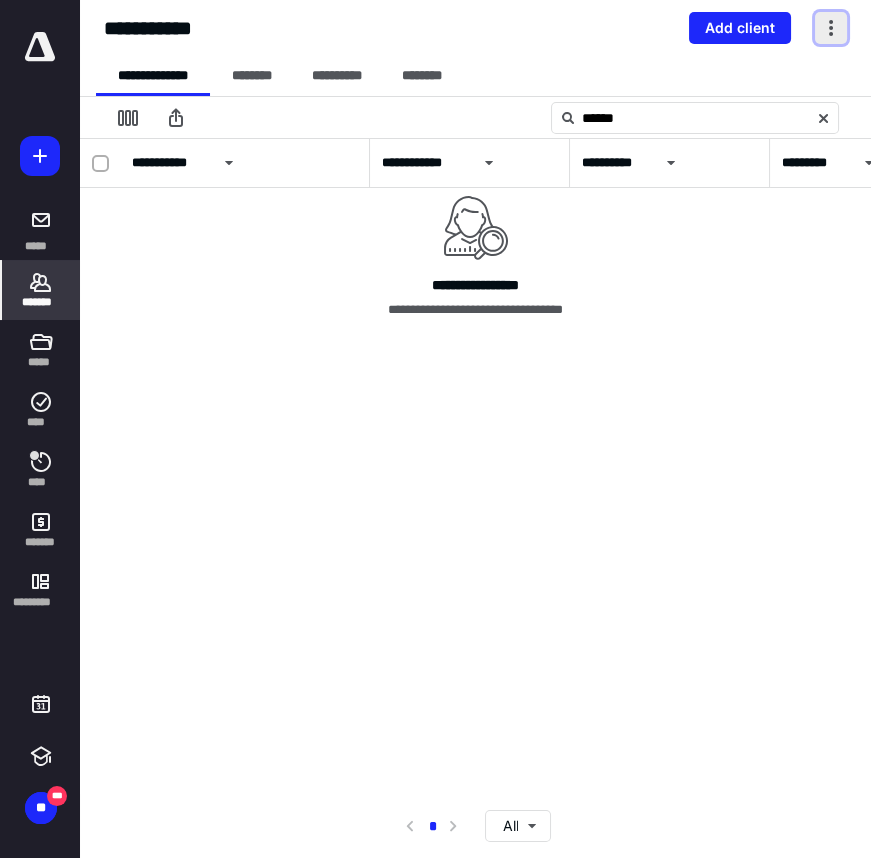 click at bounding box center [831, 28] 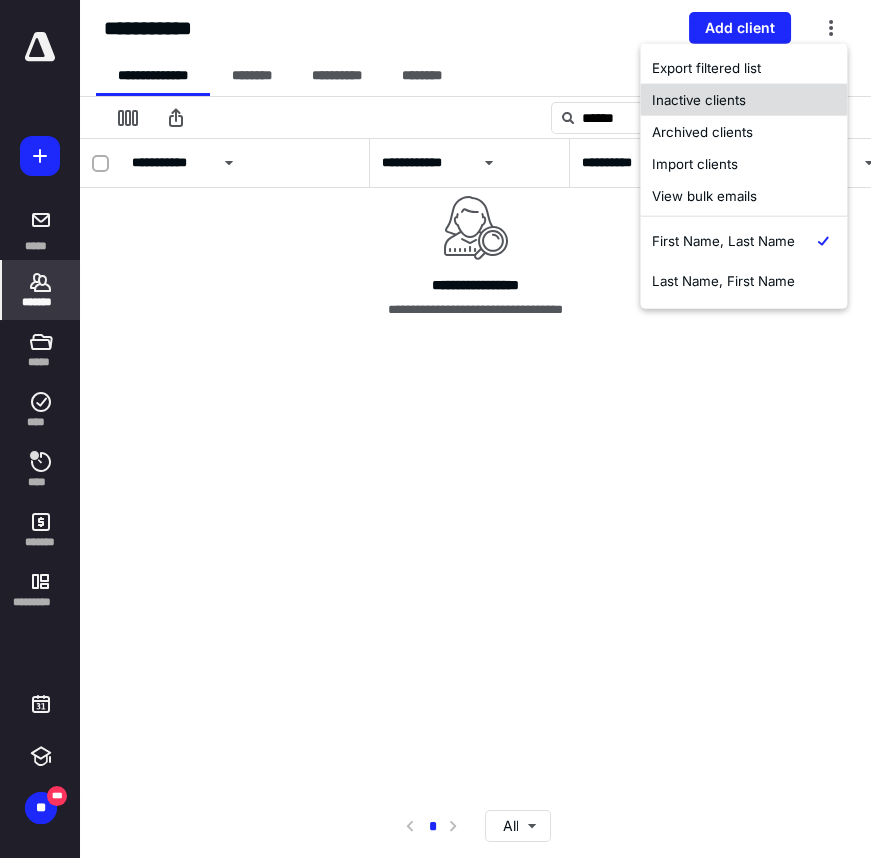 click on "Inactive clients" at bounding box center (743, 100) 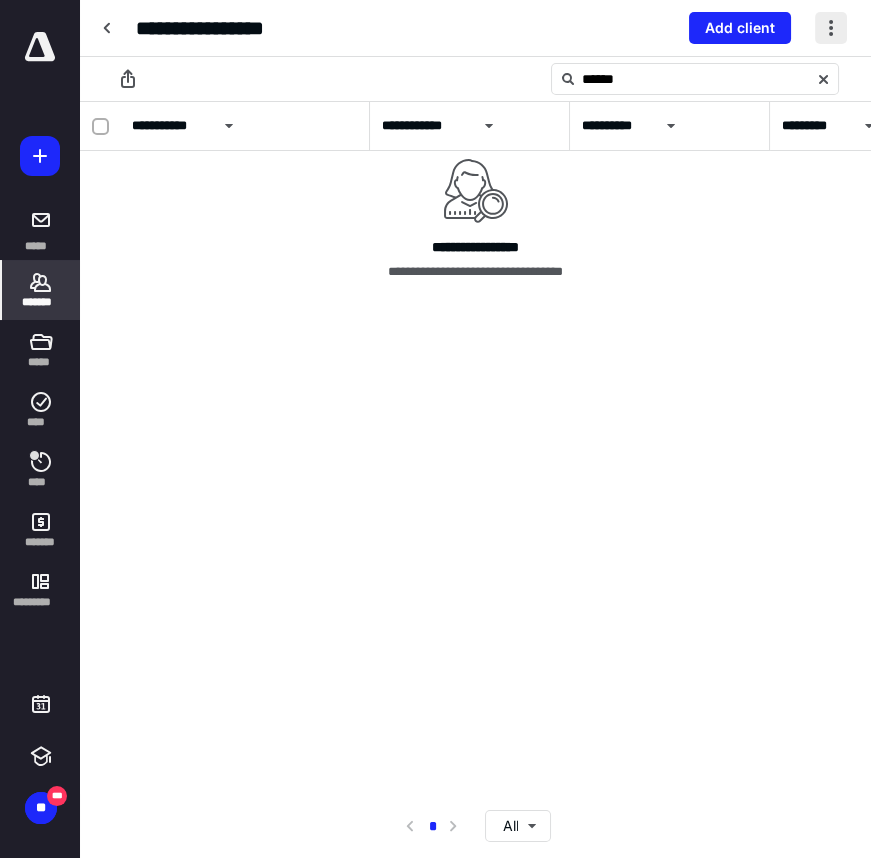 click at bounding box center [831, 28] 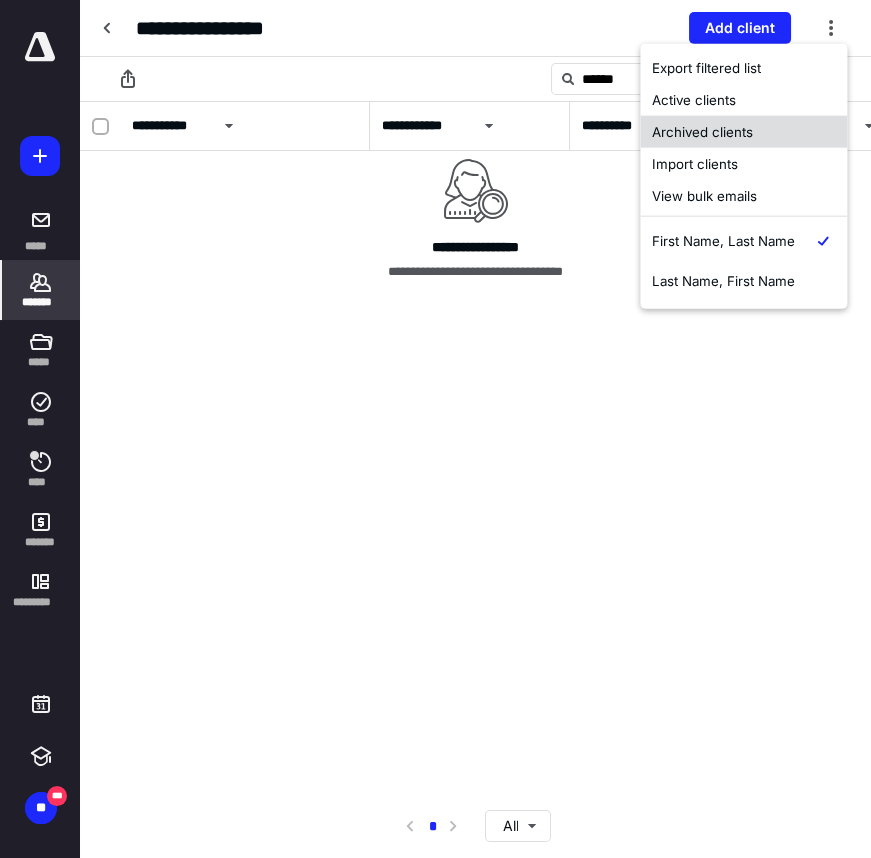 click on "Archived clients" at bounding box center (743, 132) 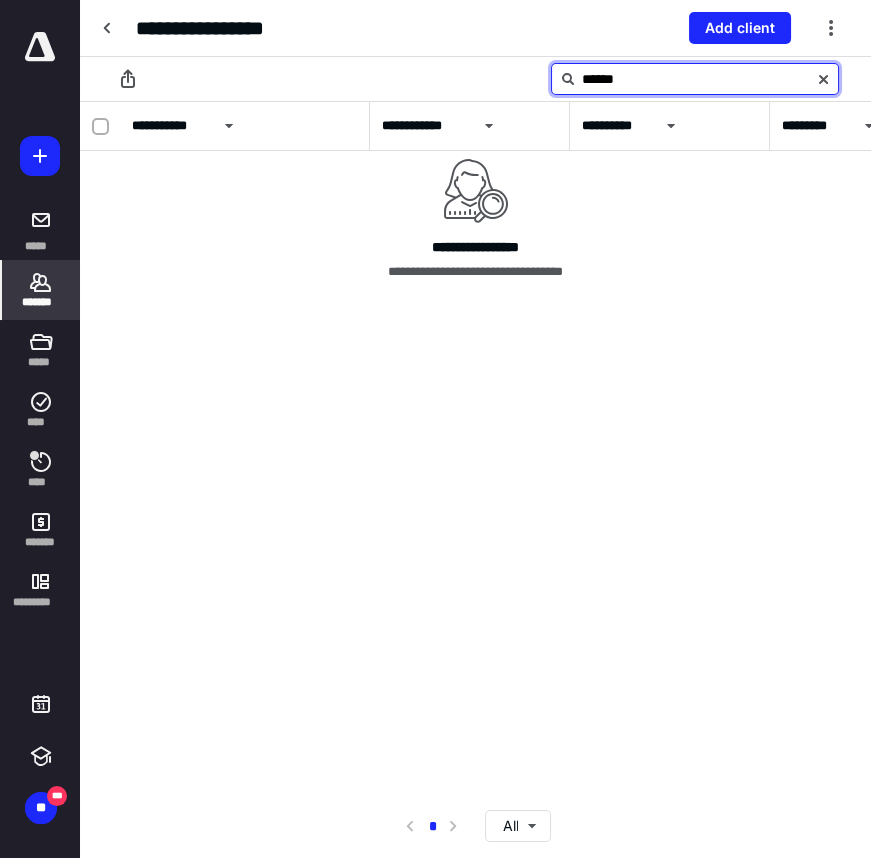 click on "******" at bounding box center (695, 79) 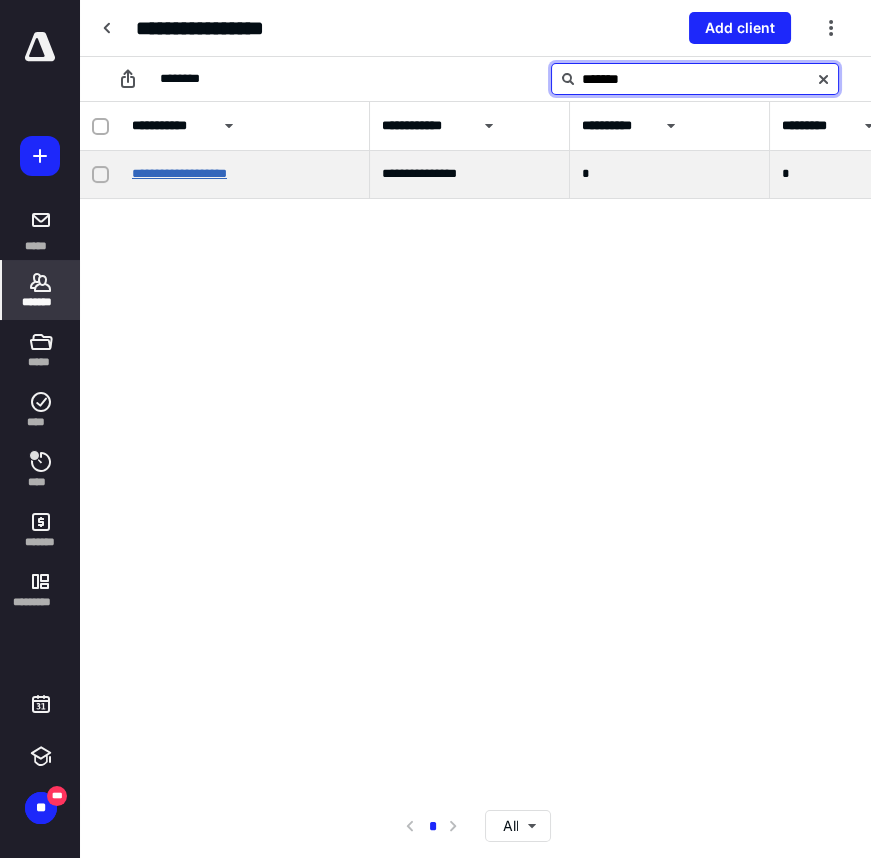 type on "*******" 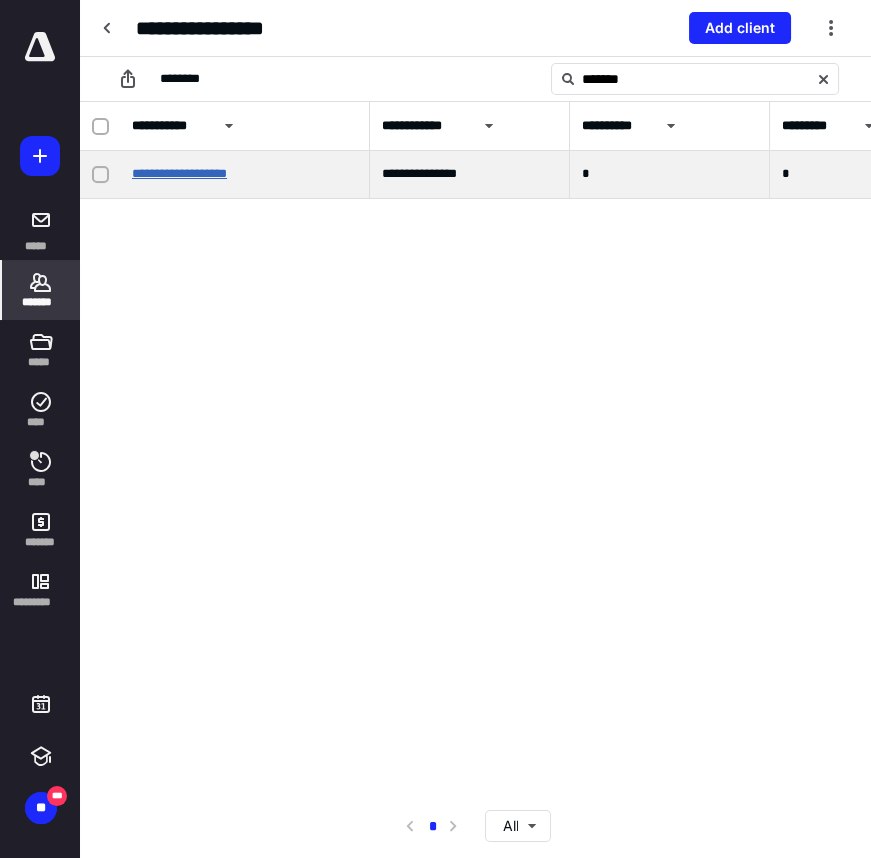 click on "**********" at bounding box center (179, 173) 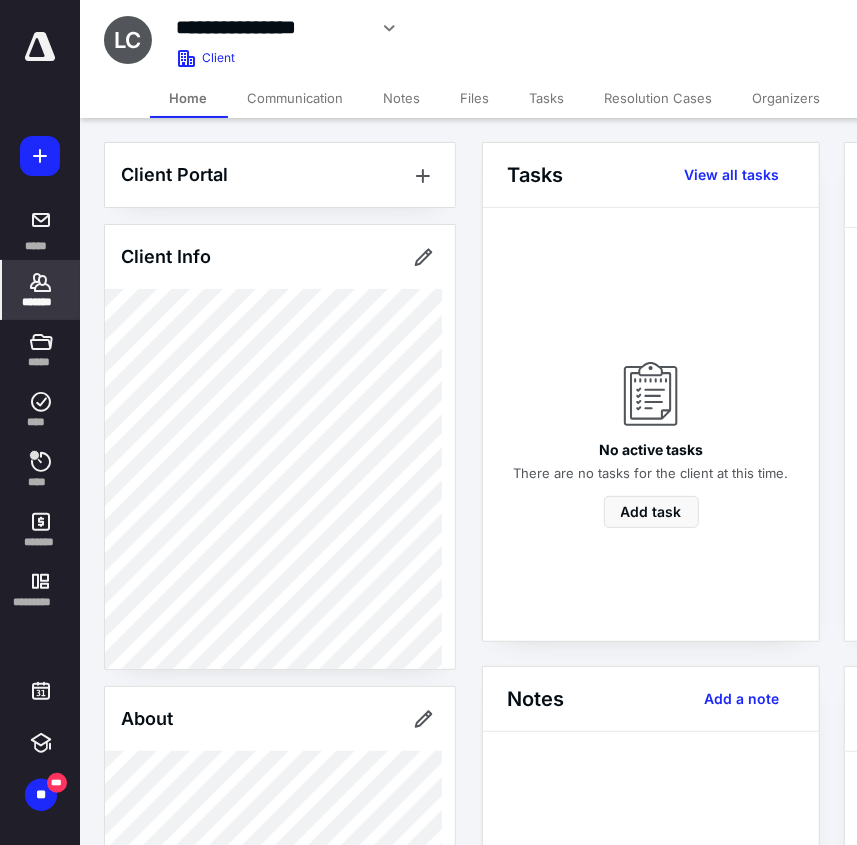 click on "Files" at bounding box center [475, 98] 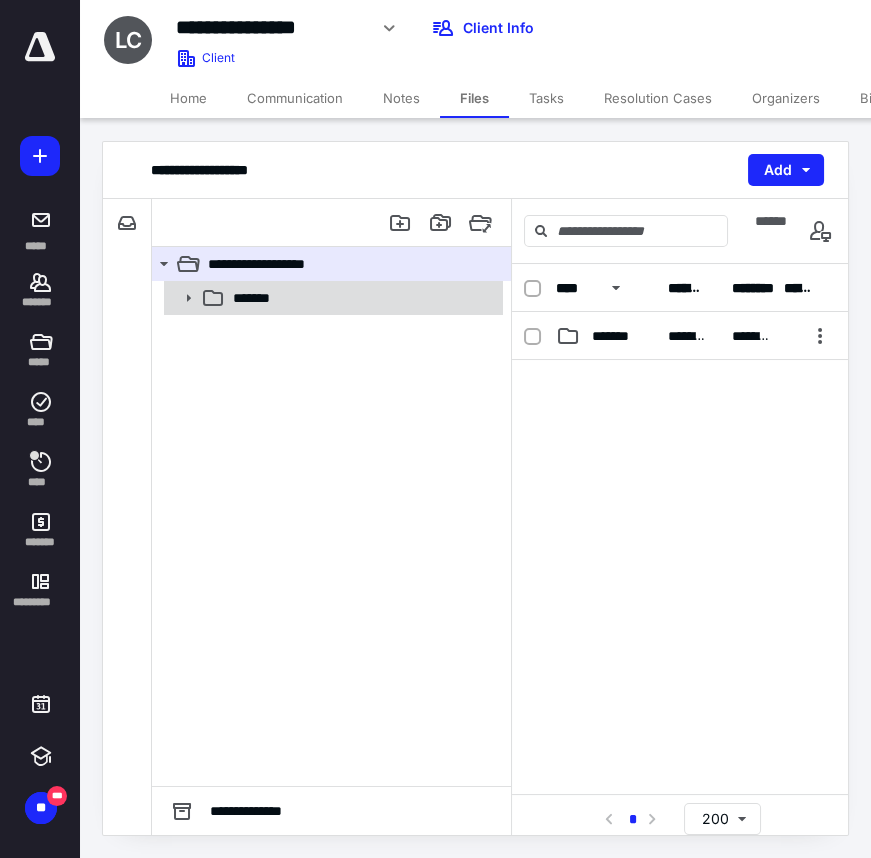 click on "*******" at bounding box center (332, 298) 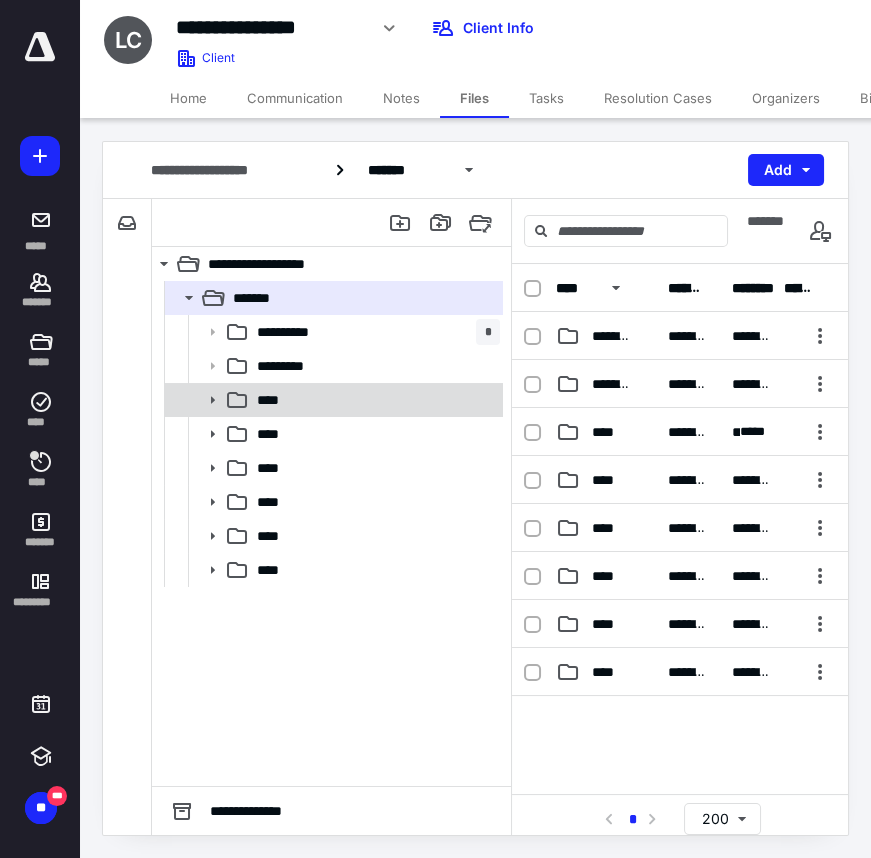 click on "****" at bounding box center [332, 400] 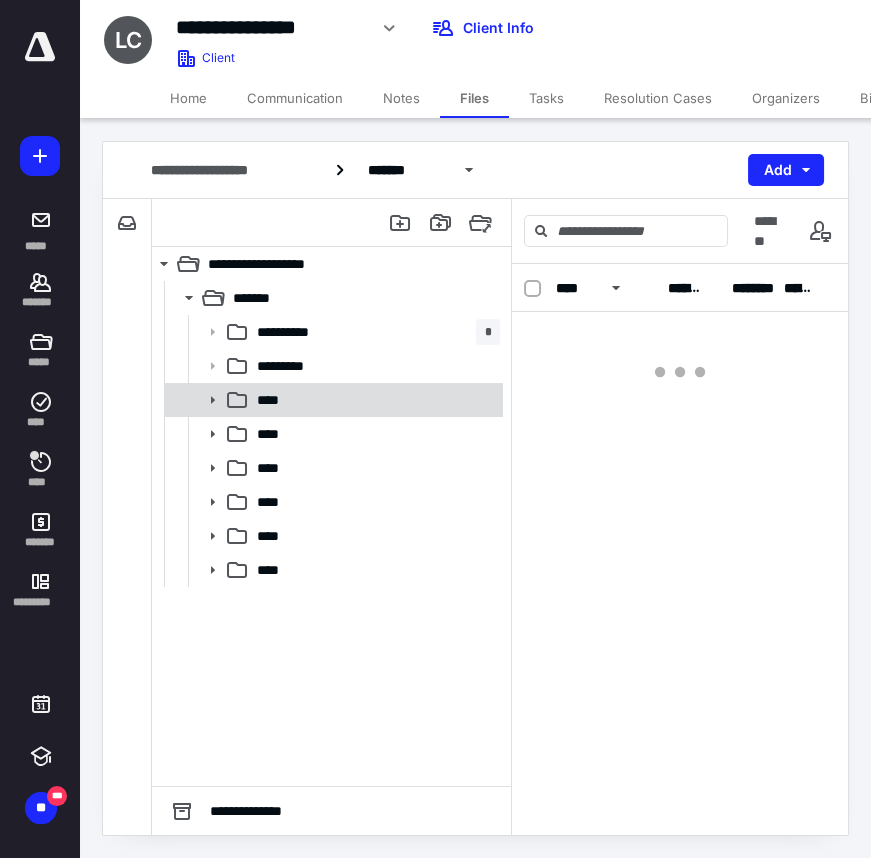 click on "****" at bounding box center [332, 400] 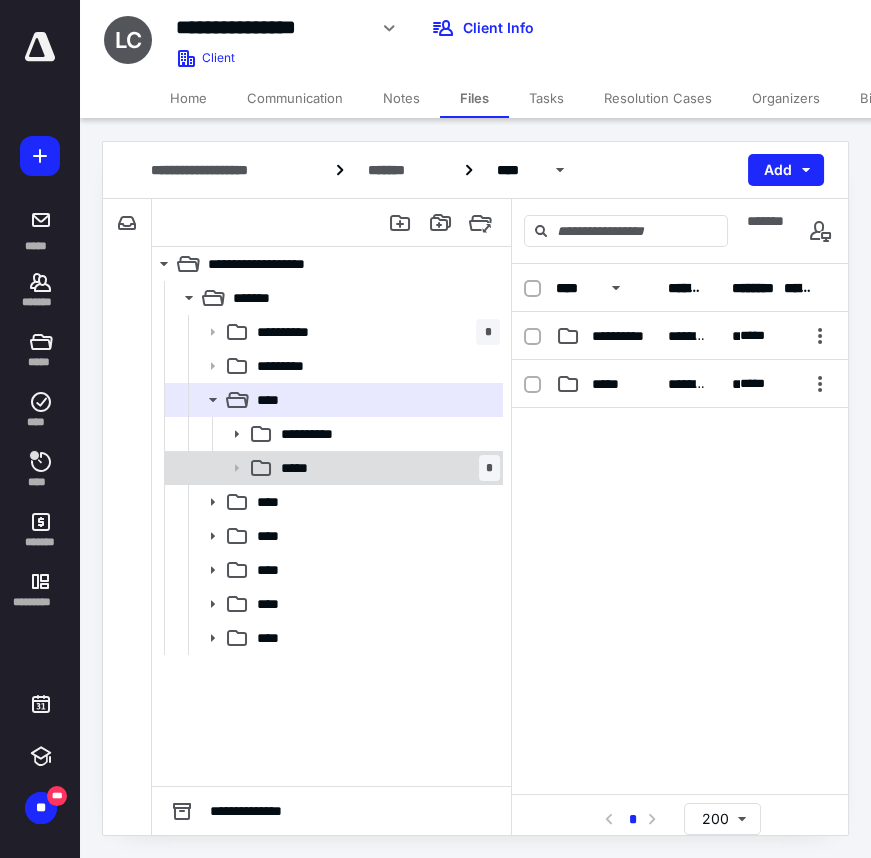 click on "***** *" at bounding box center [386, 468] 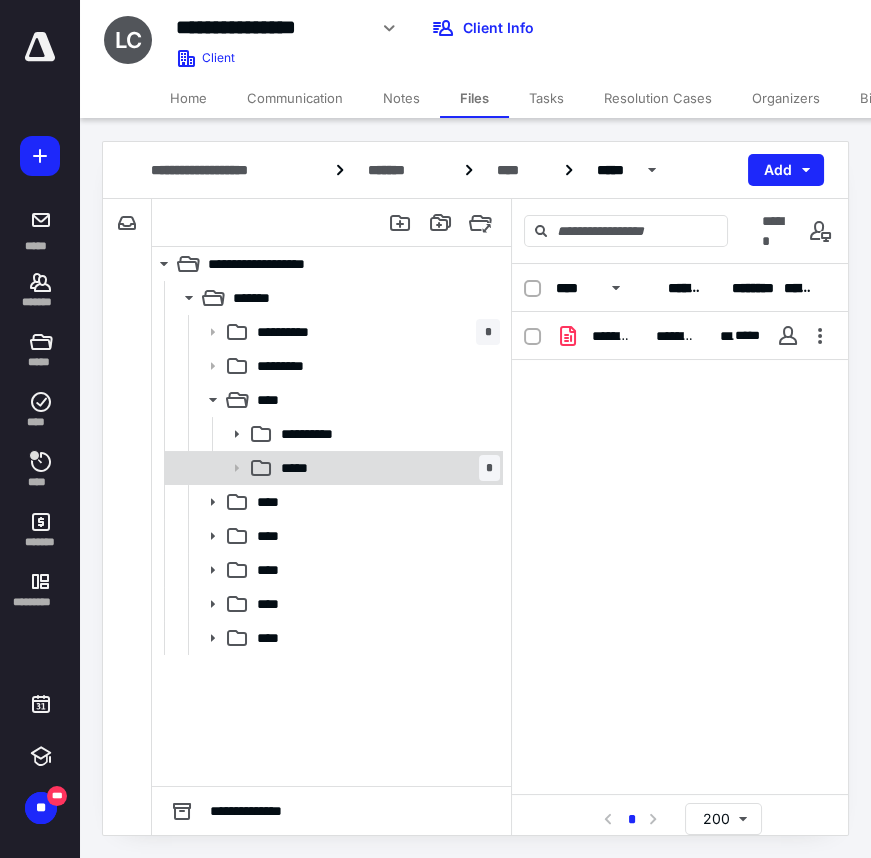 click on "***** *" at bounding box center [386, 468] 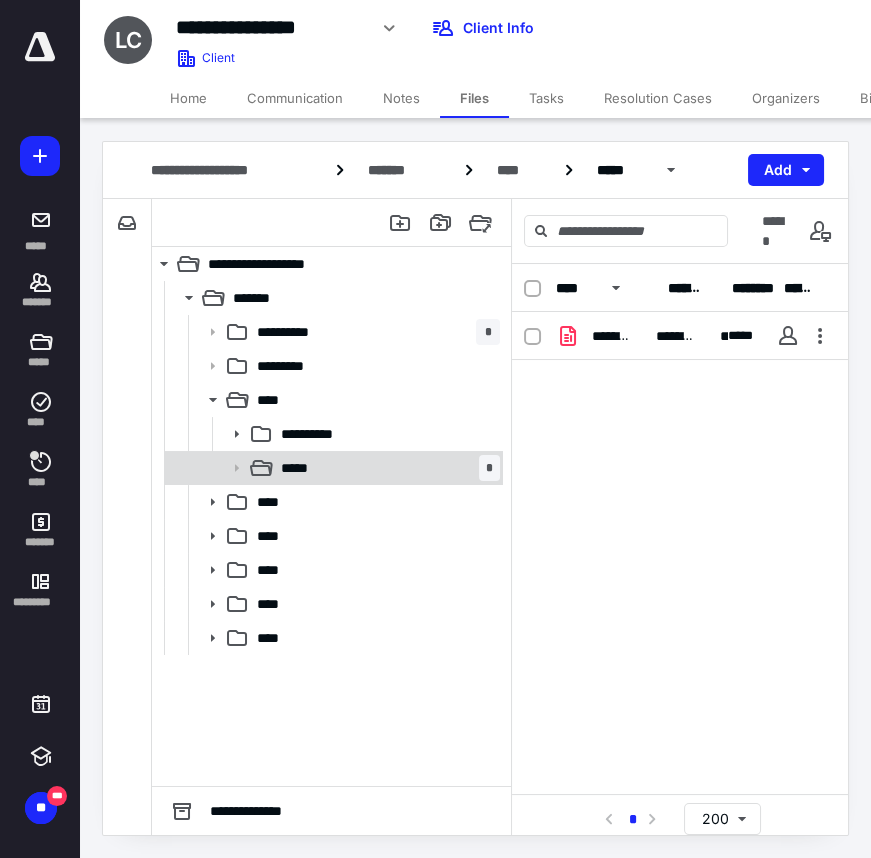 click on "***** *" at bounding box center [386, 468] 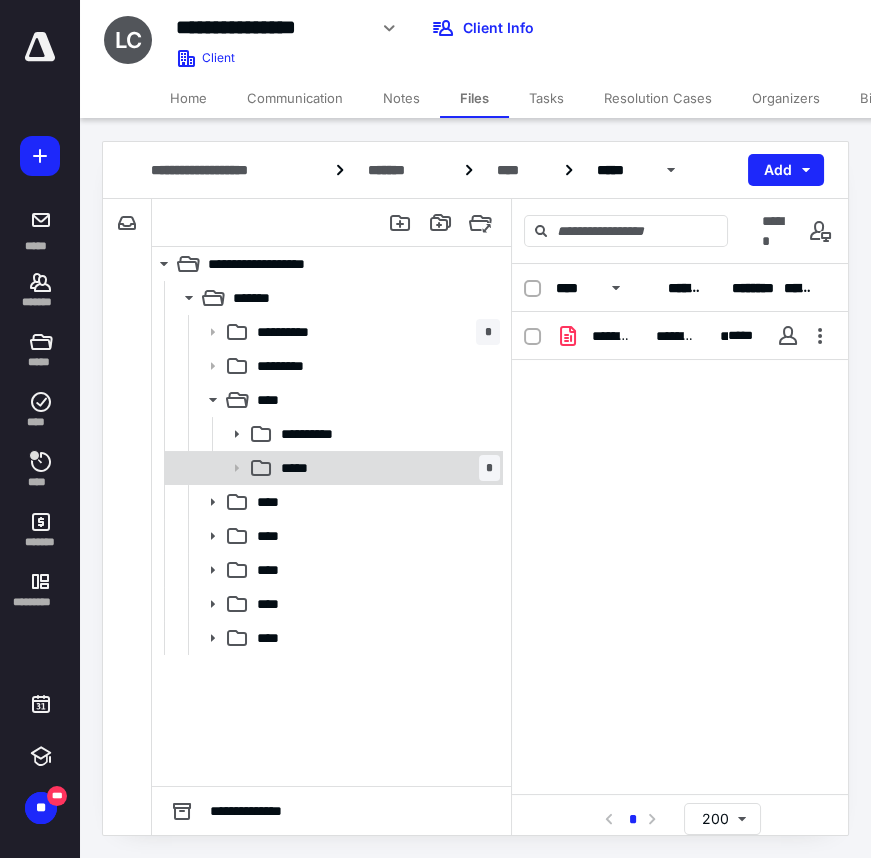 click on "***** *" at bounding box center [386, 468] 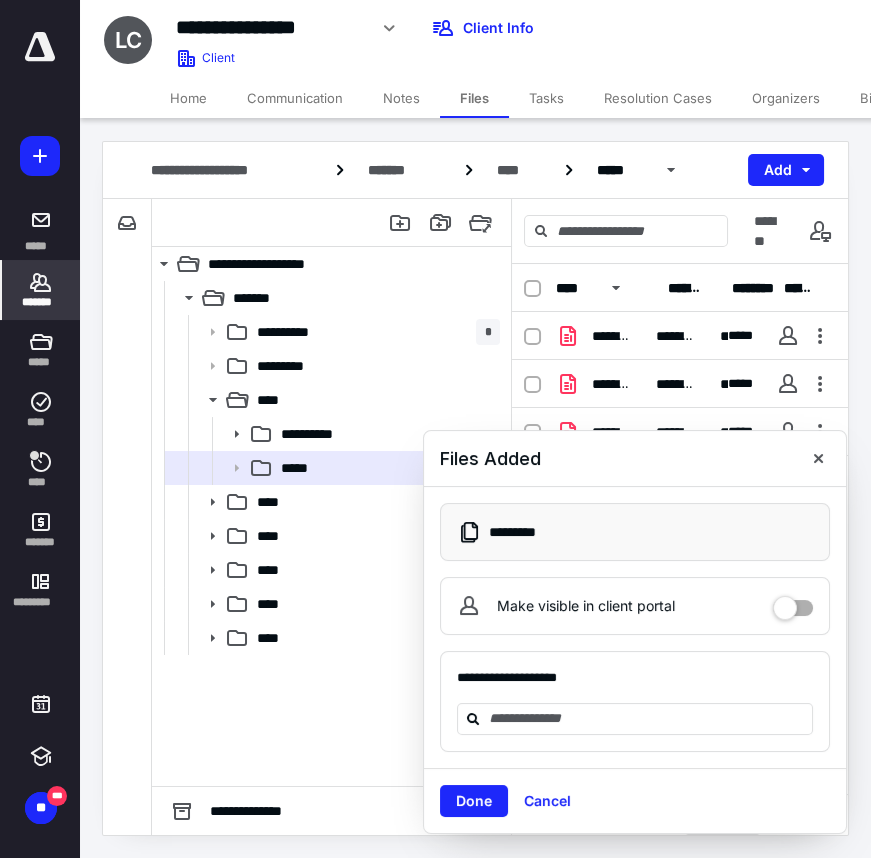 click on "*******" at bounding box center [41, 302] 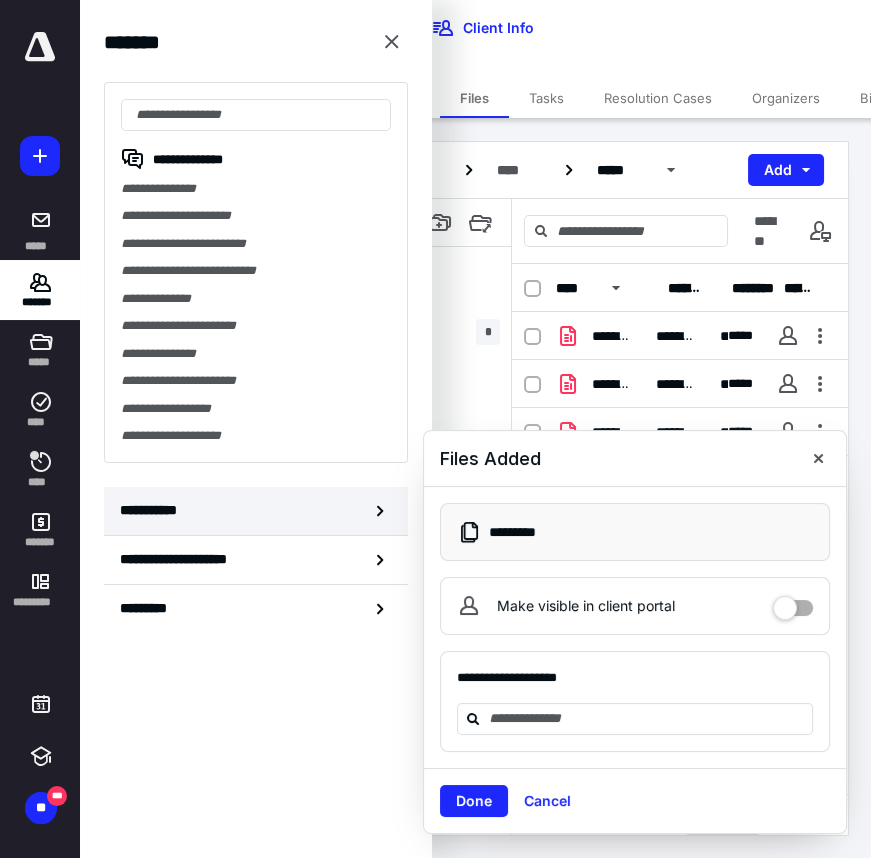 click on "**********" at bounding box center (256, 511) 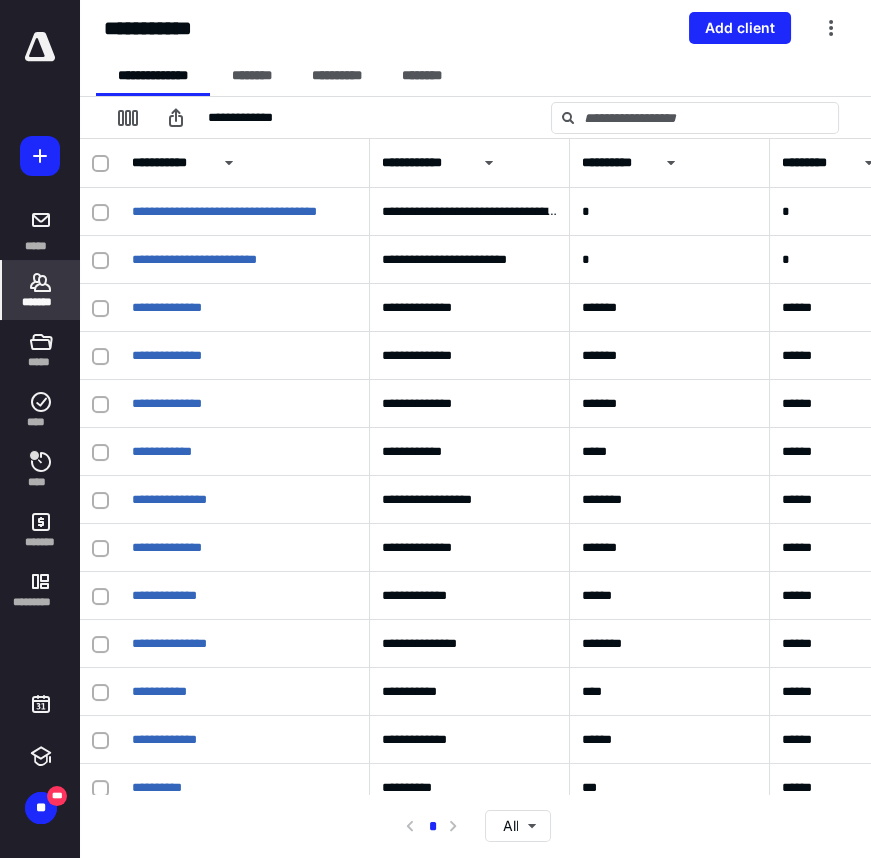 click on "**********" at bounding box center [475, 117] 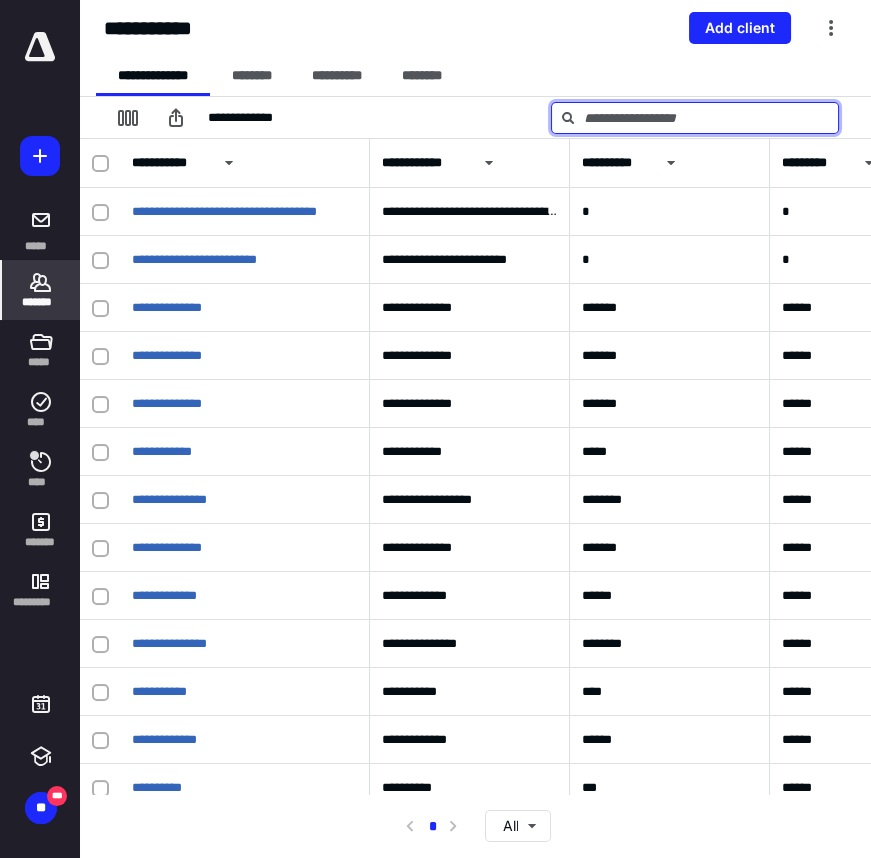 click at bounding box center [695, 118] 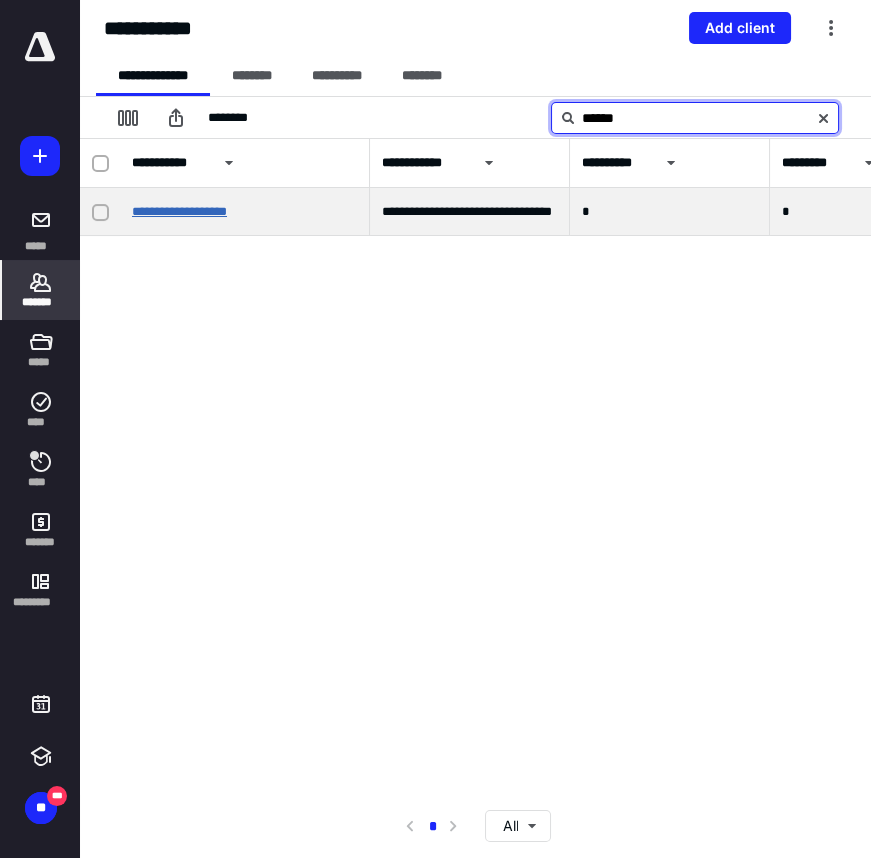 type on "******" 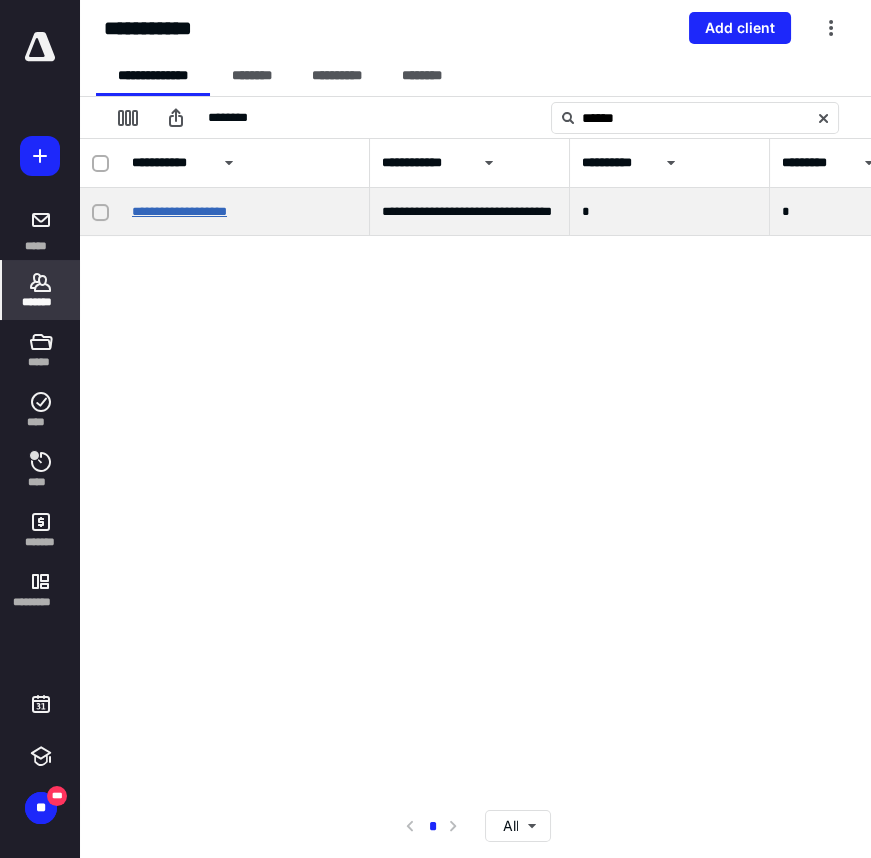 click on "**********" at bounding box center [179, 211] 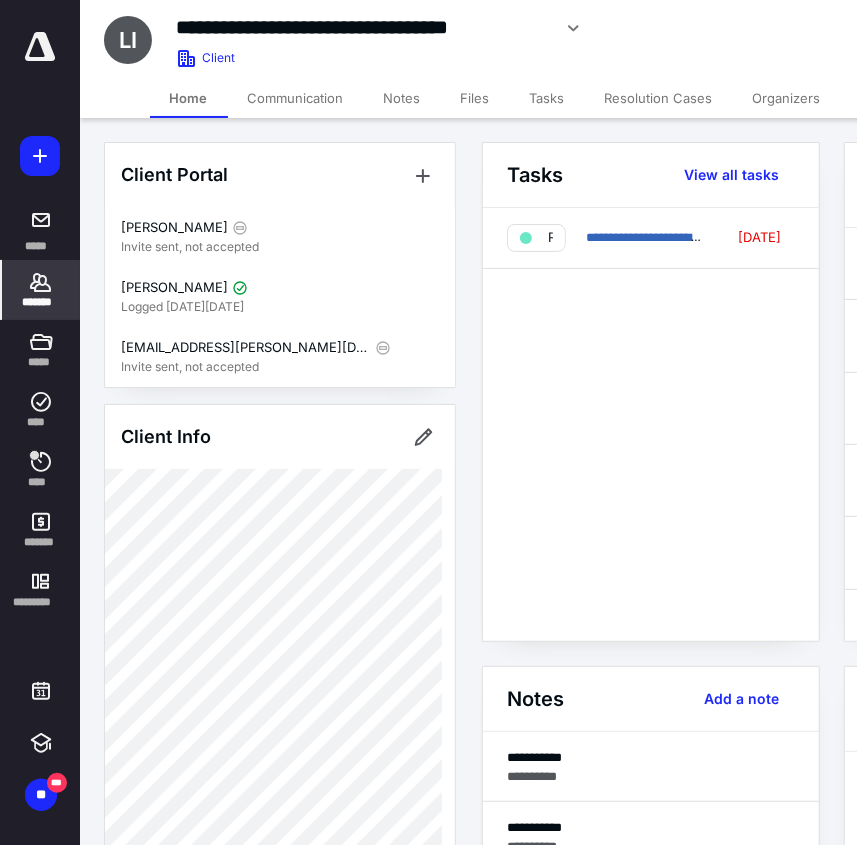 click on "Files" at bounding box center [475, 98] 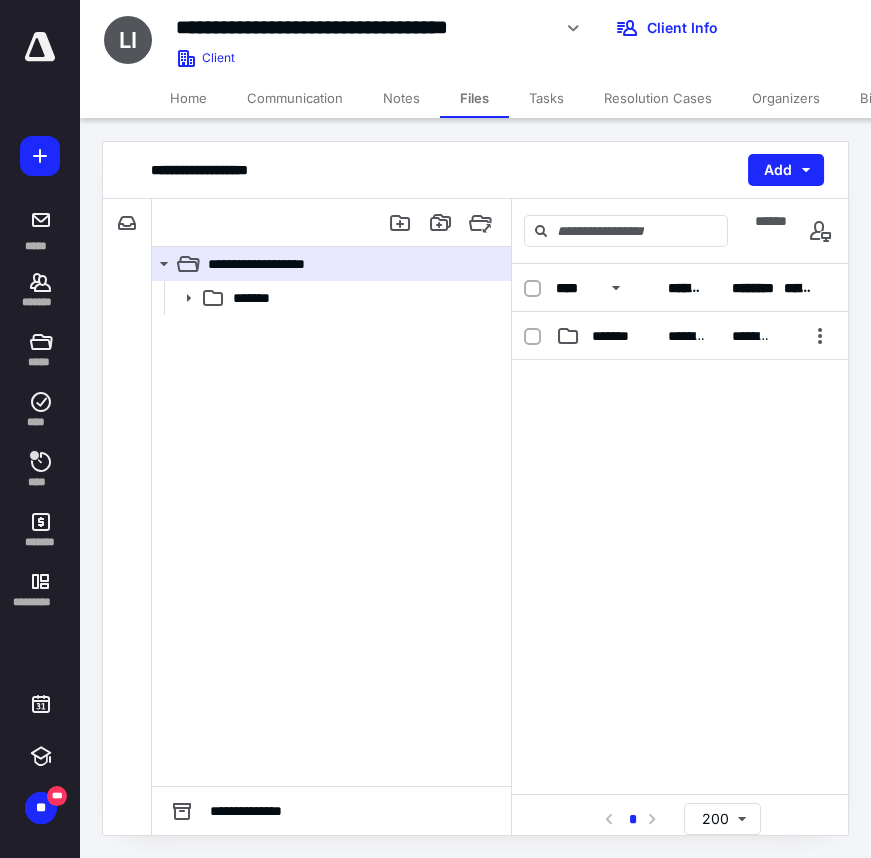 click on "*******" at bounding box center [331, 533] 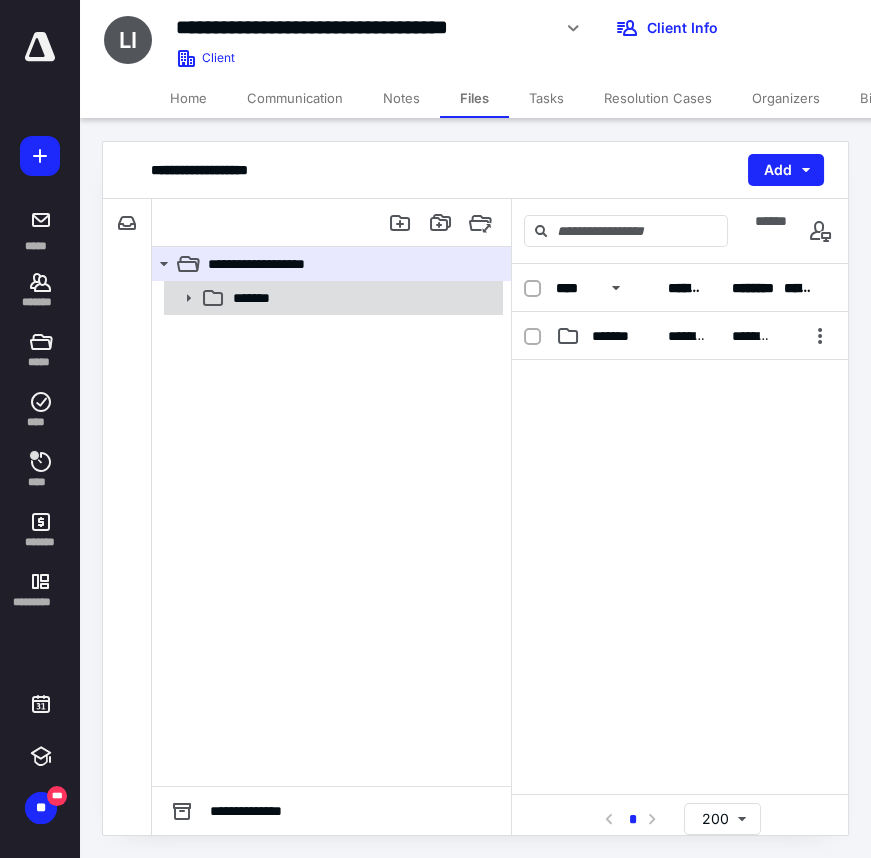 click on "*******" at bounding box center [362, 298] 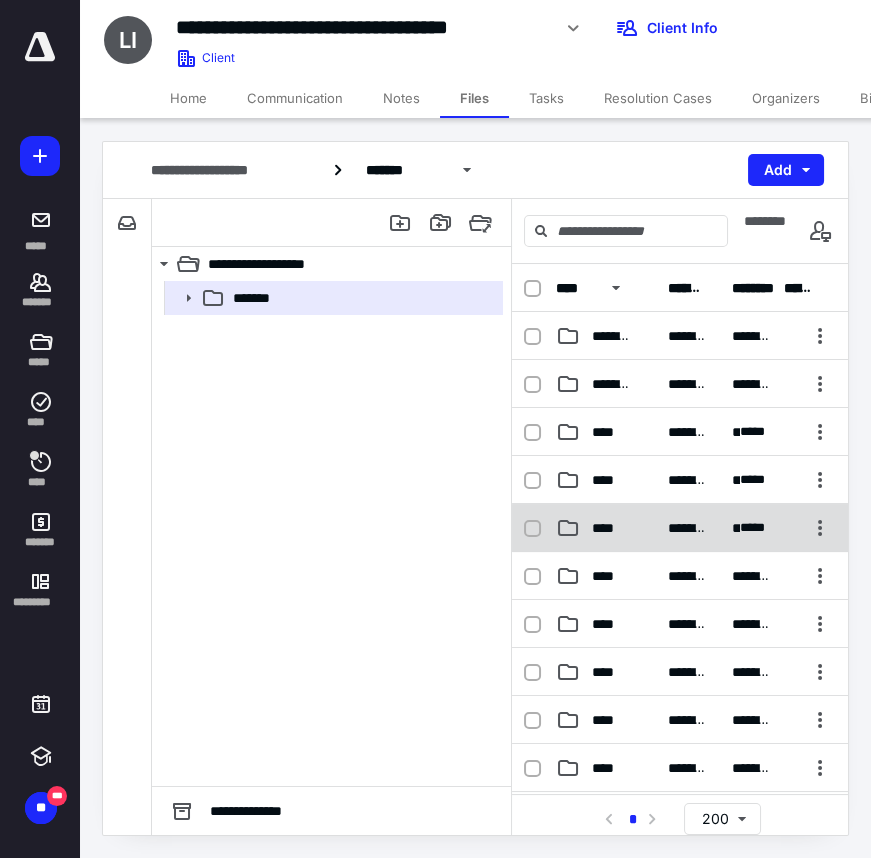 click on "**********" at bounding box center (680, 528) 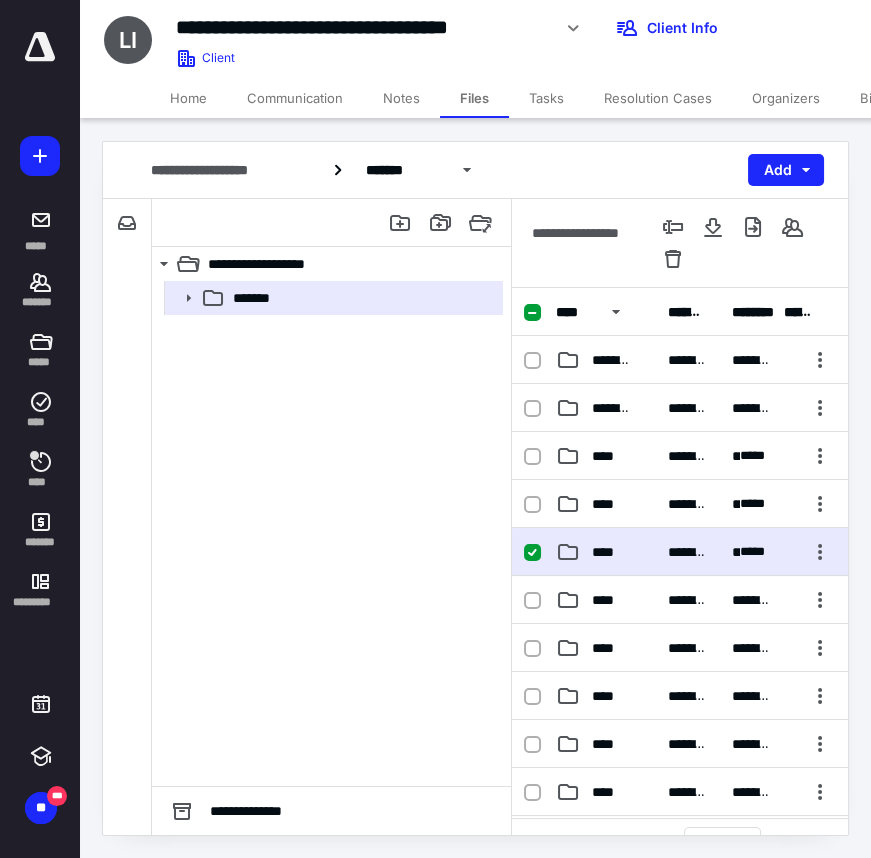 click on "*********" at bounding box center [688, 552] 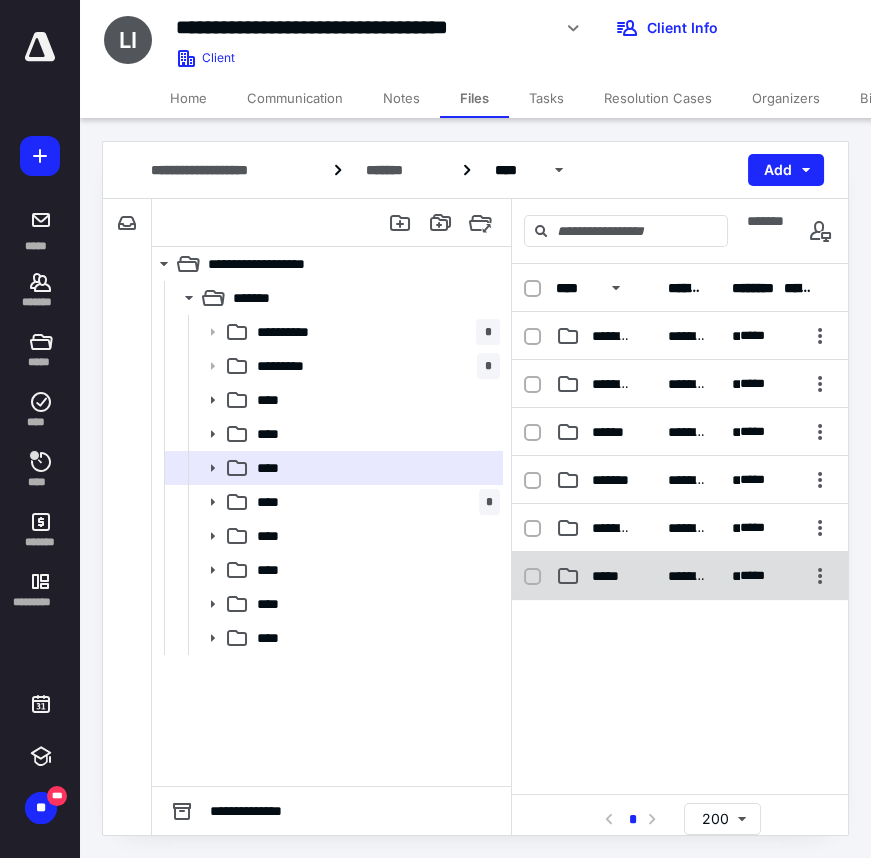 click on "*****" at bounding box center [611, 576] 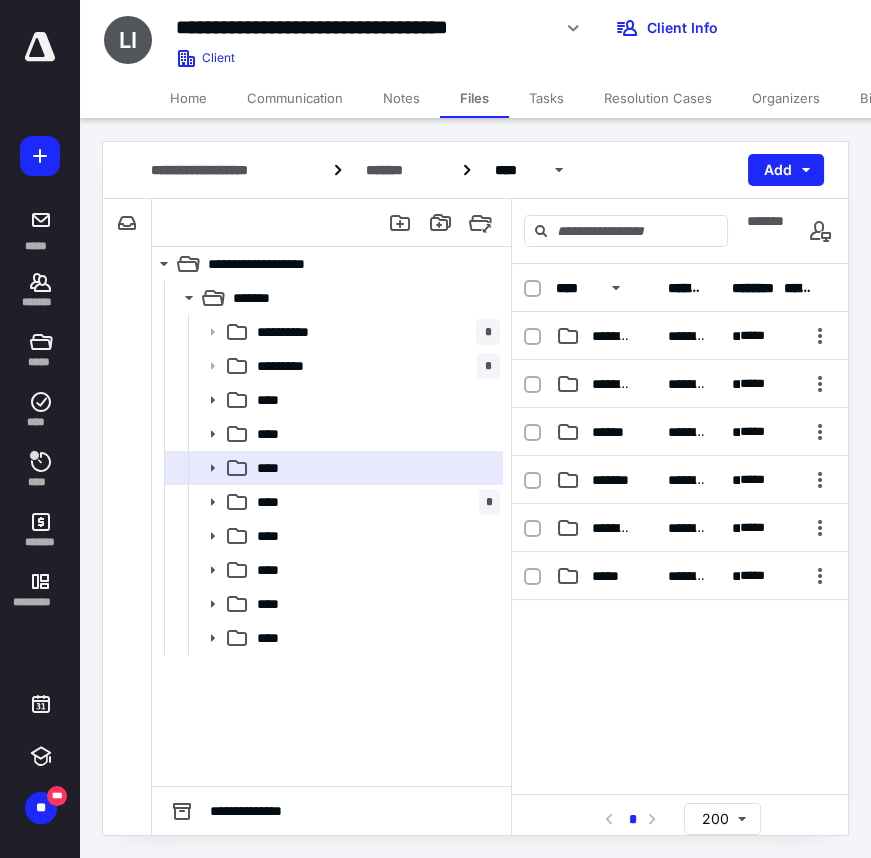 click on "**********" at bounding box center (680, 528) 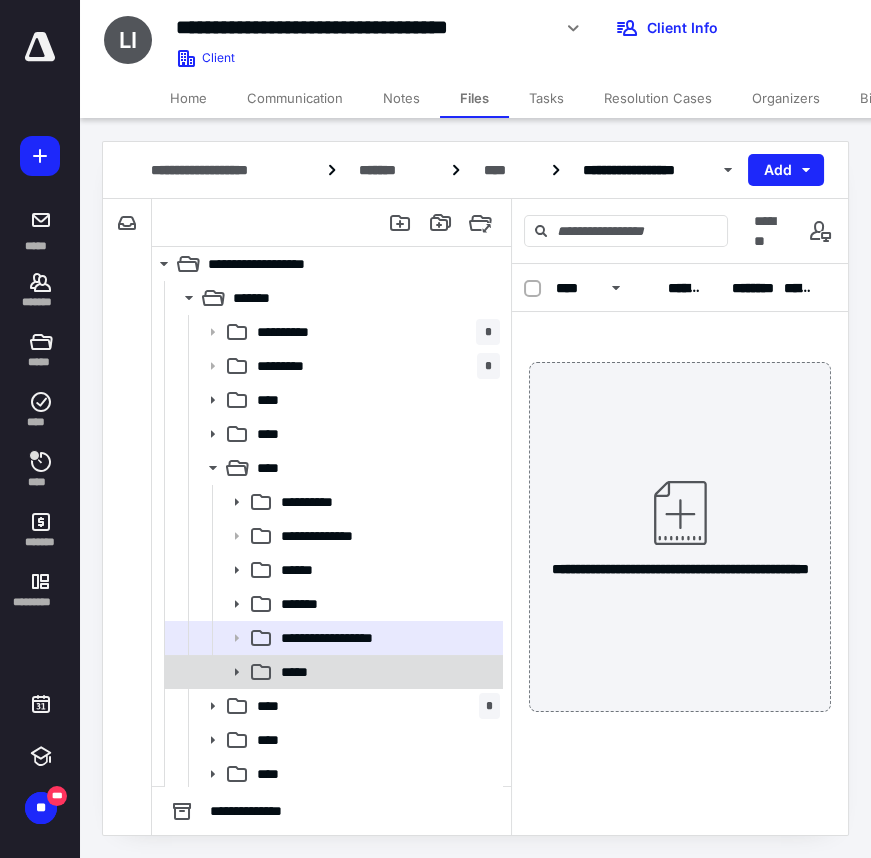click on "*****" at bounding box center (386, 672) 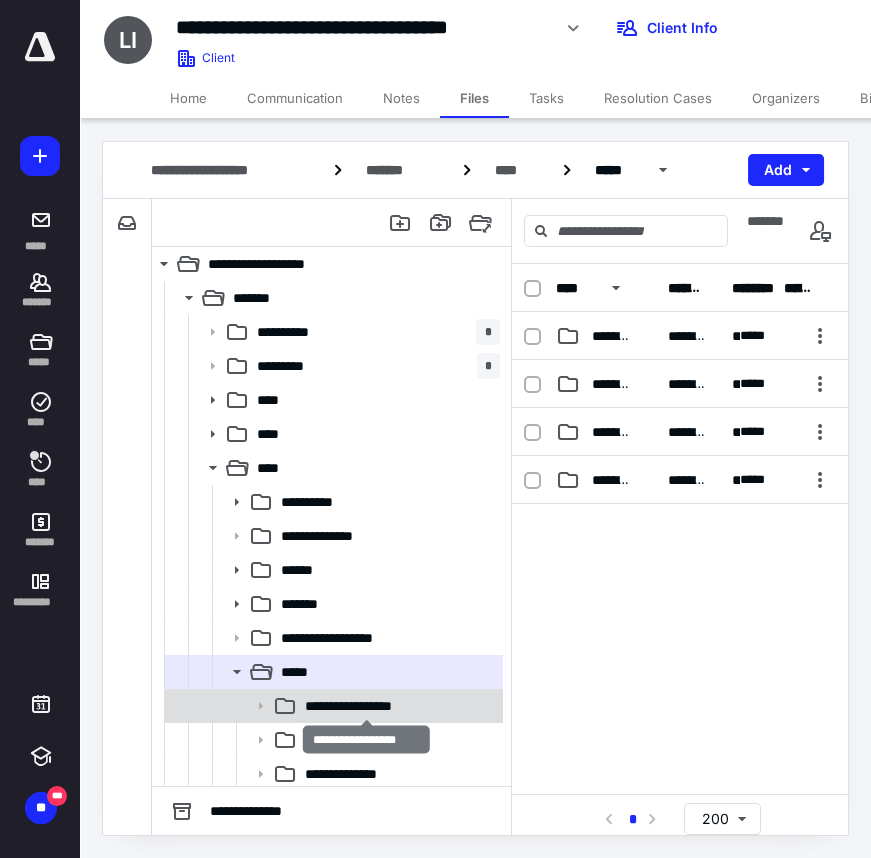 click on "**********" at bounding box center (367, 706) 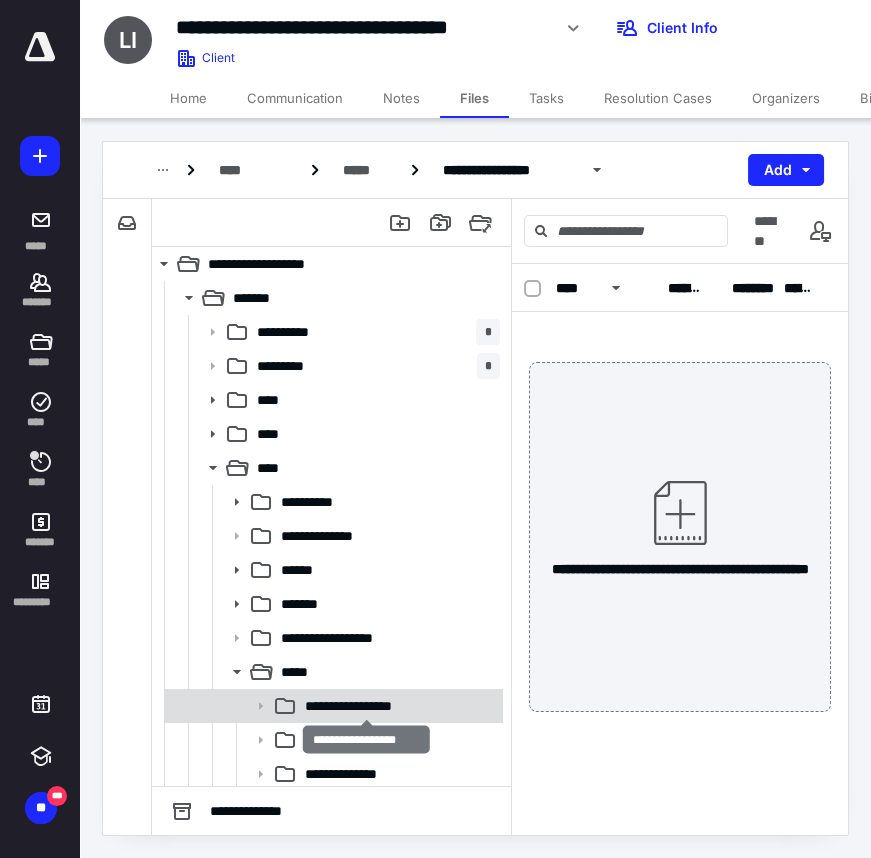 click on "**********" at bounding box center [367, 706] 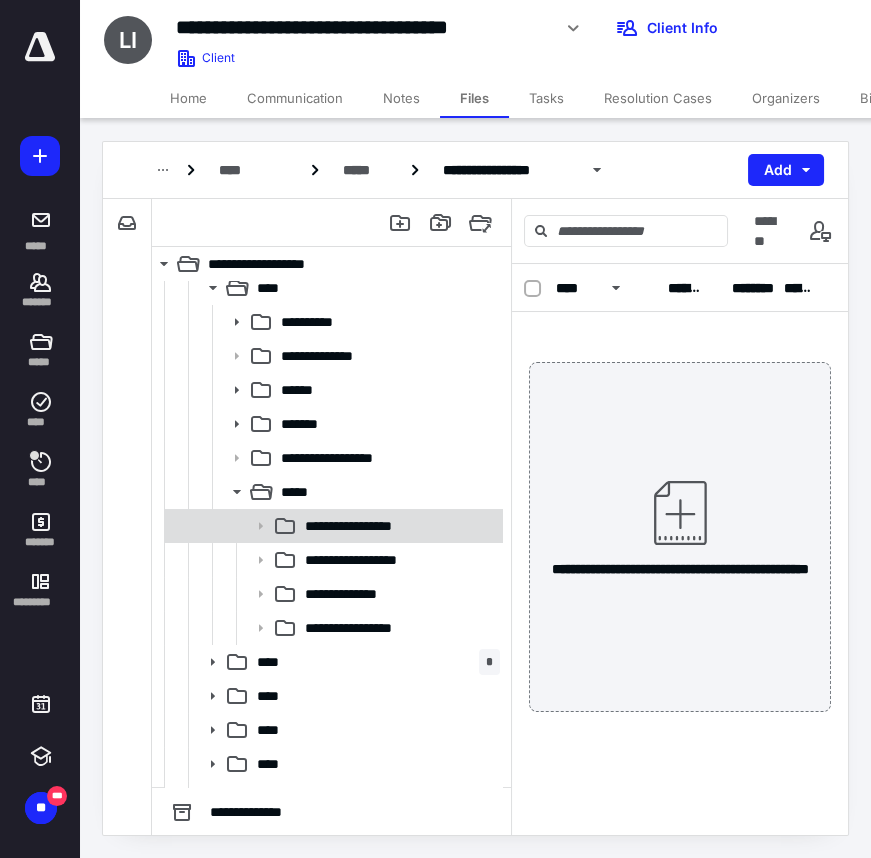 scroll, scrollTop: 181, scrollLeft: 0, axis: vertical 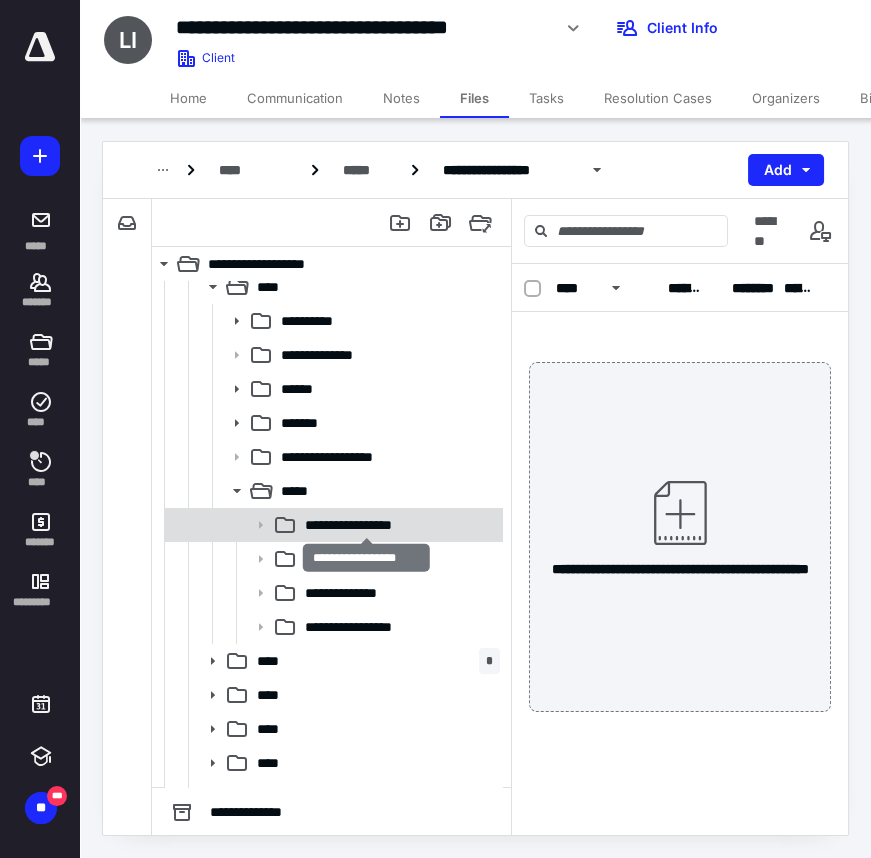 click on "**********" at bounding box center [367, 525] 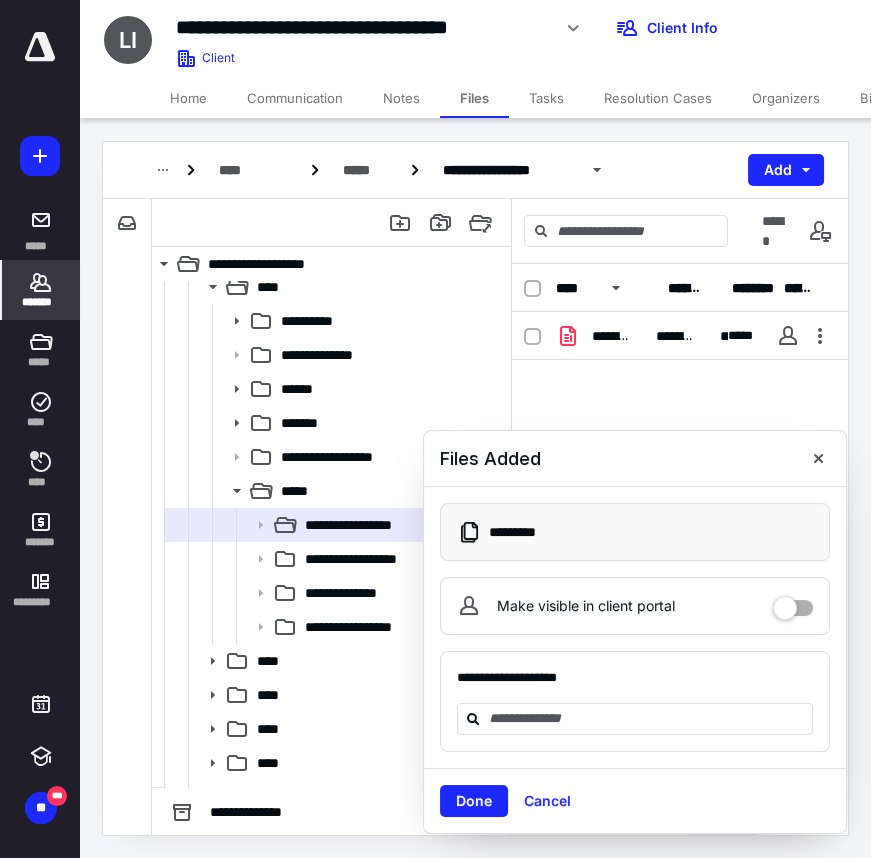 click 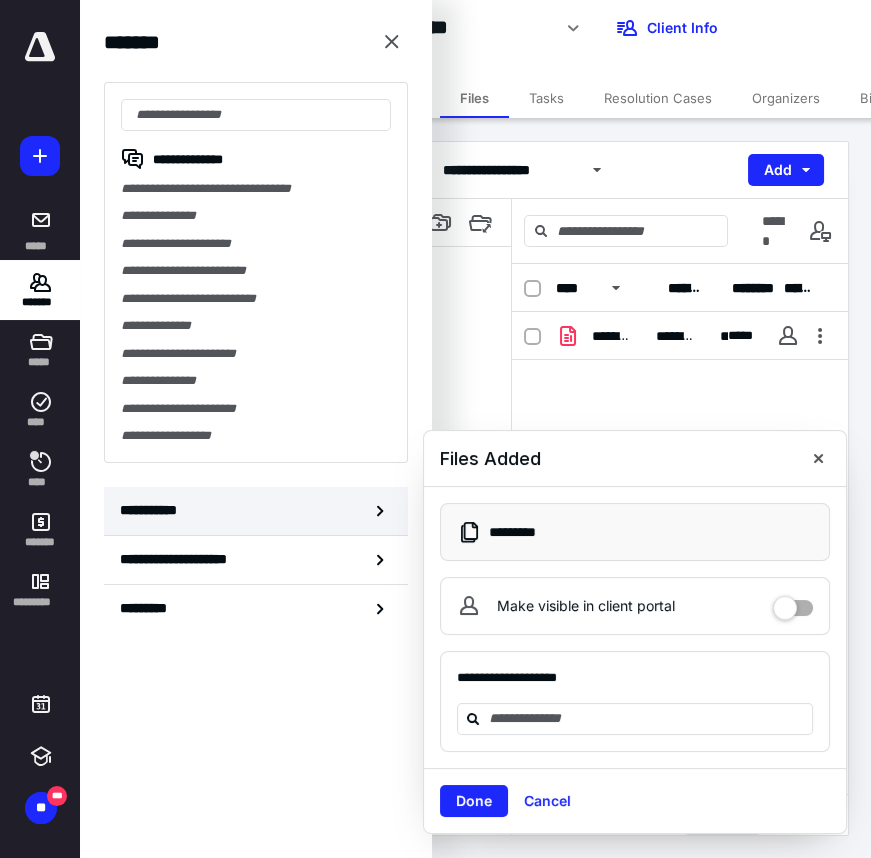 click on "**********" at bounding box center [256, 511] 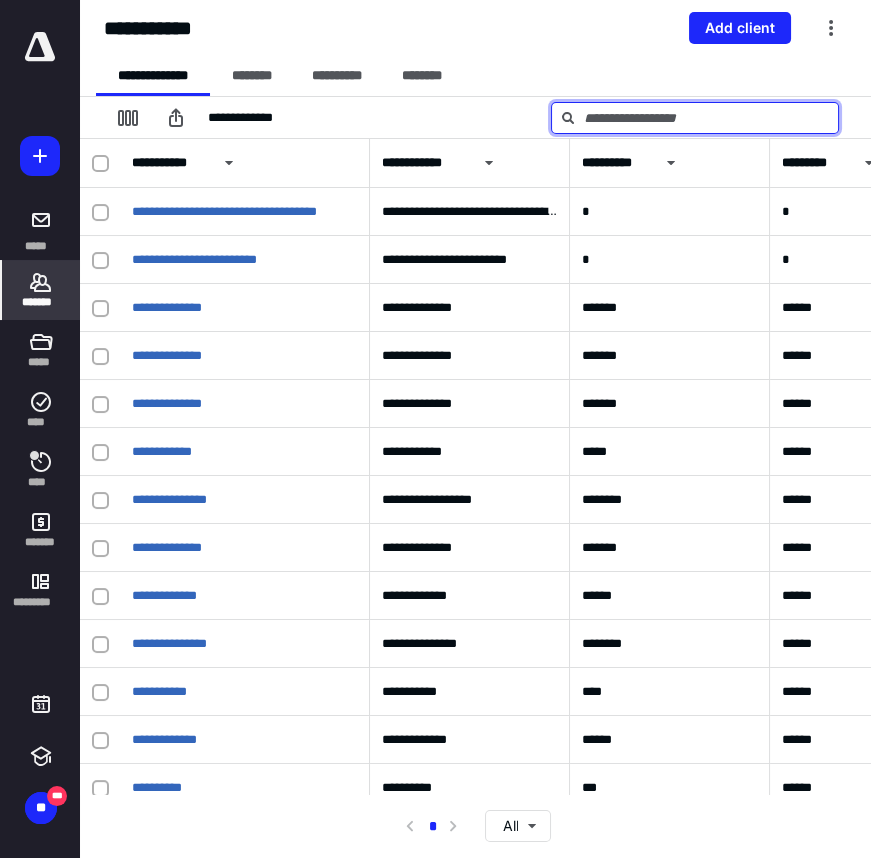 click at bounding box center [695, 118] 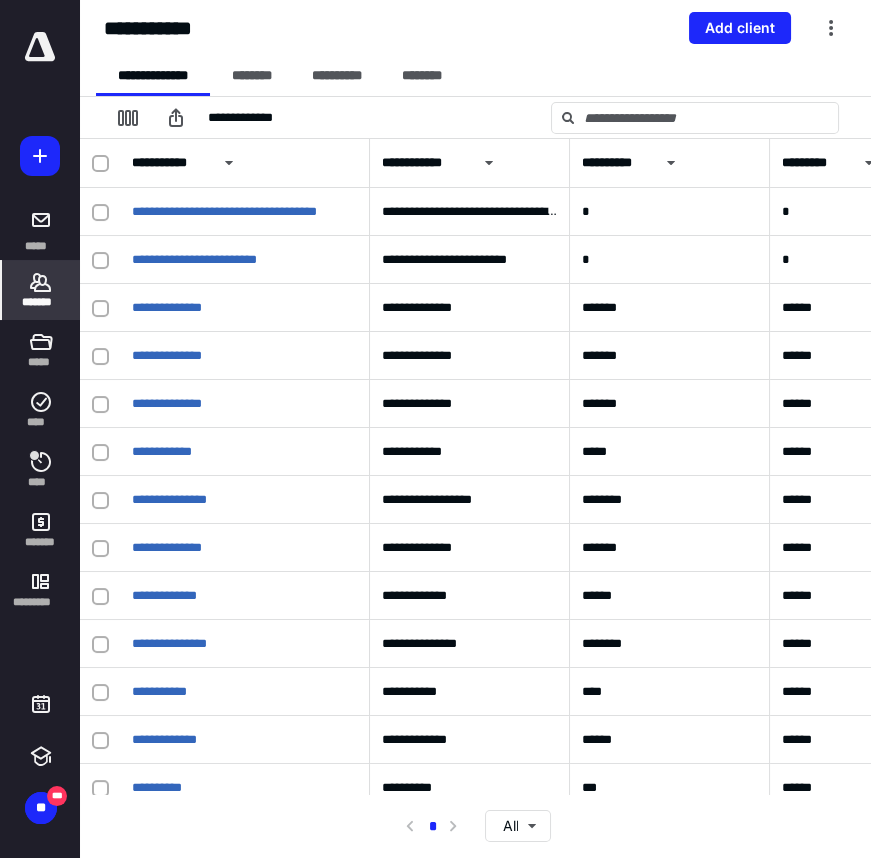 scroll, scrollTop: 0, scrollLeft: 0, axis: both 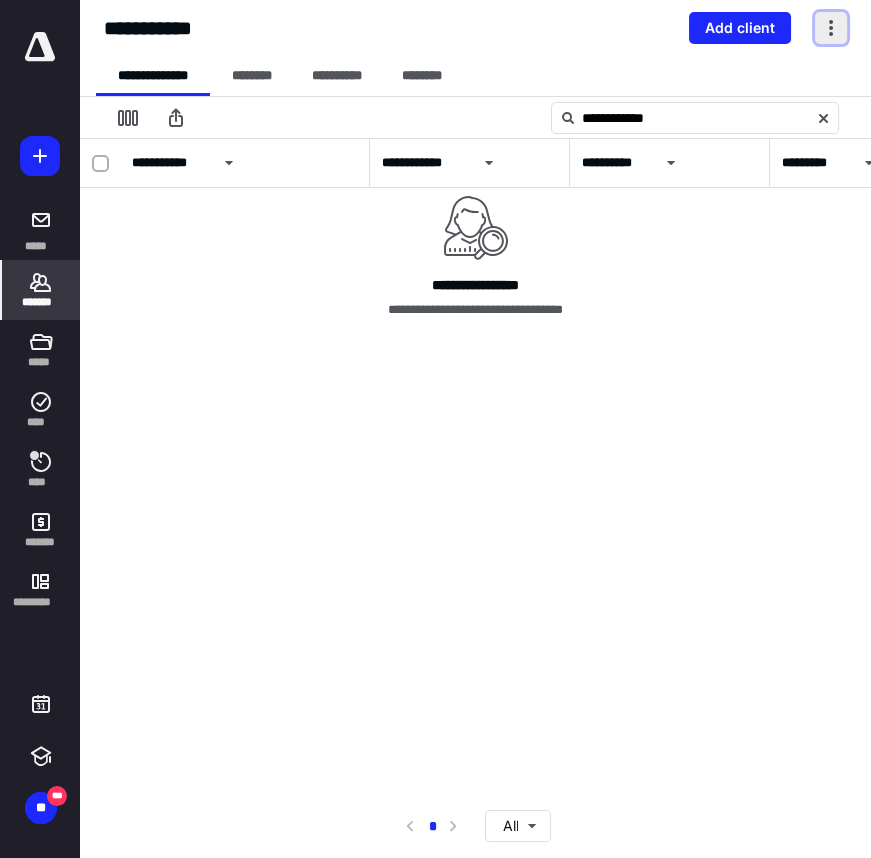 click at bounding box center [831, 28] 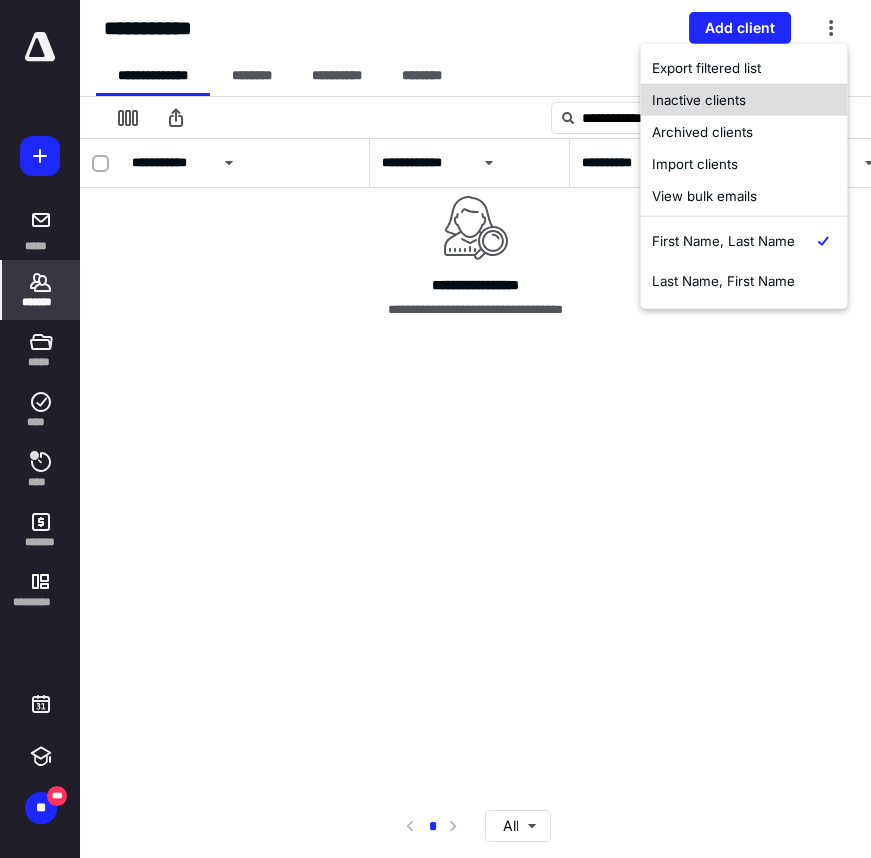 click on "Inactive clients" at bounding box center (743, 100) 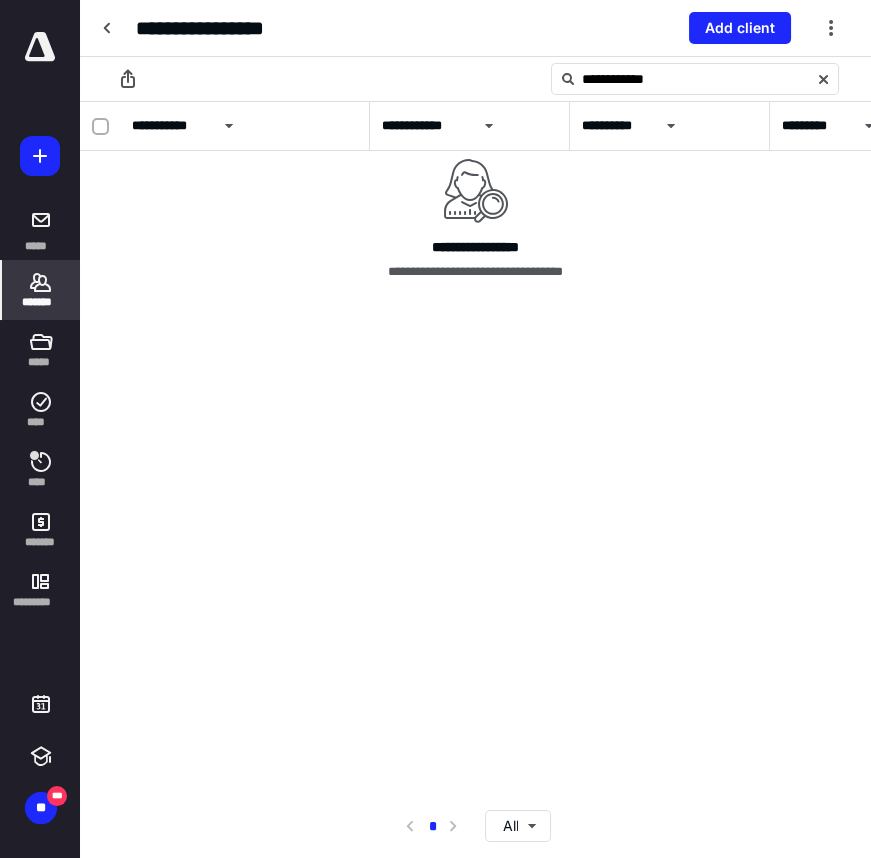 click on "**********" at bounding box center (475, 28) 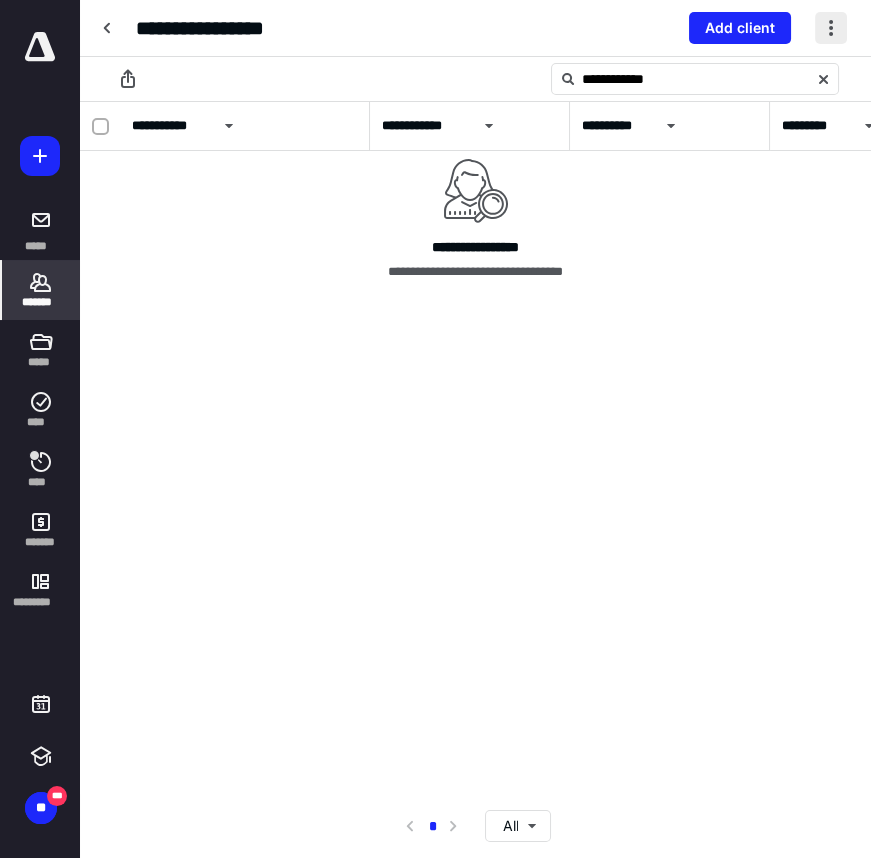 click at bounding box center (831, 28) 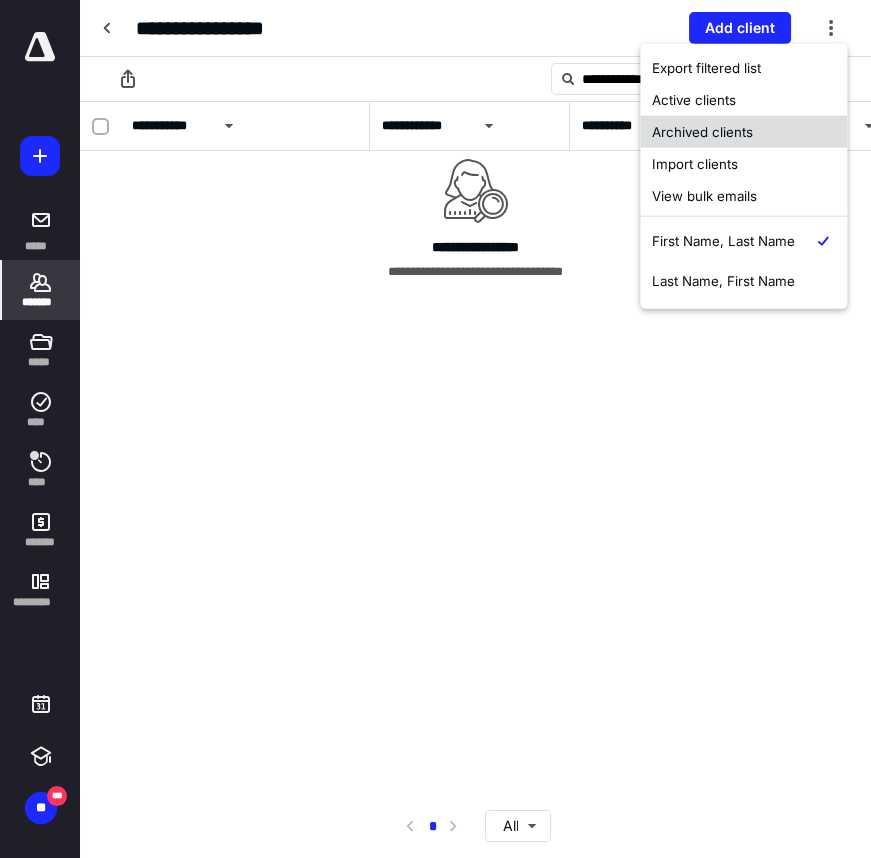click on "Archived clients" at bounding box center [743, 132] 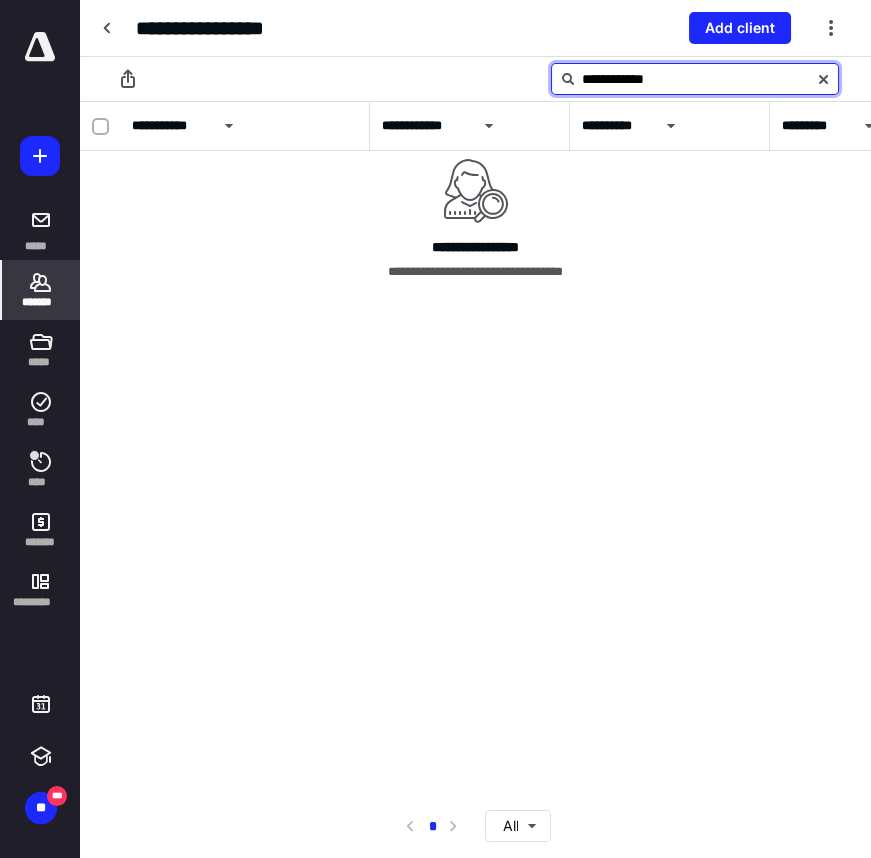 click on "**********" at bounding box center (695, 79) 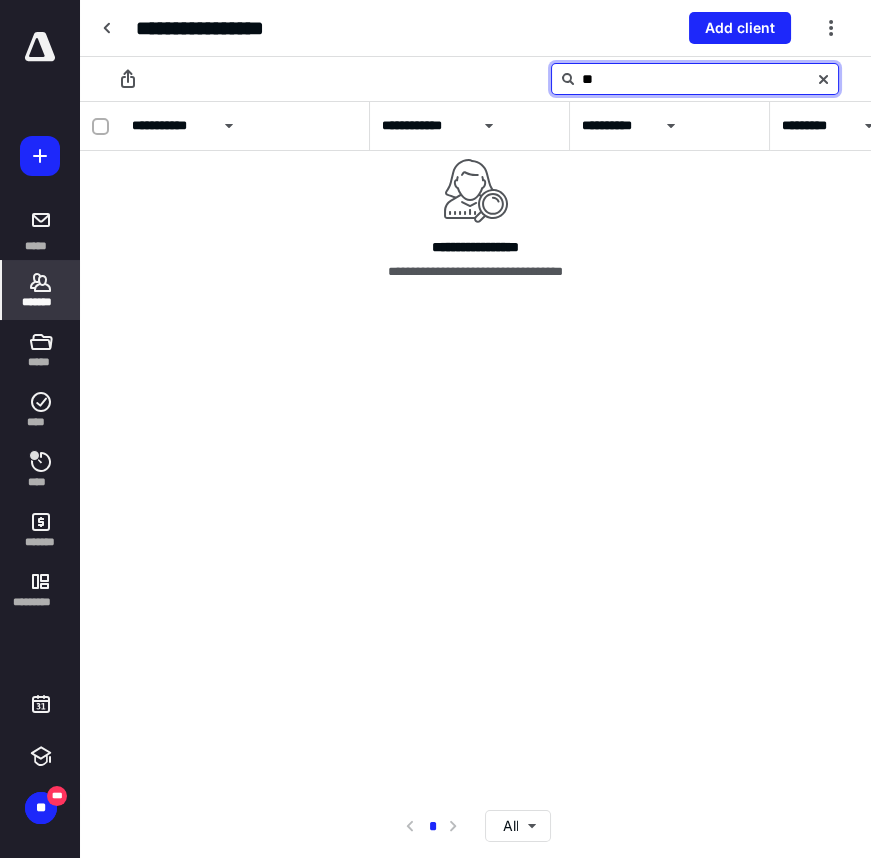 type on "*" 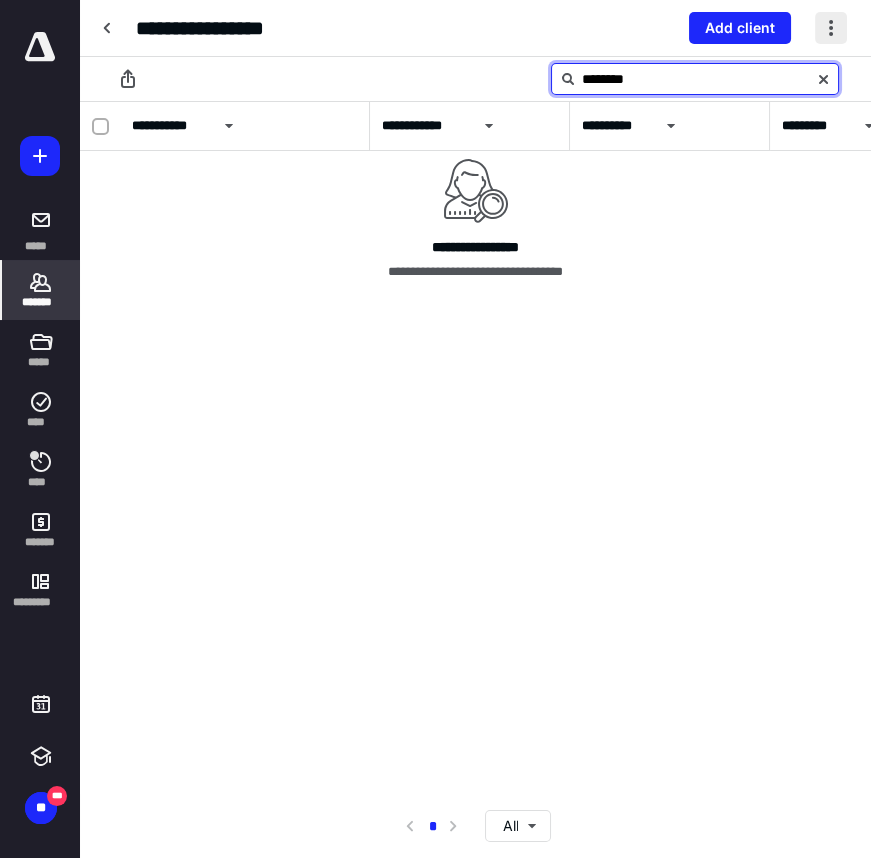 type on "********" 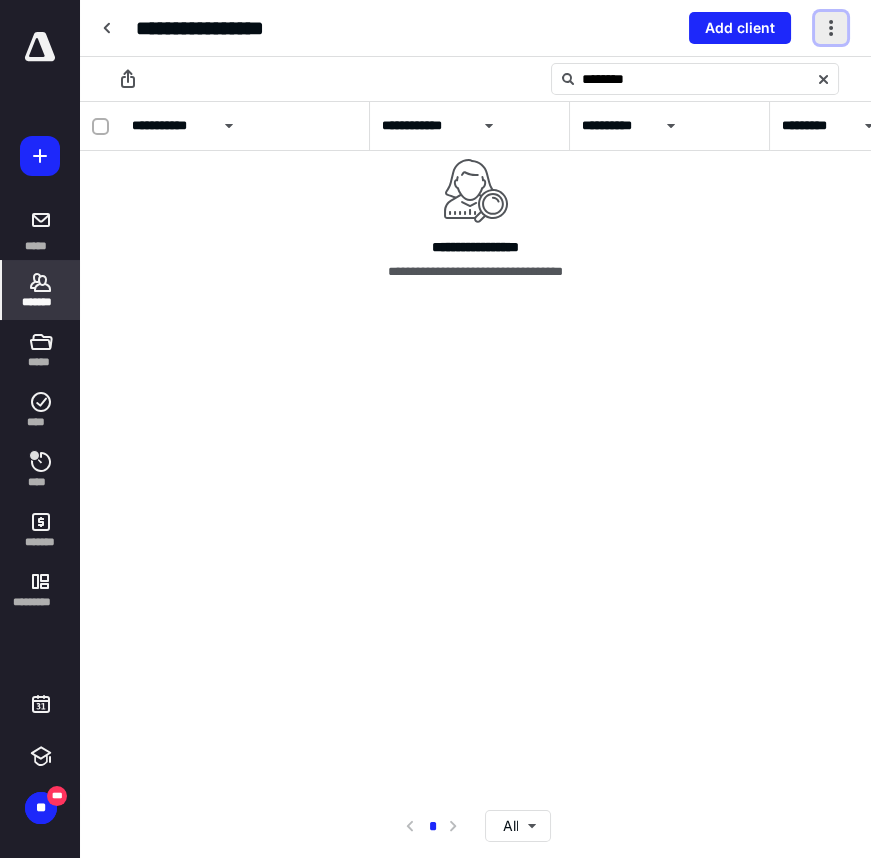 click at bounding box center [831, 28] 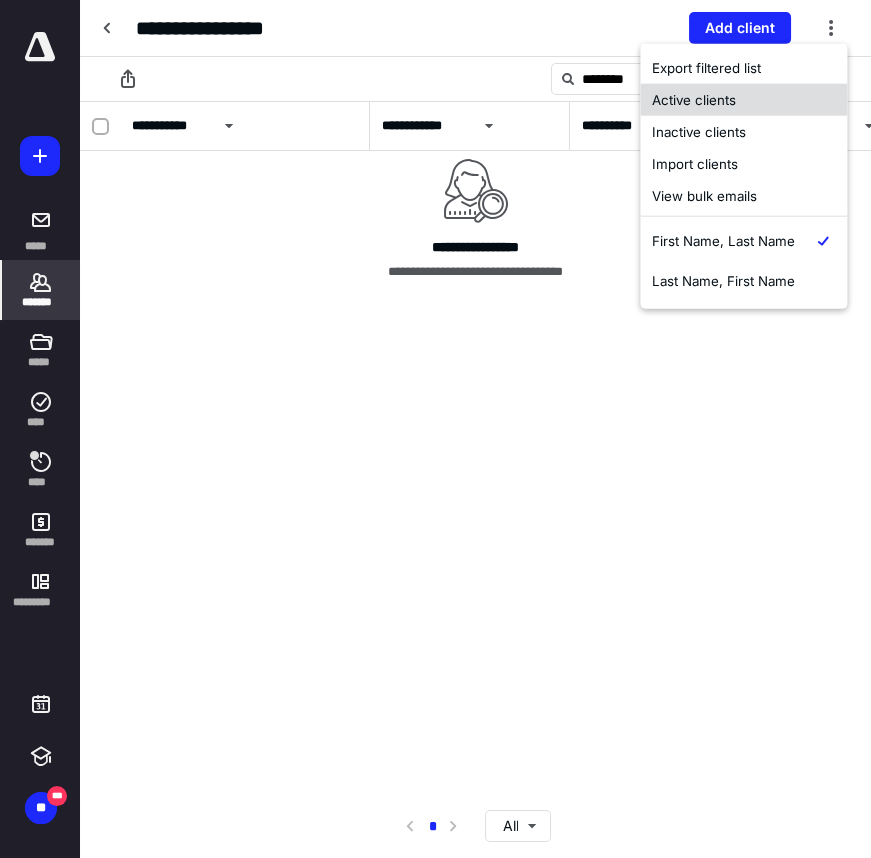 click on "Active clients" at bounding box center [743, 100] 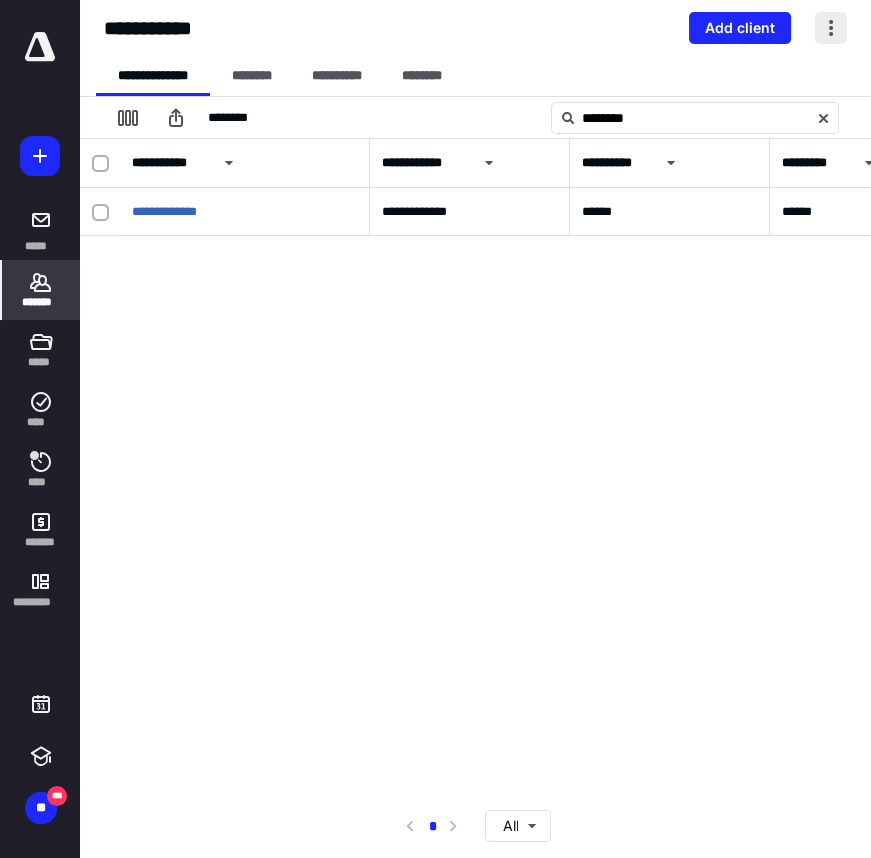 click at bounding box center [831, 28] 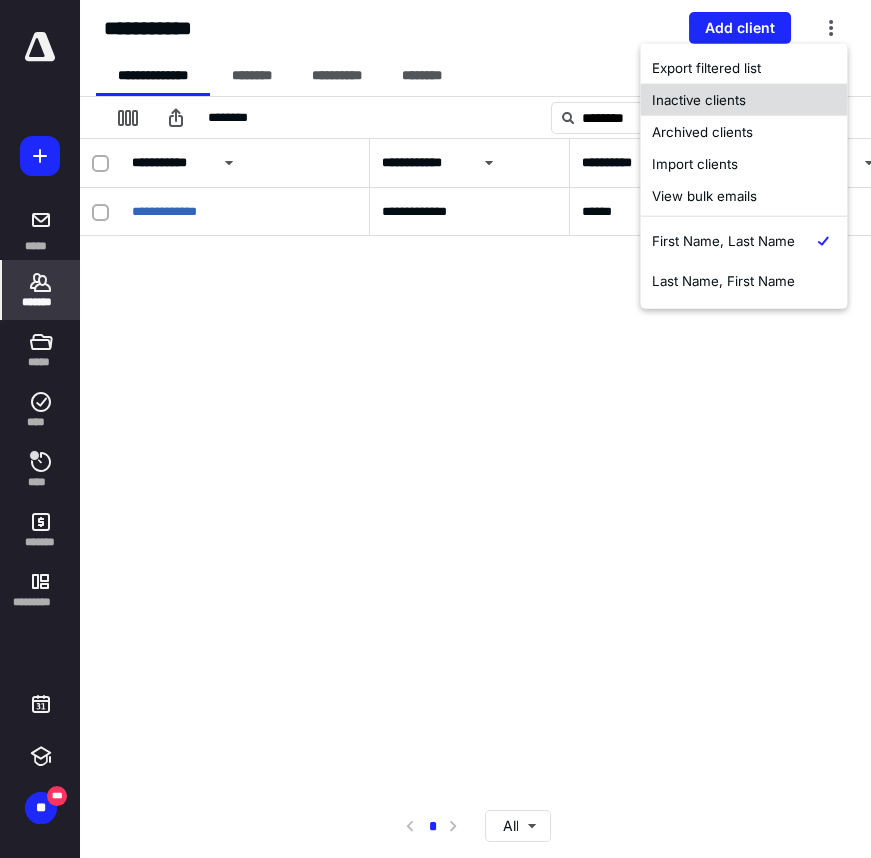 click on "Inactive clients" at bounding box center [743, 100] 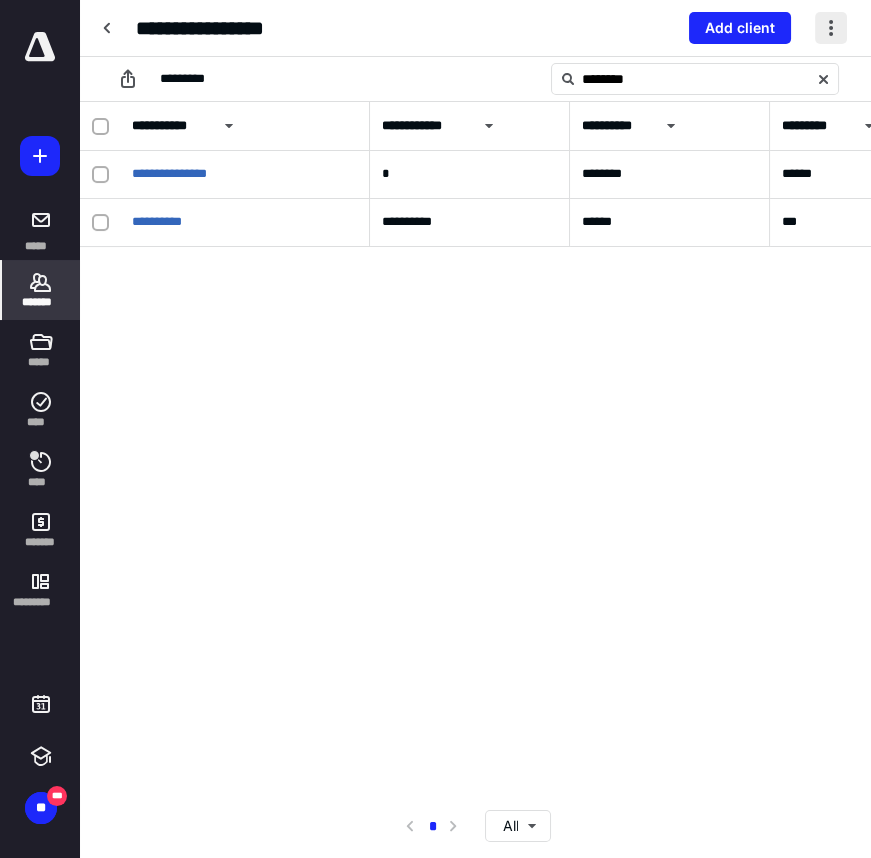 click at bounding box center (831, 28) 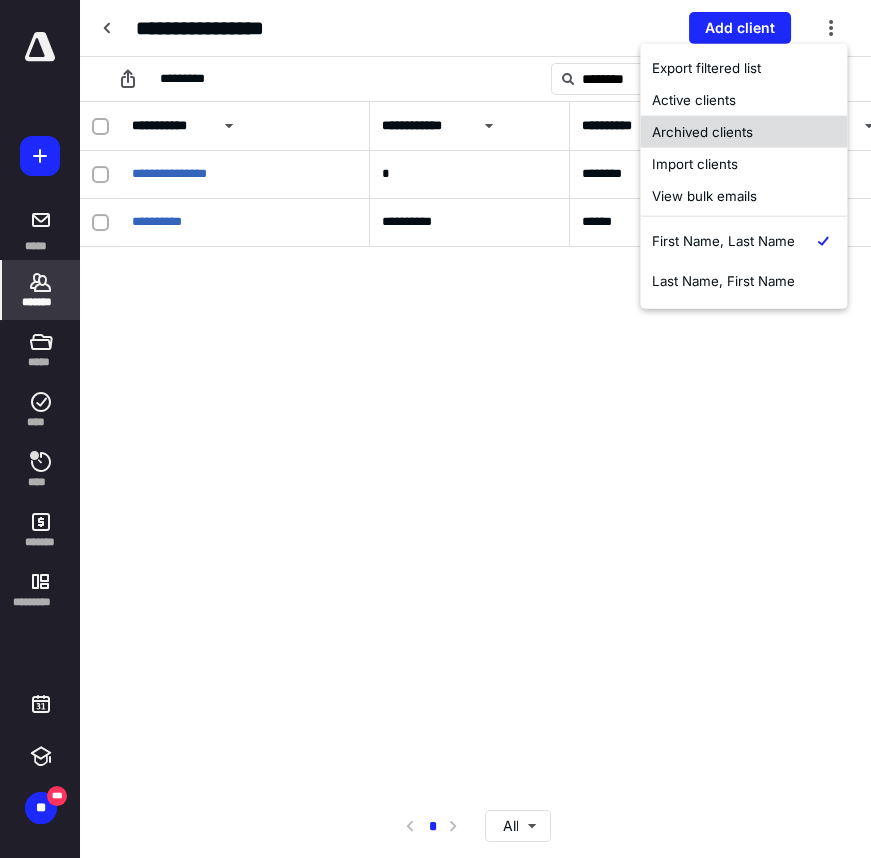 click on "Archived clients" at bounding box center (743, 132) 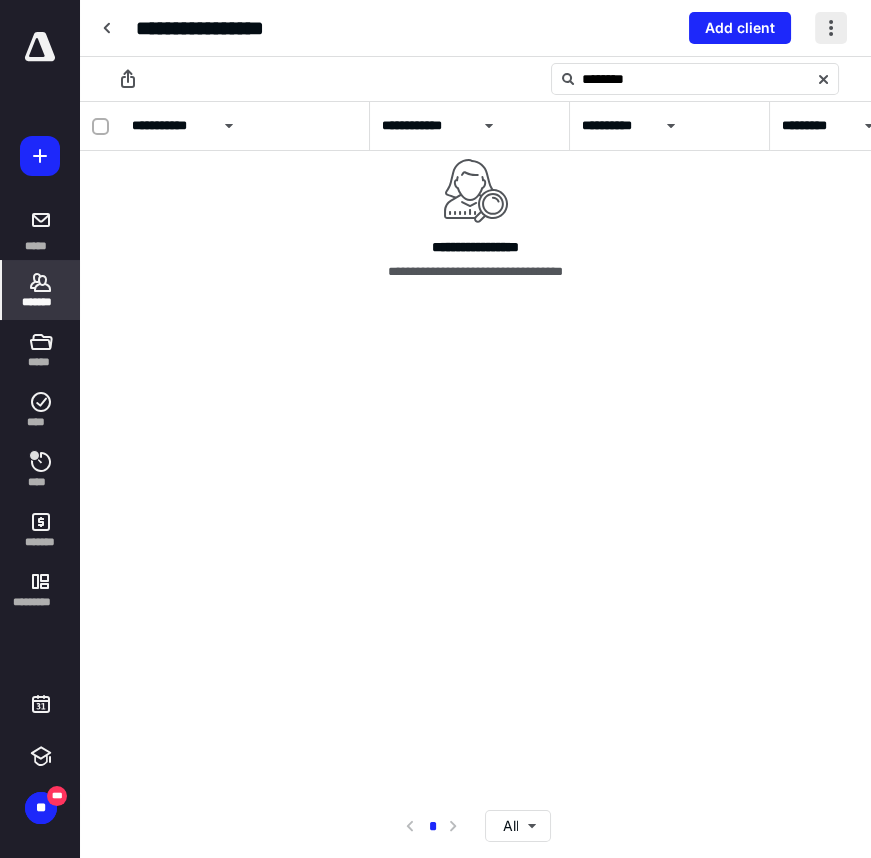 click at bounding box center (831, 28) 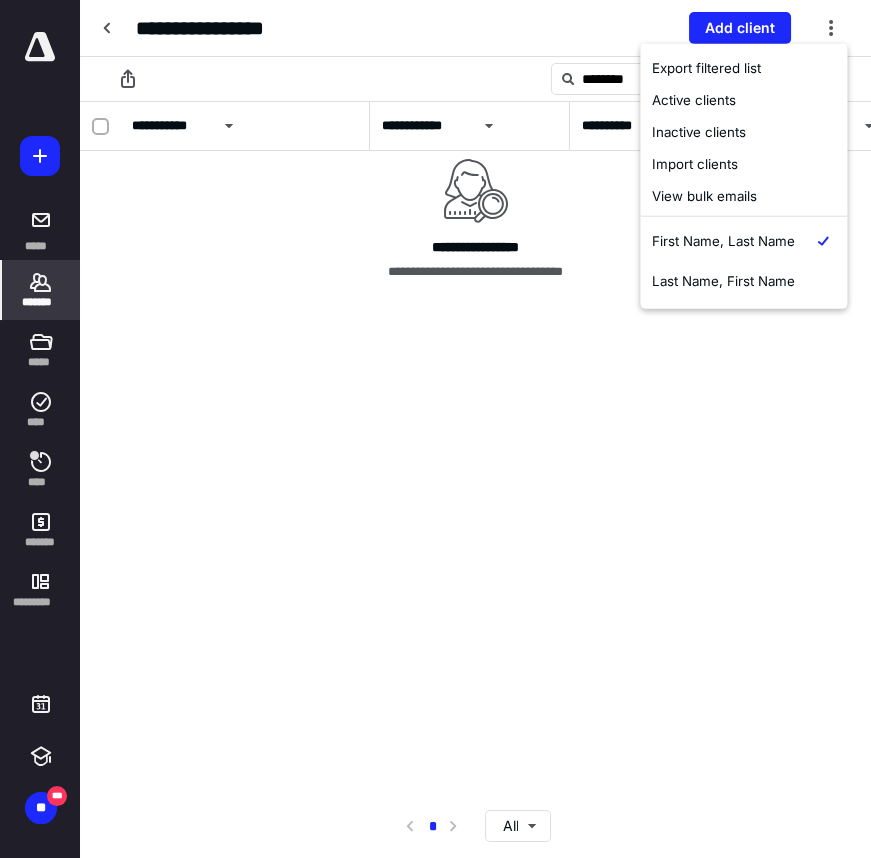 click on "*******" at bounding box center (41, 302) 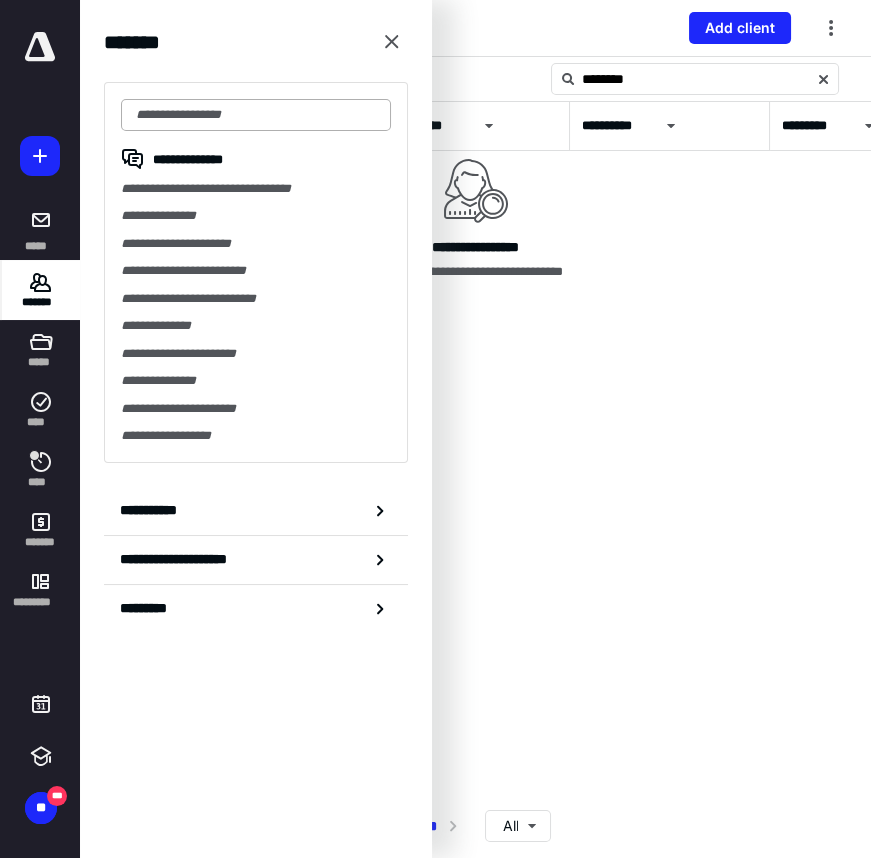 click at bounding box center [256, 115] 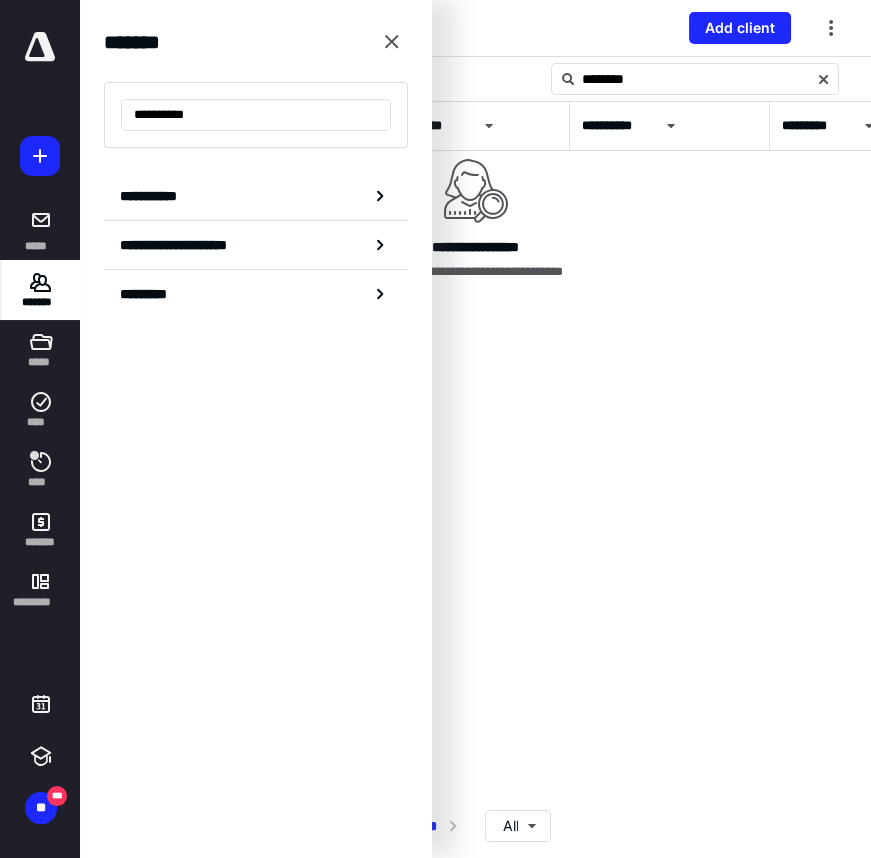 type on "**********" 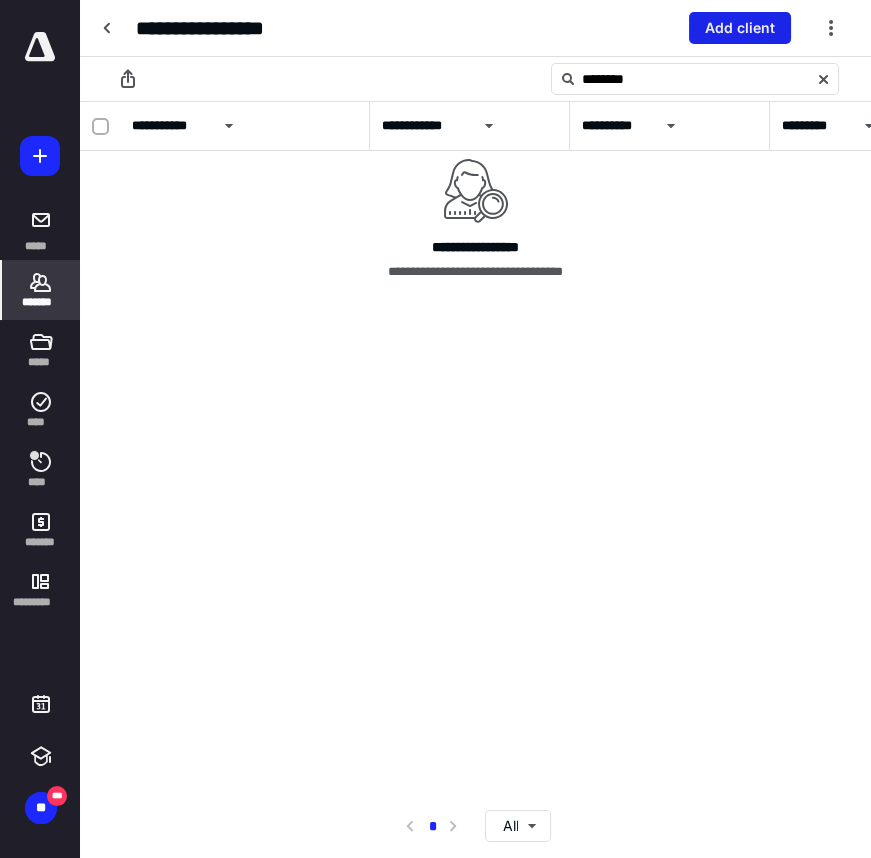 click on "Add client" at bounding box center (740, 28) 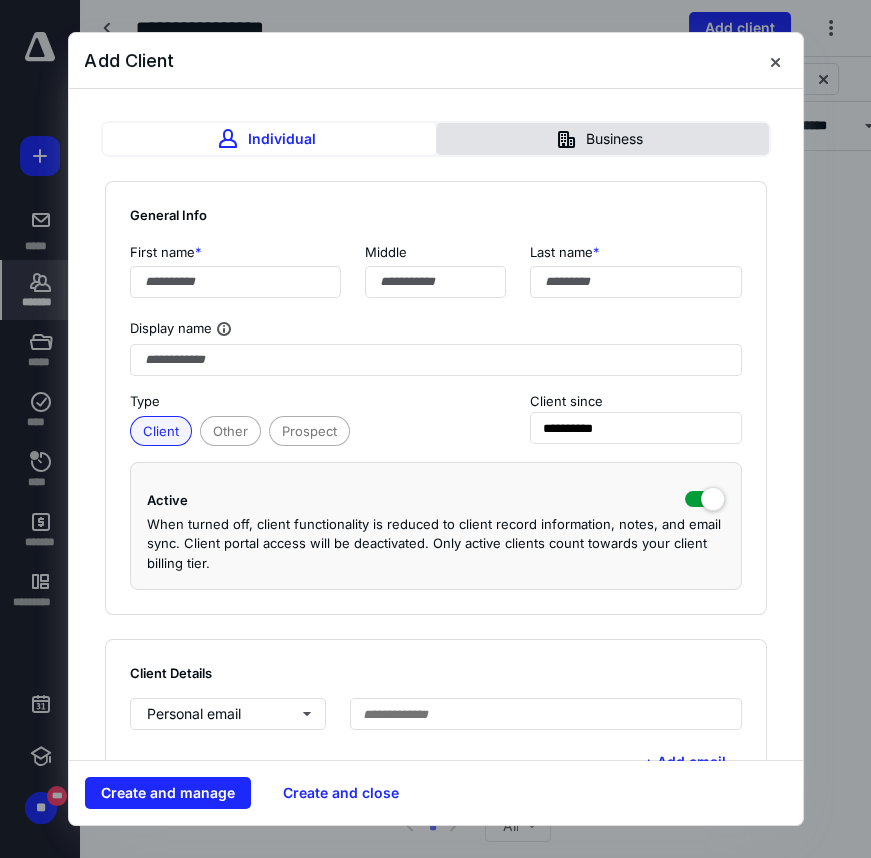 click on "Business" at bounding box center [602, 139] 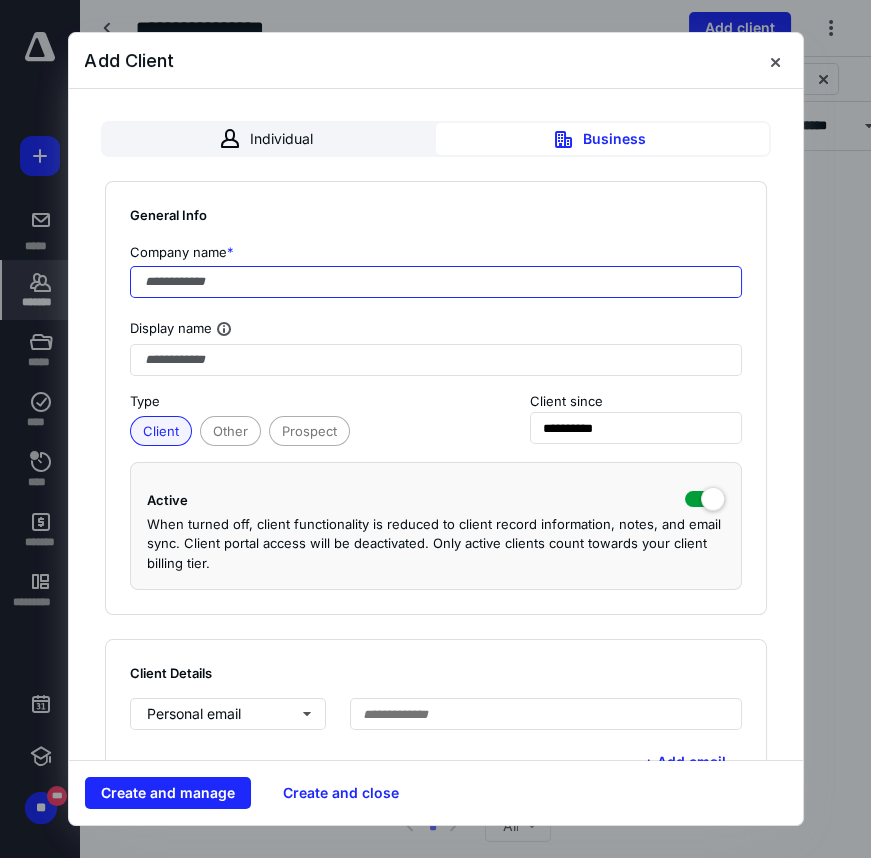 click at bounding box center (436, 282) 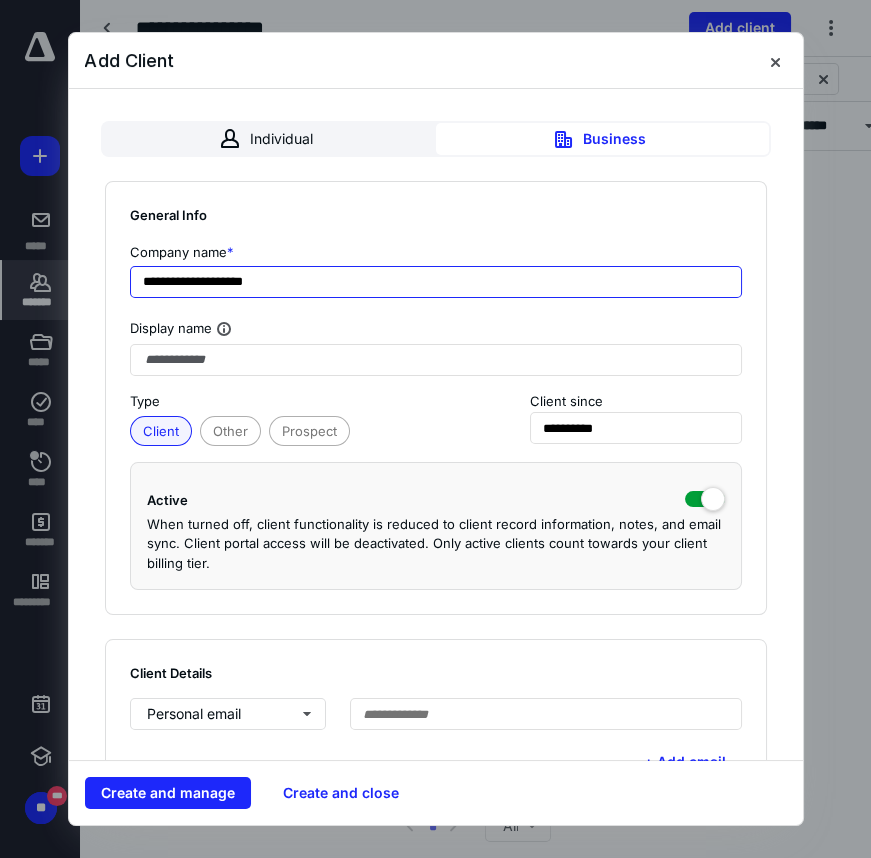 type on "**********" 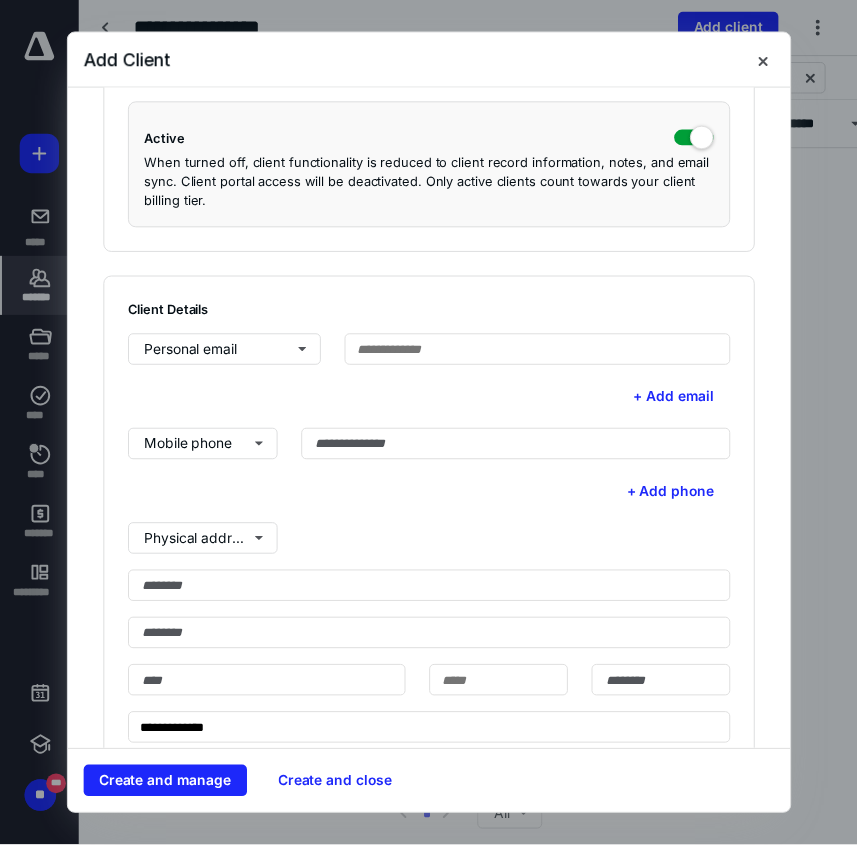 scroll, scrollTop: 363, scrollLeft: 0, axis: vertical 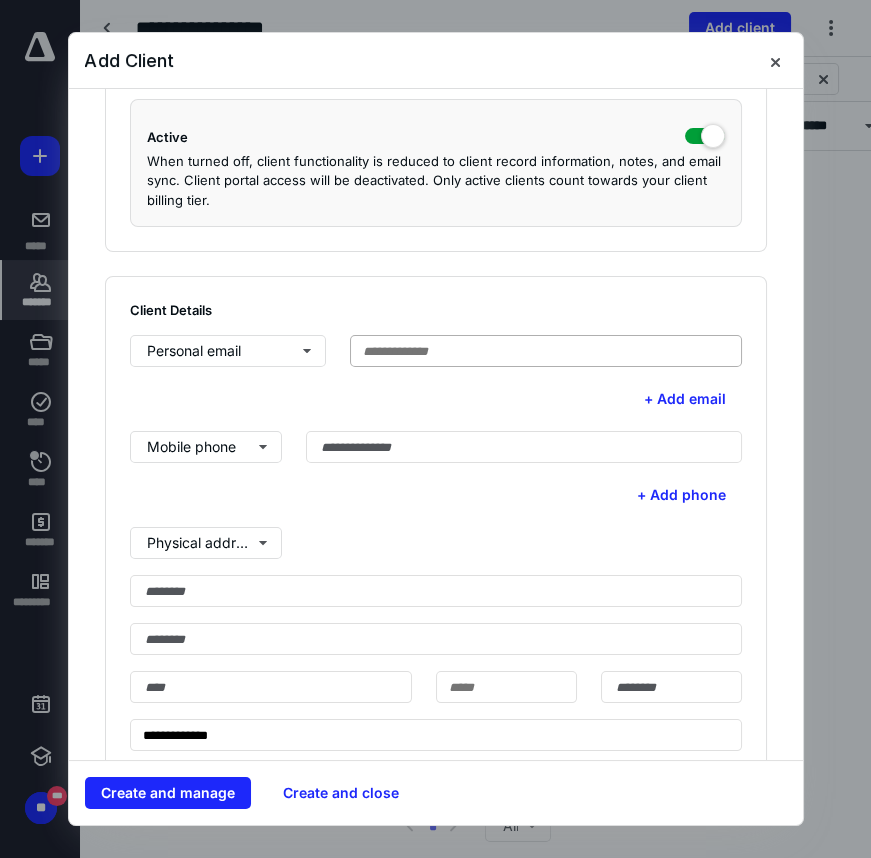 type on "**********" 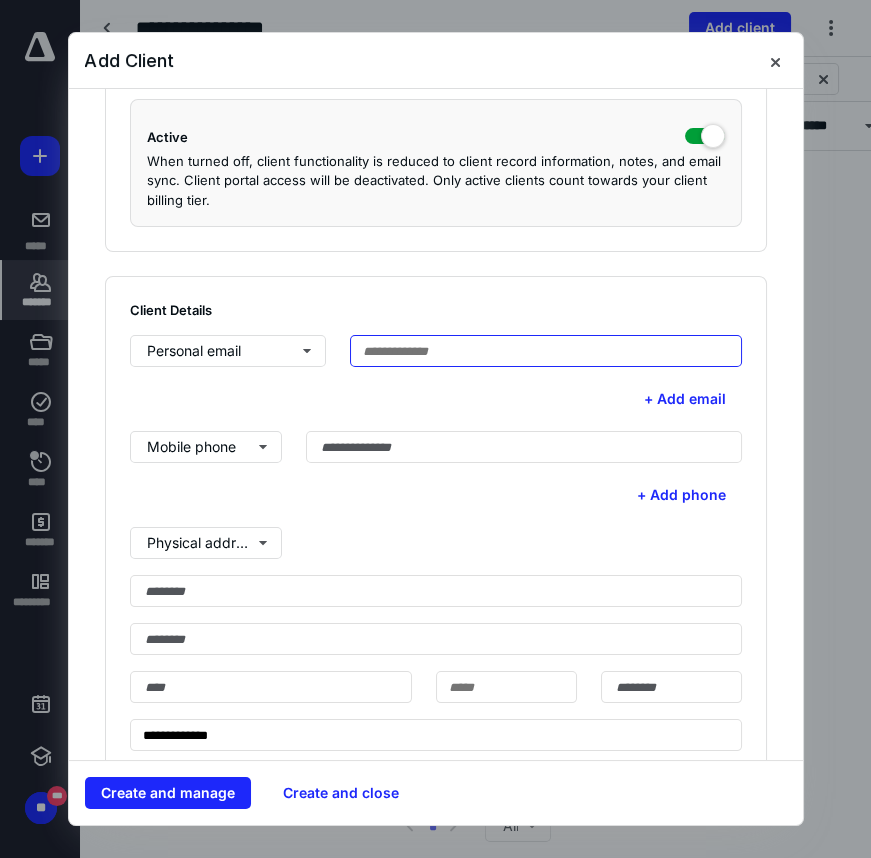 click at bounding box center [546, 351] 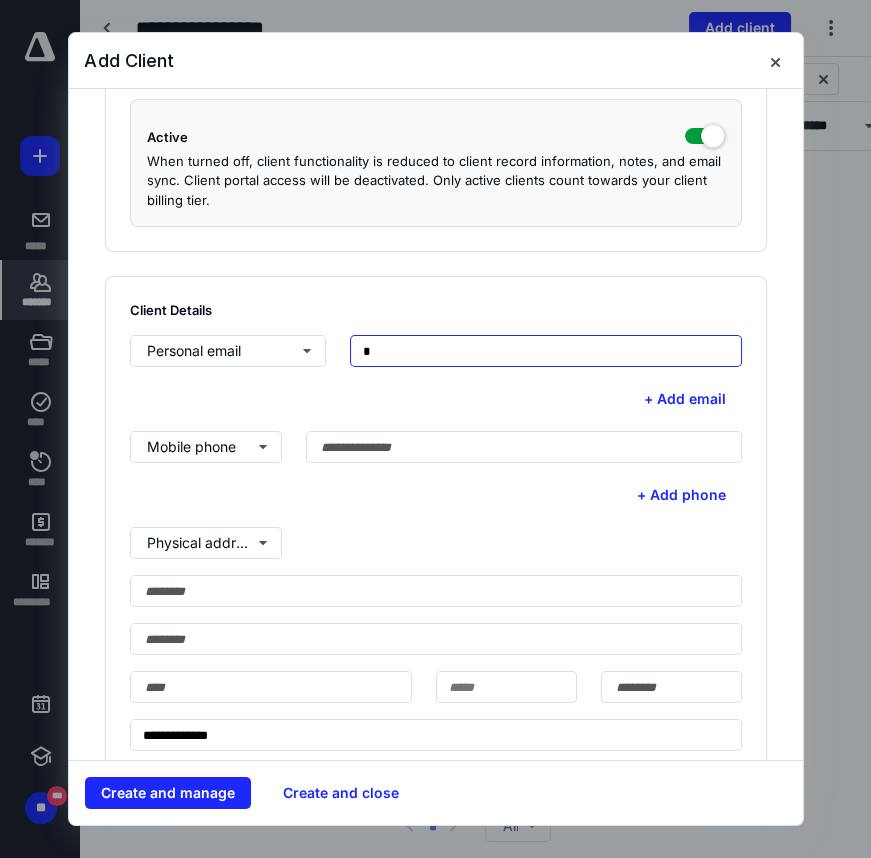 type on "*" 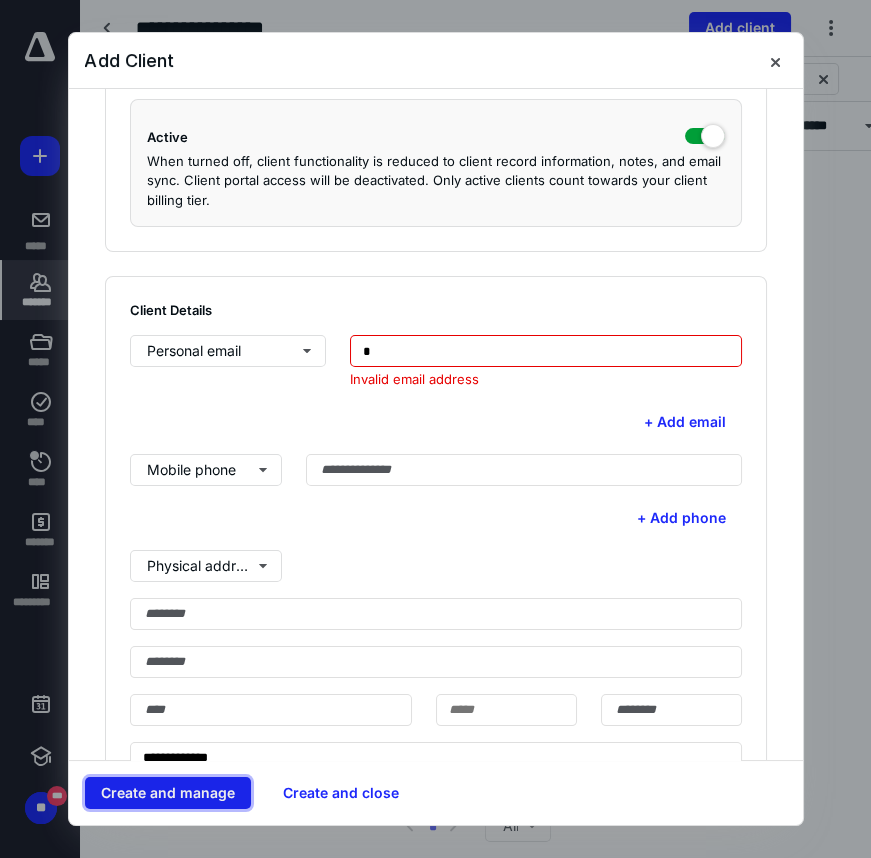 click on "Create and manage" at bounding box center [168, 793] 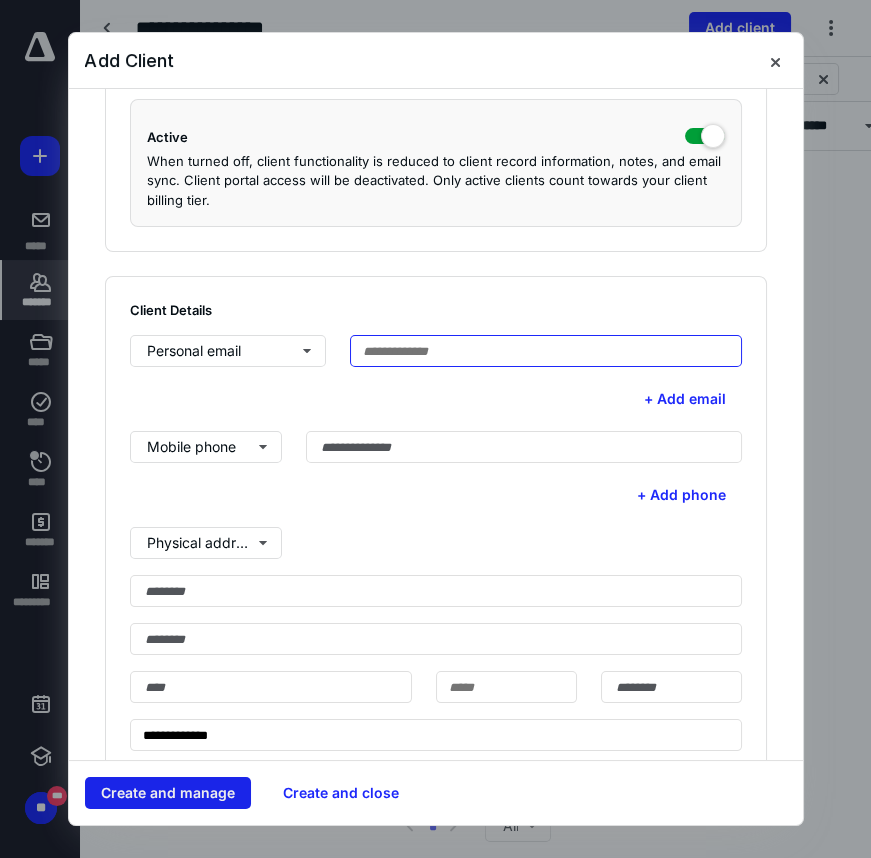 type 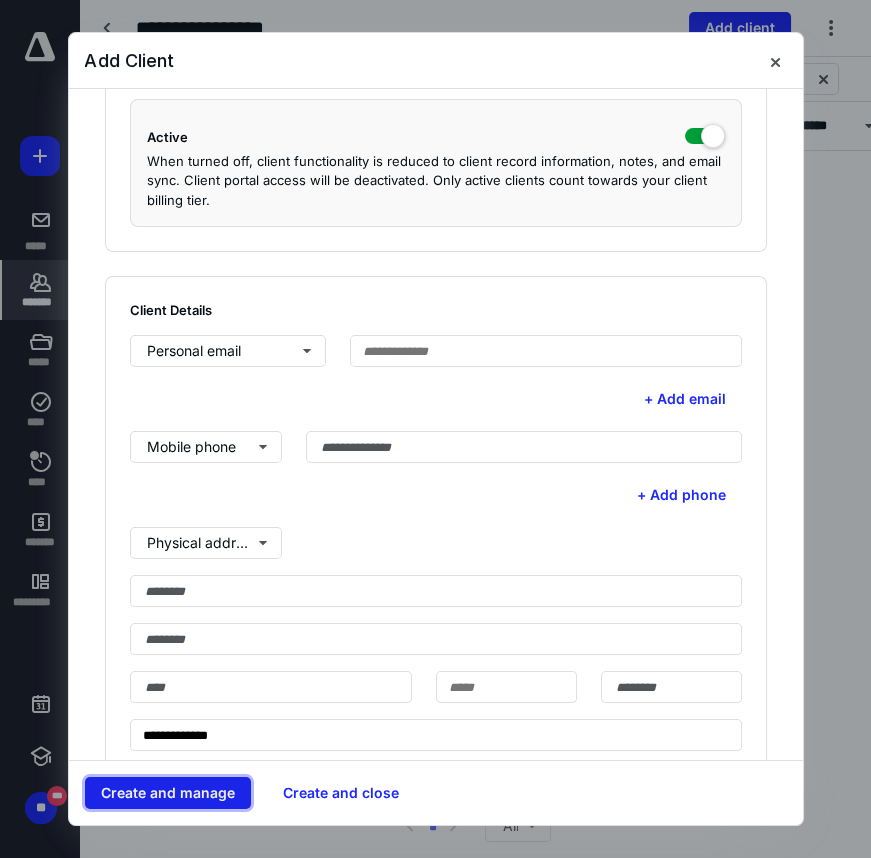 click on "Create and manage" at bounding box center (168, 793) 